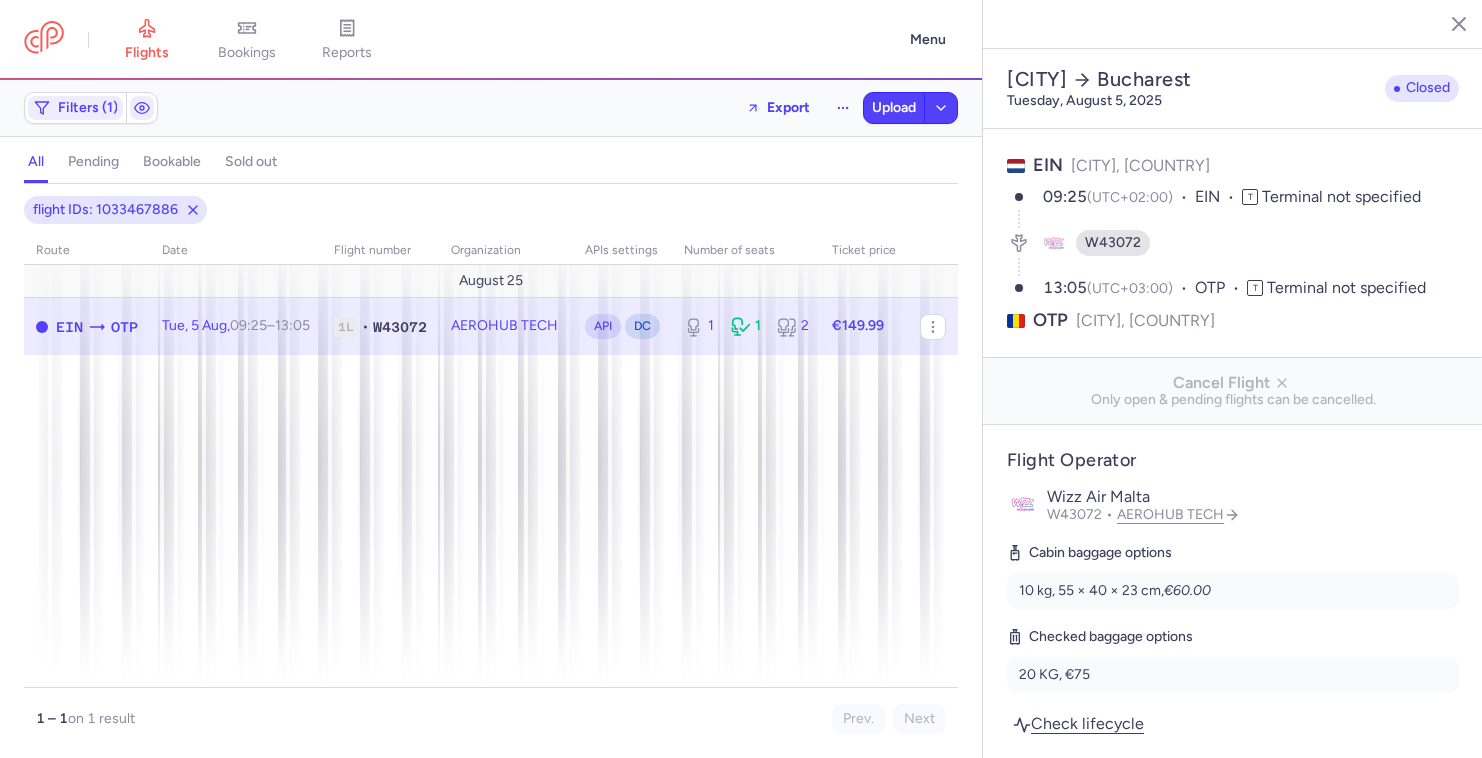 select on "days" 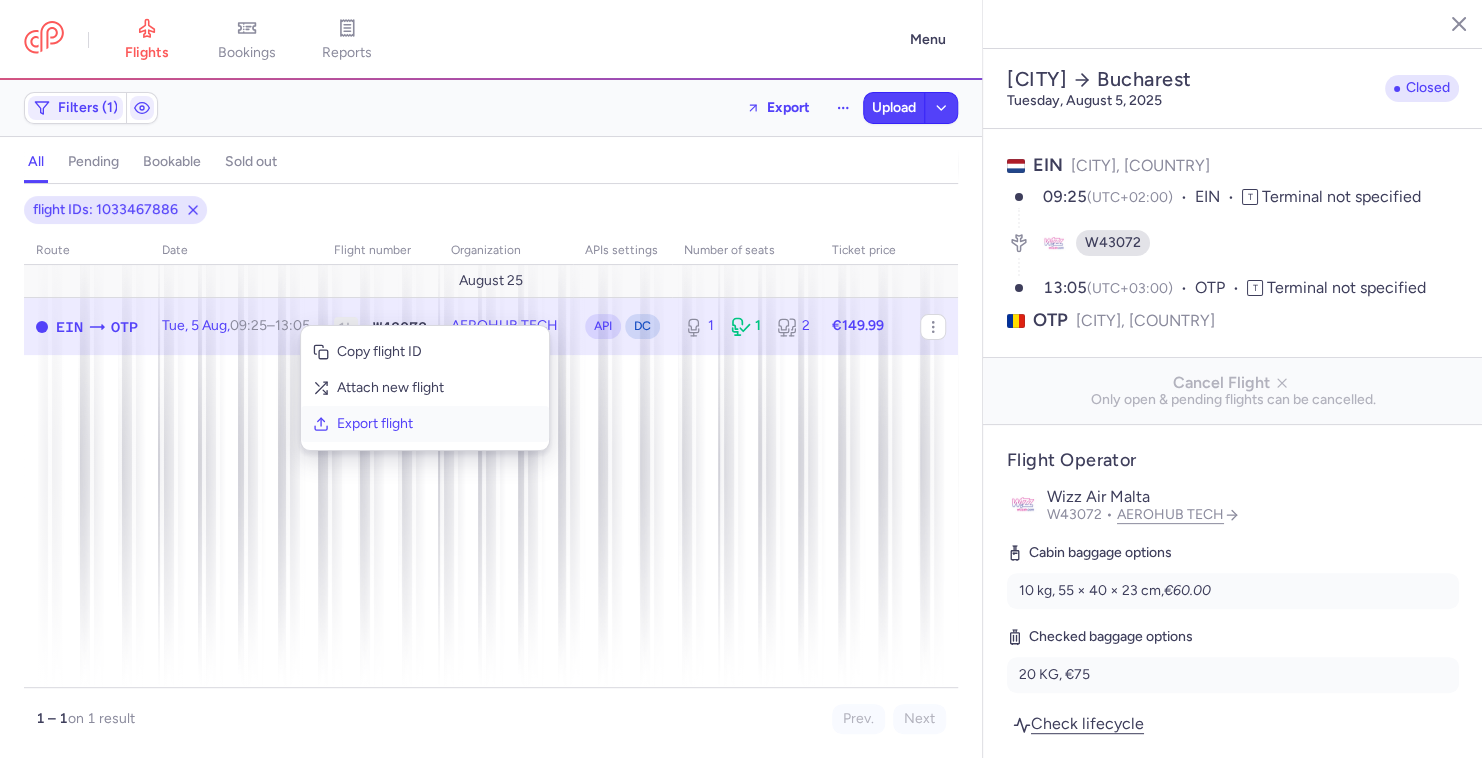 click on "Export flight" at bounding box center [425, 424] 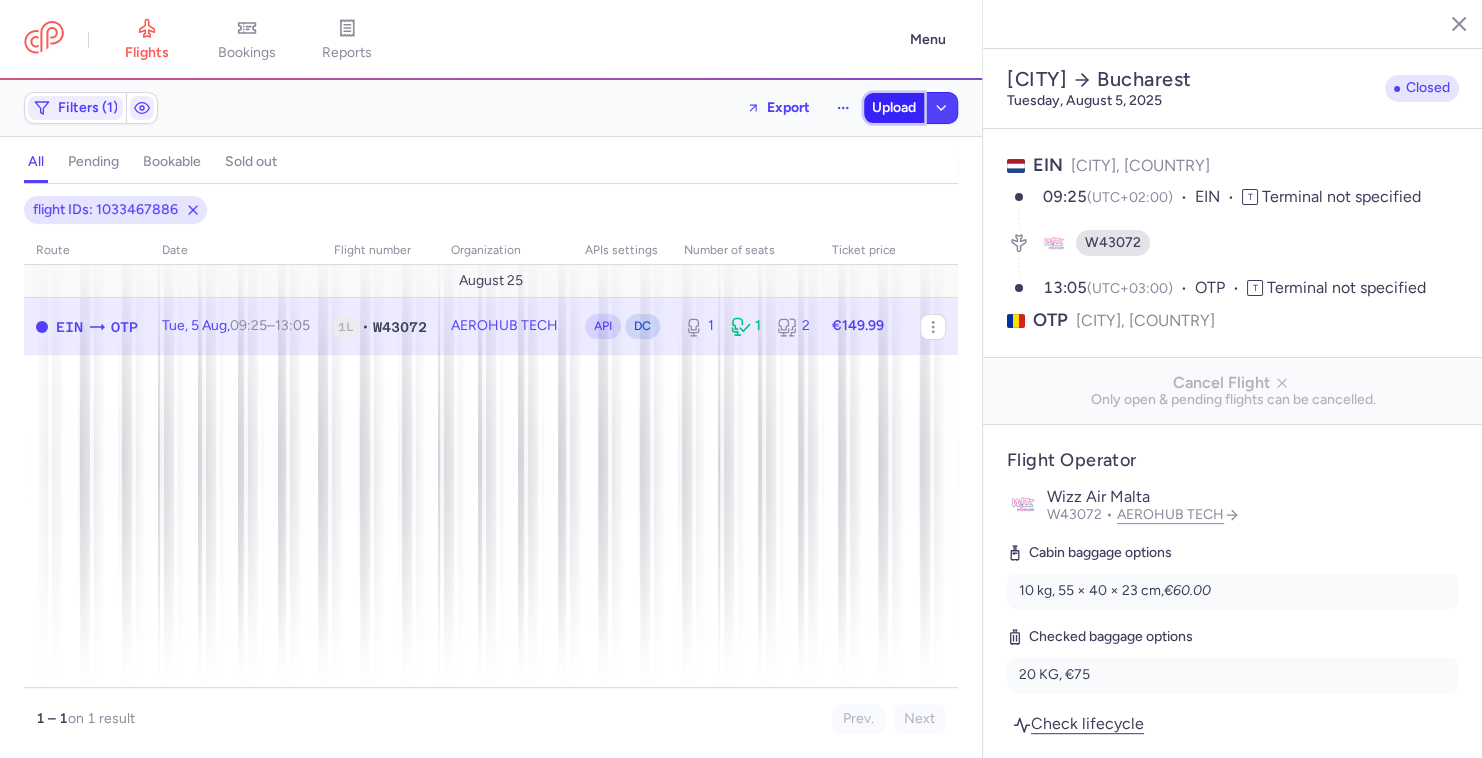 click on "Upload" at bounding box center [894, 108] 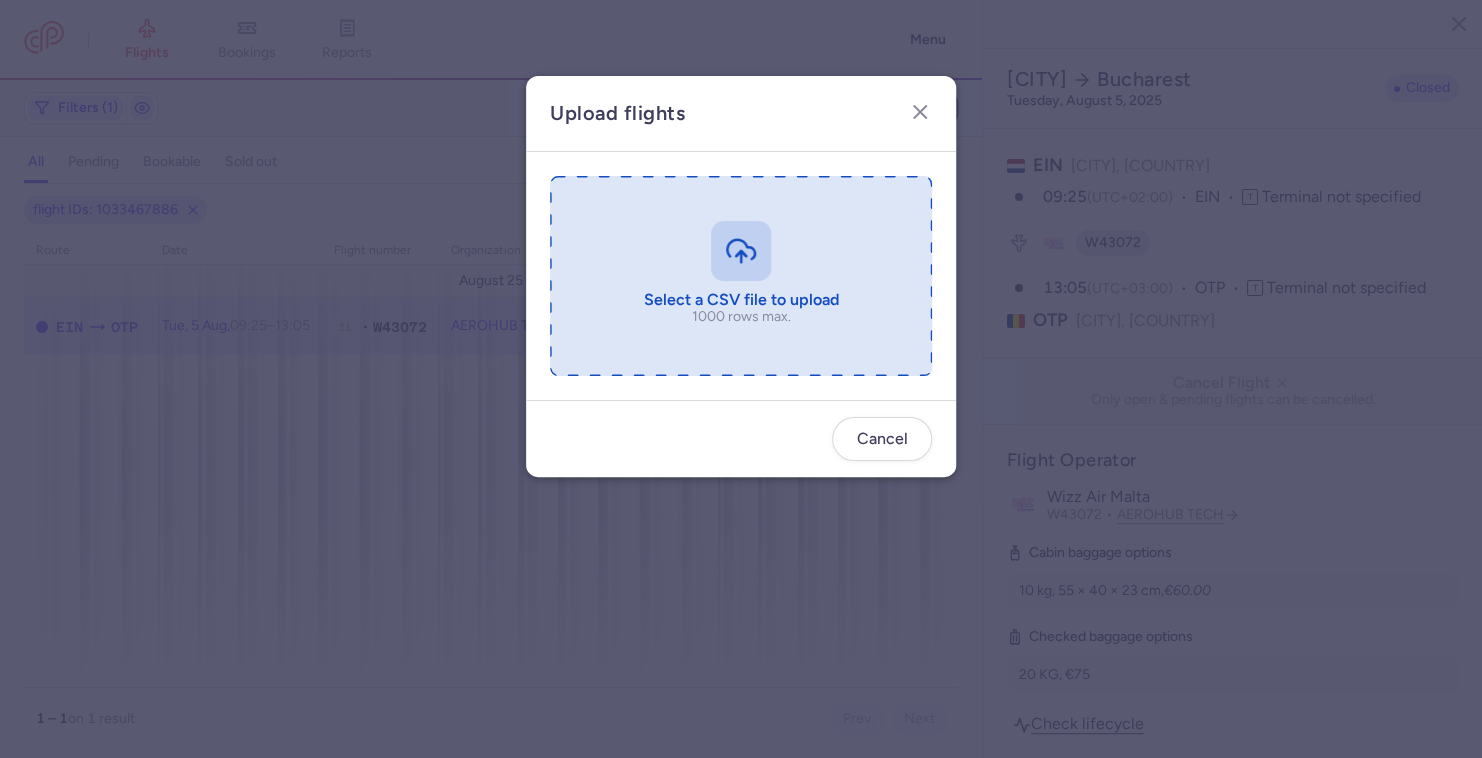 click at bounding box center (741, 276) 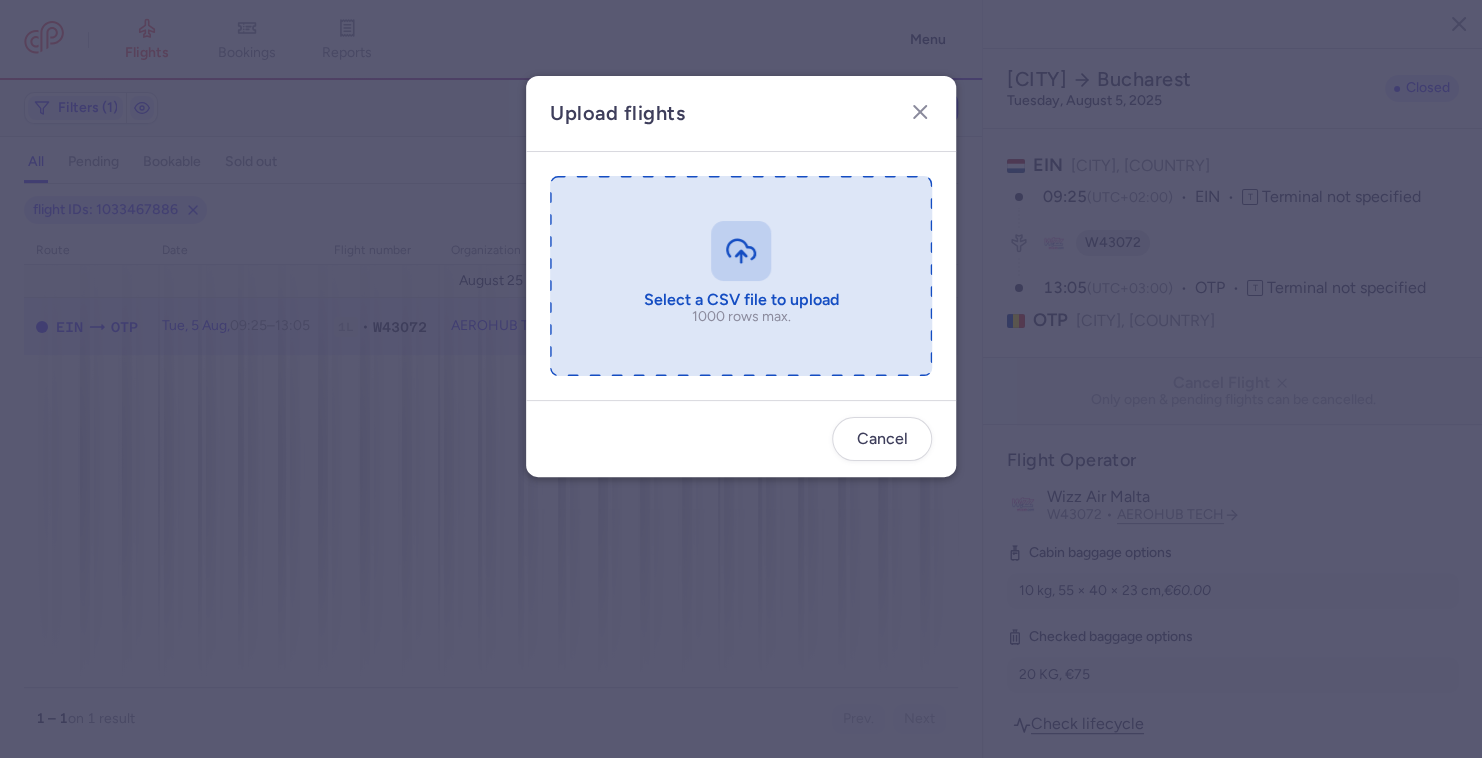 type on "C:\fakepath\export_flight_W43072_20250805,0801 (1).csv" 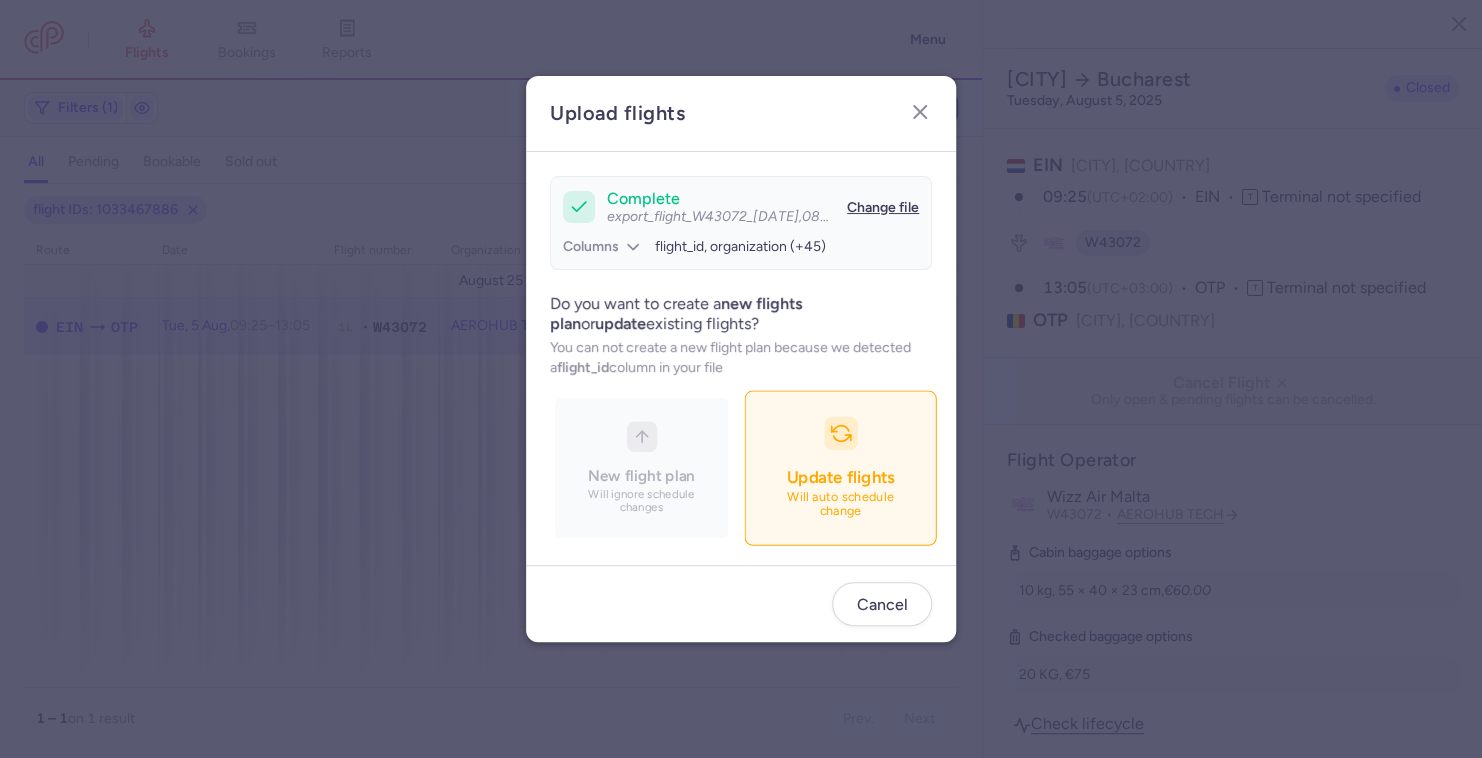 click on "Will auto schedule change" at bounding box center [841, 504] 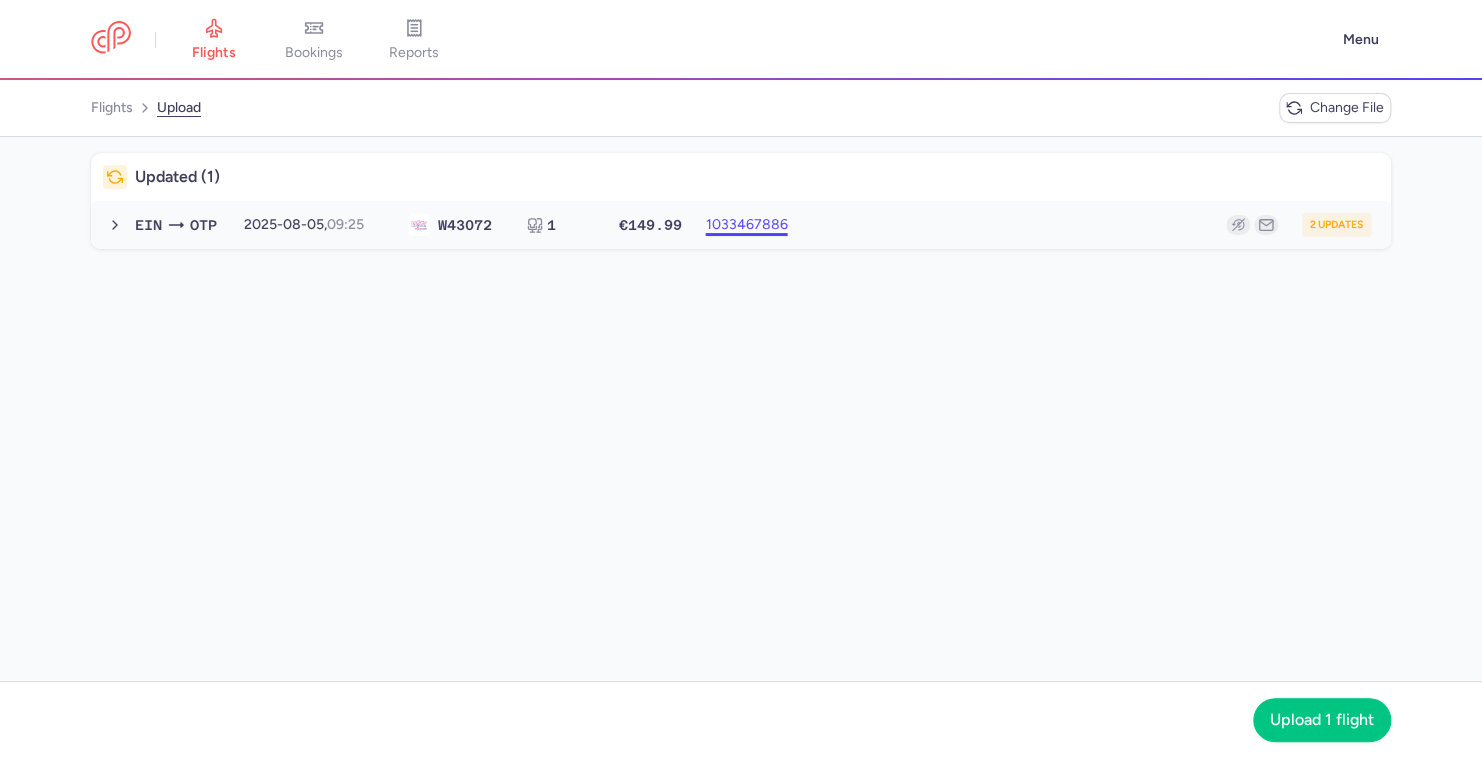 click on "1033467886" at bounding box center (740, 225) 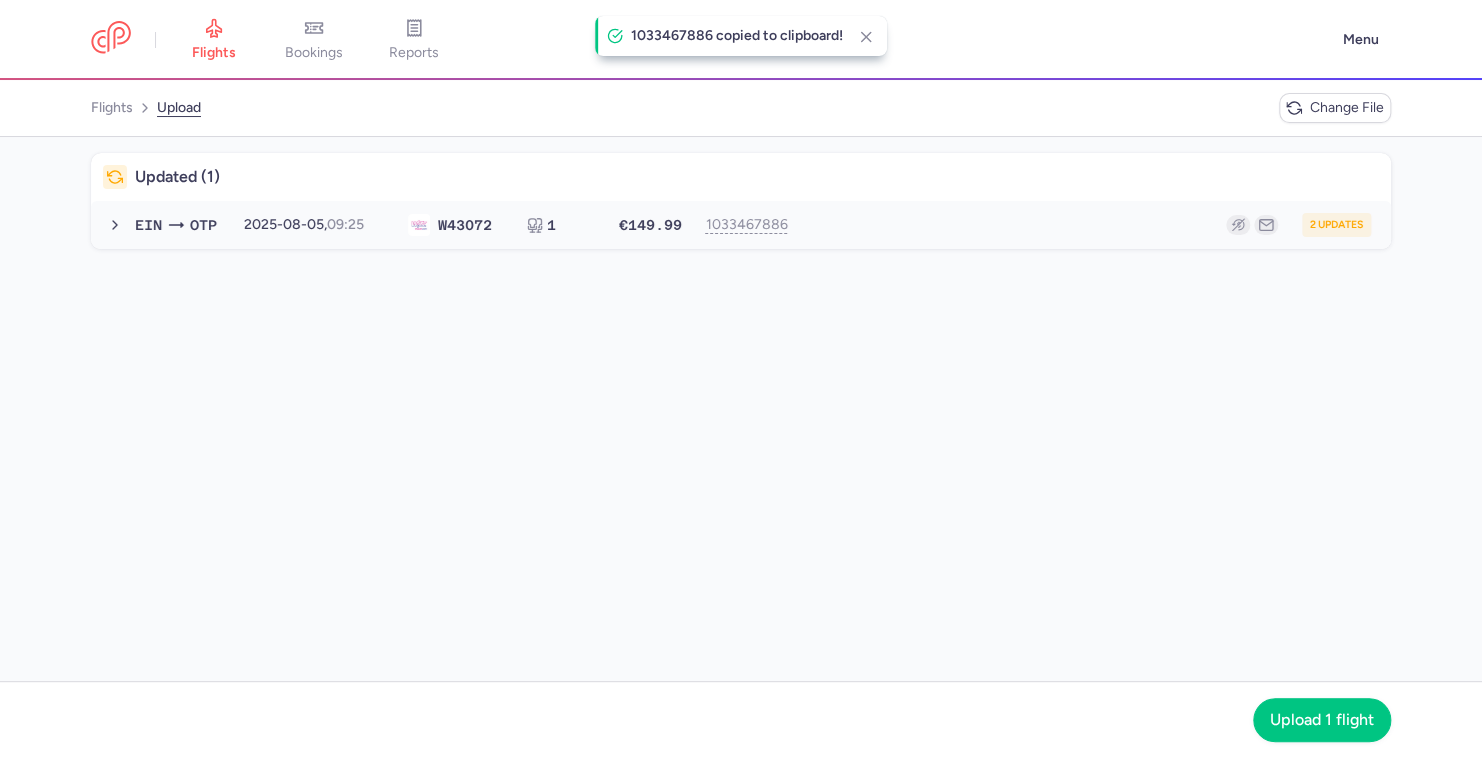 click on "EIN  OTP 2025-08-05,  09:25 W4  3072 1 €149.99 1033467886 2 updates 2025-08-05, 09:25 W43072 1 seats €149.99" at bounding box center (753, 225) 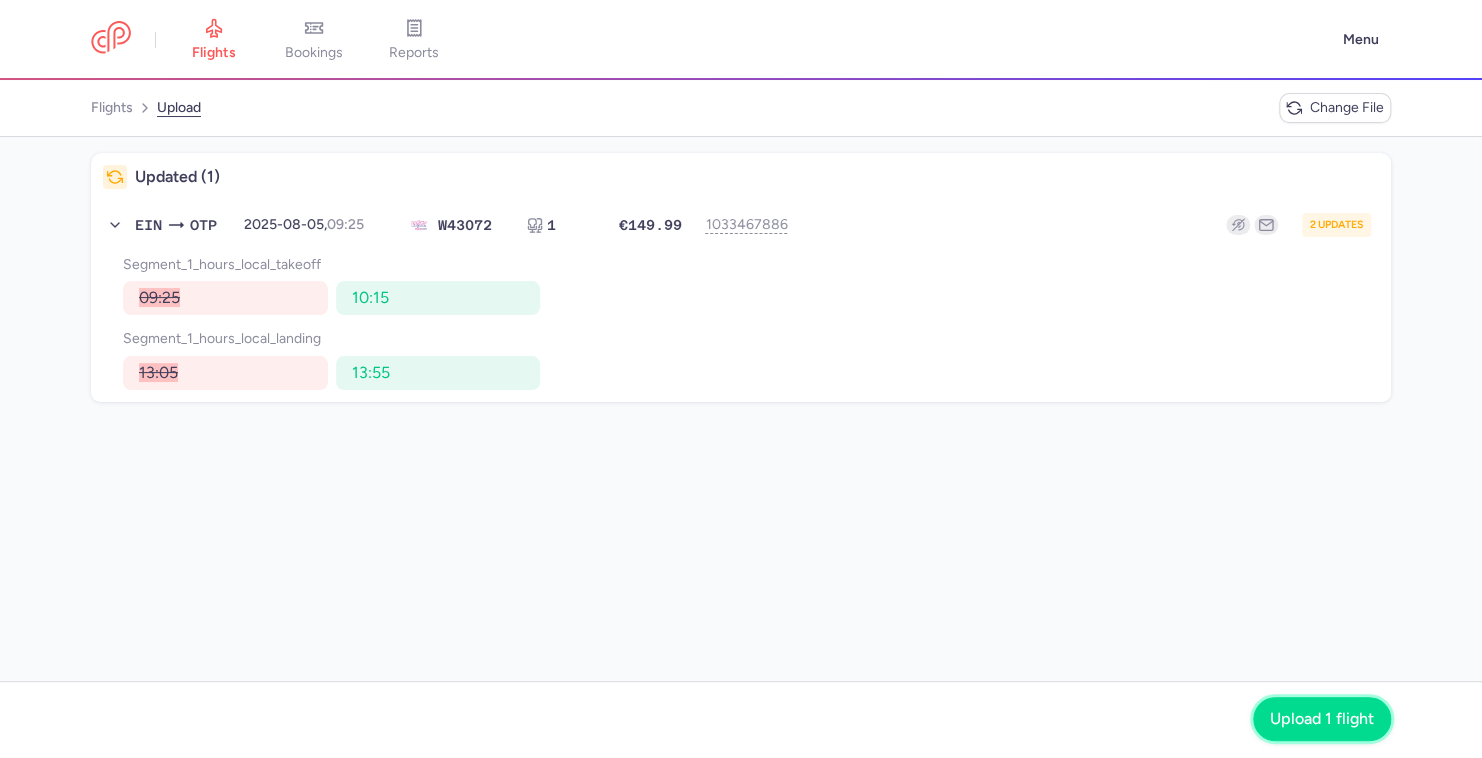 click on "Upload 1 flight" 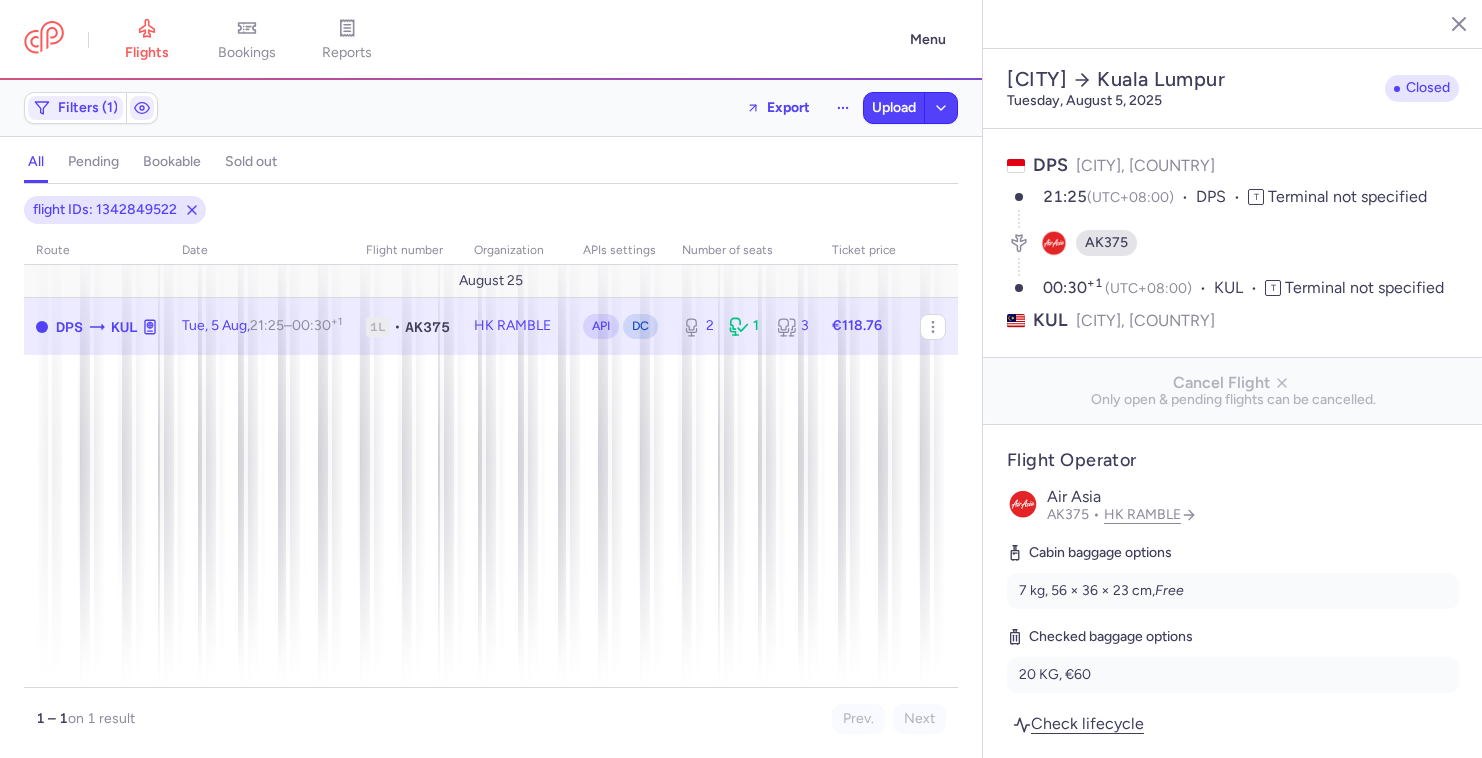 select on "days" 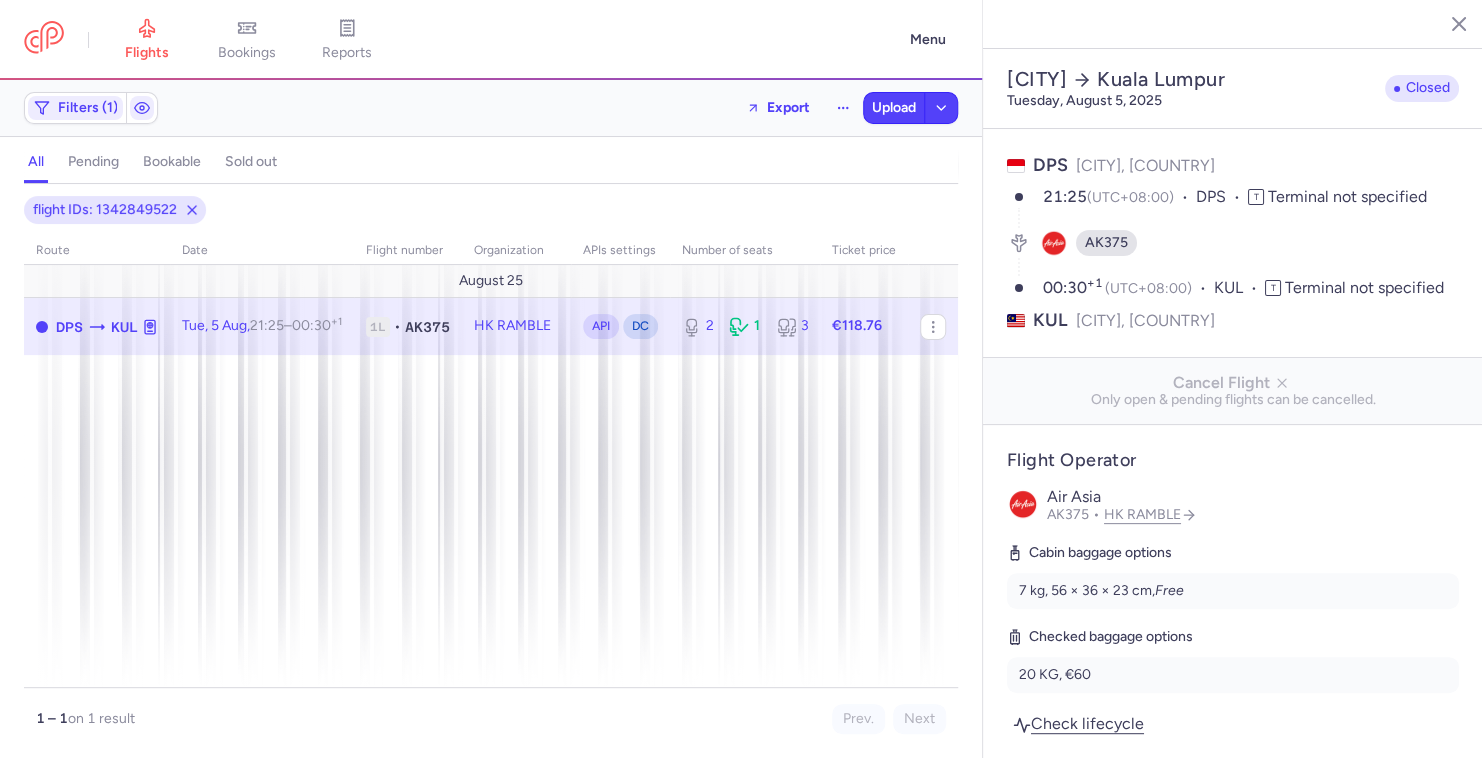 drag, startPoint x: 0, startPoint y: 0, endPoint x: 236, endPoint y: 478, distance: 533.0854 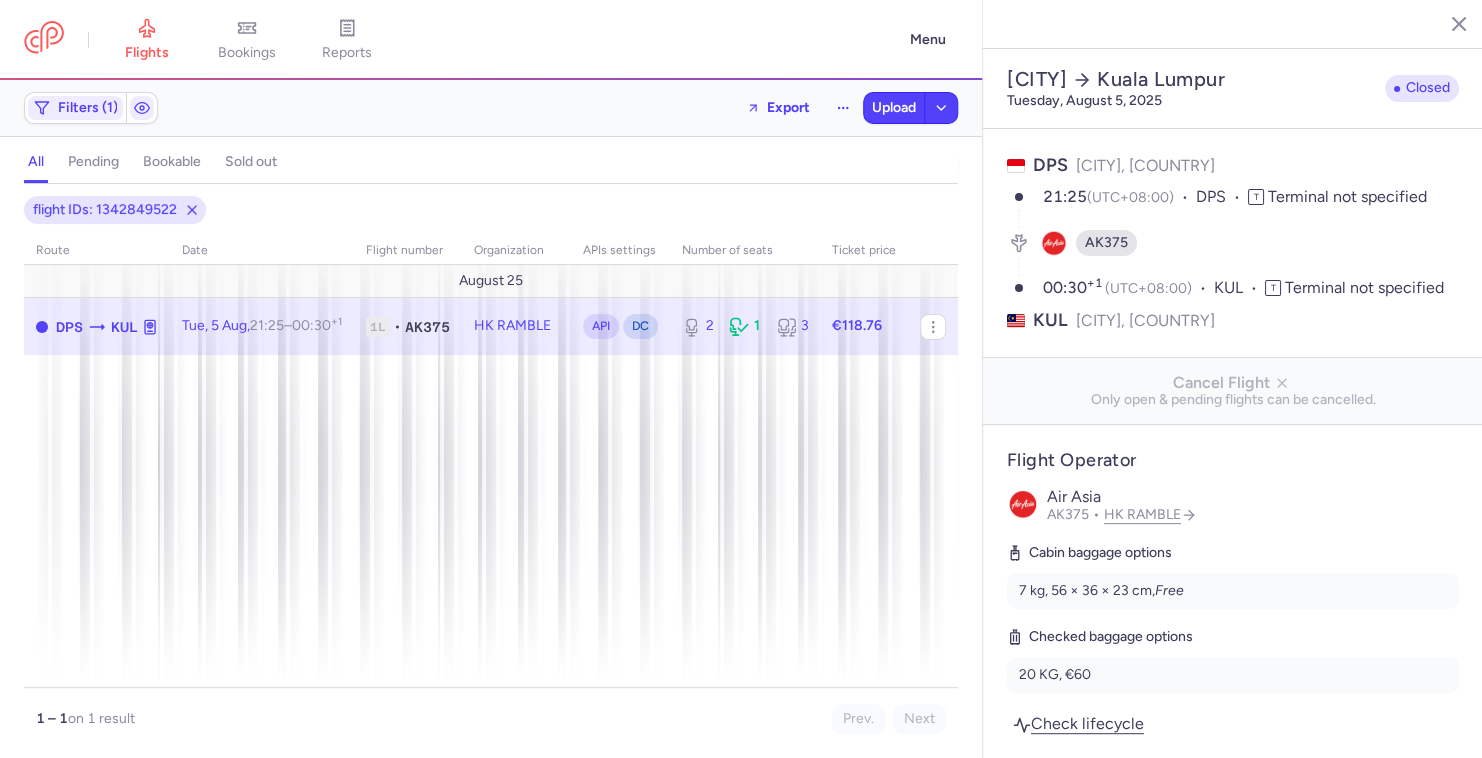 drag, startPoint x: 236, startPoint y: 478, endPoint x: 99, endPoint y: 328, distance: 203.14774 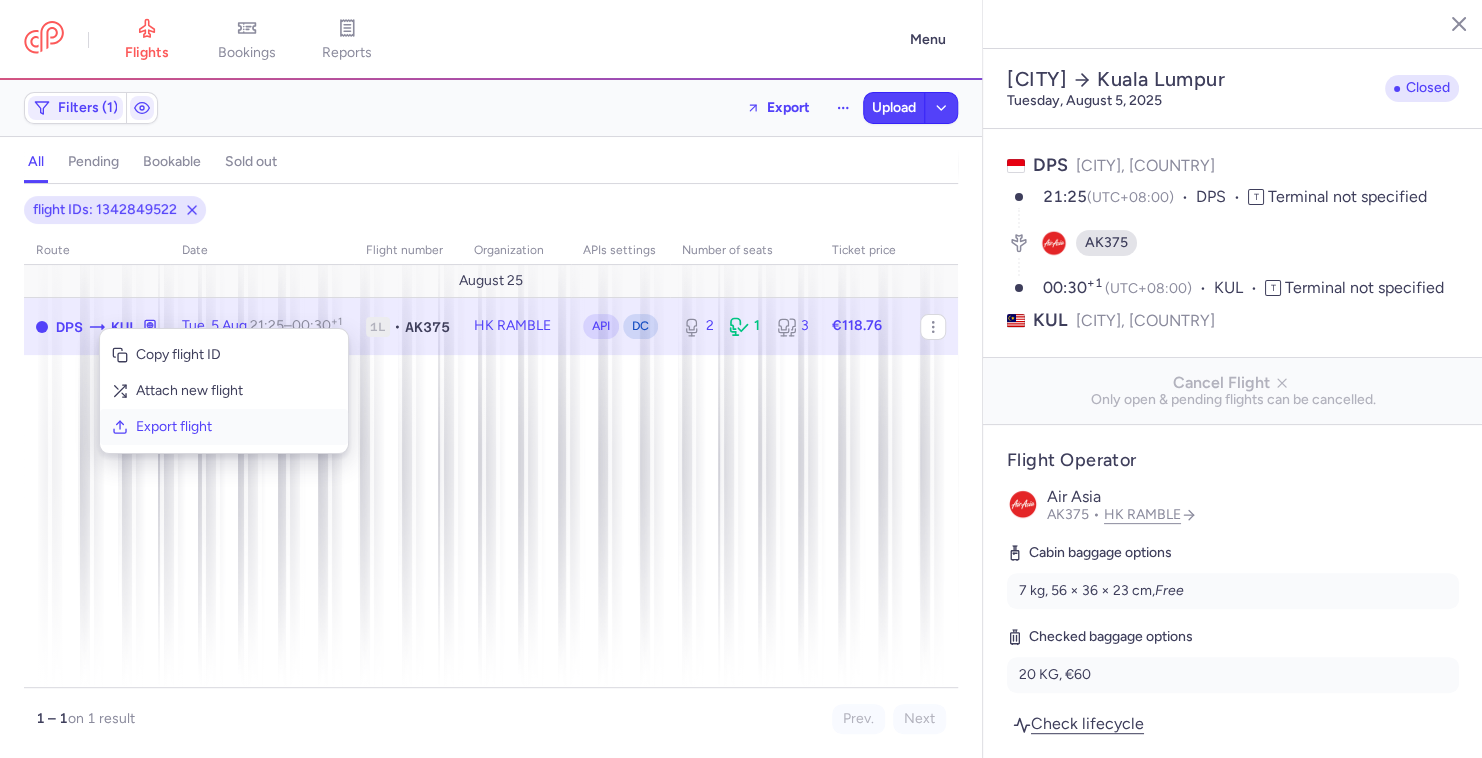 click on "Export flight" at bounding box center (236, 427) 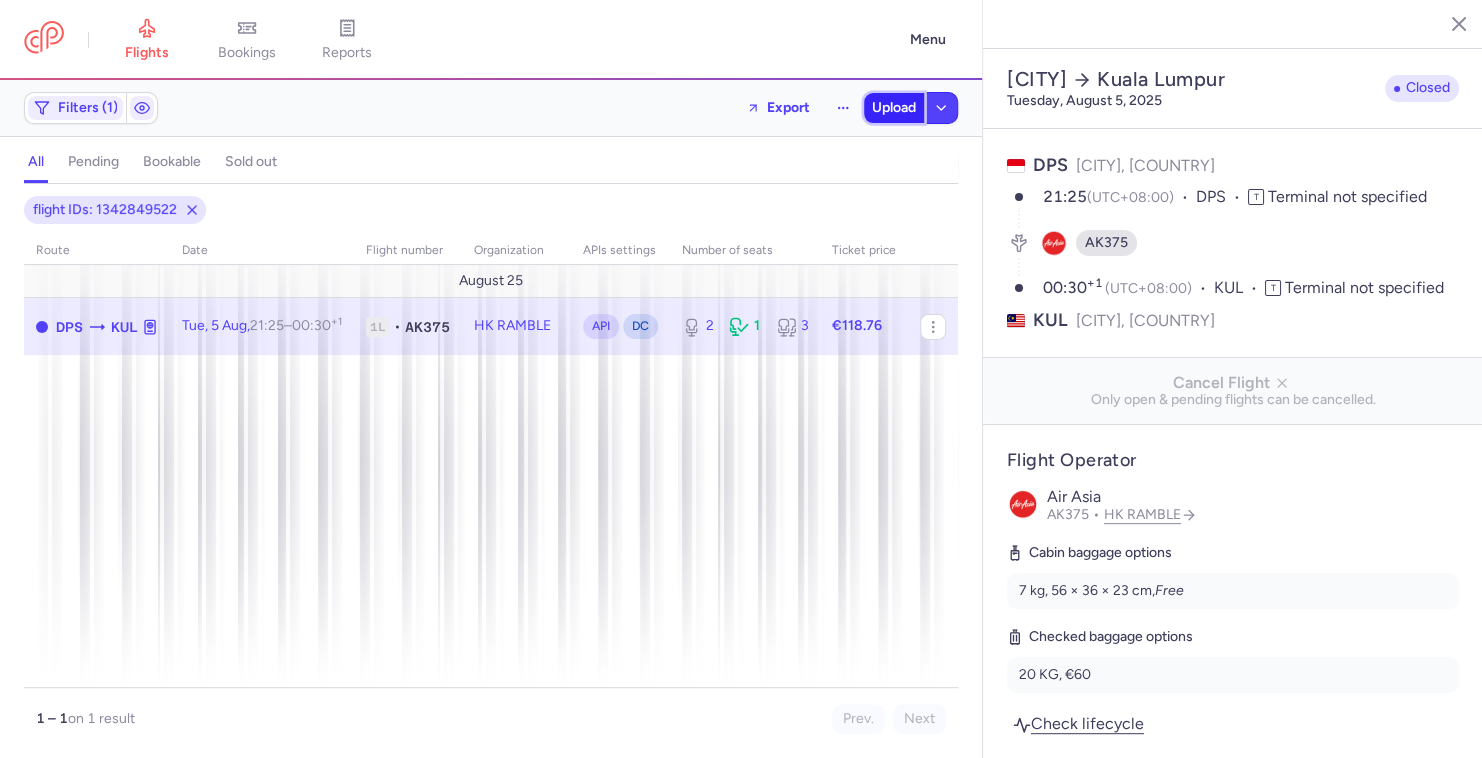click on "Upload" at bounding box center [894, 108] 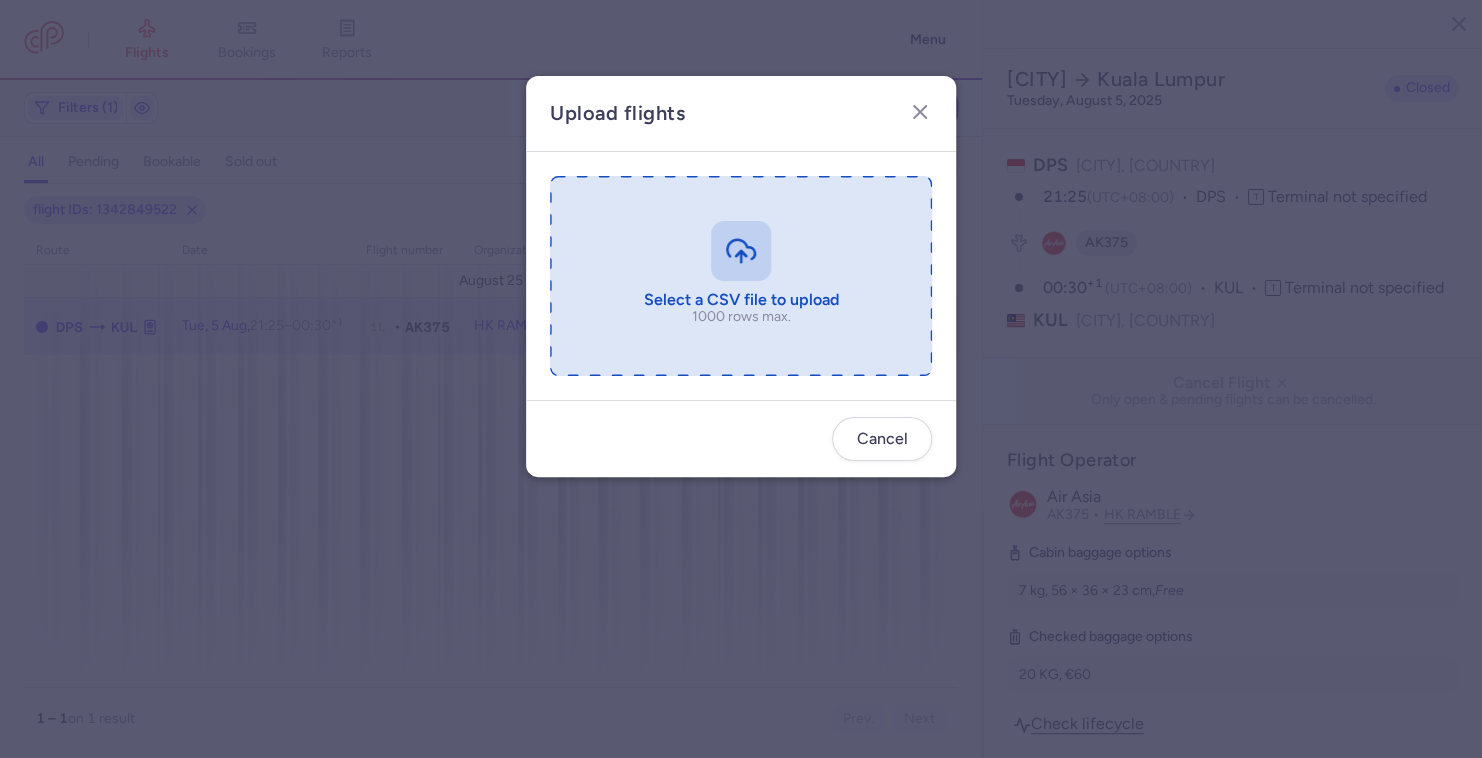 click at bounding box center (741, 276) 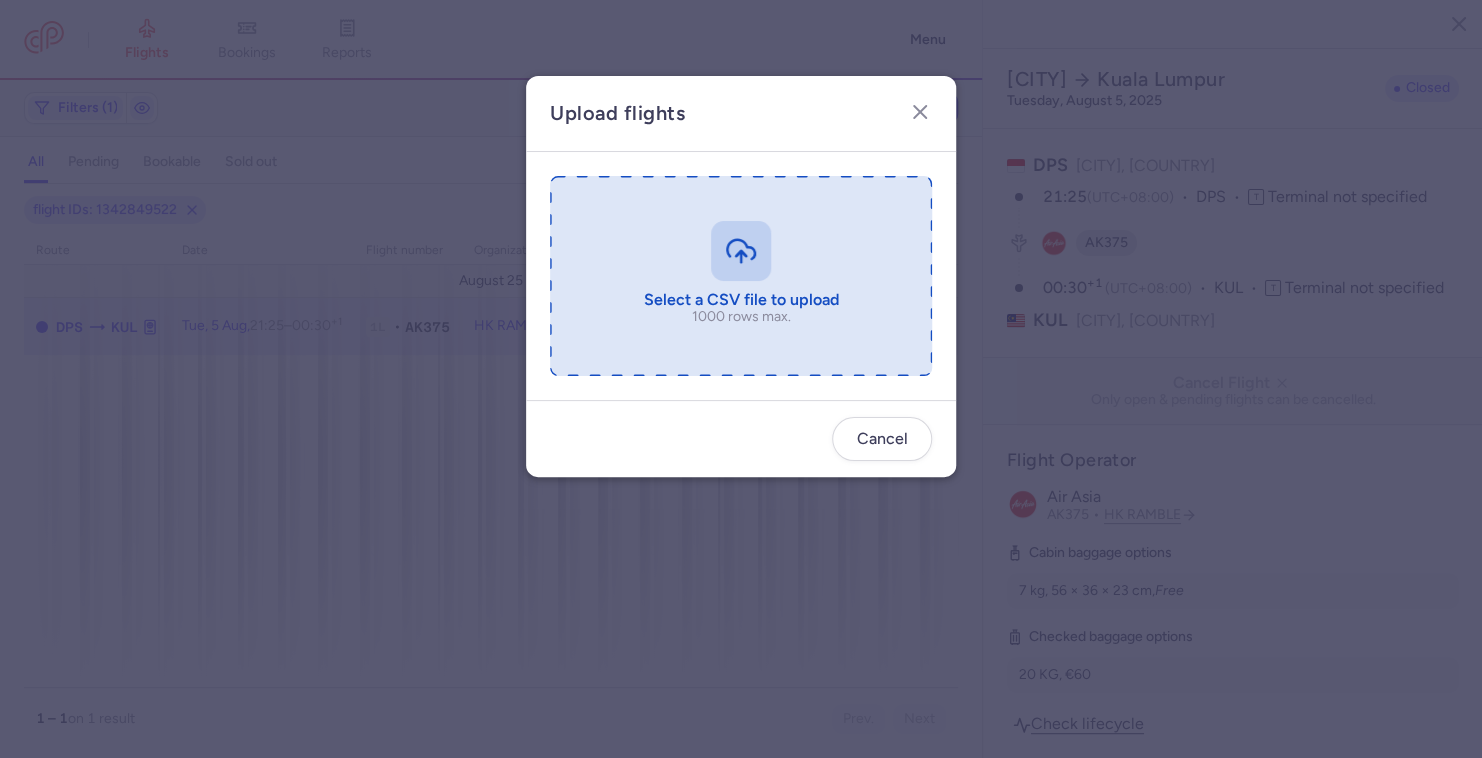 type on "C:\fakepath\export_flight_AK375_20250805,0802 (1).csv" 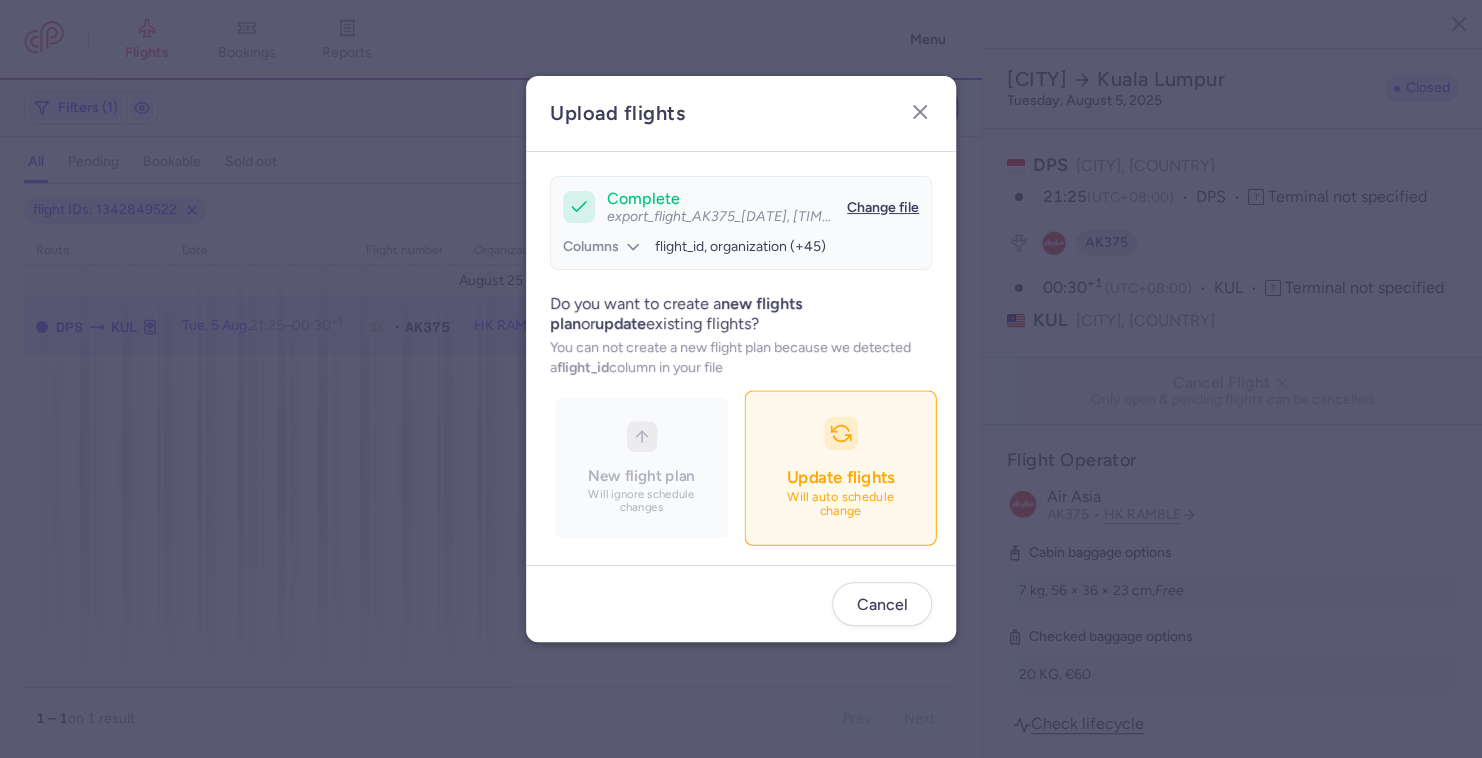 click on "Update flights" at bounding box center [840, 477] 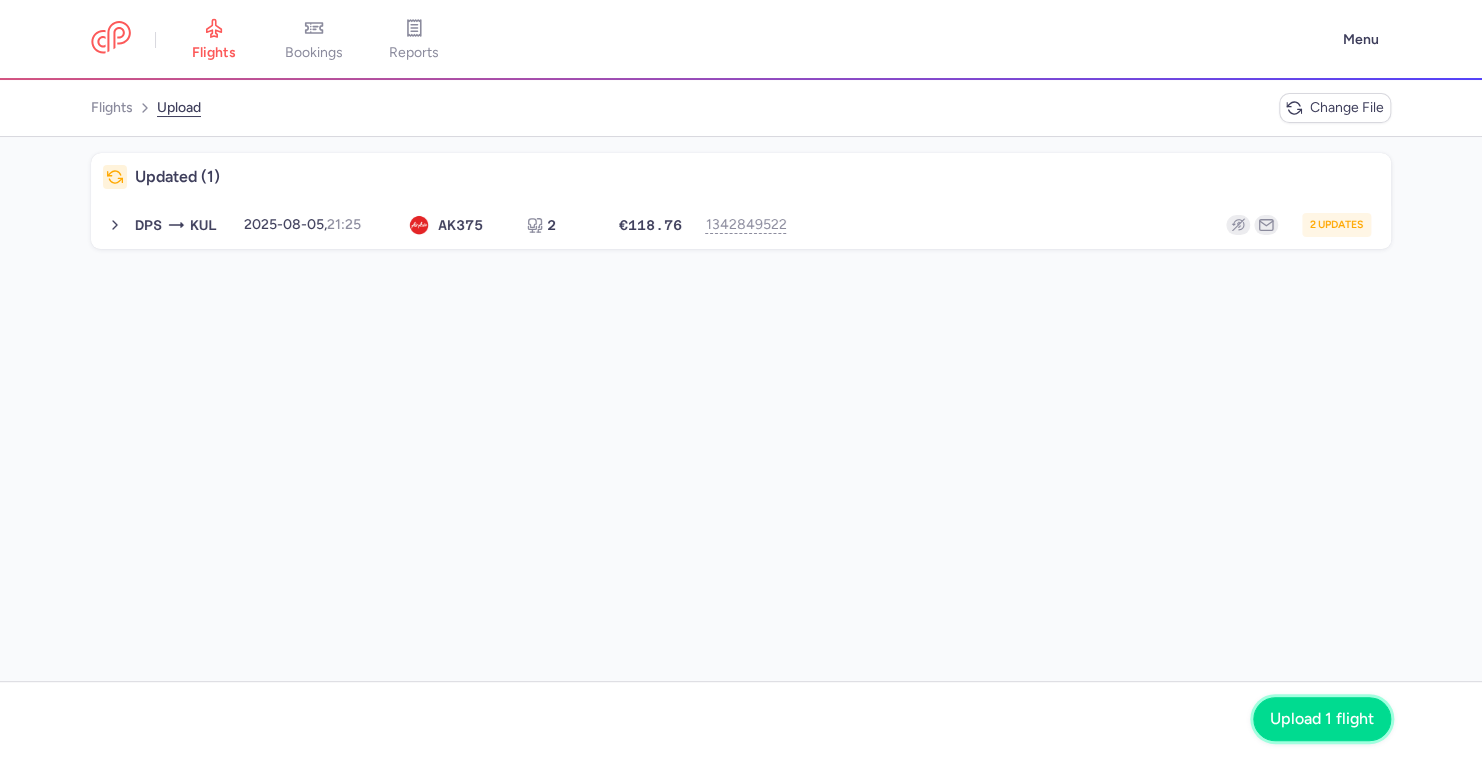 click on "Upload 1 flight" at bounding box center (1322, 719) 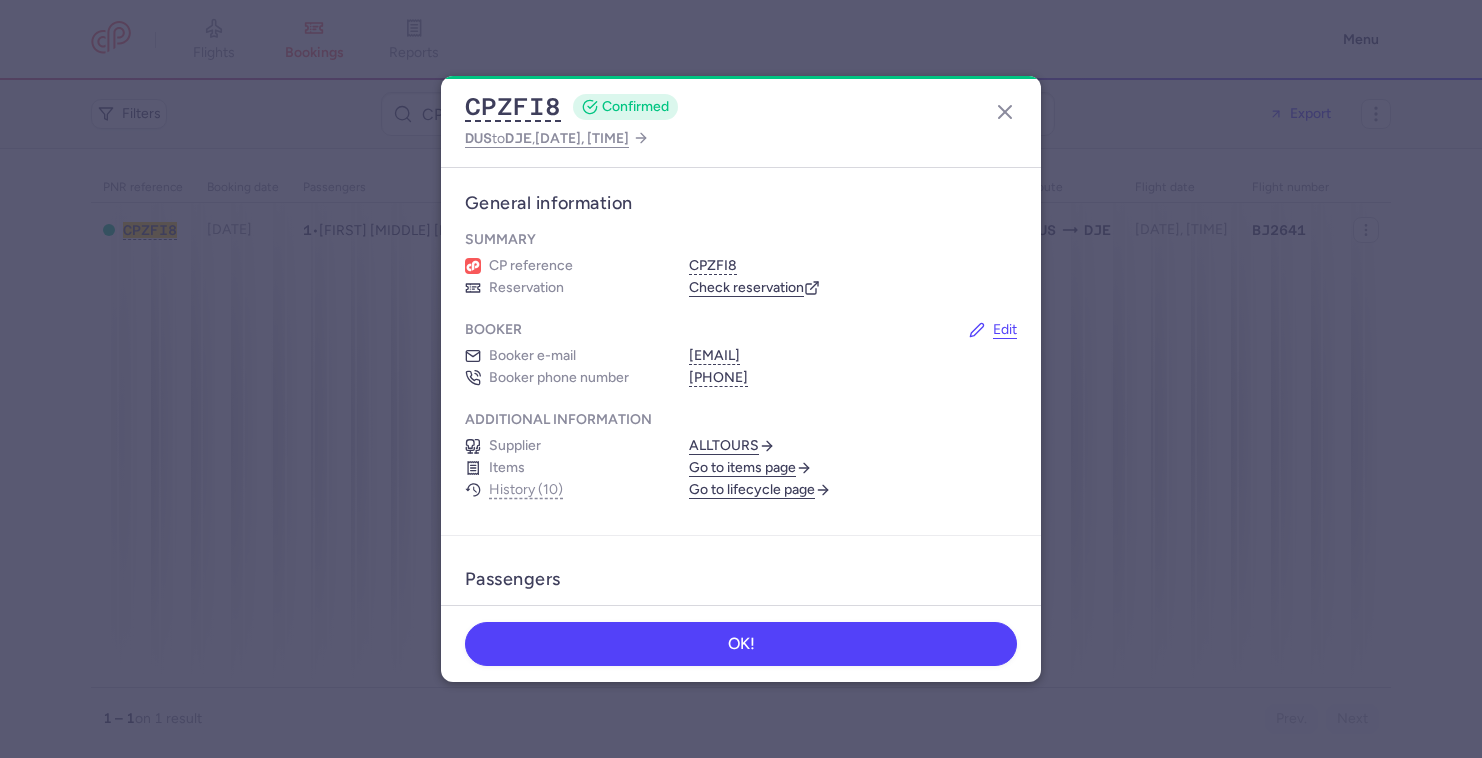 scroll, scrollTop: 0, scrollLeft: 0, axis: both 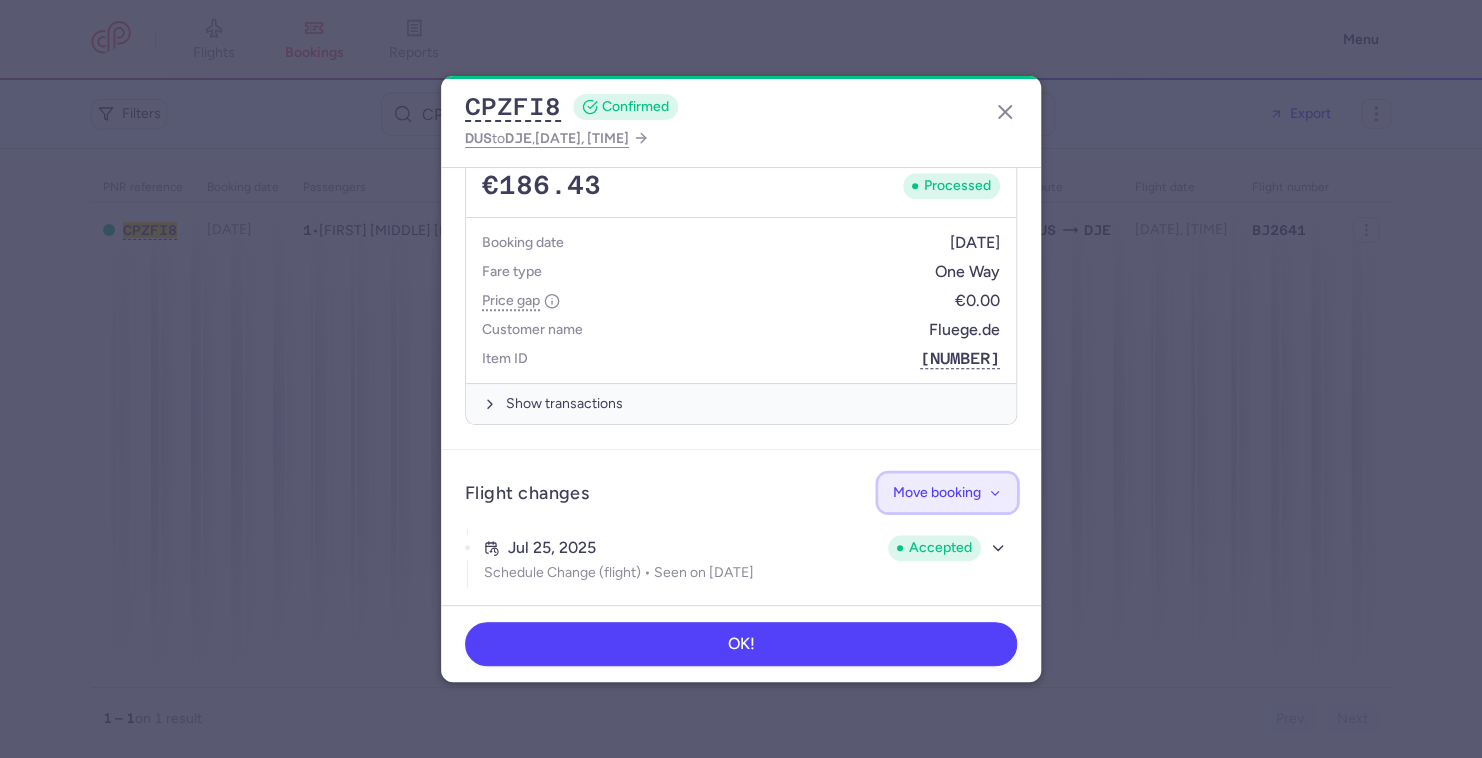 click on "Move booking" 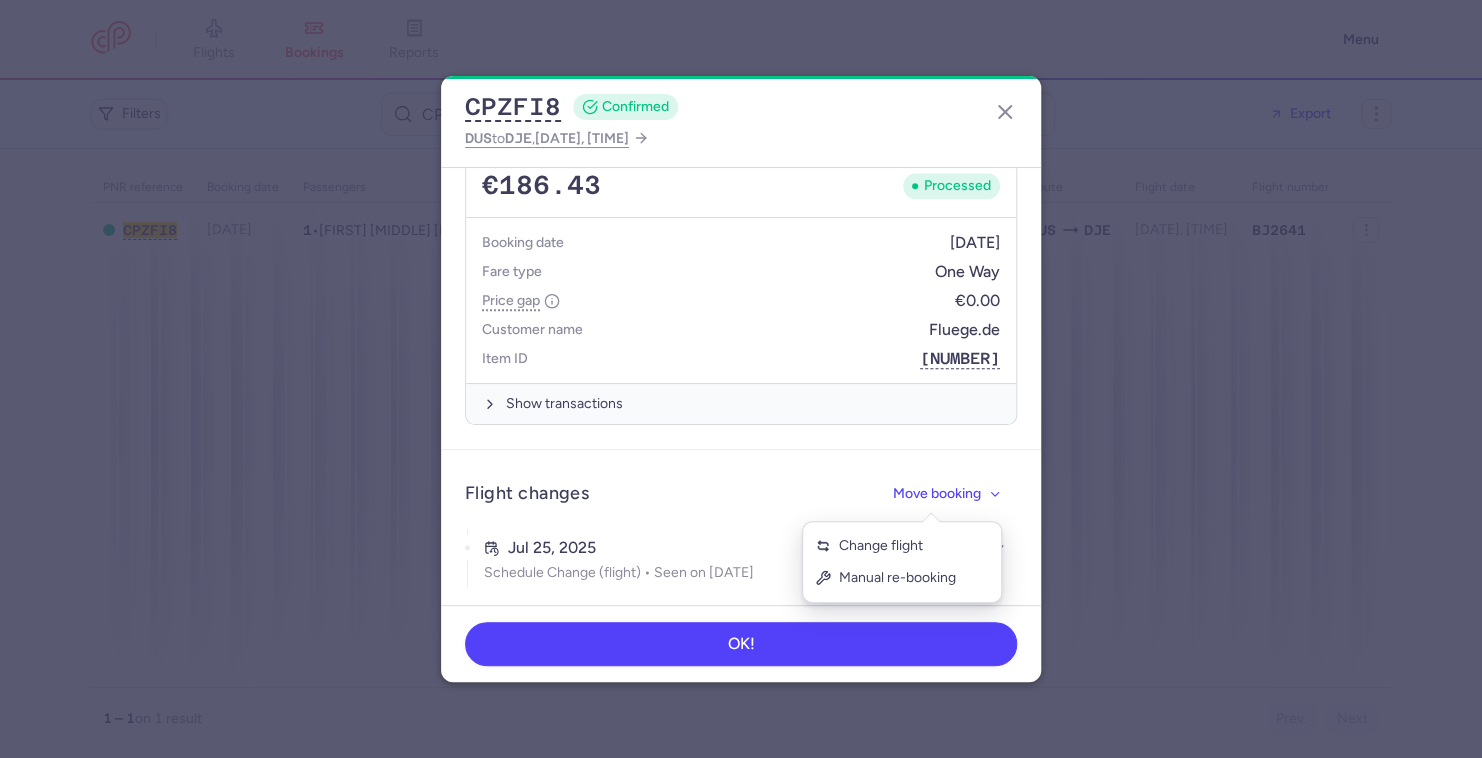 click on "Change flight" at bounding box center (902, 546) 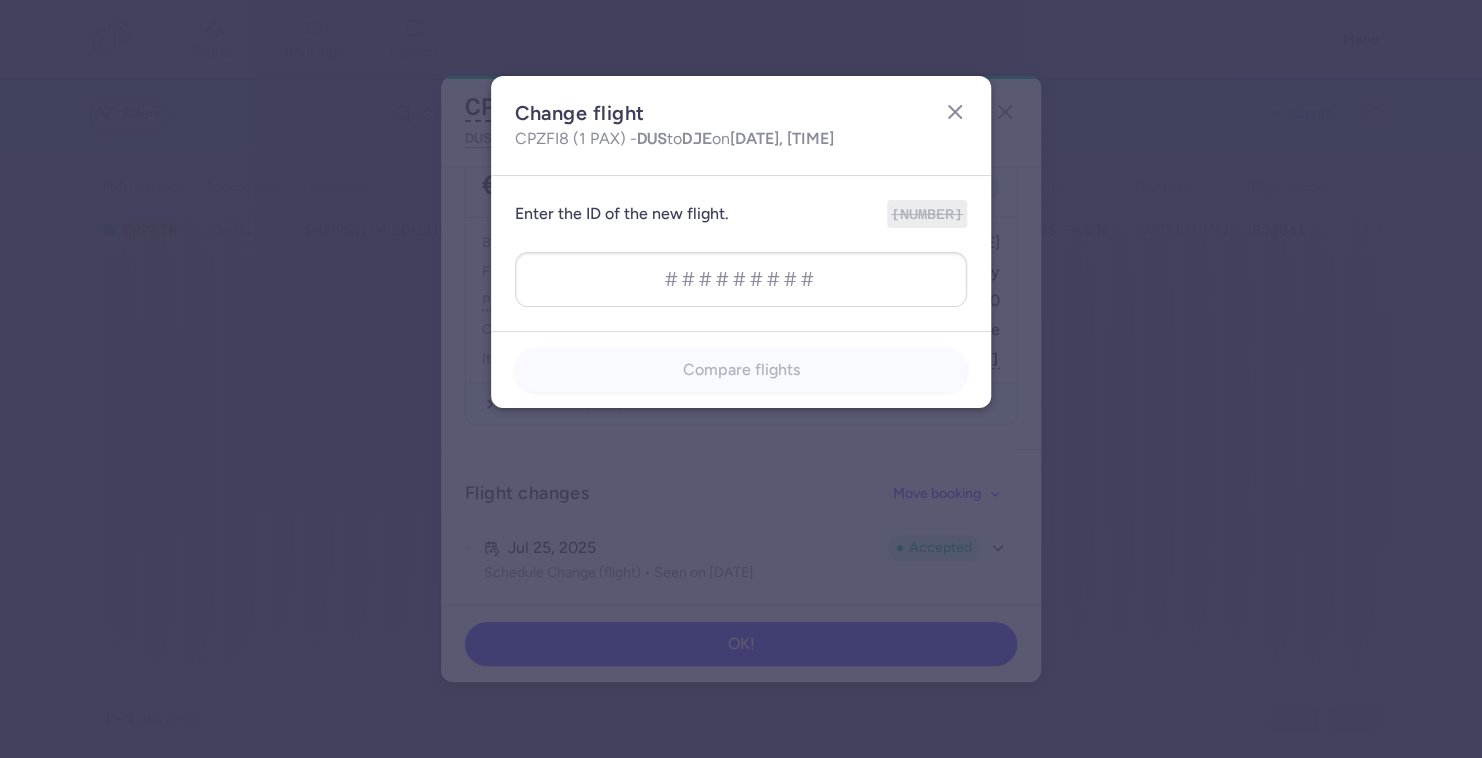 type on "1370475978" 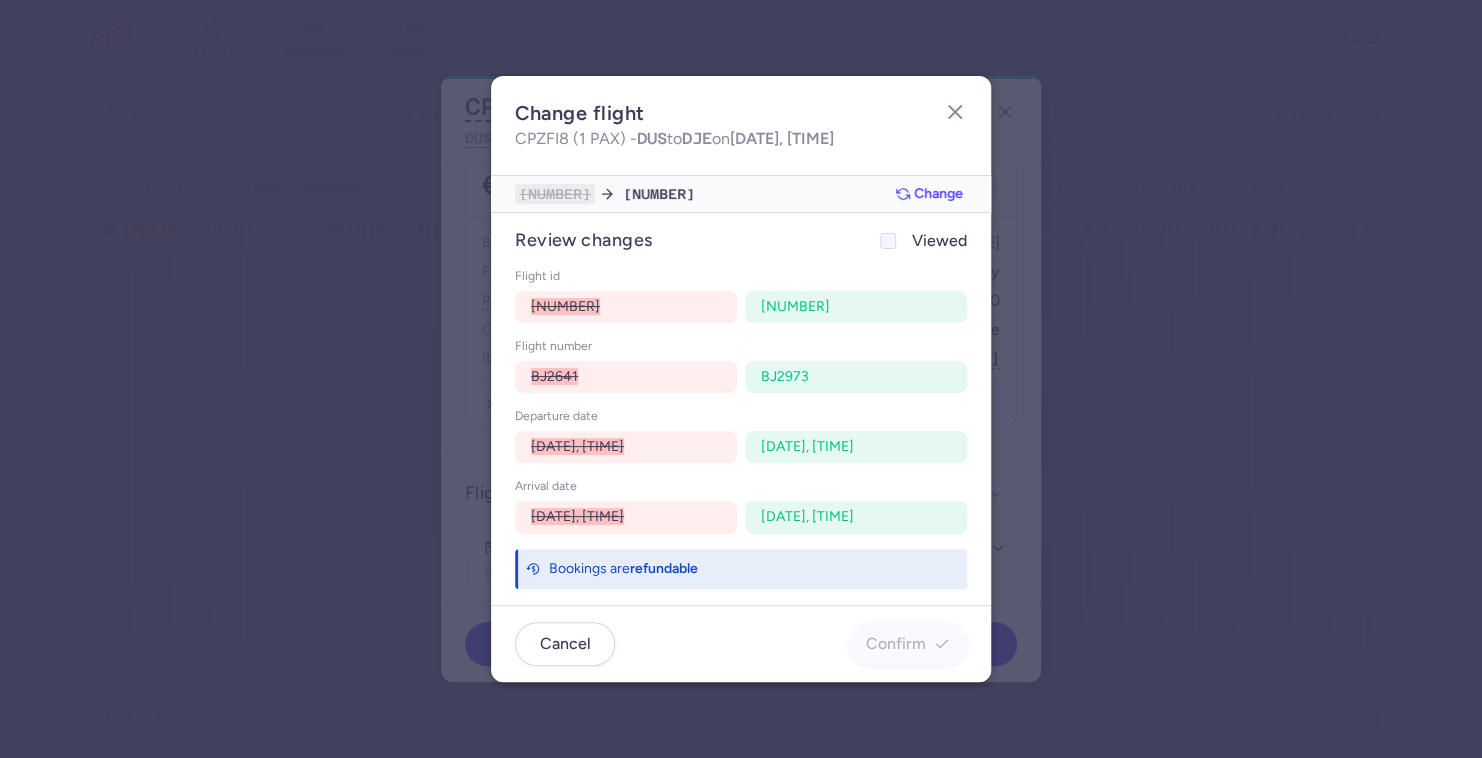 click on "Viewed" at bounding box center (921, 241) 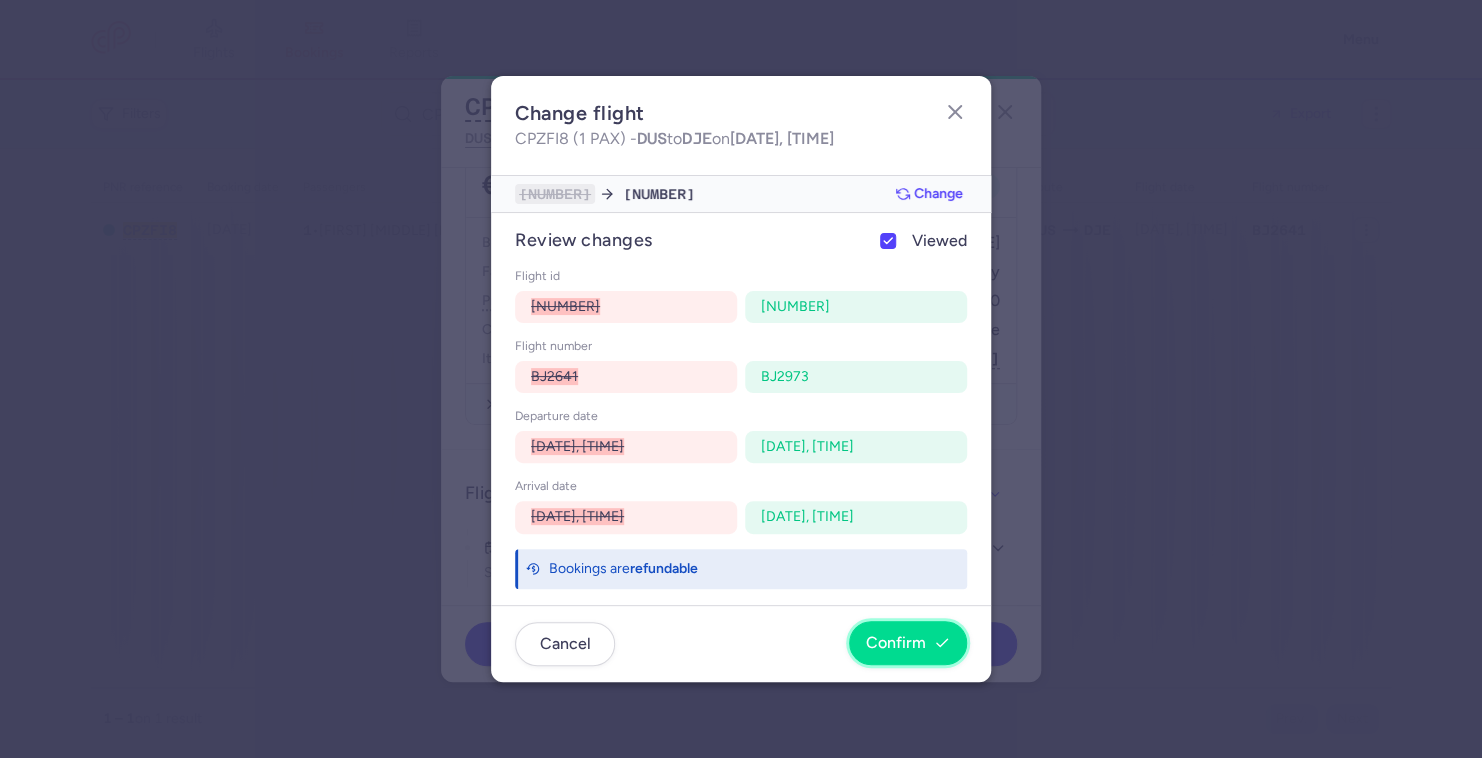 click on "Confirm" at bounding box center [908, 643] 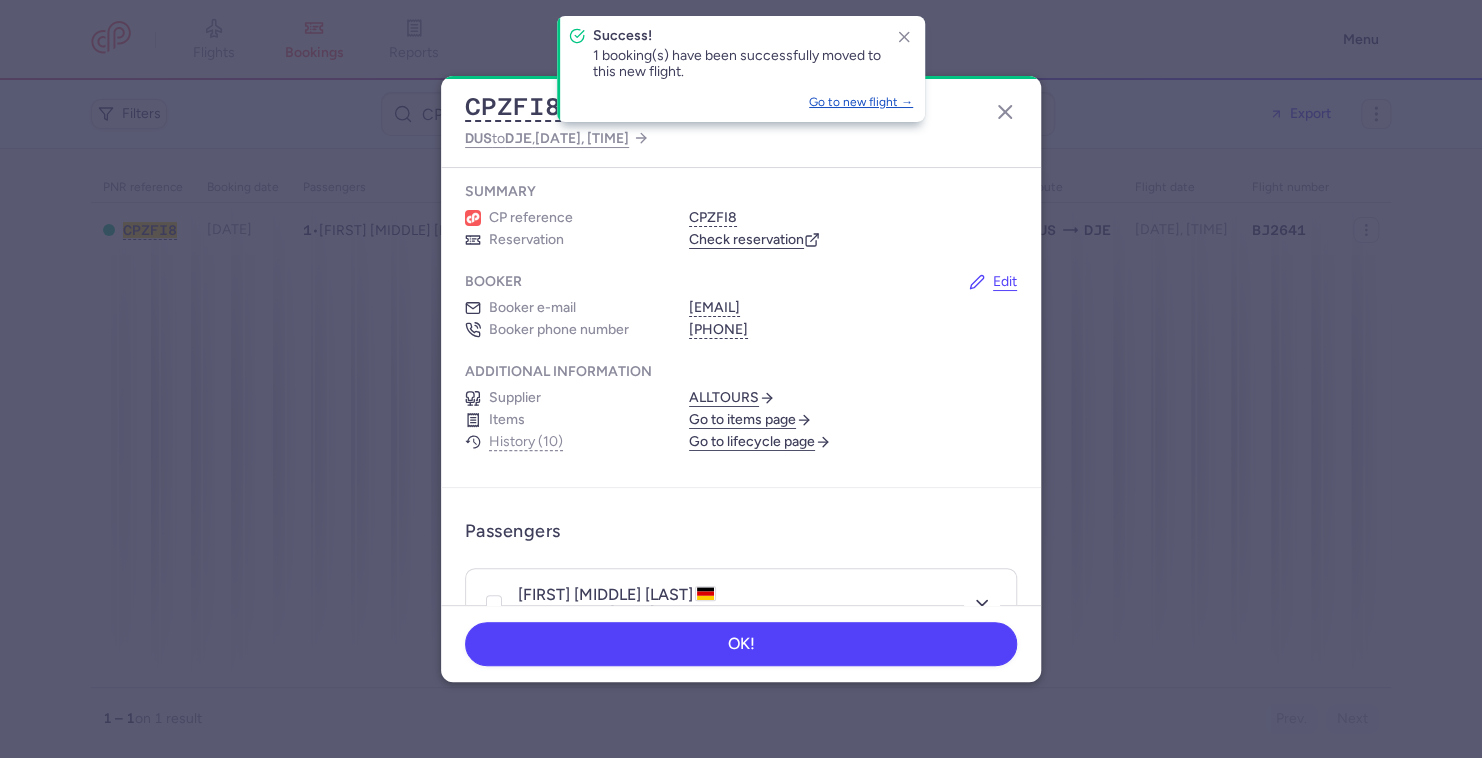scroll, scrollTop: 0, scrollLeft: 0, axis: both 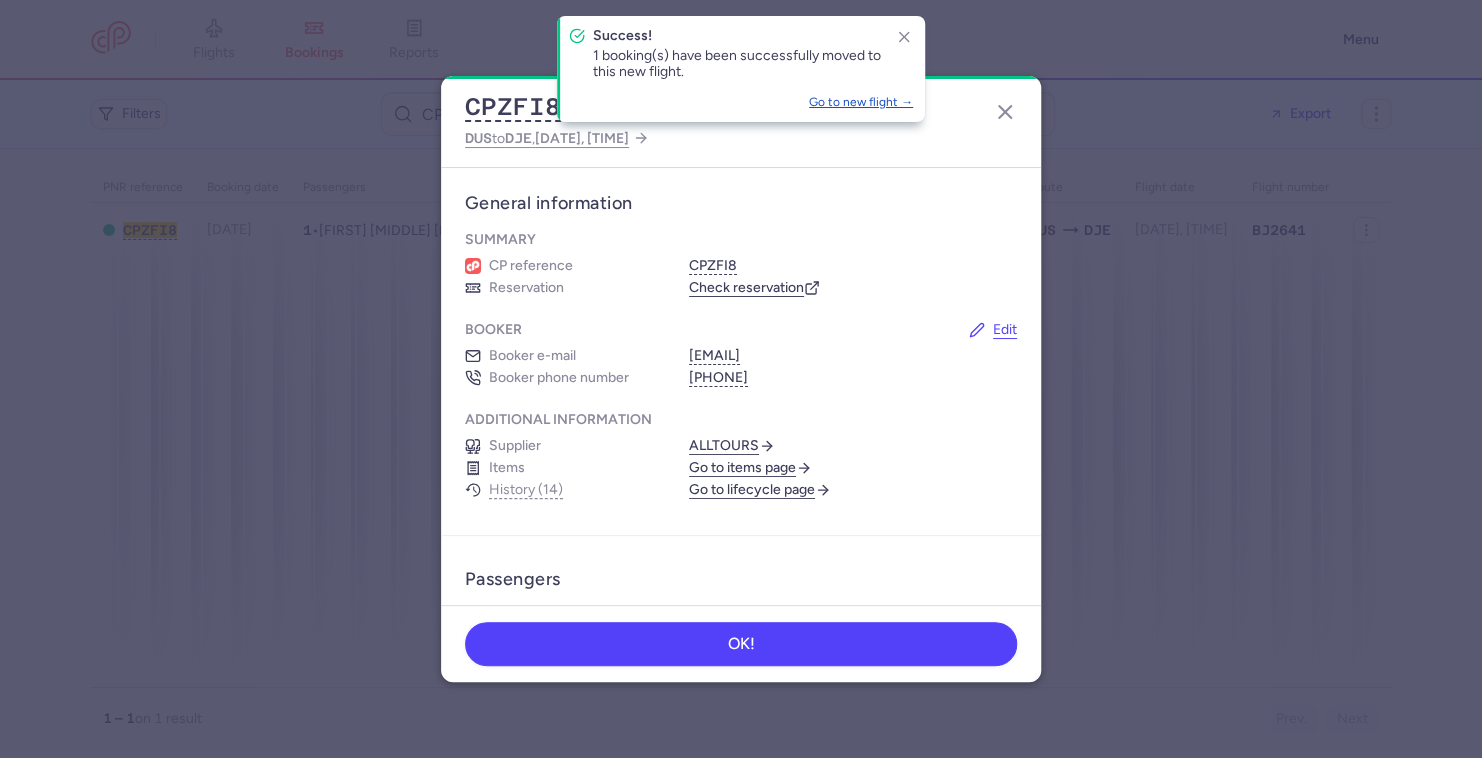 click on "Check reservation" at bounding box center [754, 288] 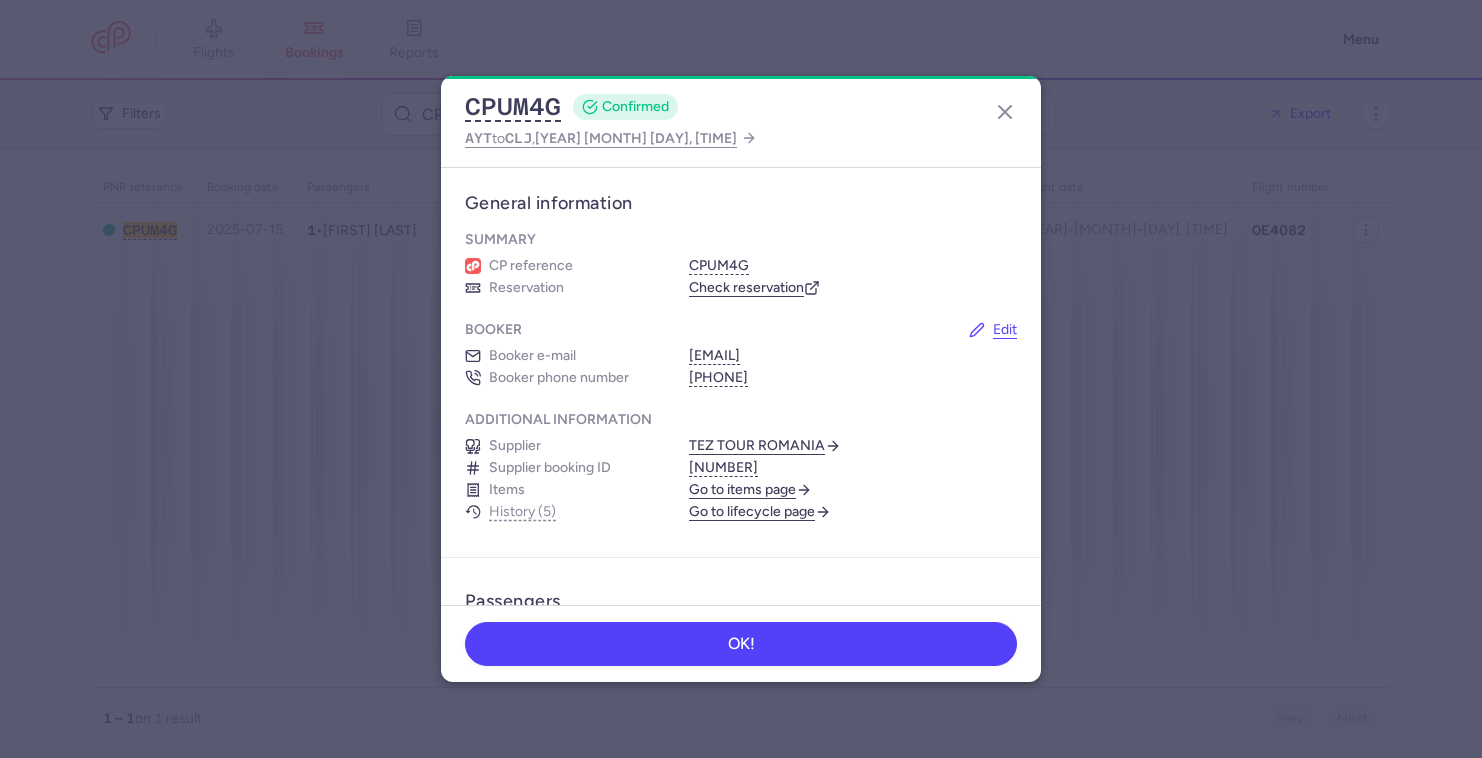 scroll, scrollTop: 0, scrollLeft: 0, axis: both 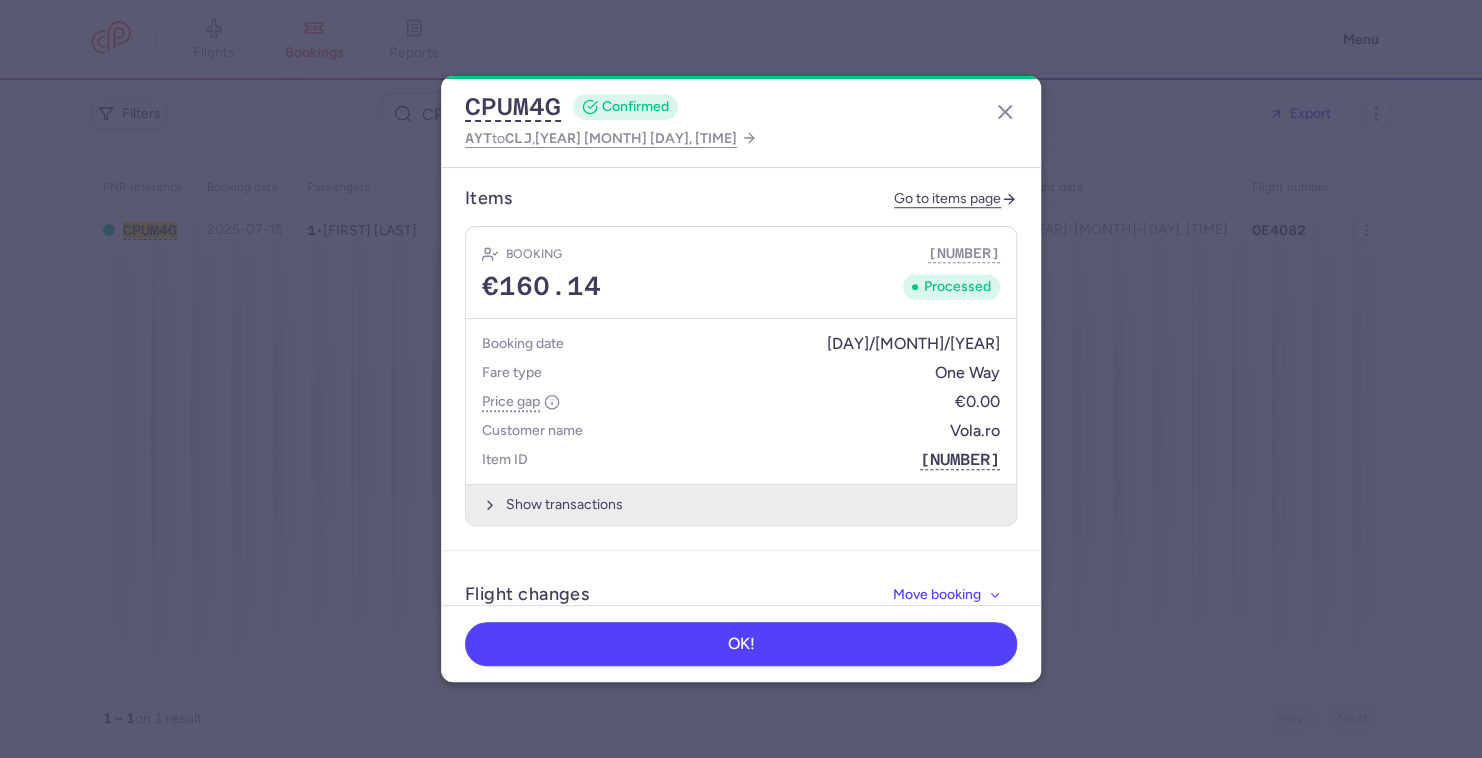 click on "Show transactions" at bounding box center (741, 504) 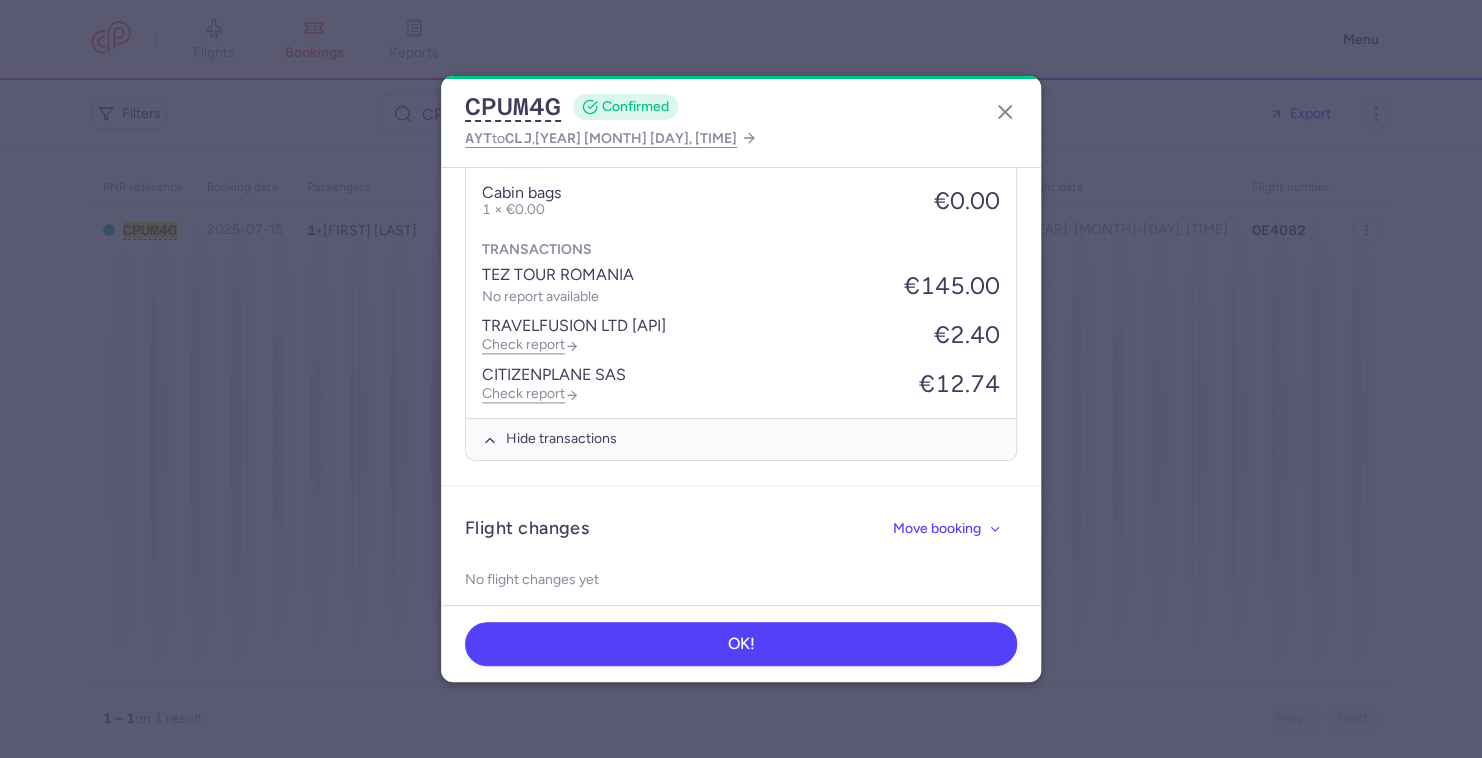 scroll, scrollTop: 1285, scrollLeft: 0, axis: vertical 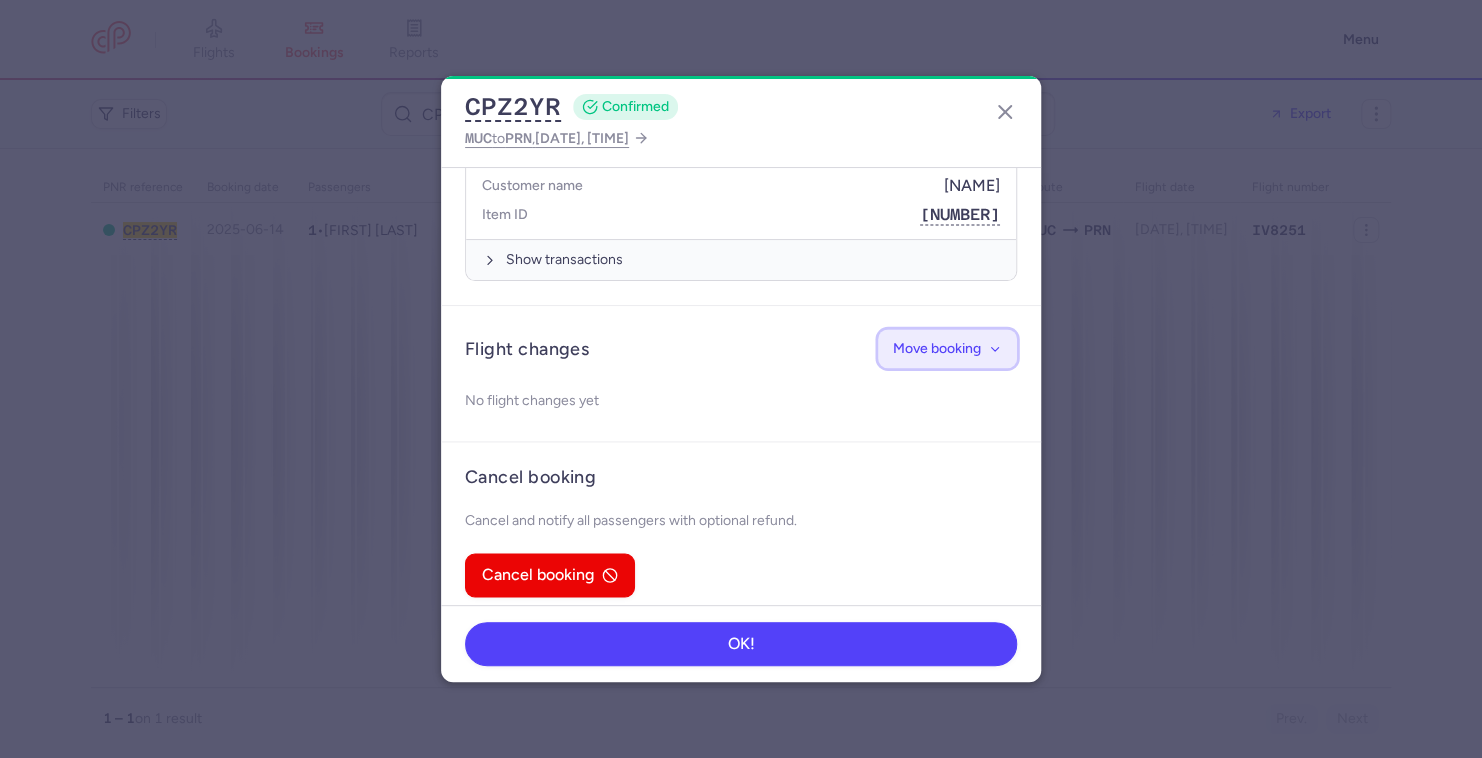 click on "Move booking" 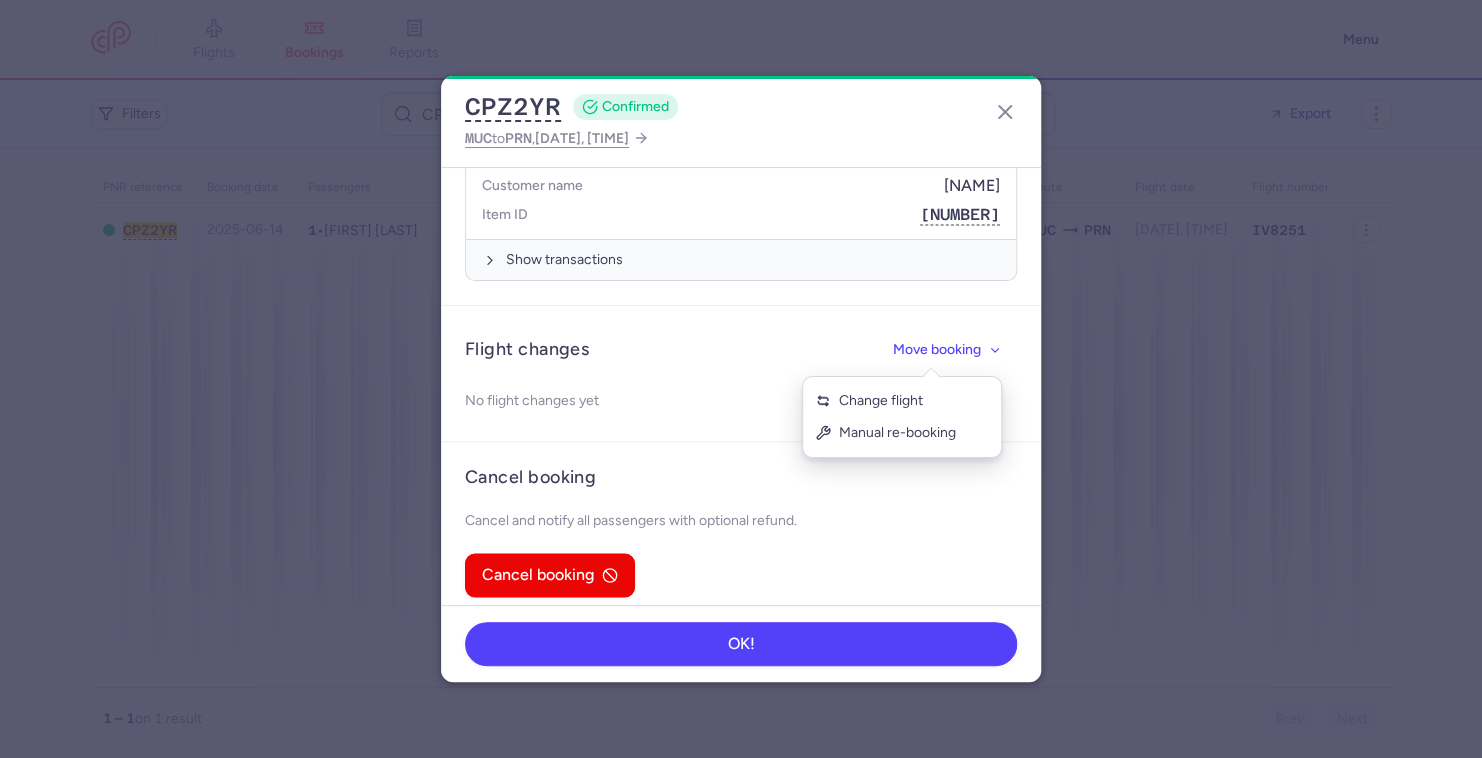 click on "Change flight" at bounding box center (902, 401) 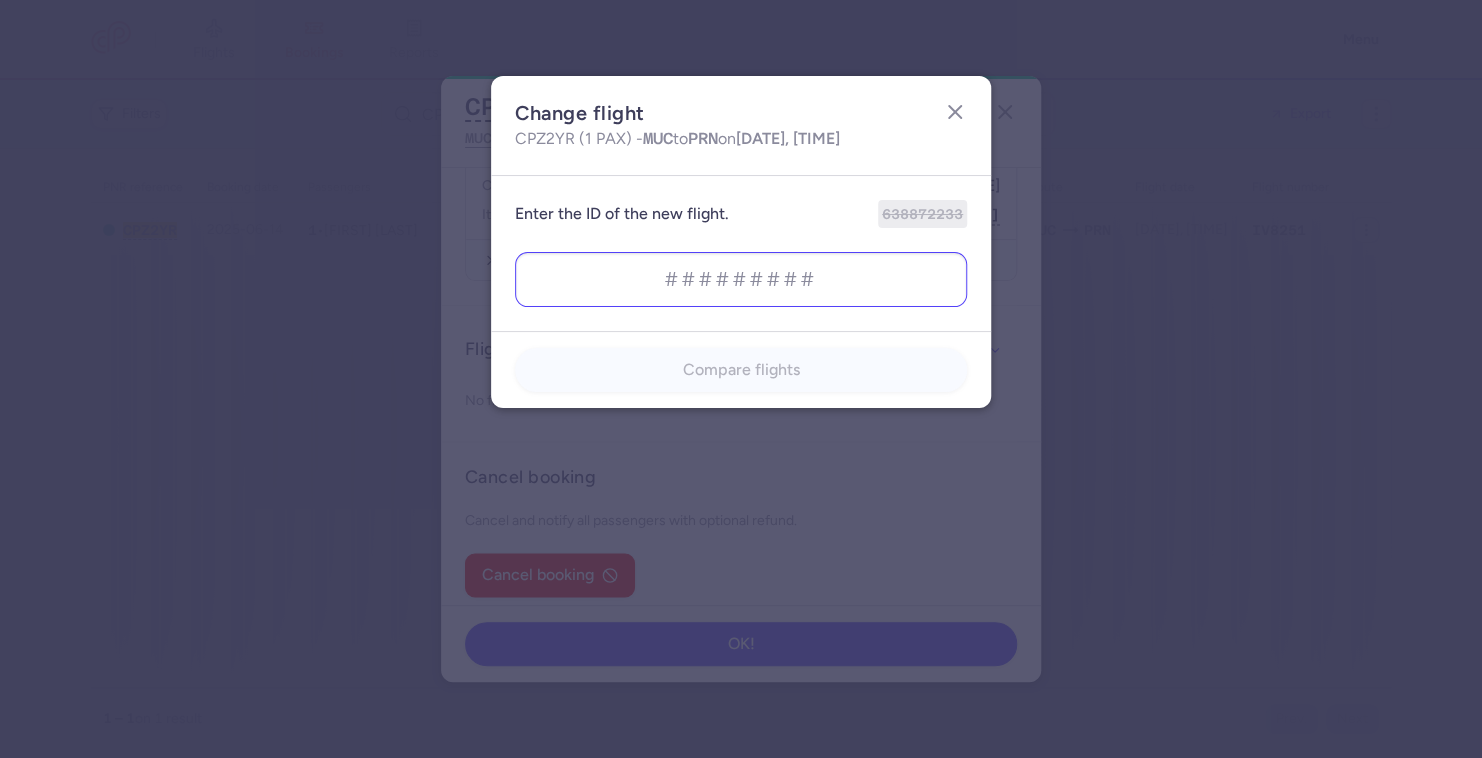 click at bounding box center (741, 279) 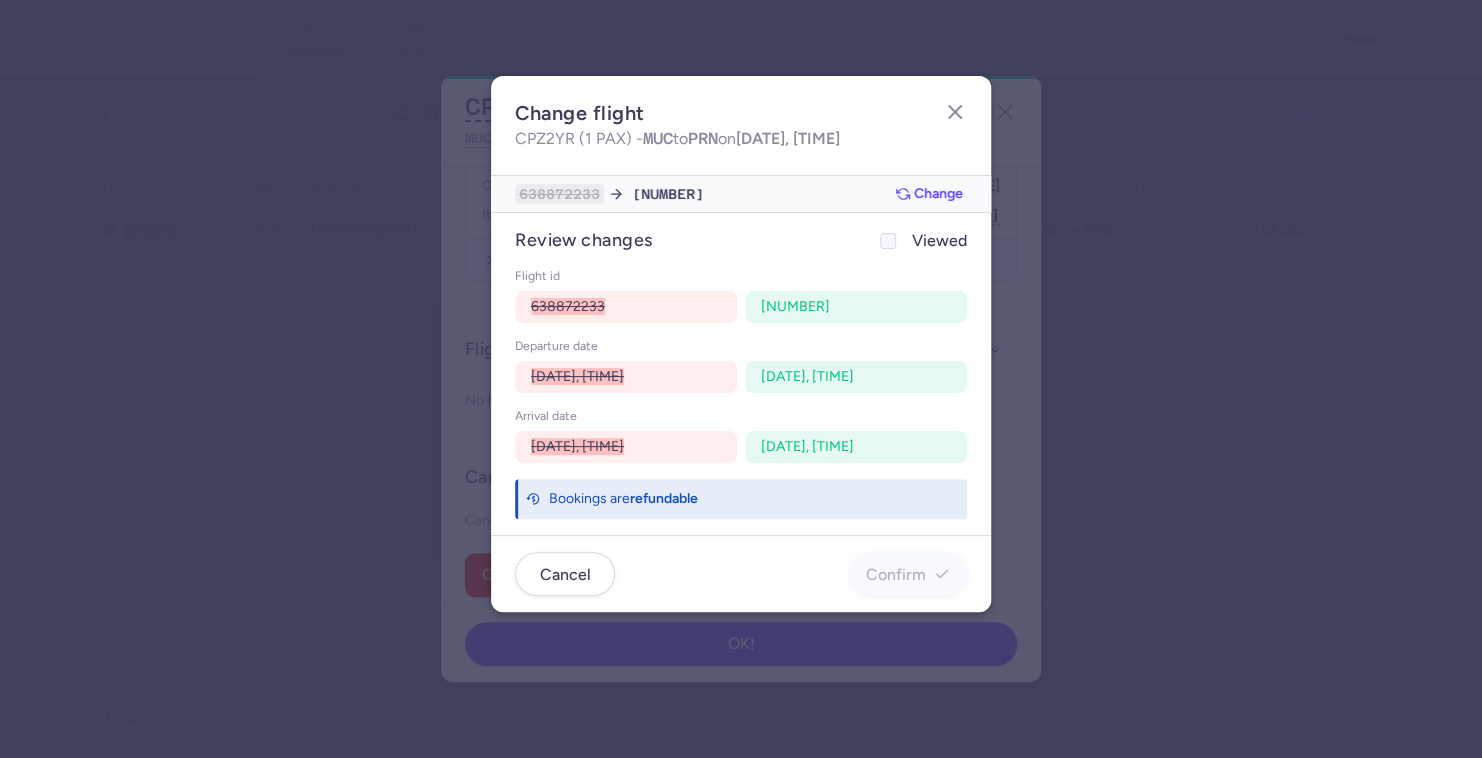 click at bounding box center [888, 241] 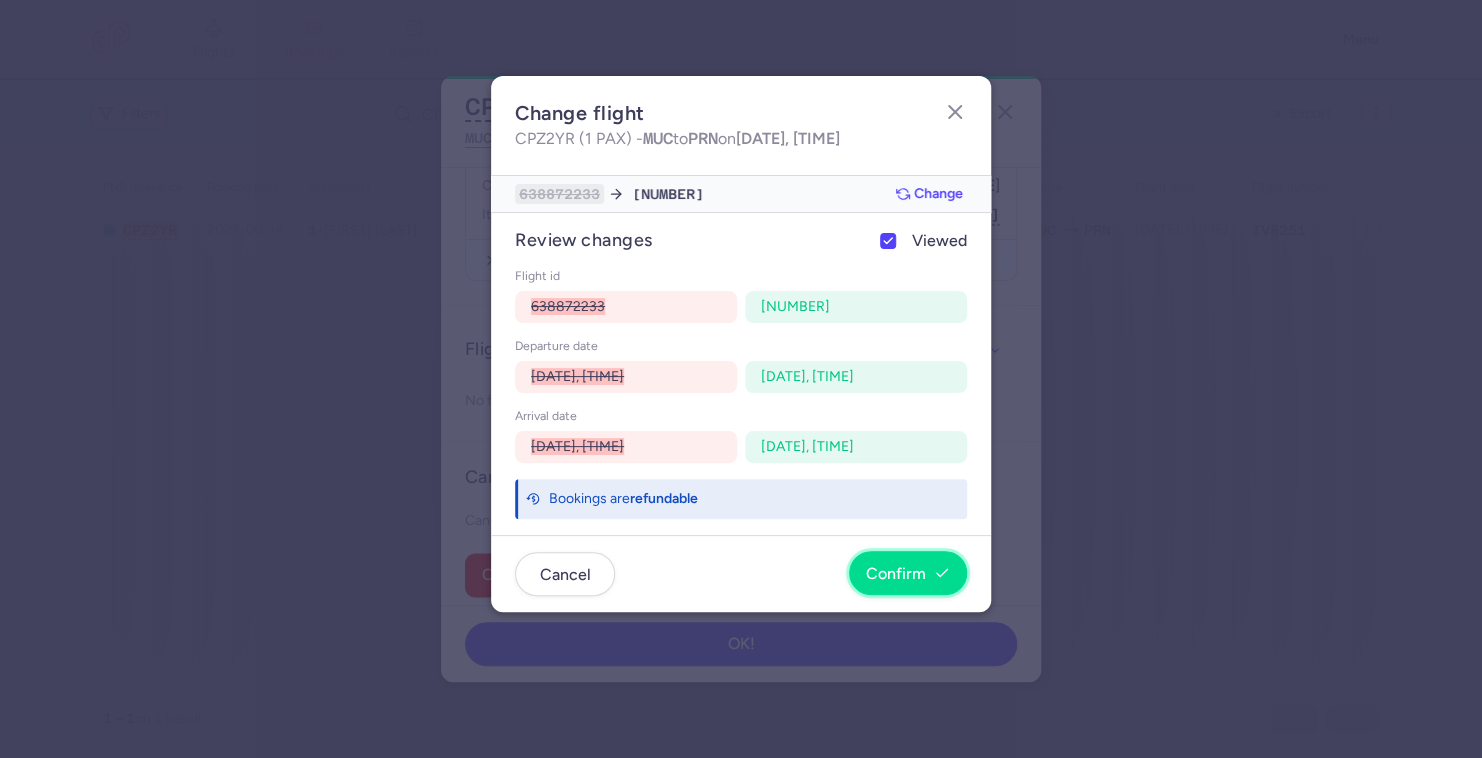click on "Confirm" at bounding box center (896, 574) 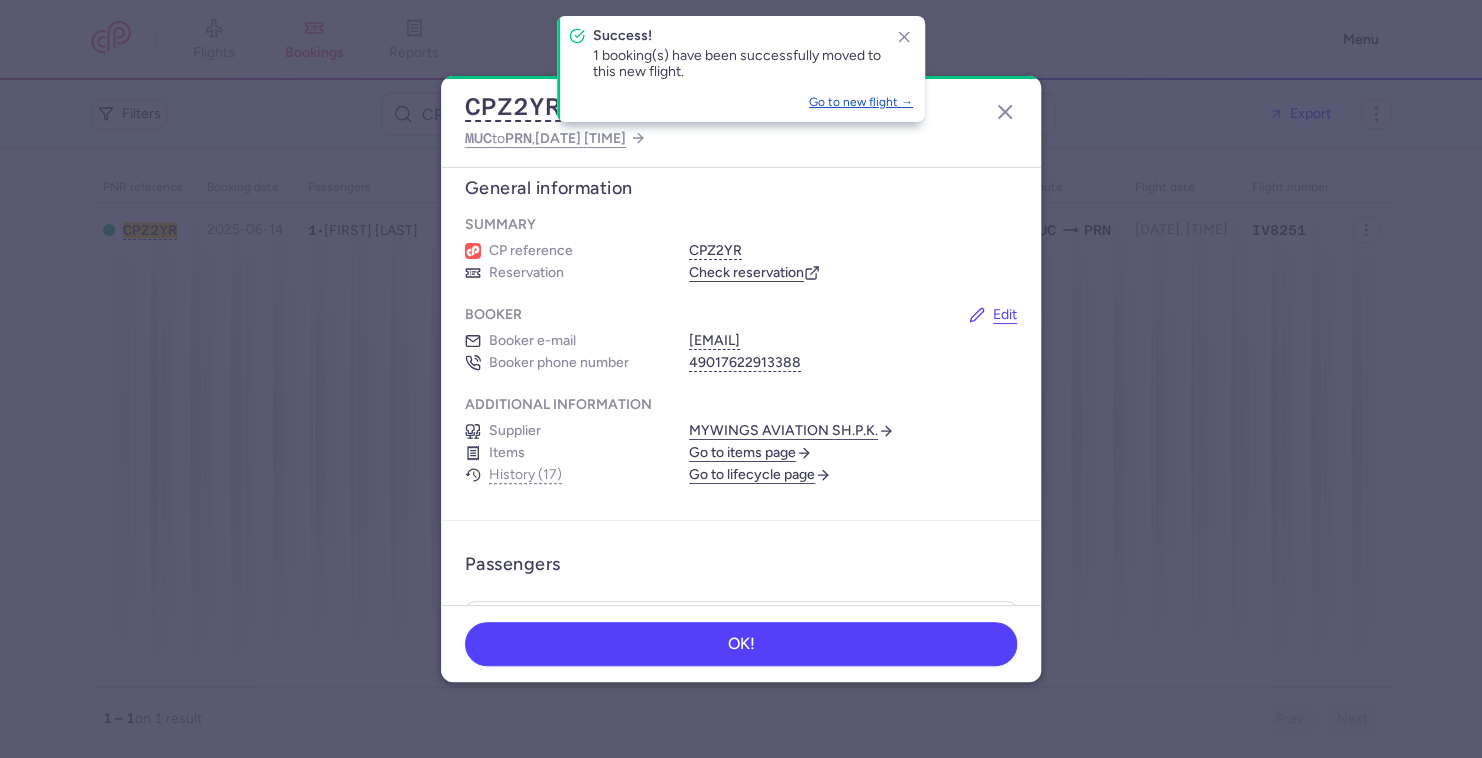 scroll, scrollTop: 0, scrollLeft: 0, axis: both 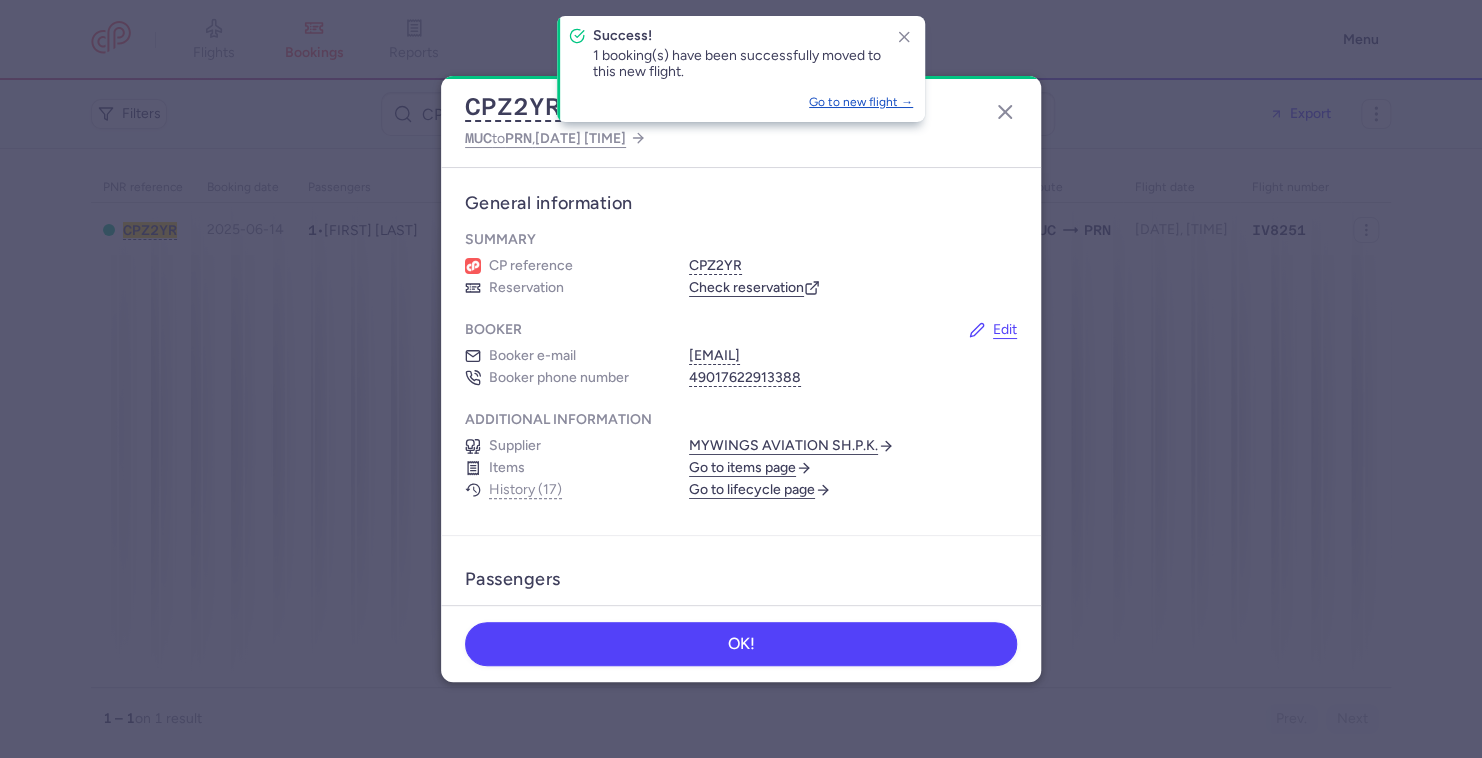 click on "Check reservation" at bounding box center [754, 288] 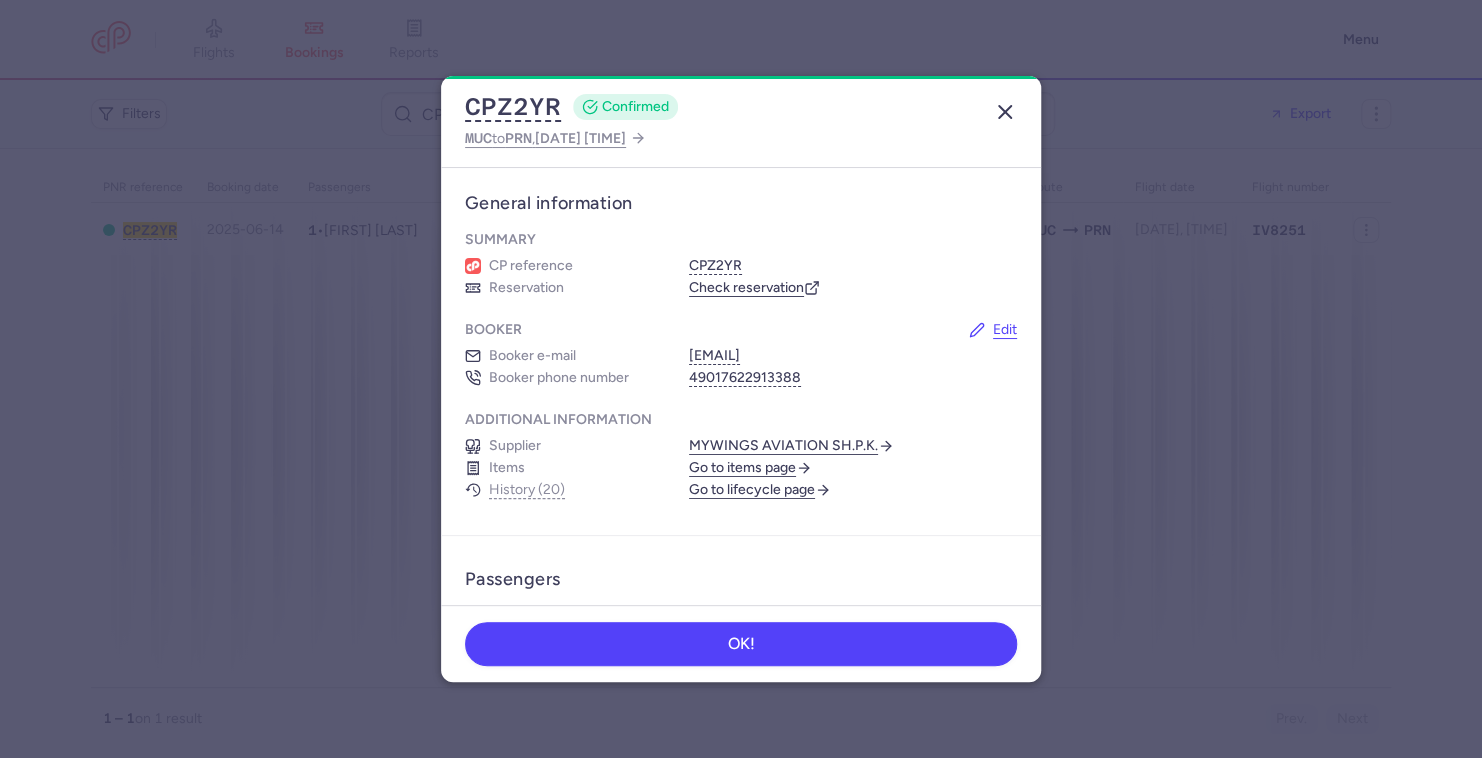 click 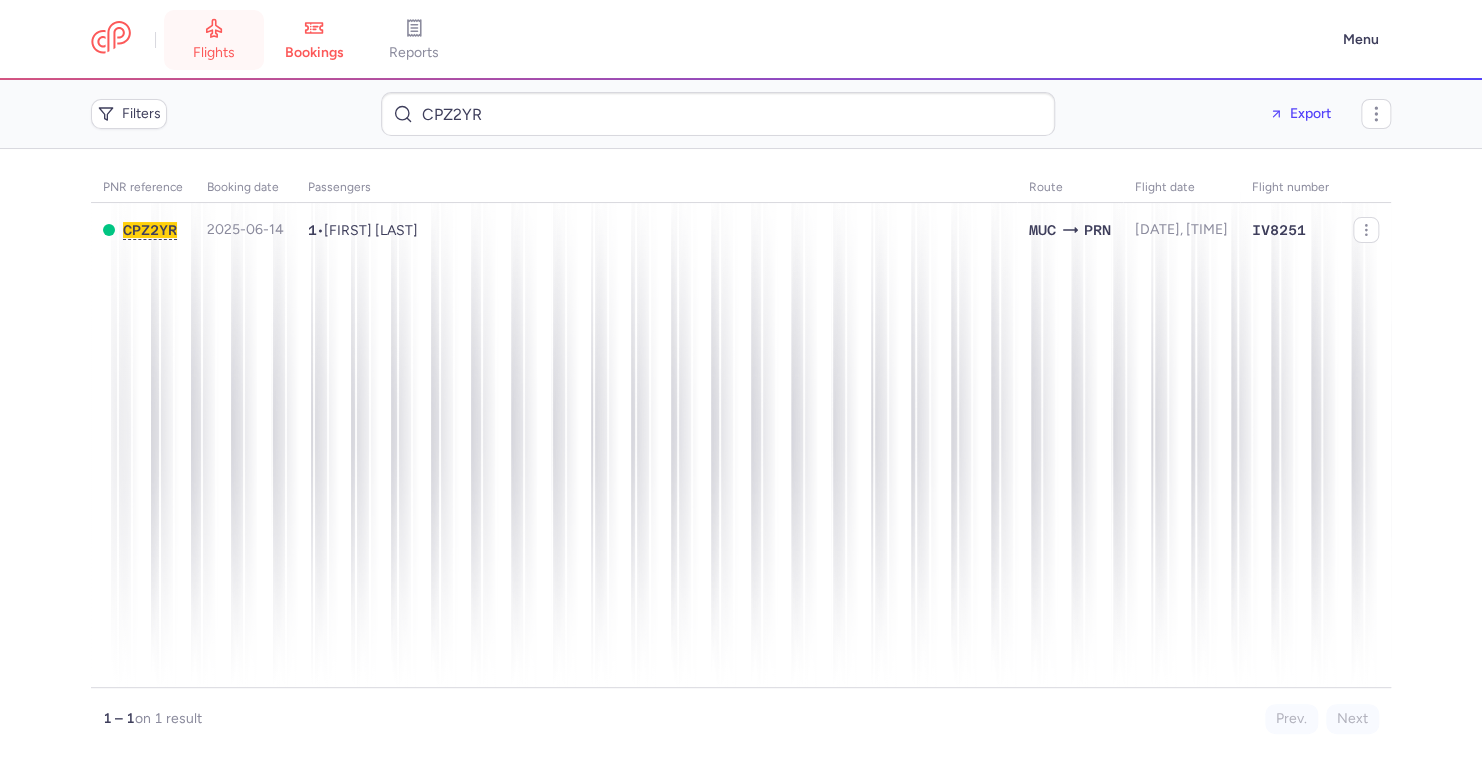 click on "flights" at bounding box center [214, 53] 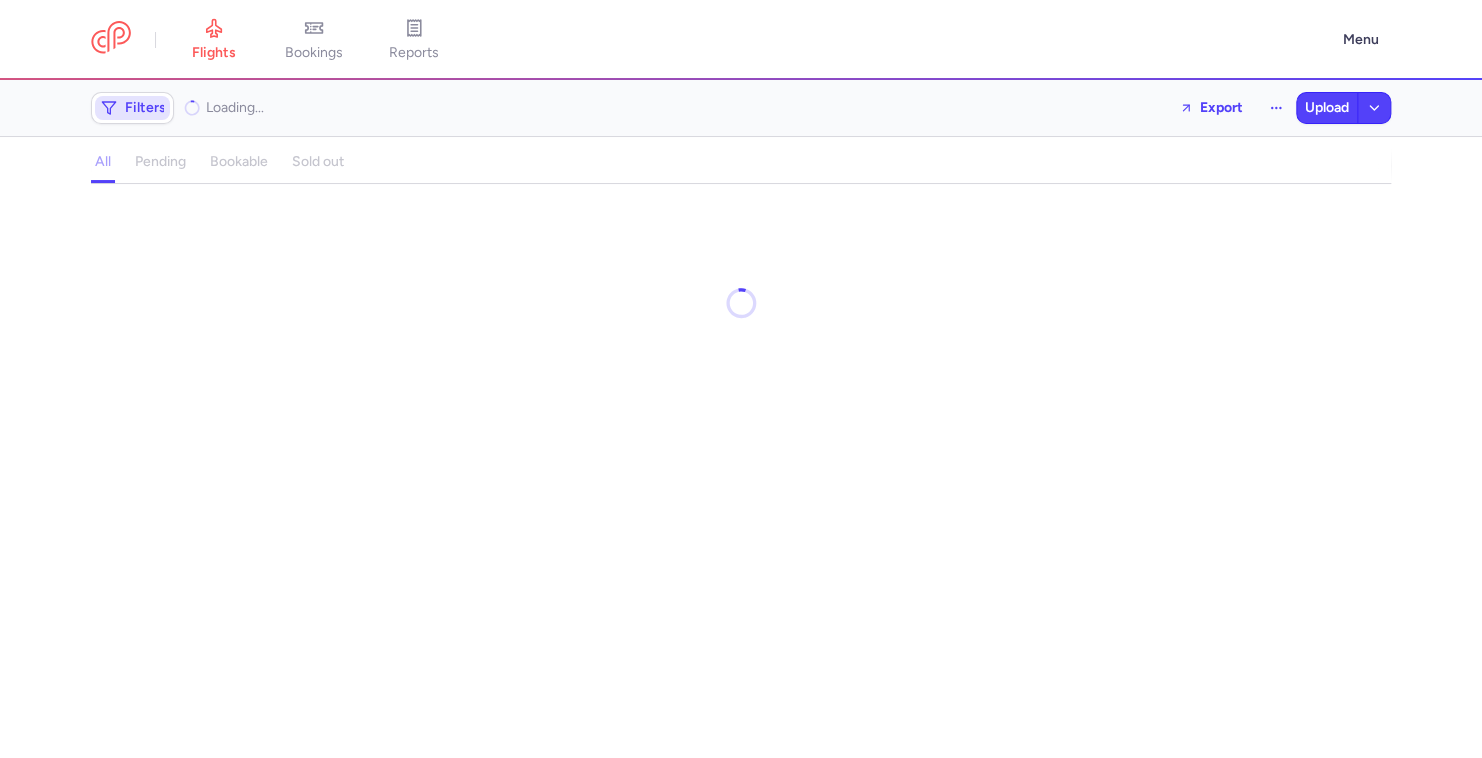 click on "Filters" at bounding box center (132, 108) 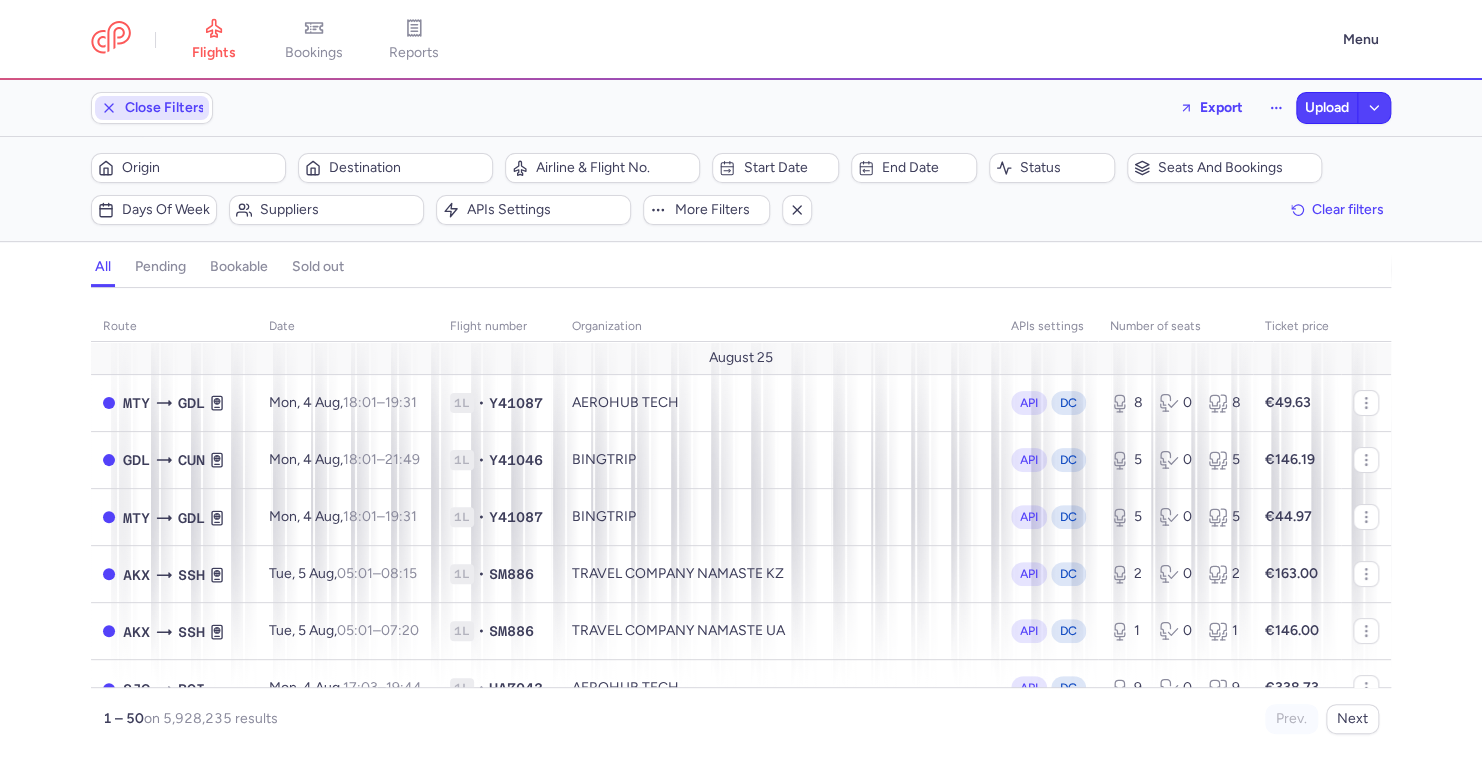 scroll, scrollTop: 0, scrollLeft: 0, axis: both 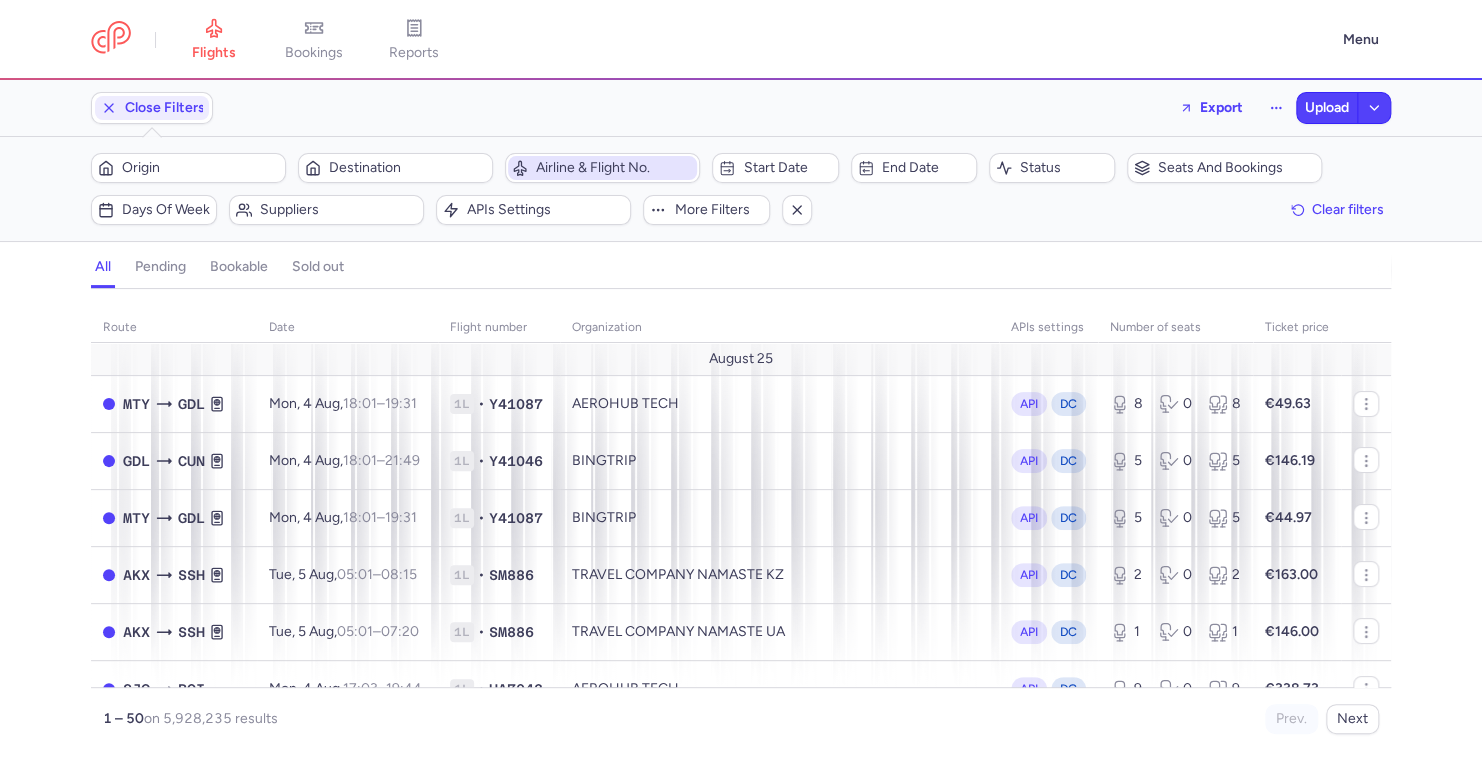 click on "Airline & Flight No." at bounding box center (614, 168) 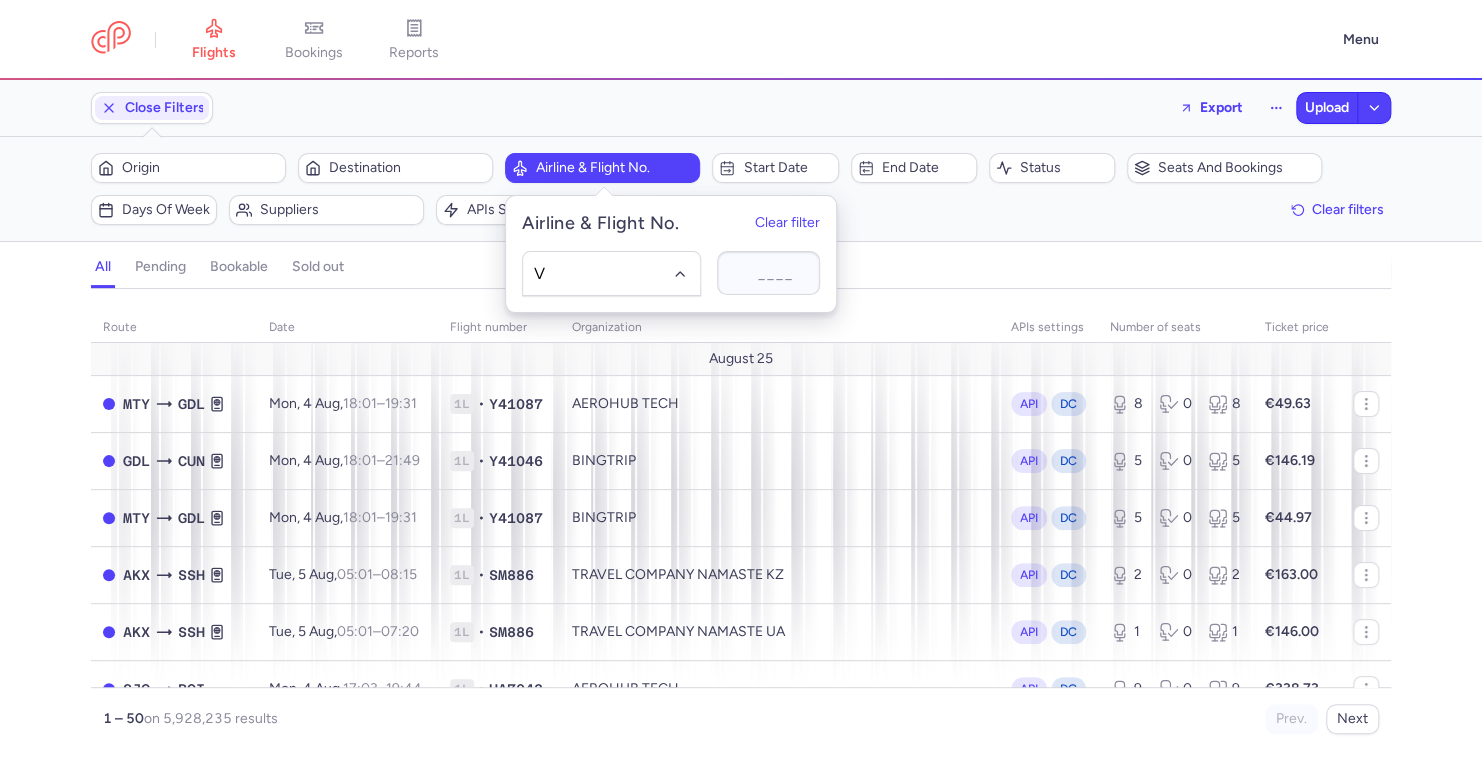 type on "VU" 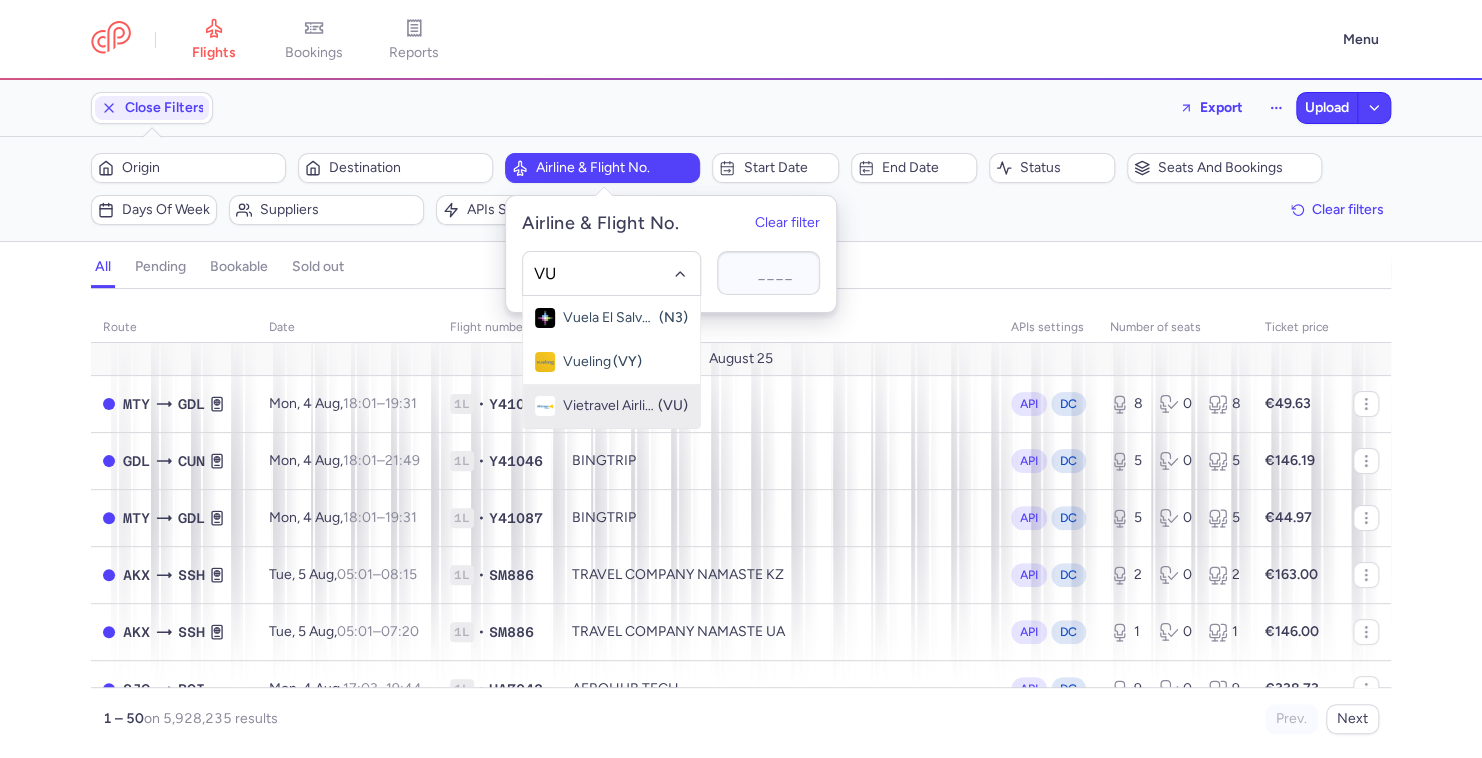 click on "Vietravel Airlines (VU)" at bounding box center [625, 406] 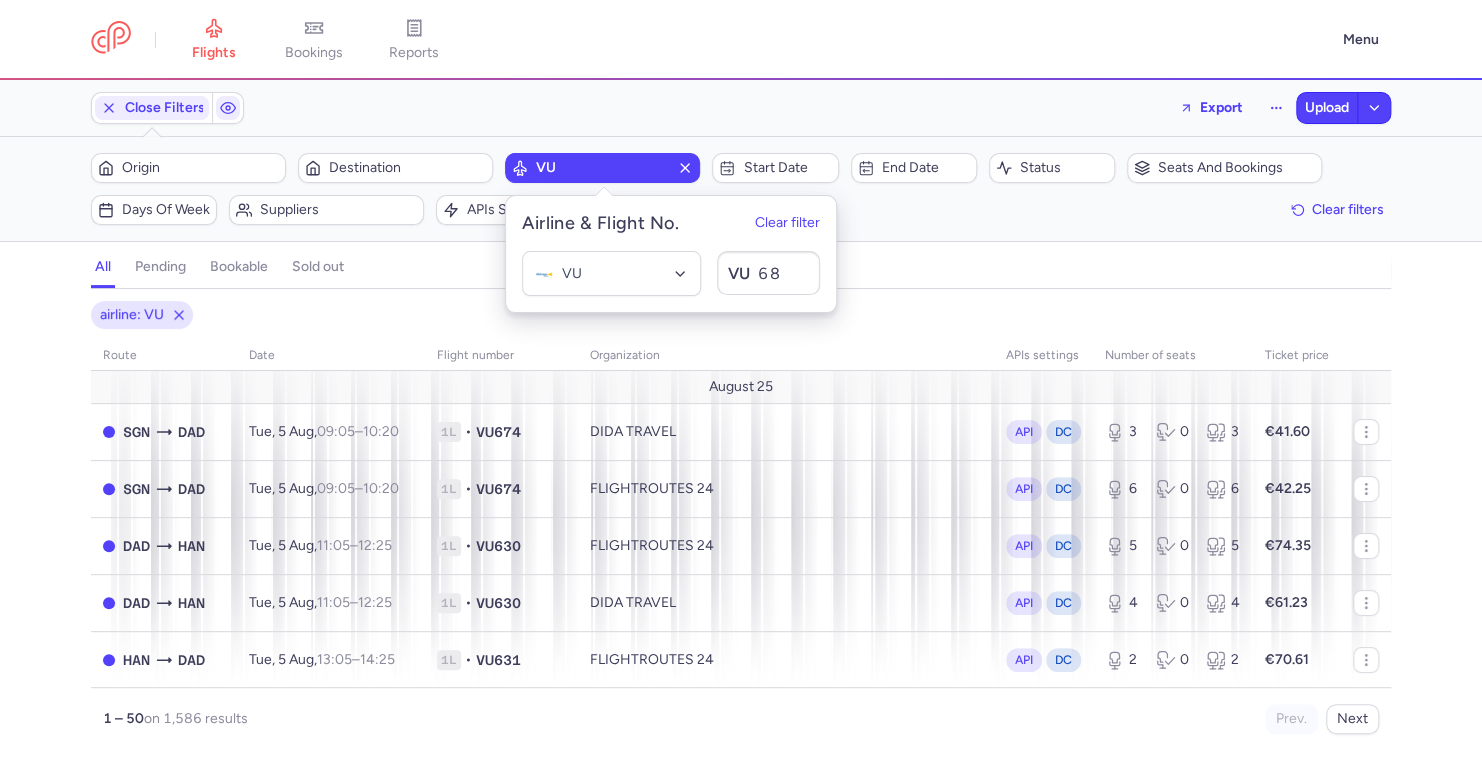 type on "681" 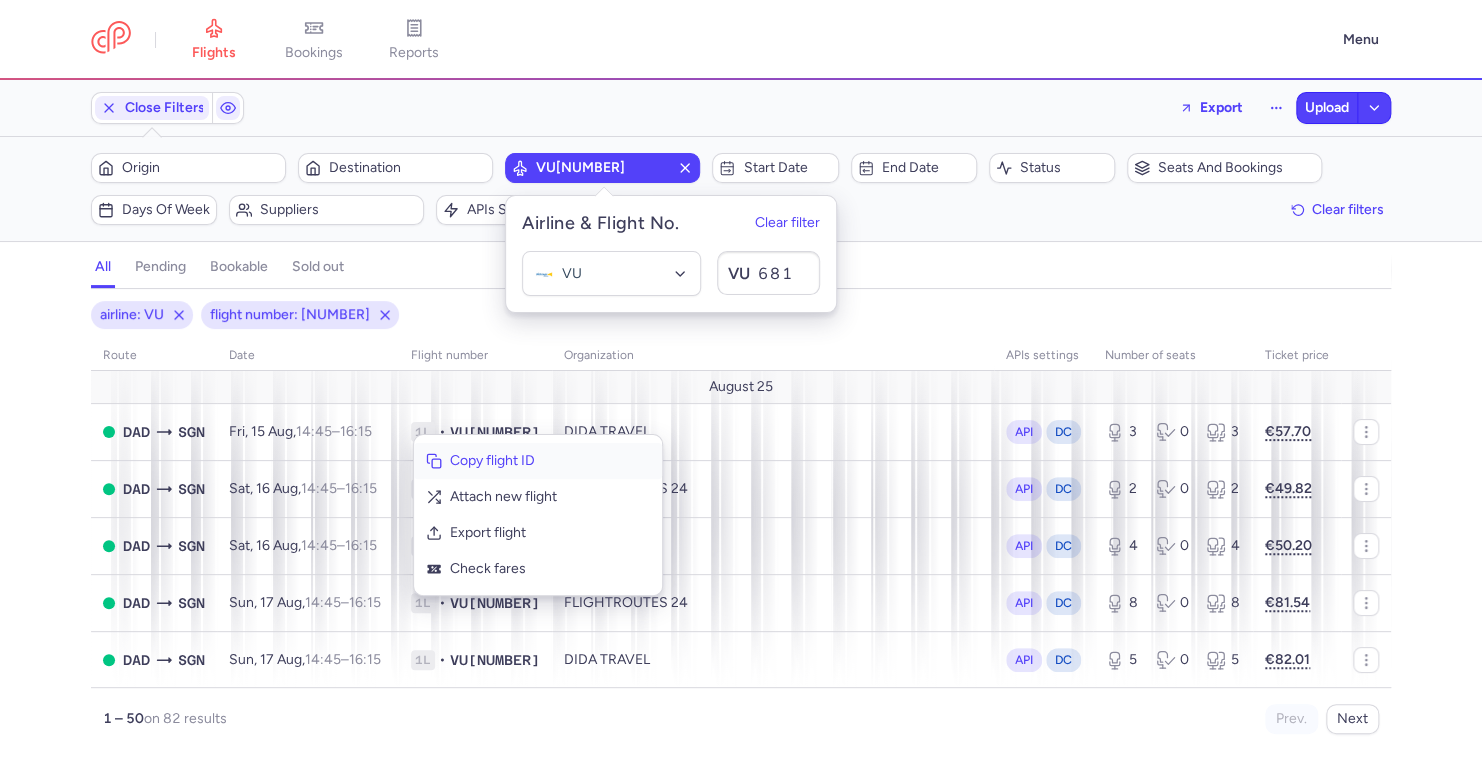 click on "Copy flight ID" at bounding box center (550, 461) 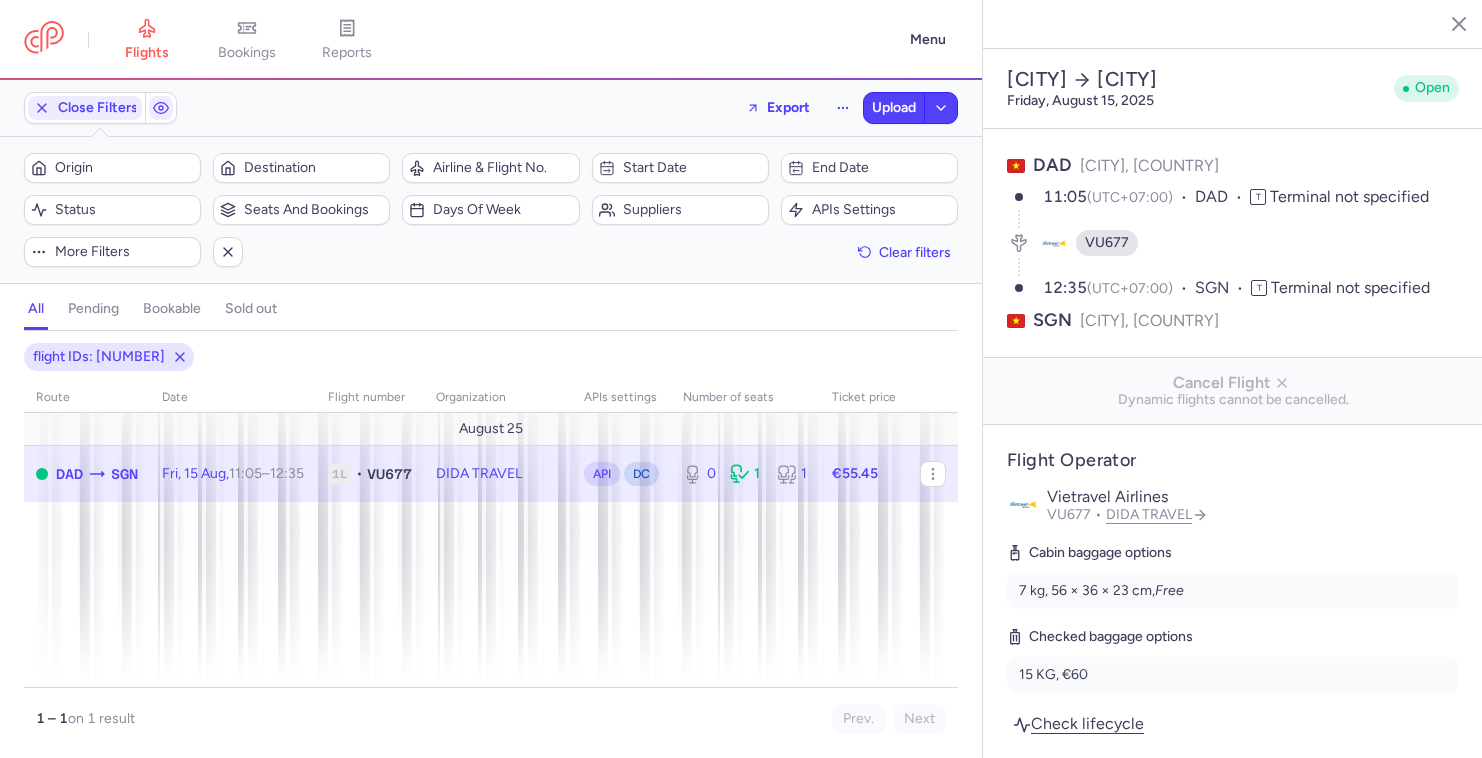 select on "days" 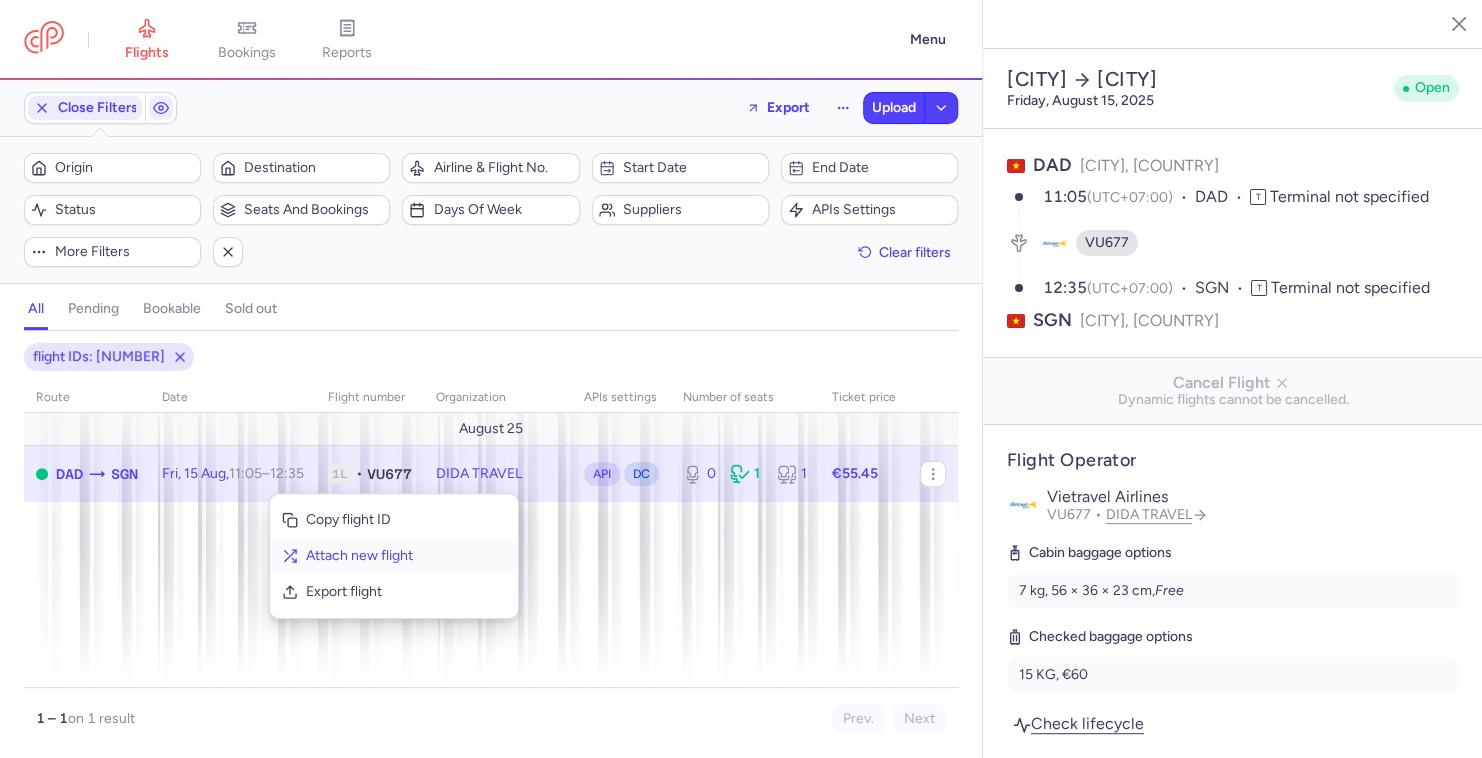 click on "Attach new flight" at bounding box center (406, 556) 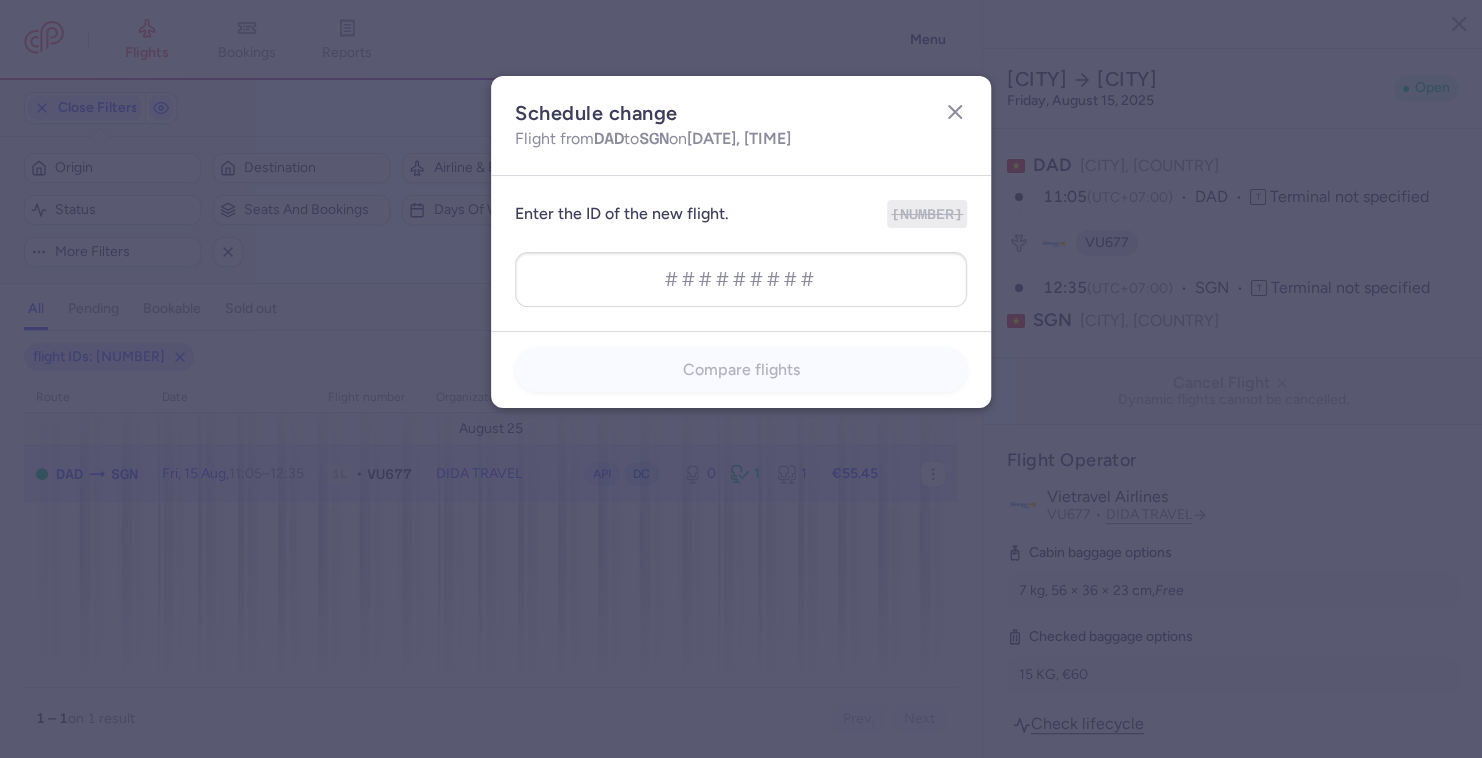type on "1315154493" 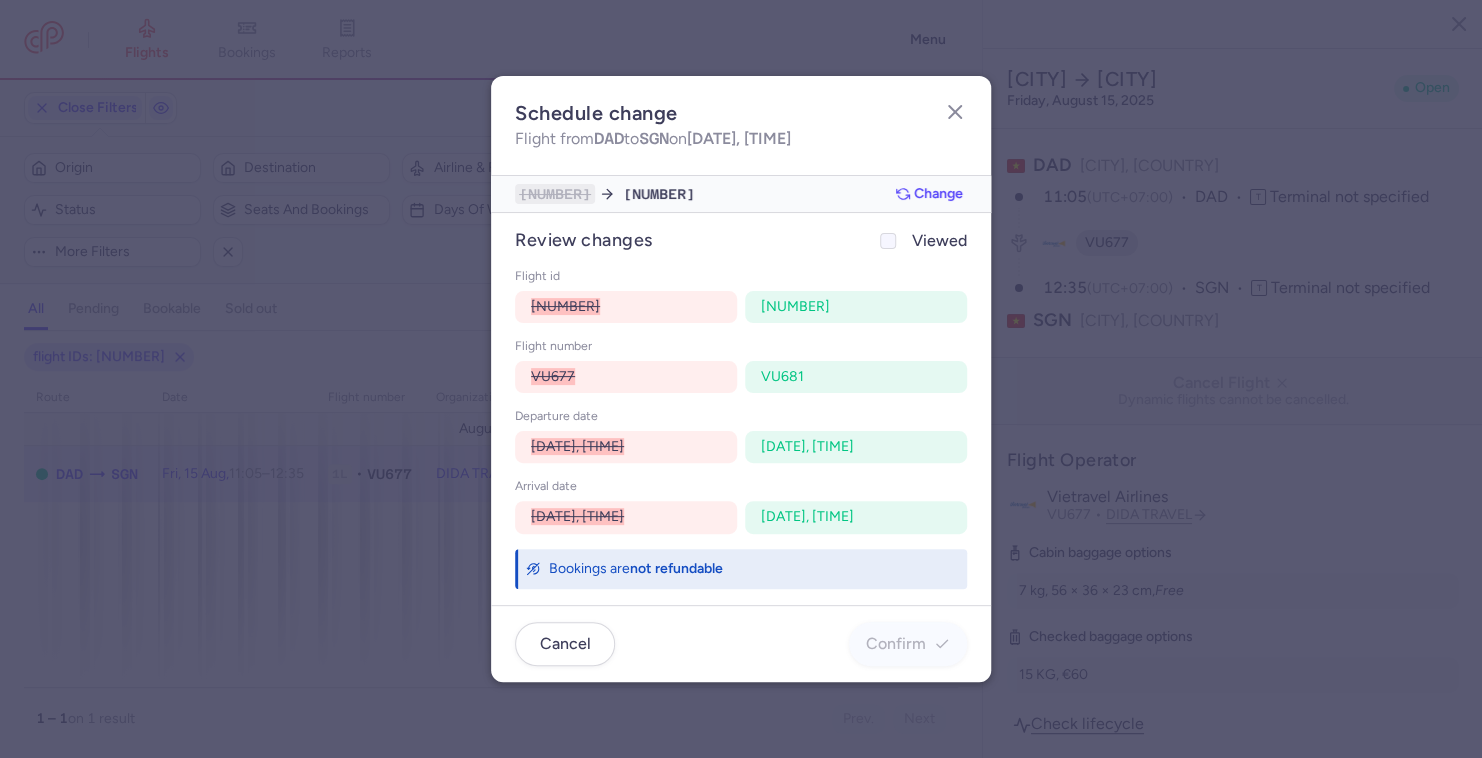 click at bounding box center [888, 241] 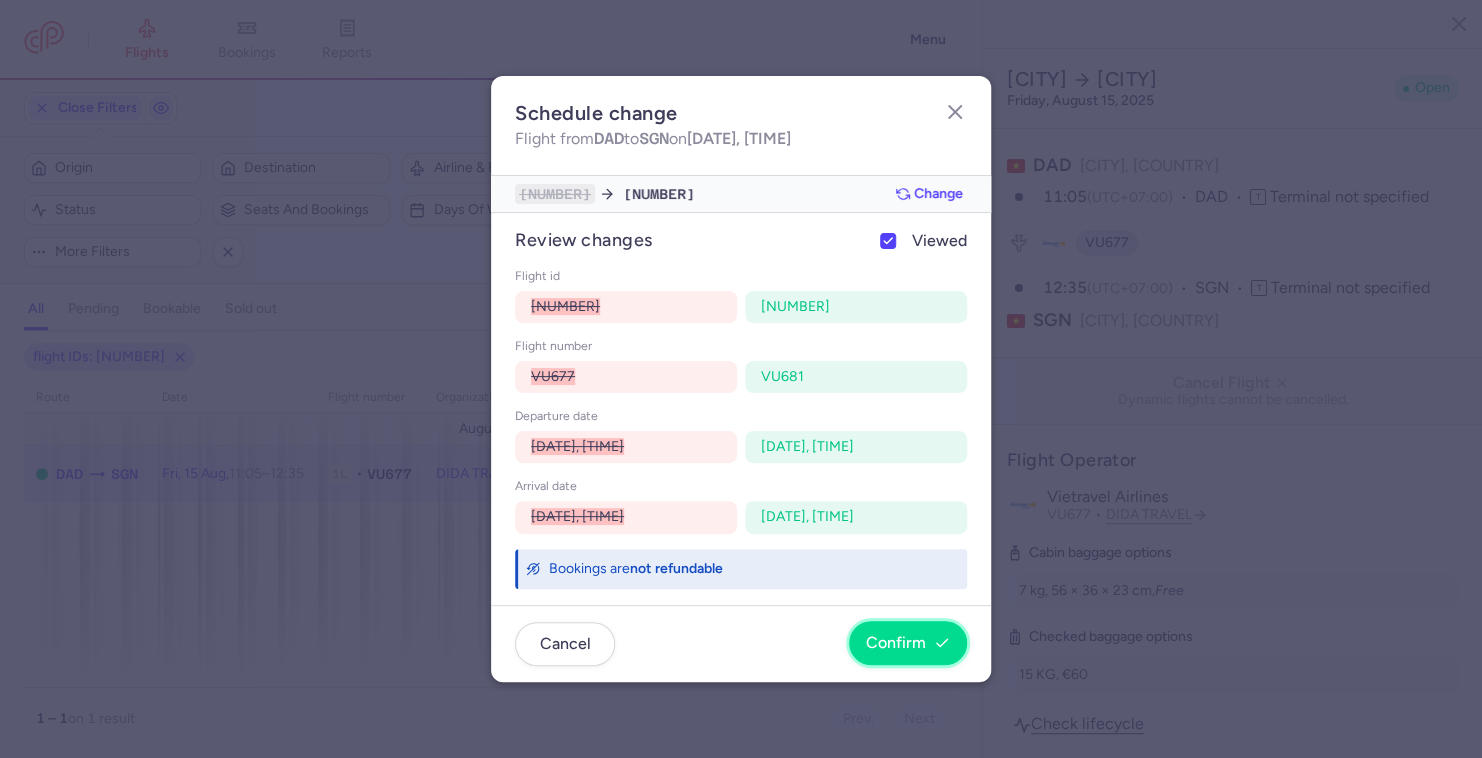click on "Confirm" at bounding box center (908, 643) 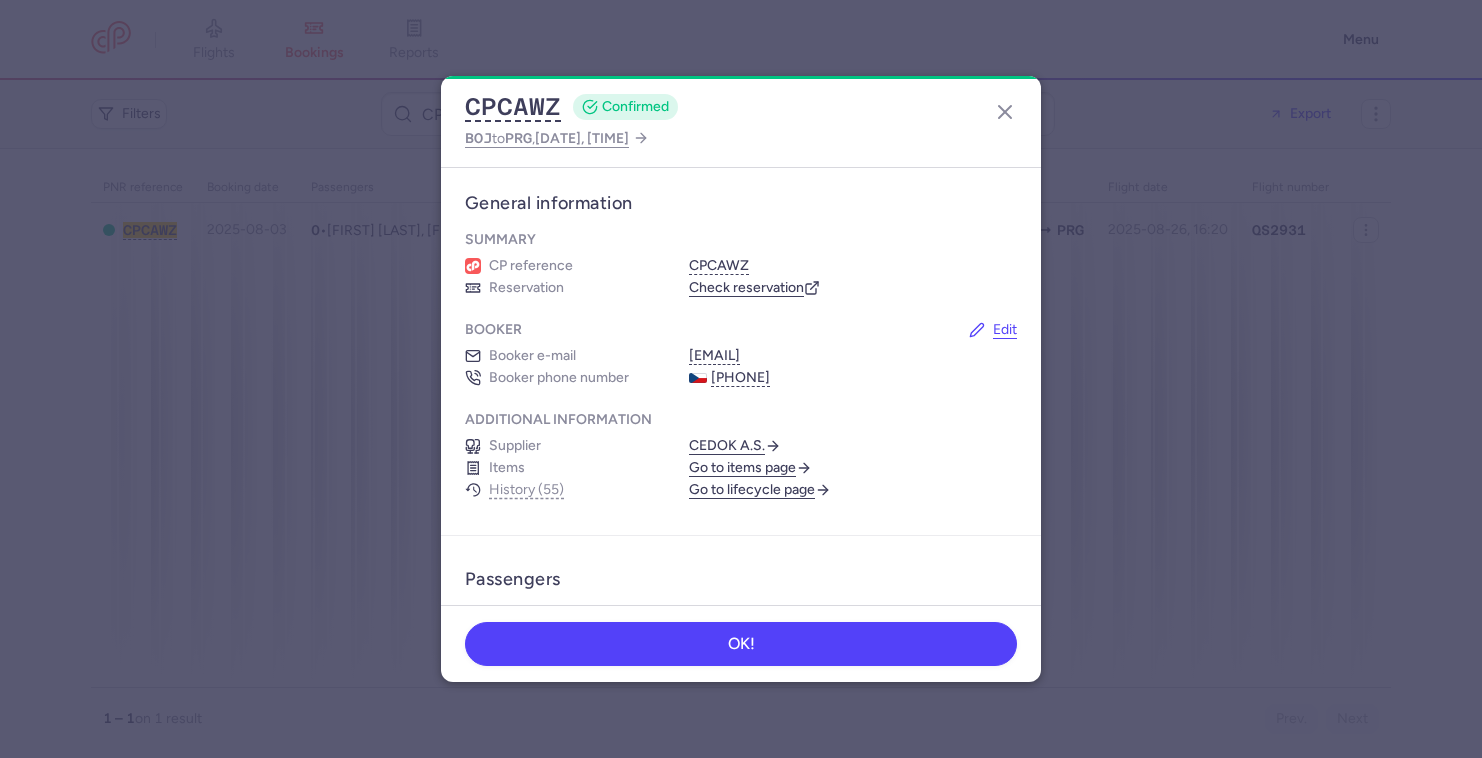 scroll, scrollTop: 0, scrollLeft: 0, axis: both 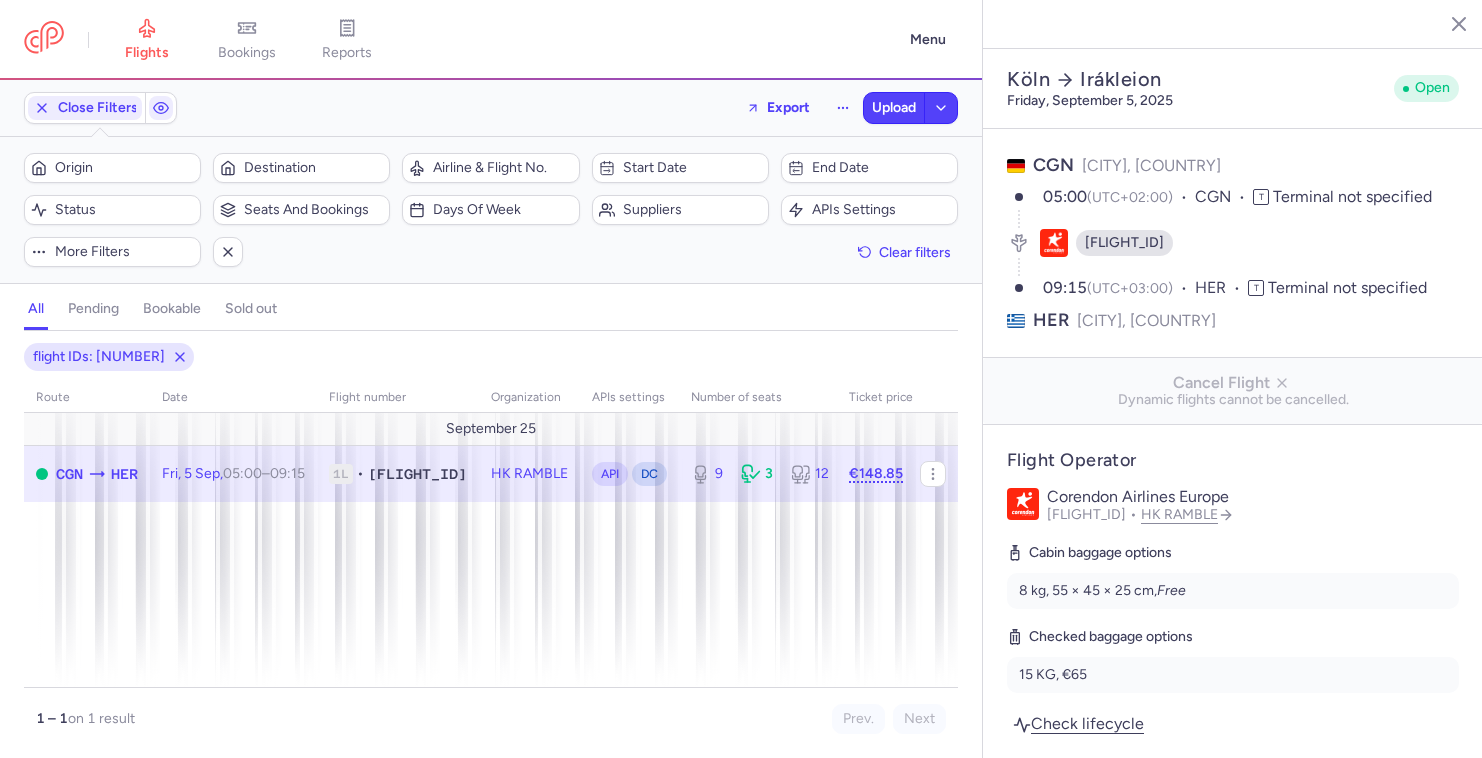 select on "days" 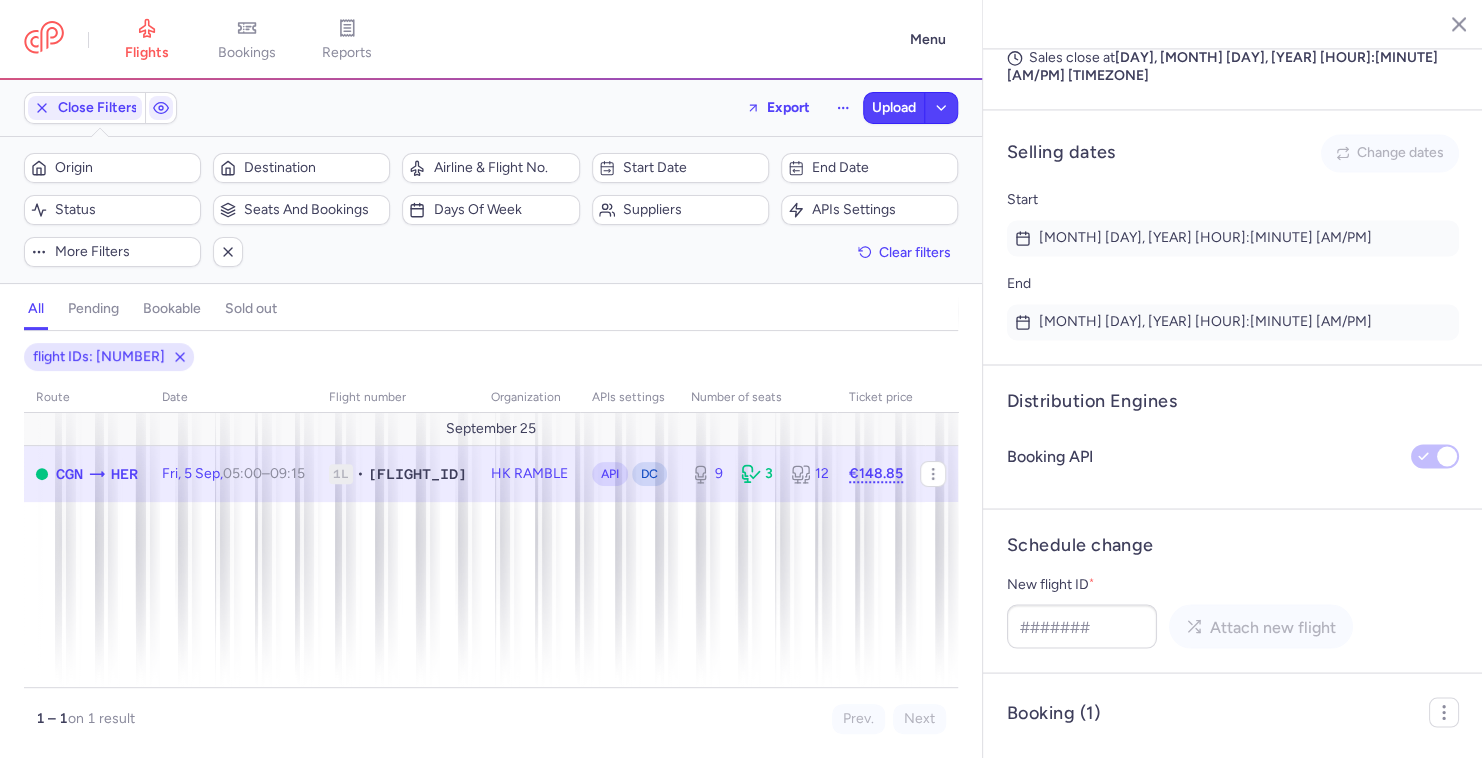 scroll, scrollTop: 1523, scrollLeft: 0, axis: vertical 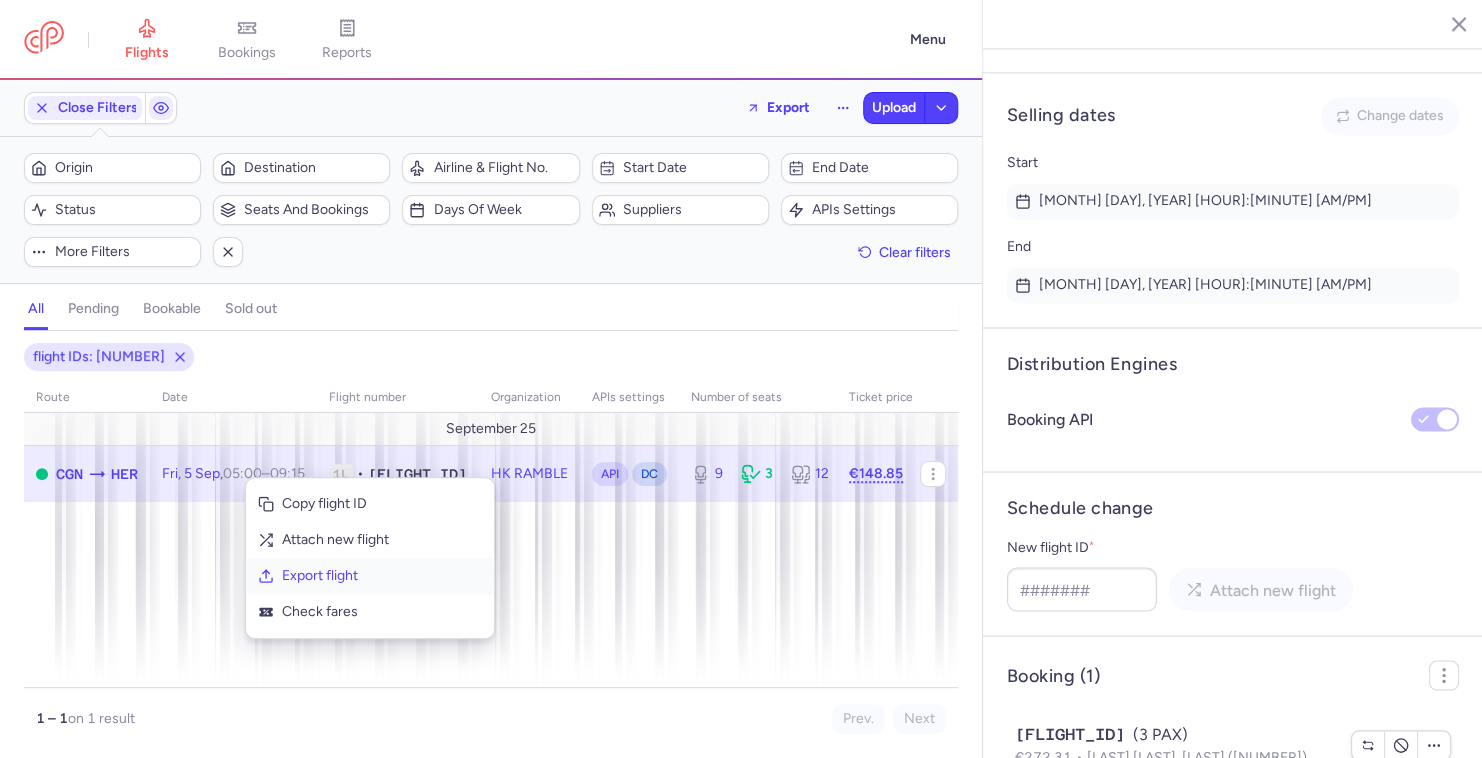 click on "Export flight" at bounding box center (370, 576) 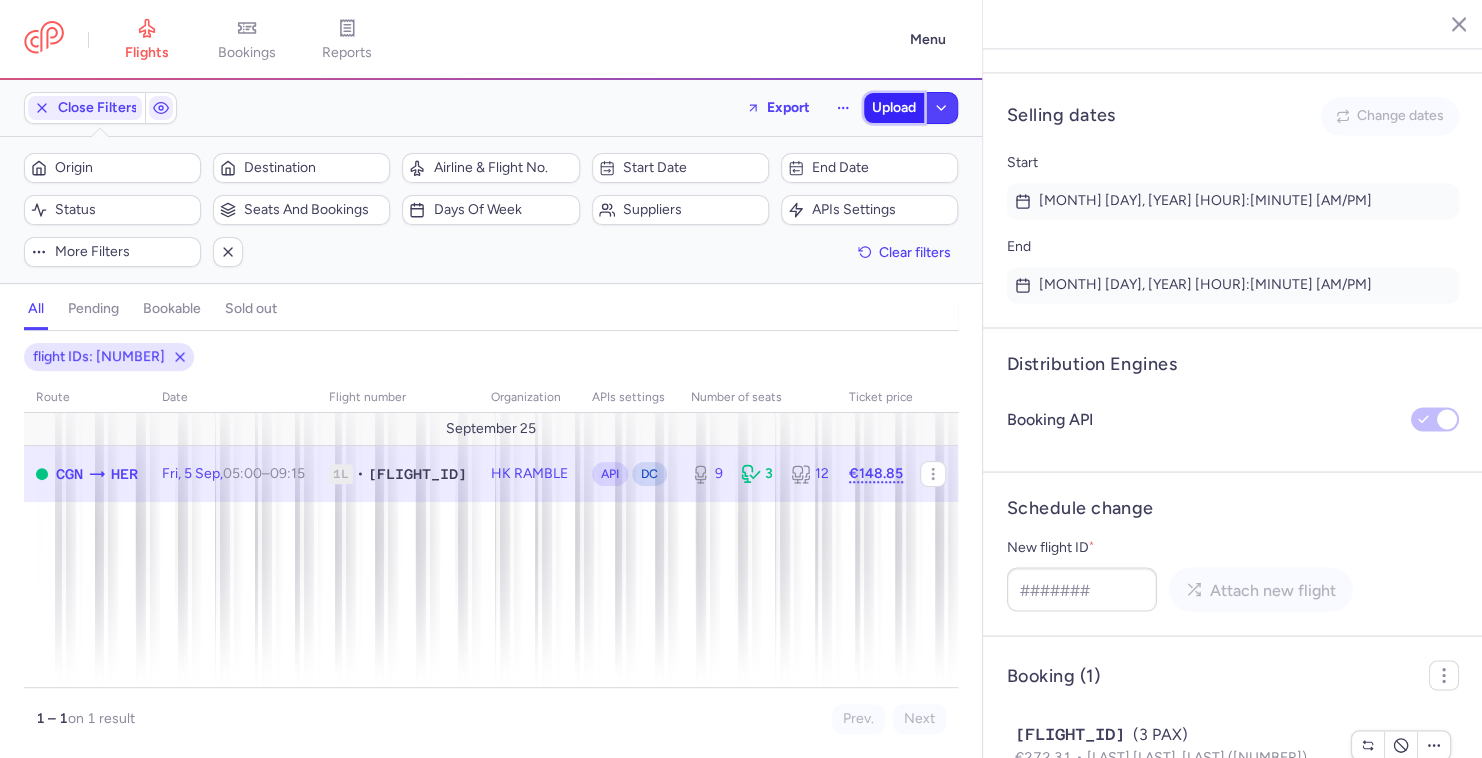 click on "Upload" at bounding box center (894, 108) 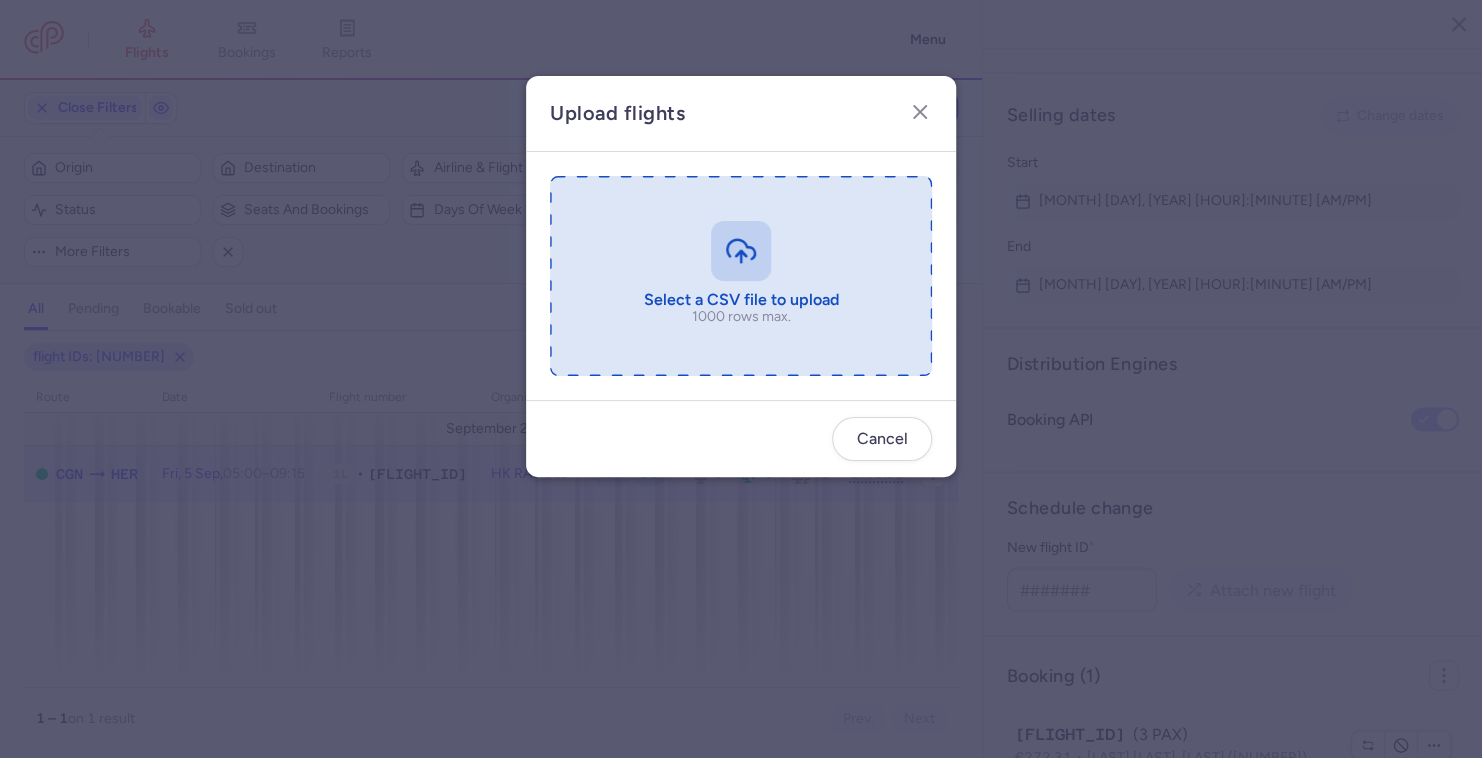 click at bounding box center (741, 276) 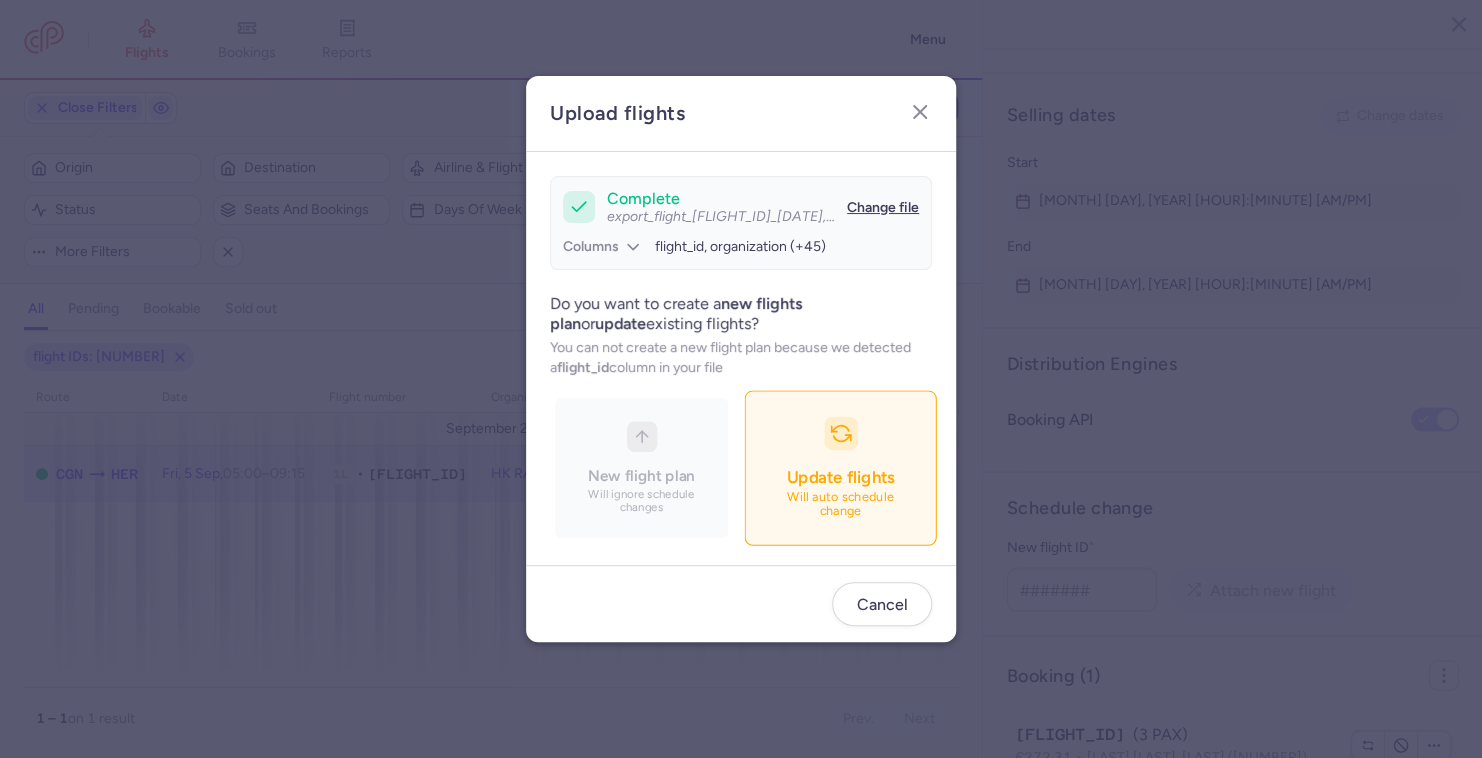 click on "Update flights Will auto schedule change" at bounding box center [840, 467] 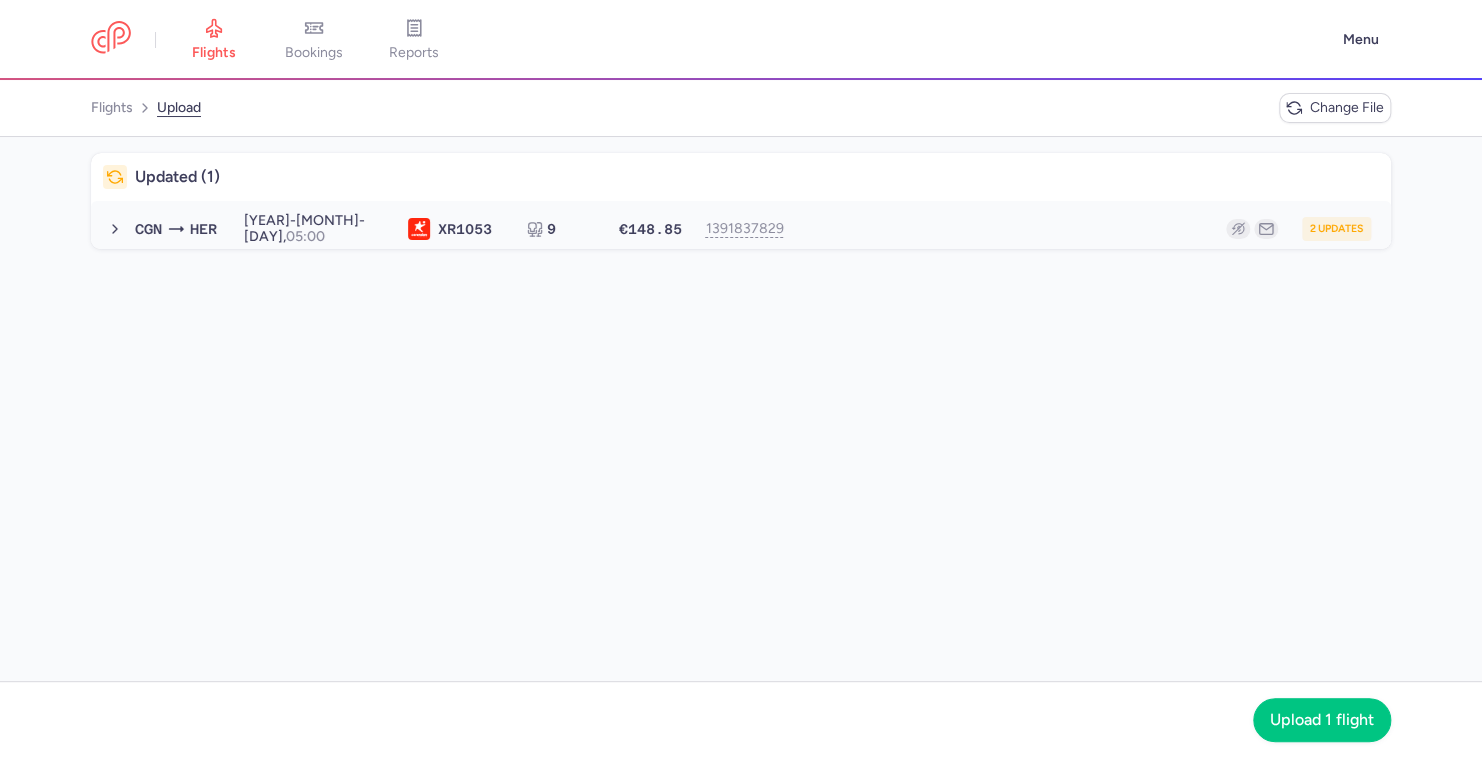 click on "CGN  HER 2025-09-05,  05:00 XR  1053 9 €148.85 1391837829 2 updates 2025-09-05, 05:00 XR1053 9 seats €148.85" at bounding box center (753, 229) 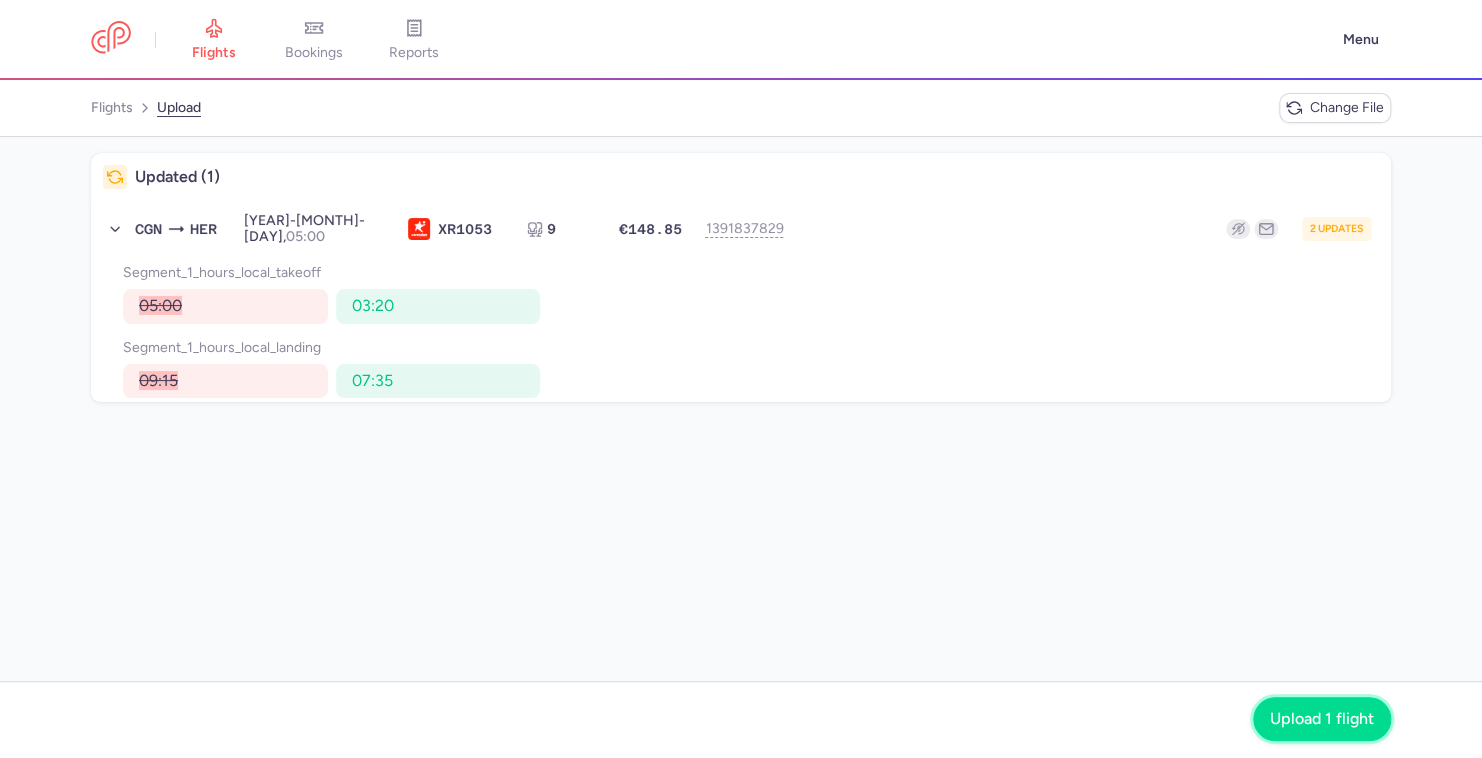click on "Upload 1 flight" at bounding box center [1322, 719] 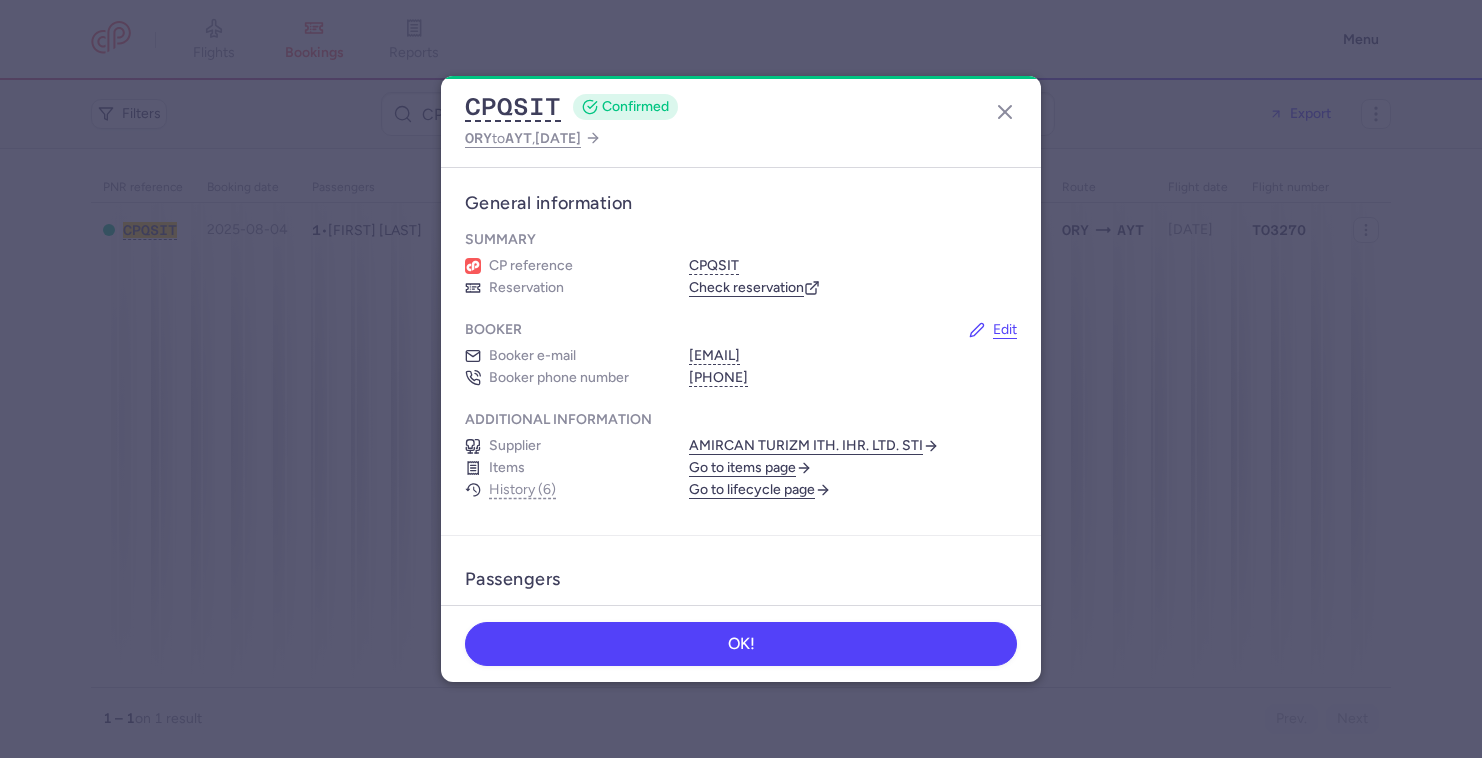 scroll, scrollTop: 0, scrollLeft: 0, axis: both 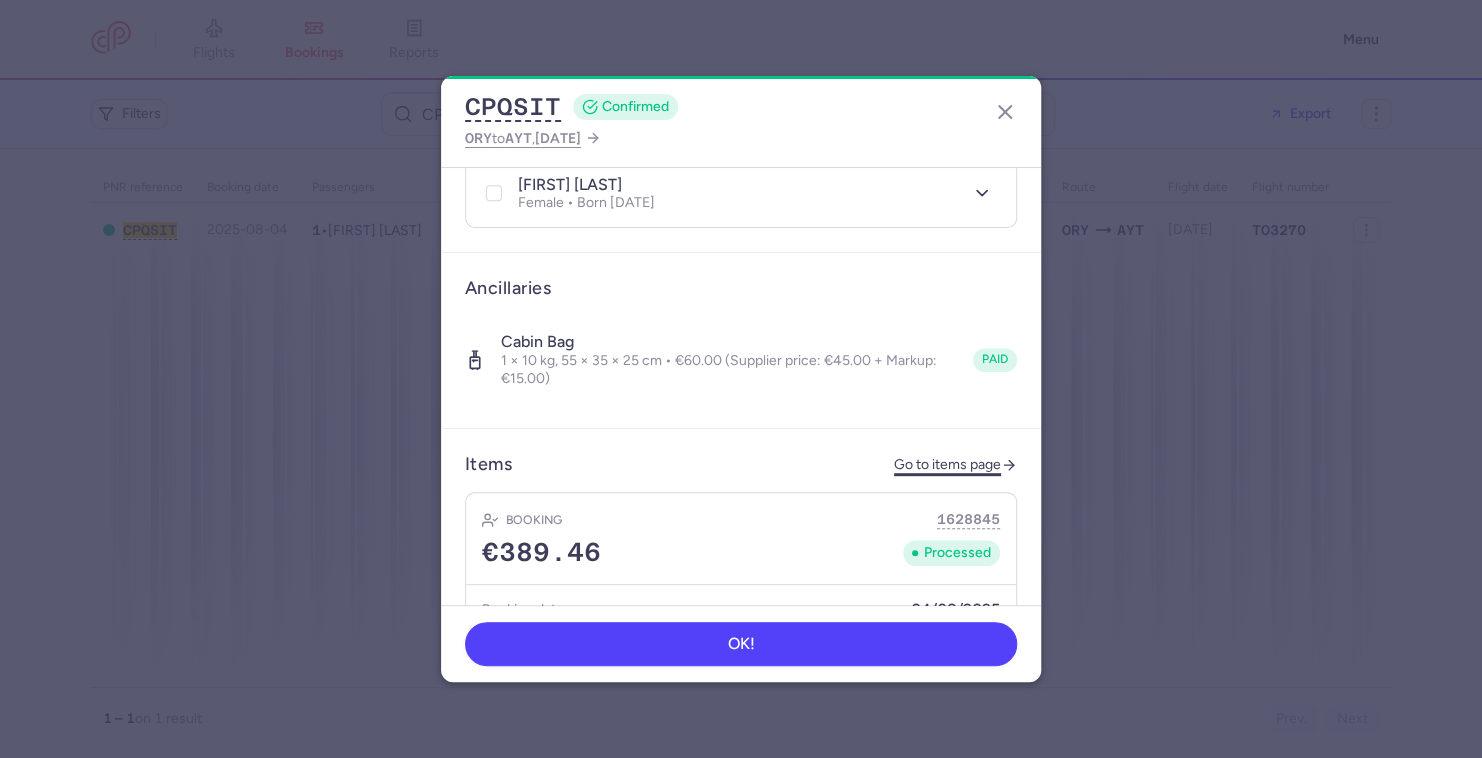 click on "Go to items page" 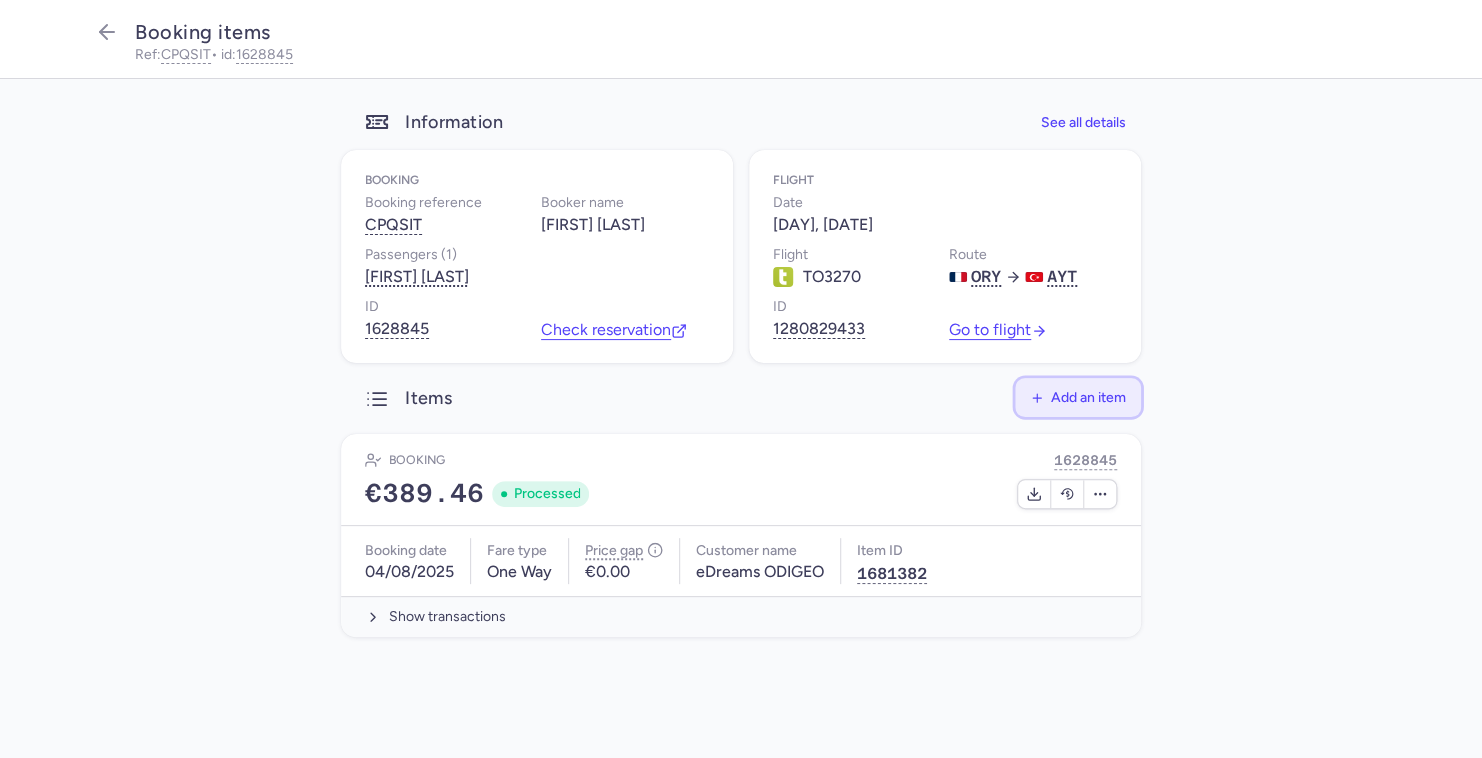 click on "Add an item" 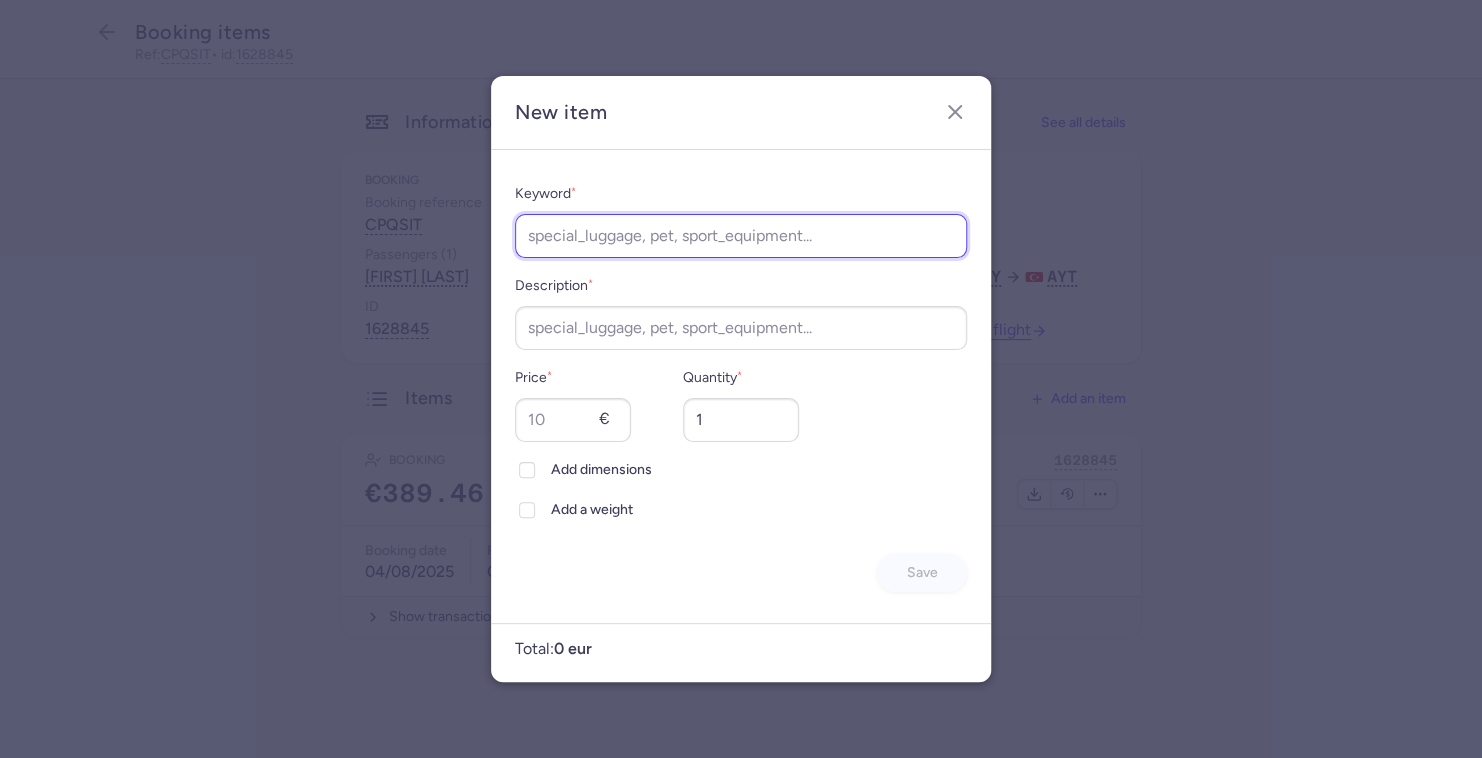 click on "Keyword  *" at bounding box center (741, 236) 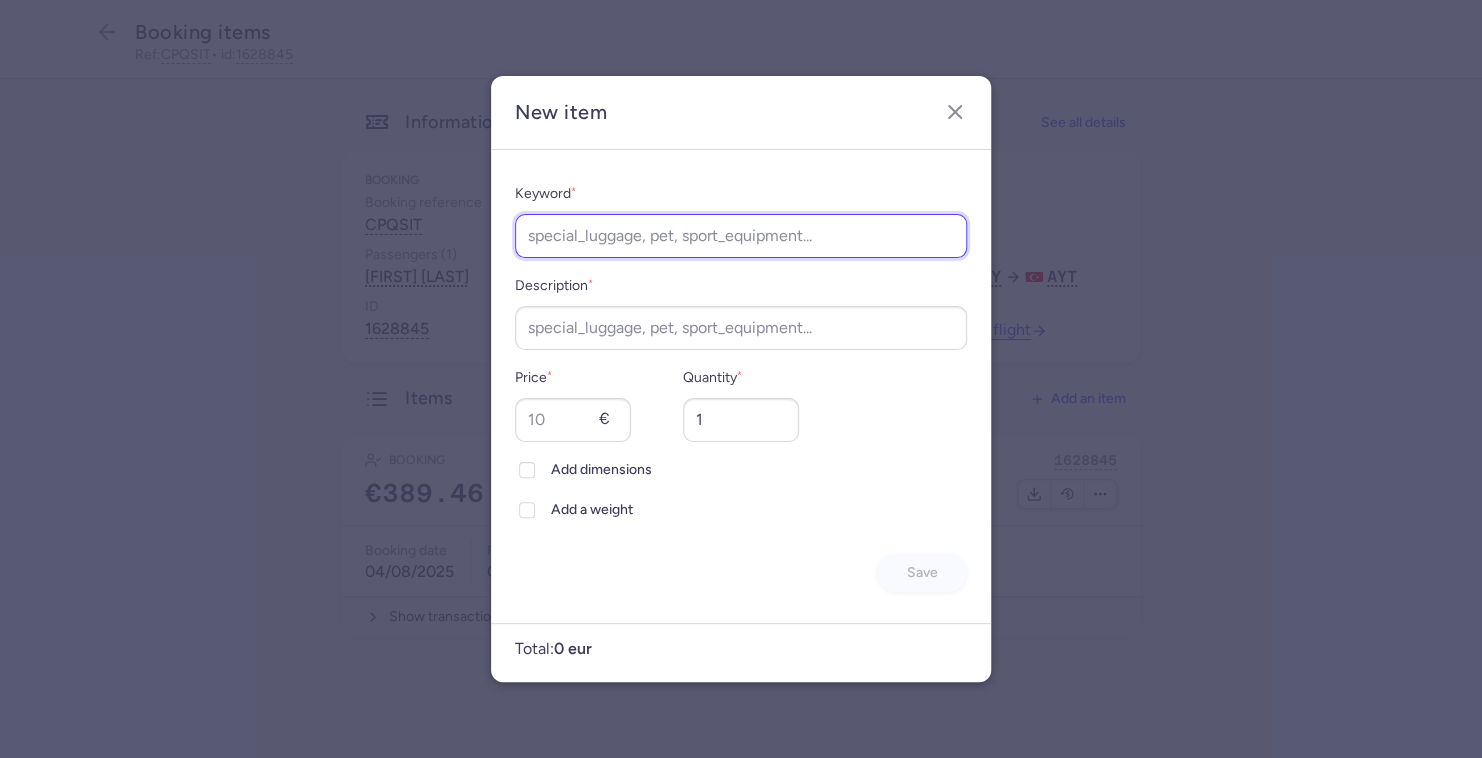 paste on "p" 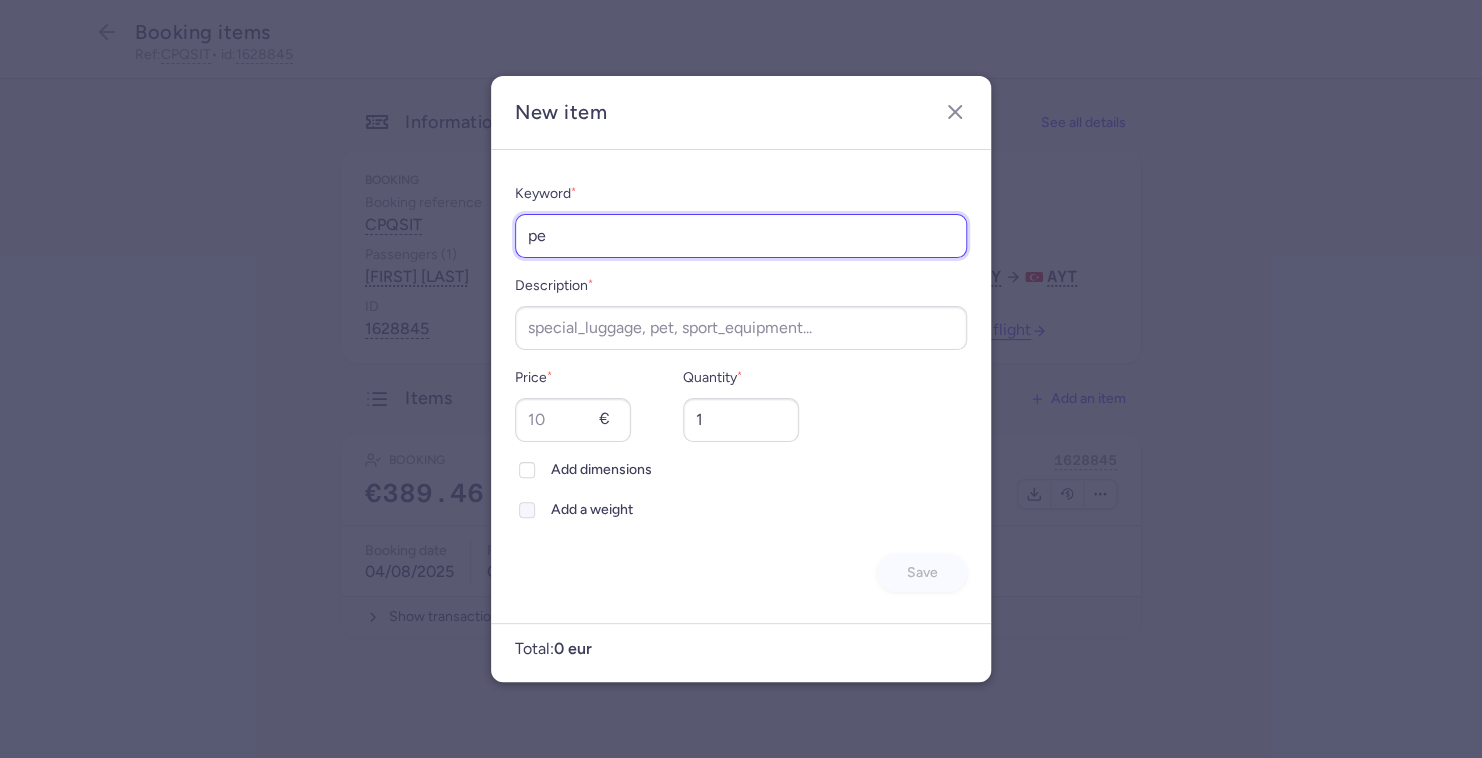 type on "pet" 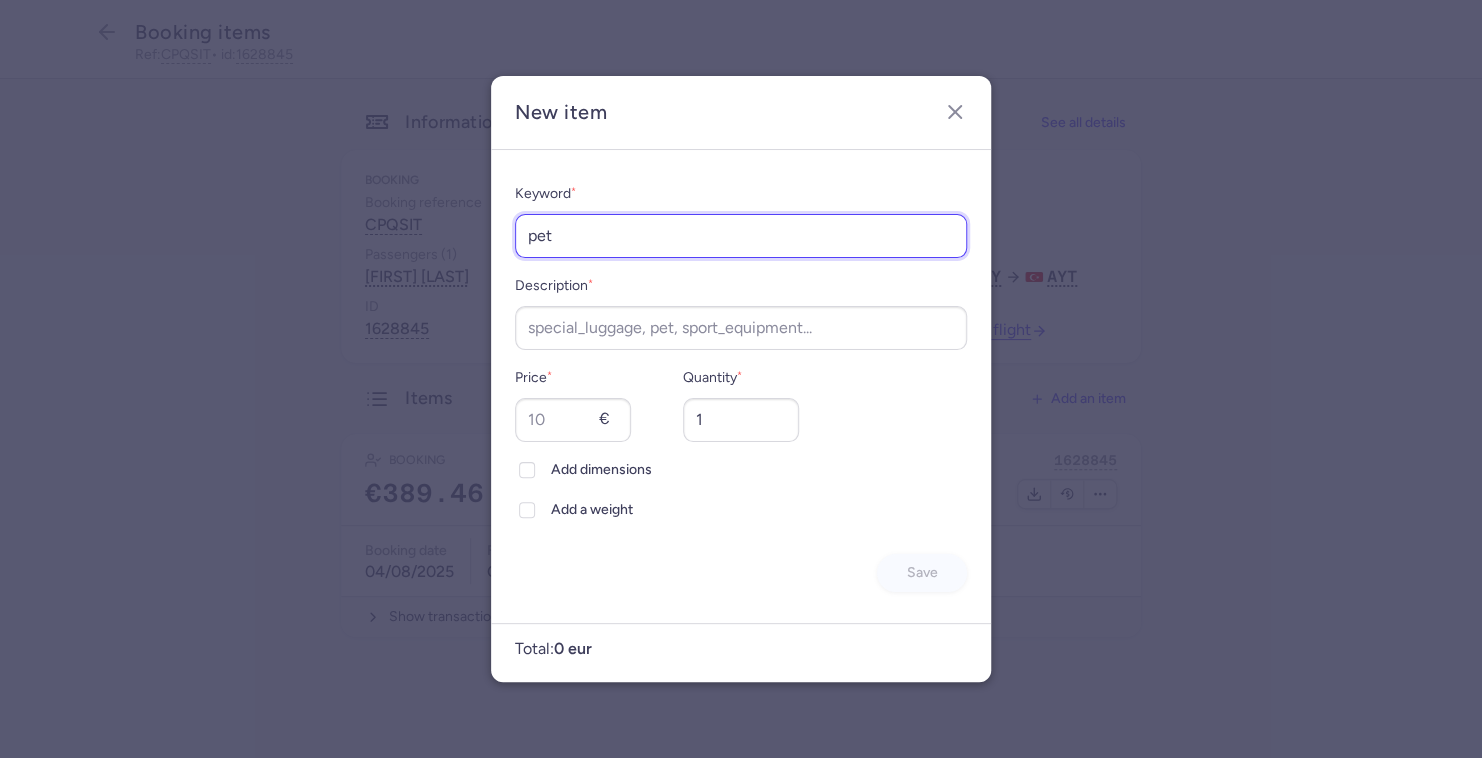 click on "pet" at bounding box center (741, 236) 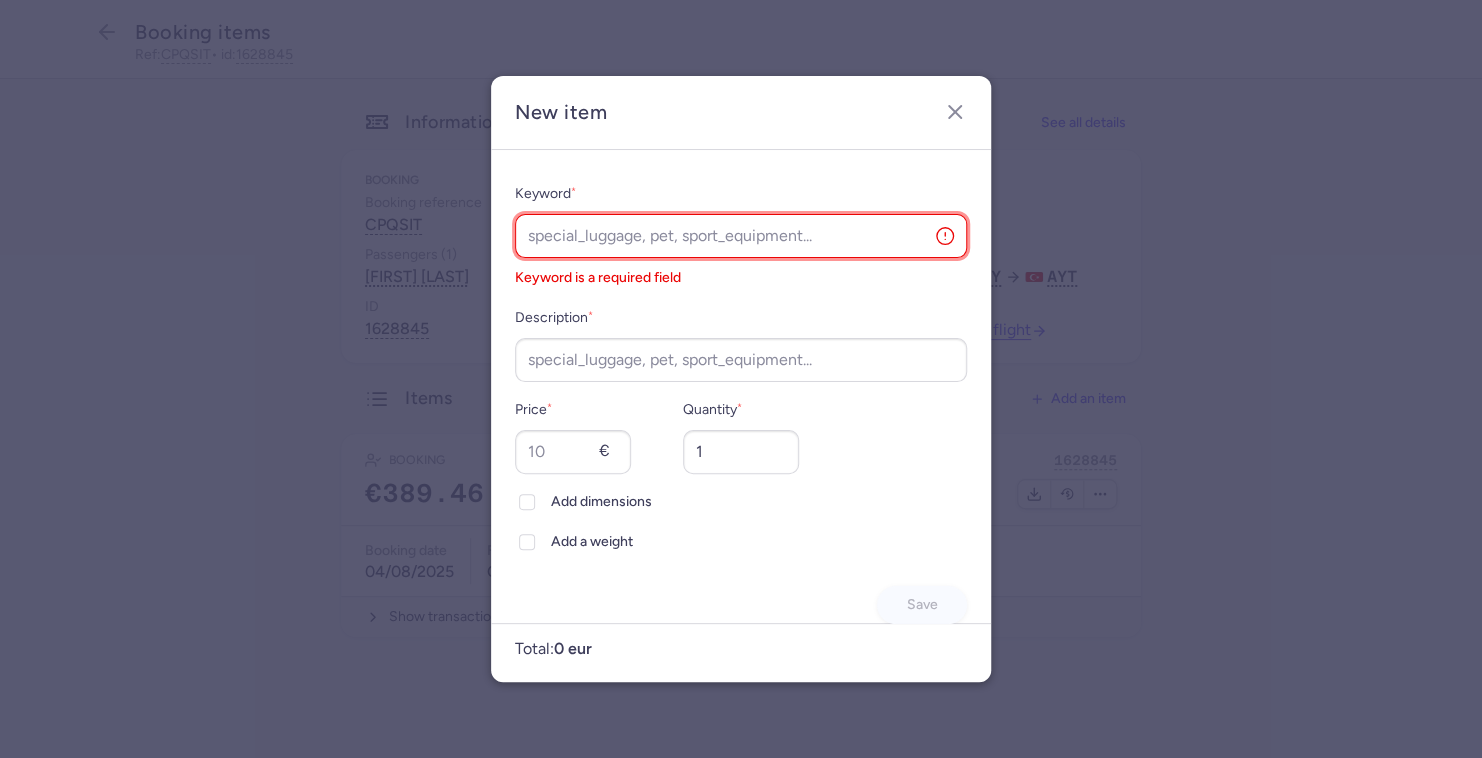 paste on "pet" 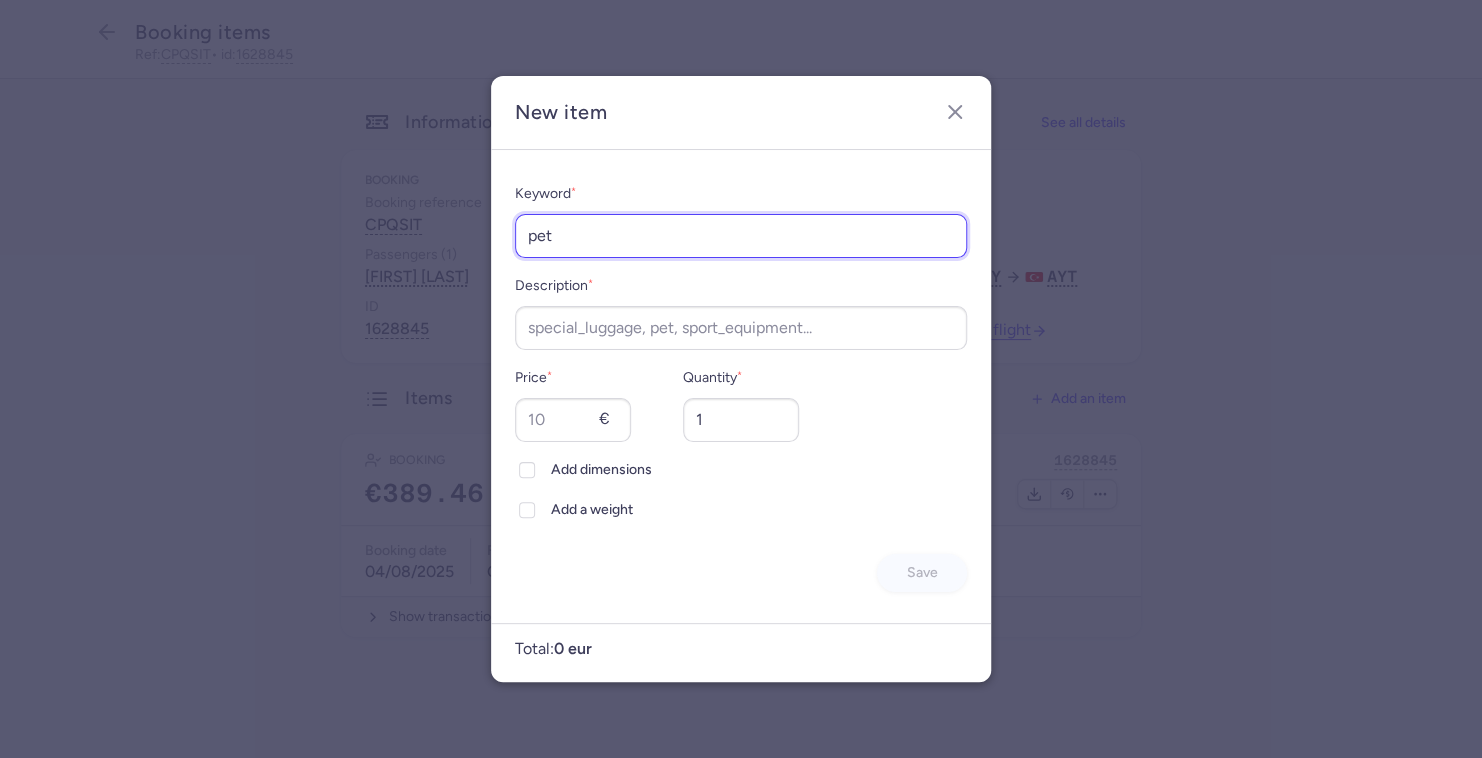 type on "pet" 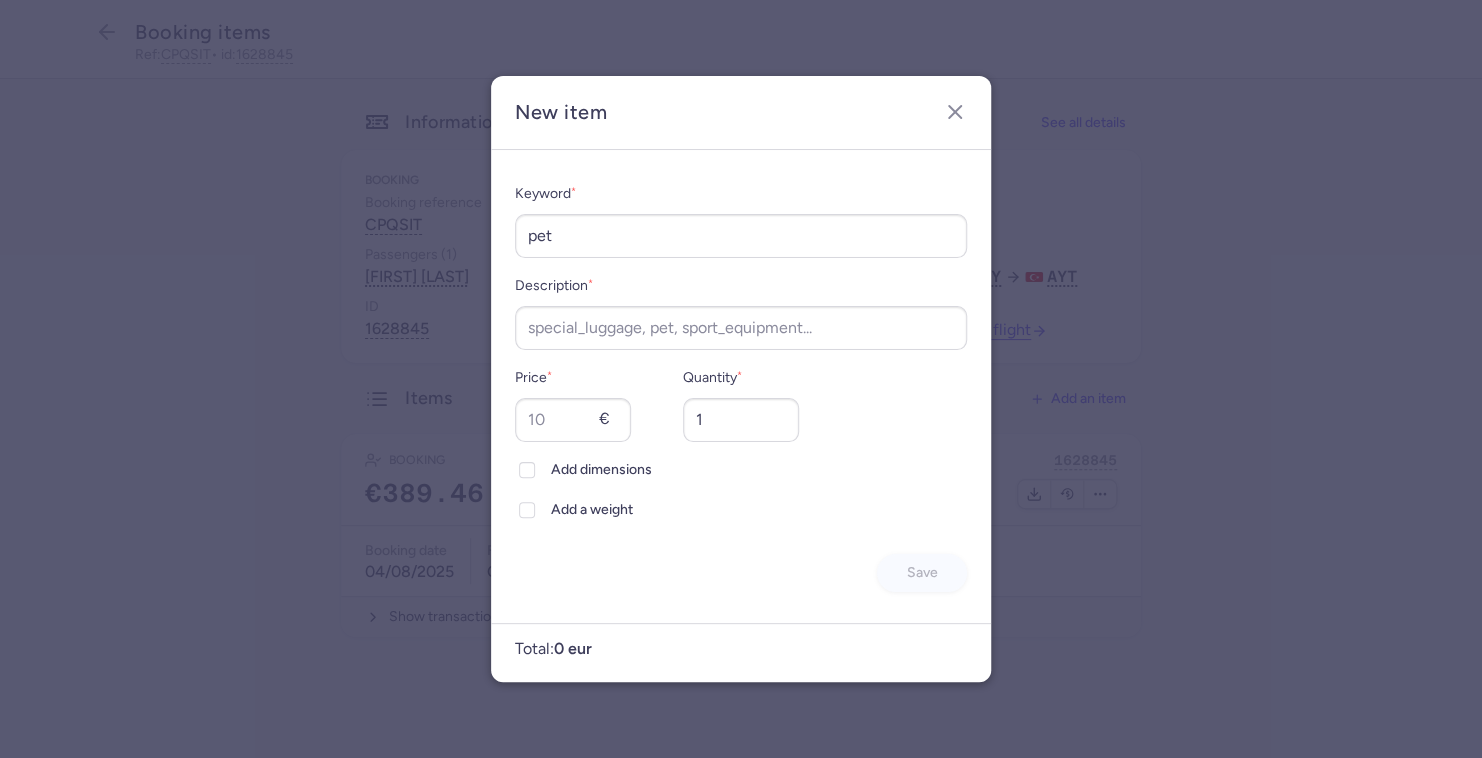 click on "Description  *" at bounding box center [741, 286] 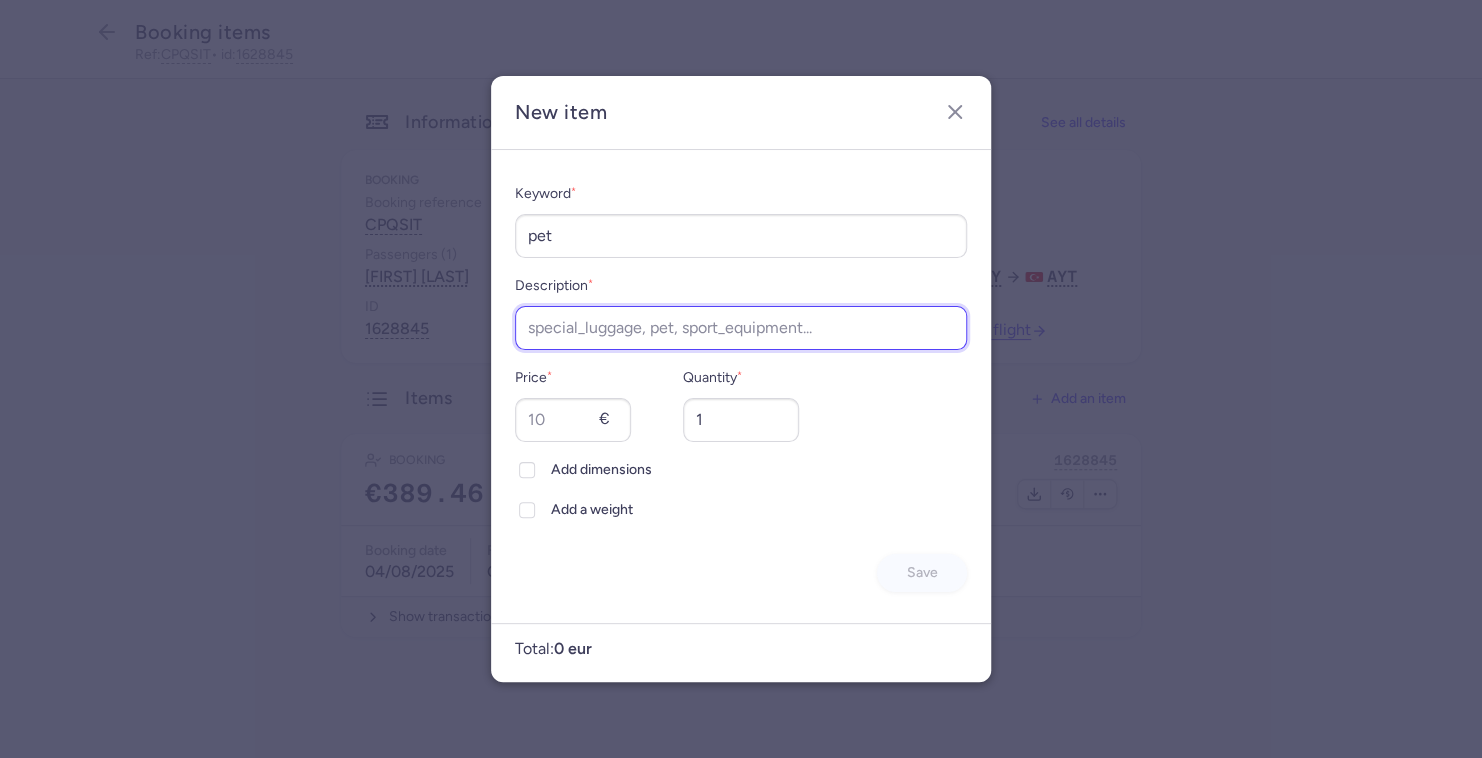 click on "Description  *" at bounding box center (741, 328) 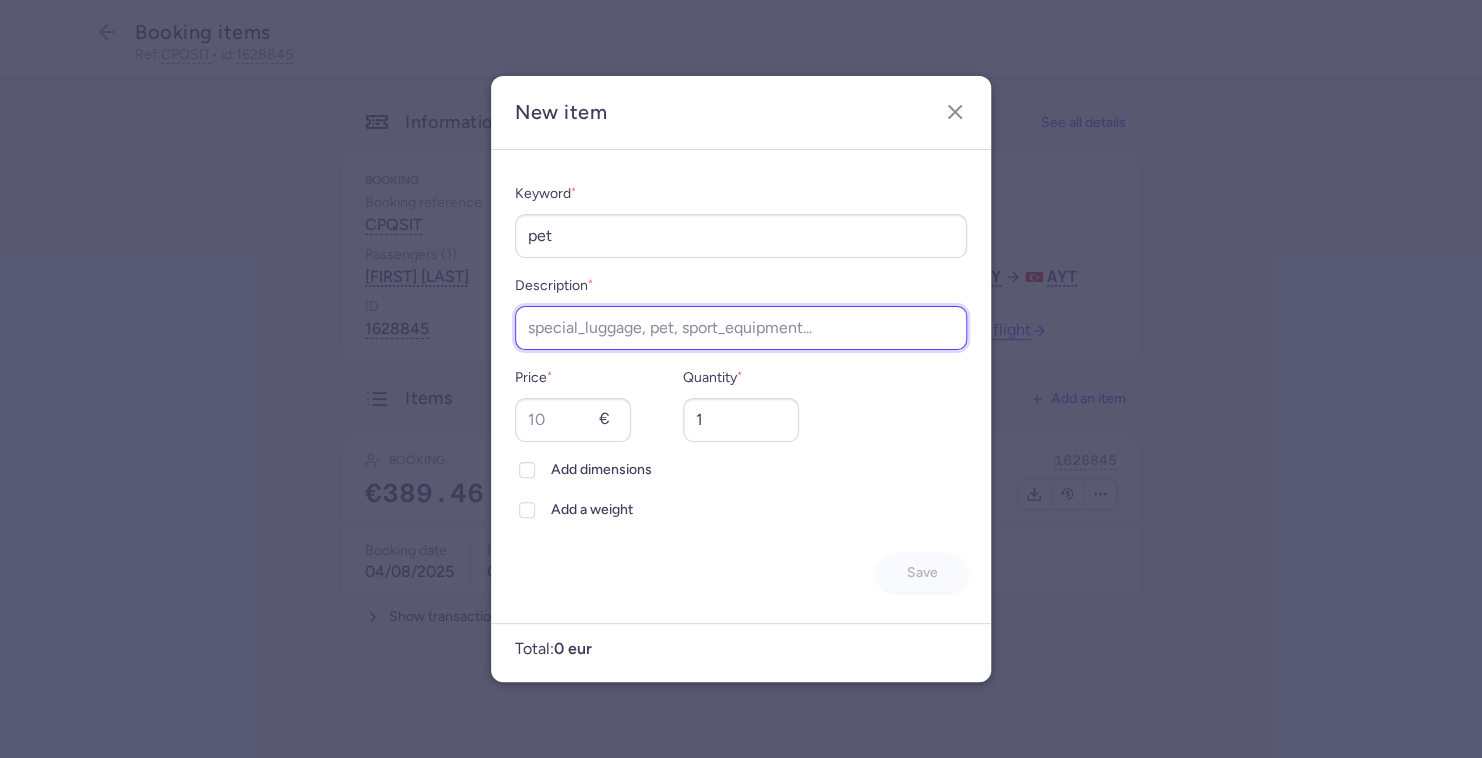 paste on "pet" 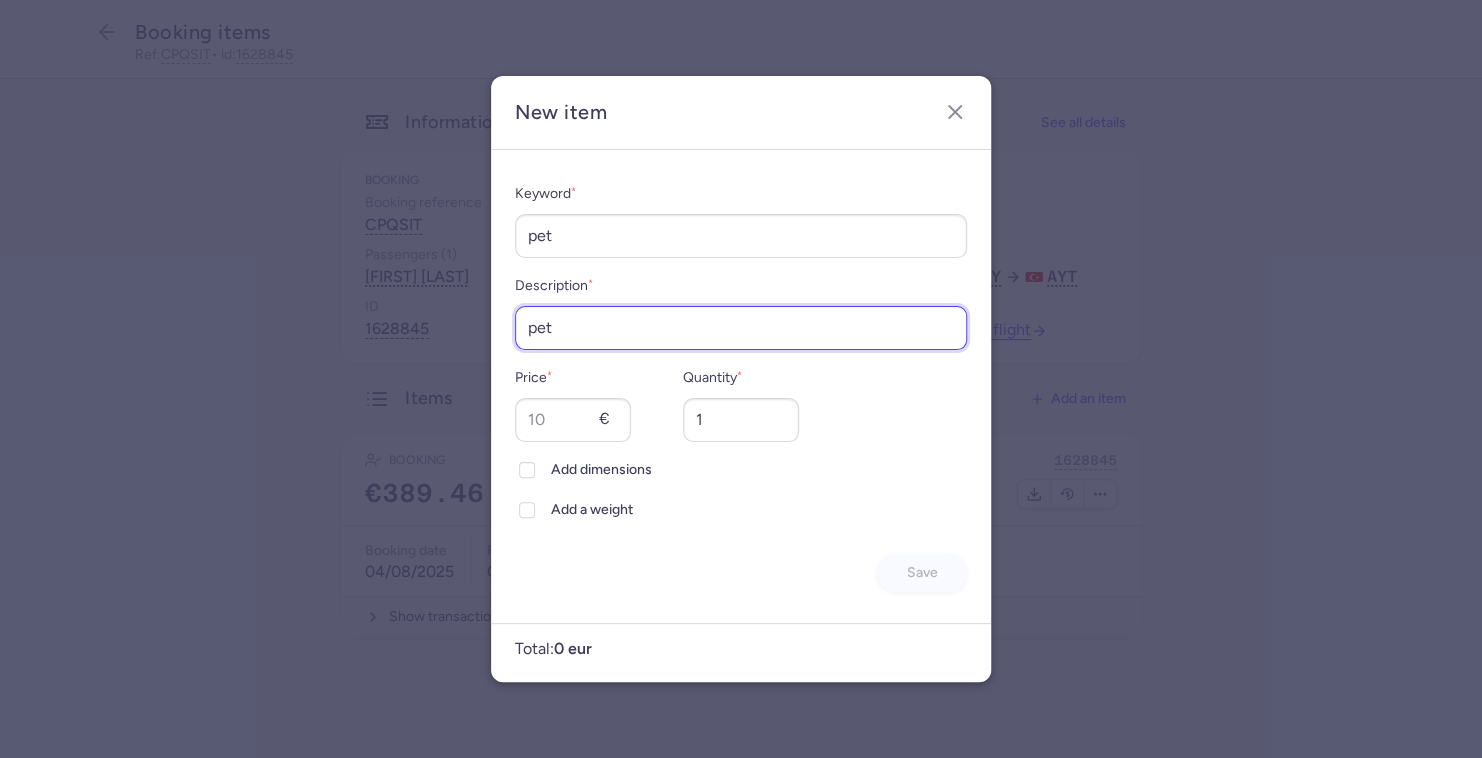 type on "pet" 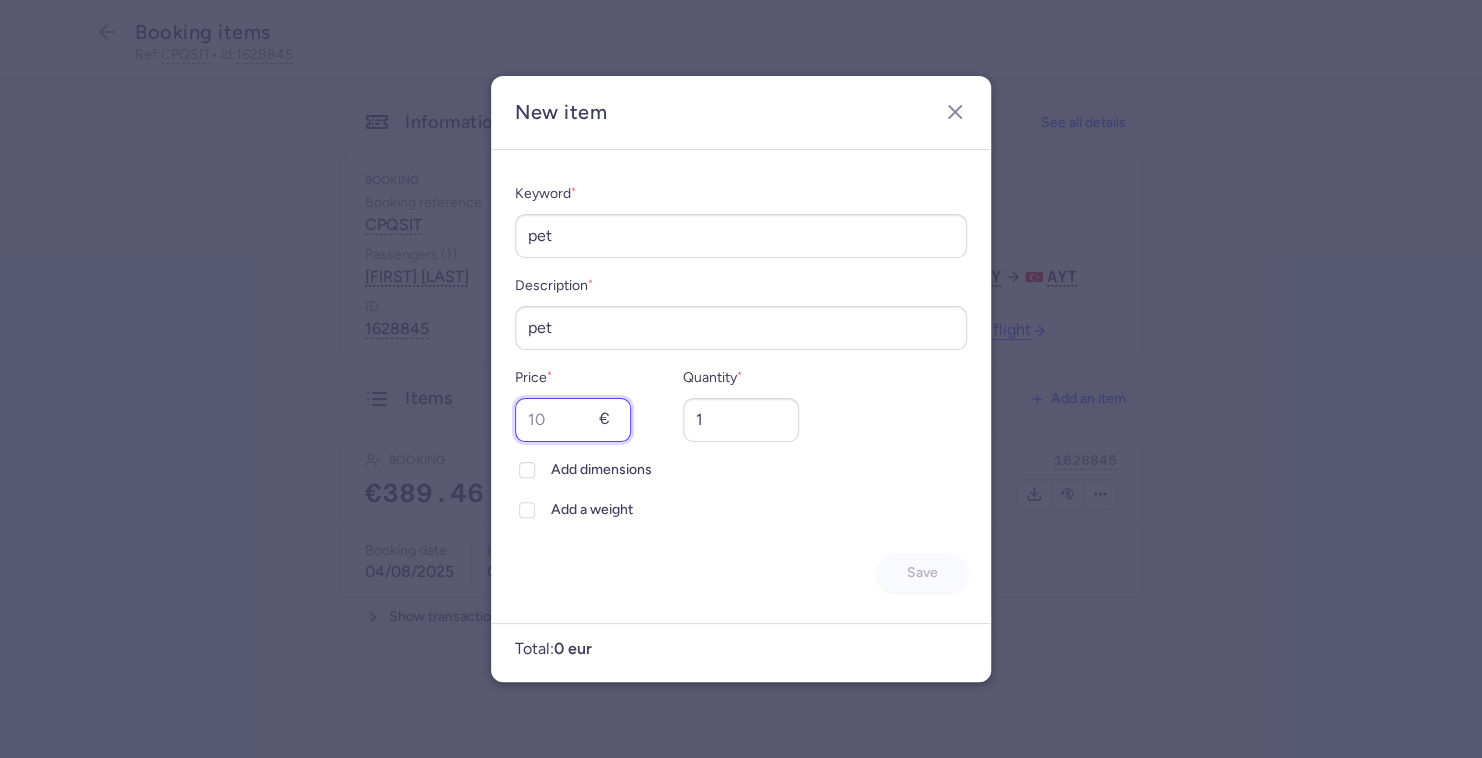 click on "Price  *" at bounding box center [573, 420] 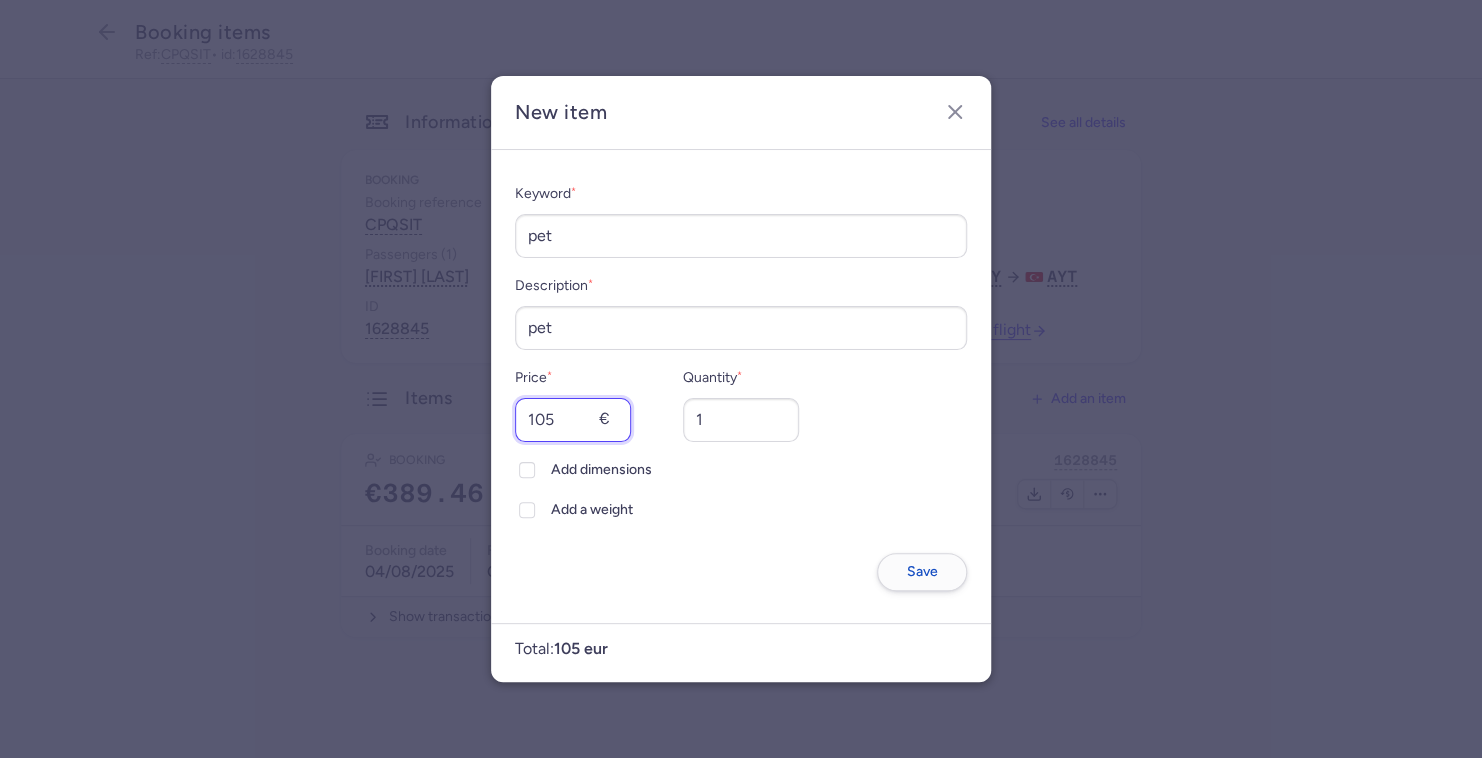 type on "105" 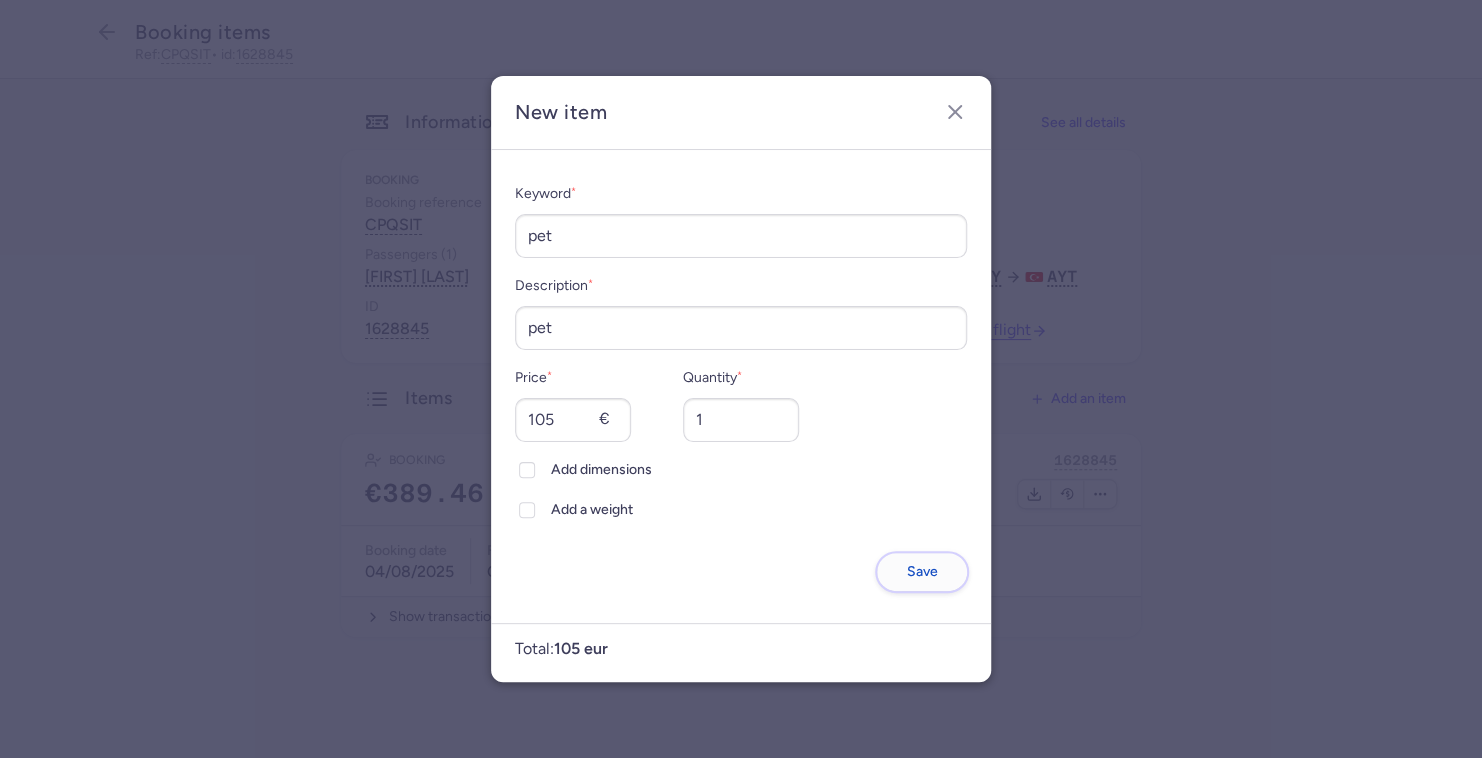 click on "Save" at bounding box center [922, 572] 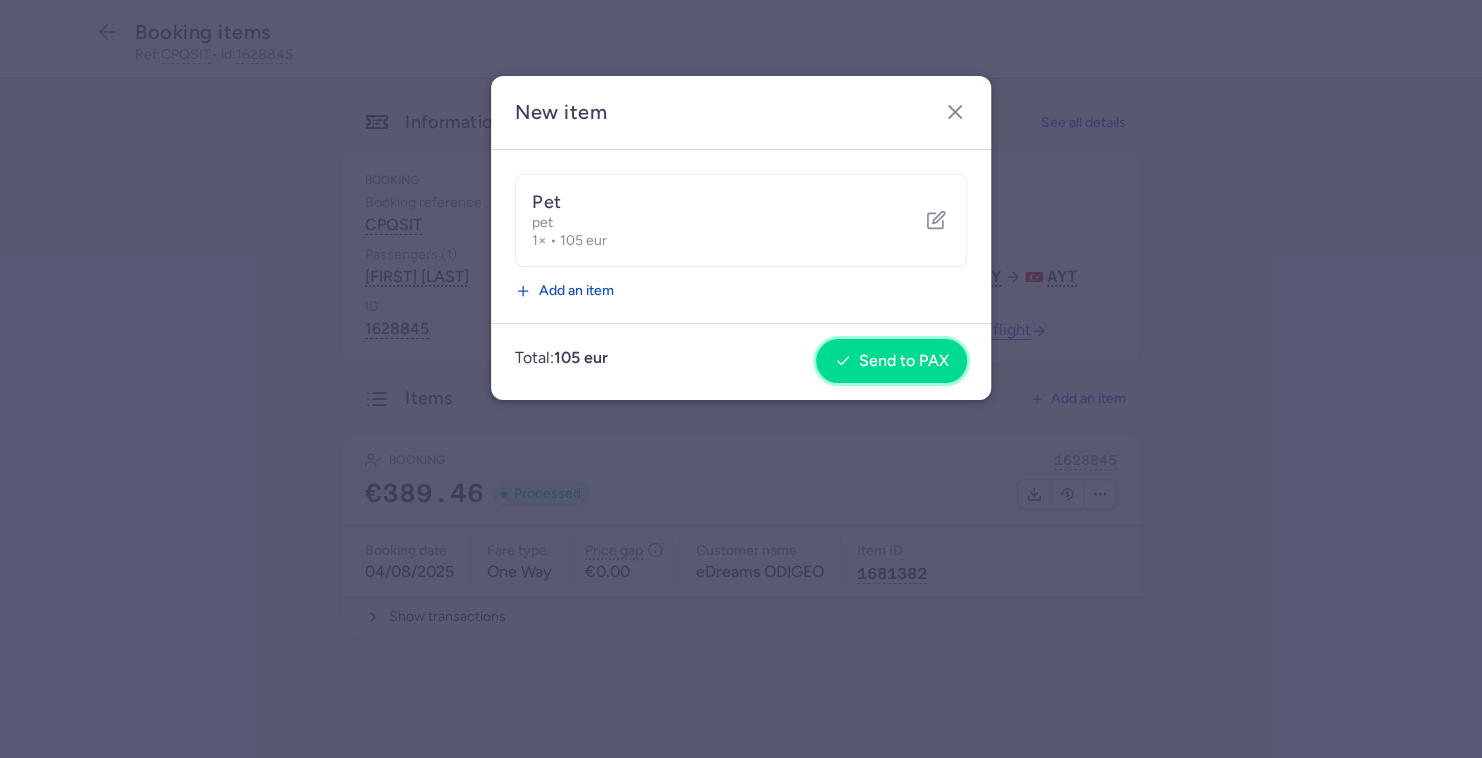 click on "Send to PAX" at bounding box center (904, 361) 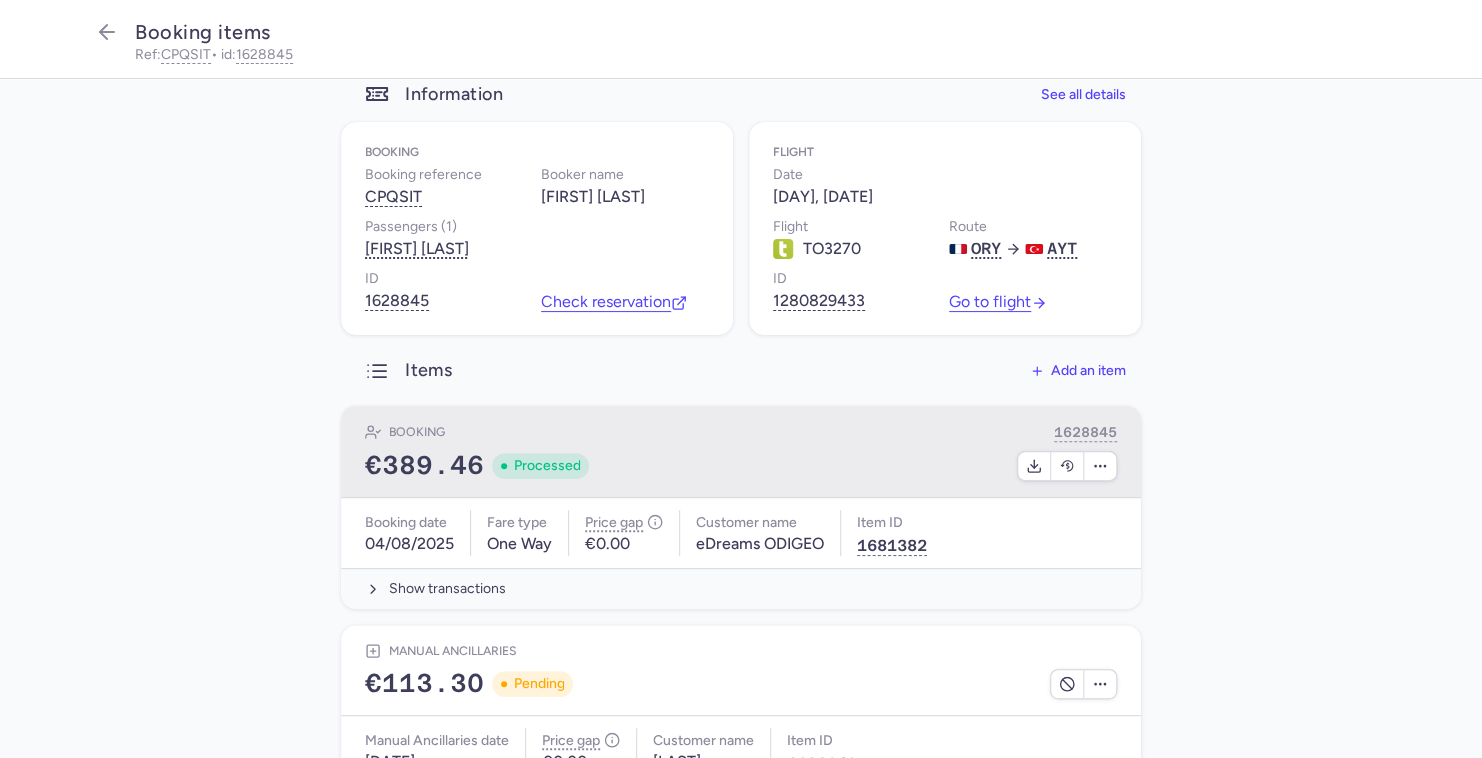 scroll, scrollTop: 0, scrollLeft: 0, axis: both 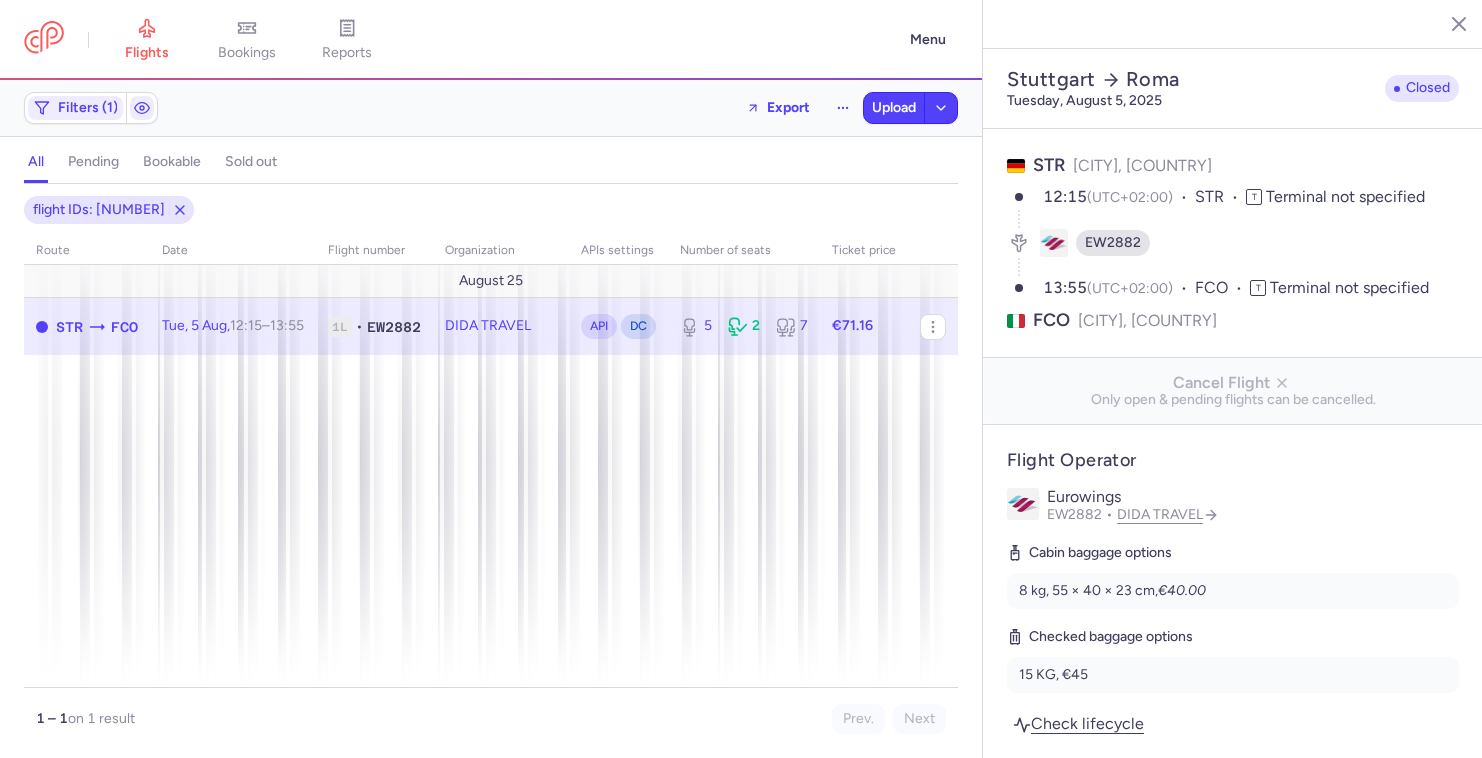 select on "days" 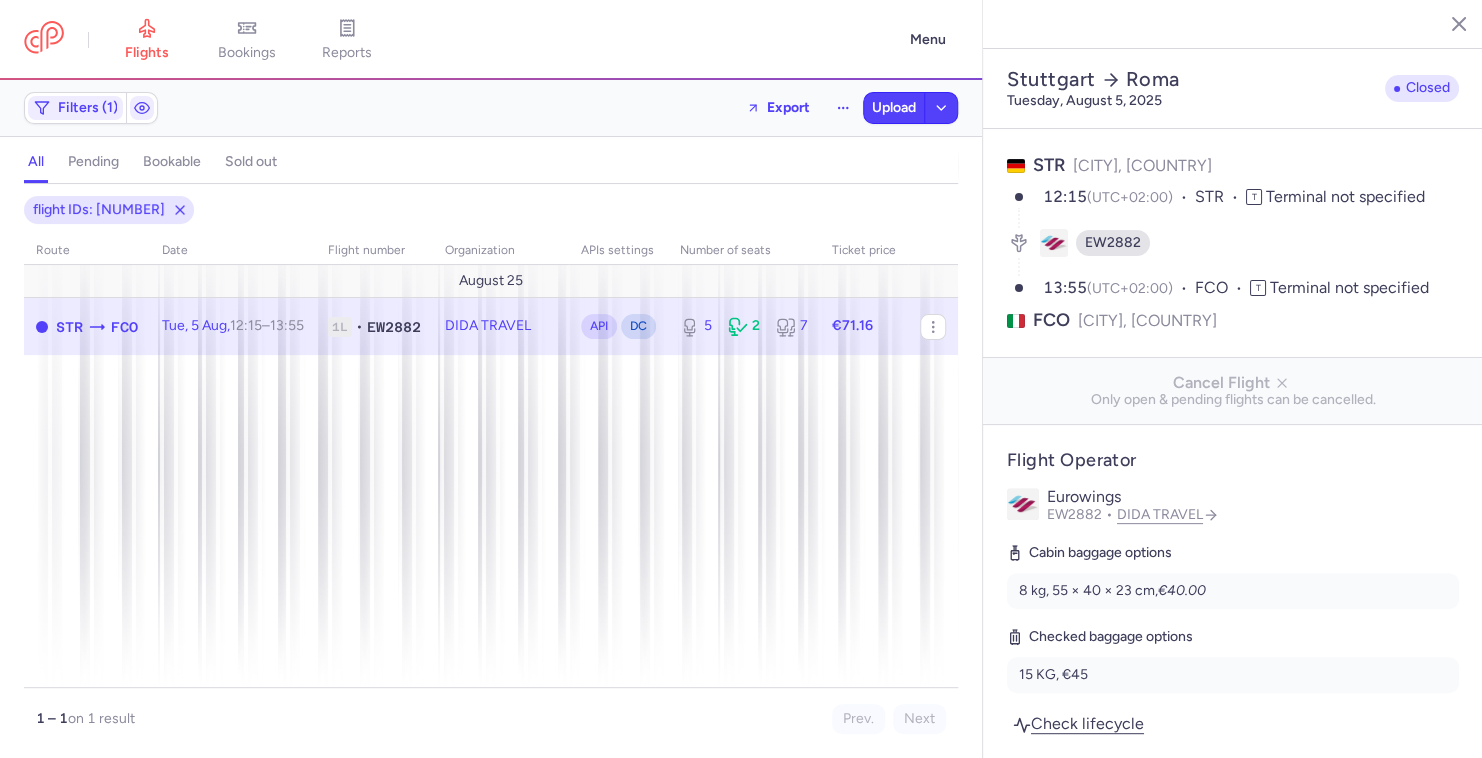 scroll, scrollTop: 1245, scrollLeft: 0, axis: vertical 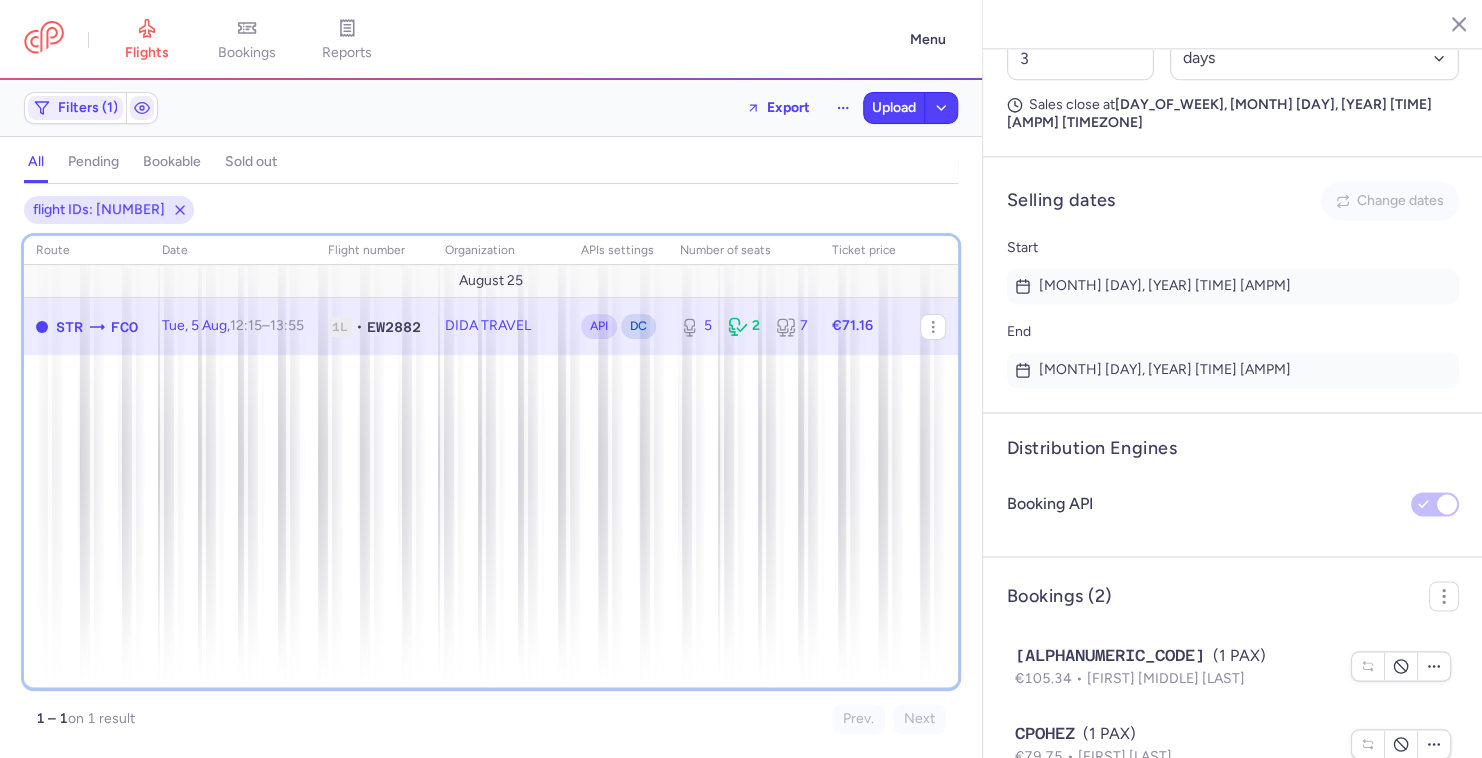 click on "route date Flight number organization APIs settings number of seats Ticket price August 25 STR FCO Tue, 5 Aug, [TIME] – [TIME] +0 1L • EW2882 DIDA TRAVEL API DC 5 2 7 €71.16" at bounding box center (491, 462) 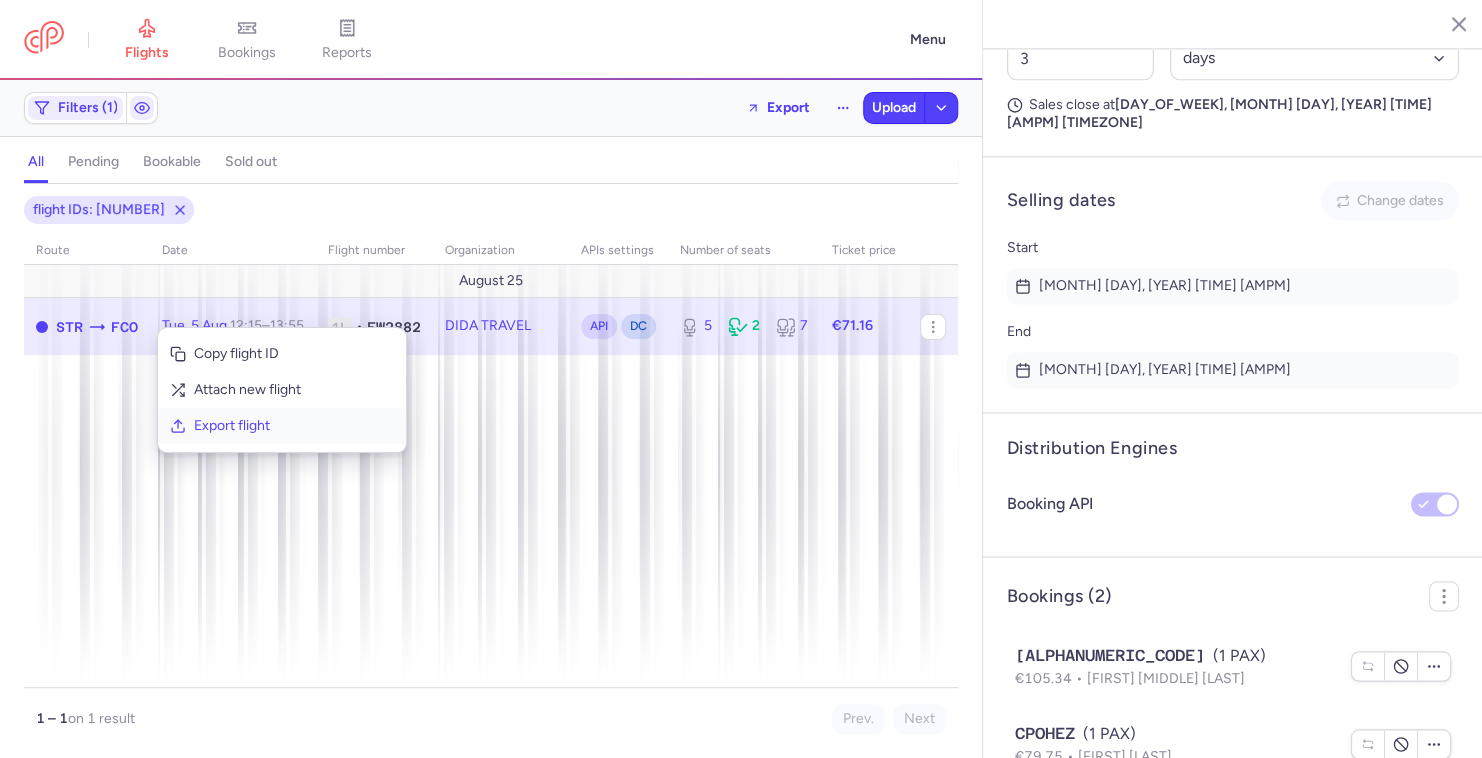 click on "Export flight" at bounding box center [294, 426] 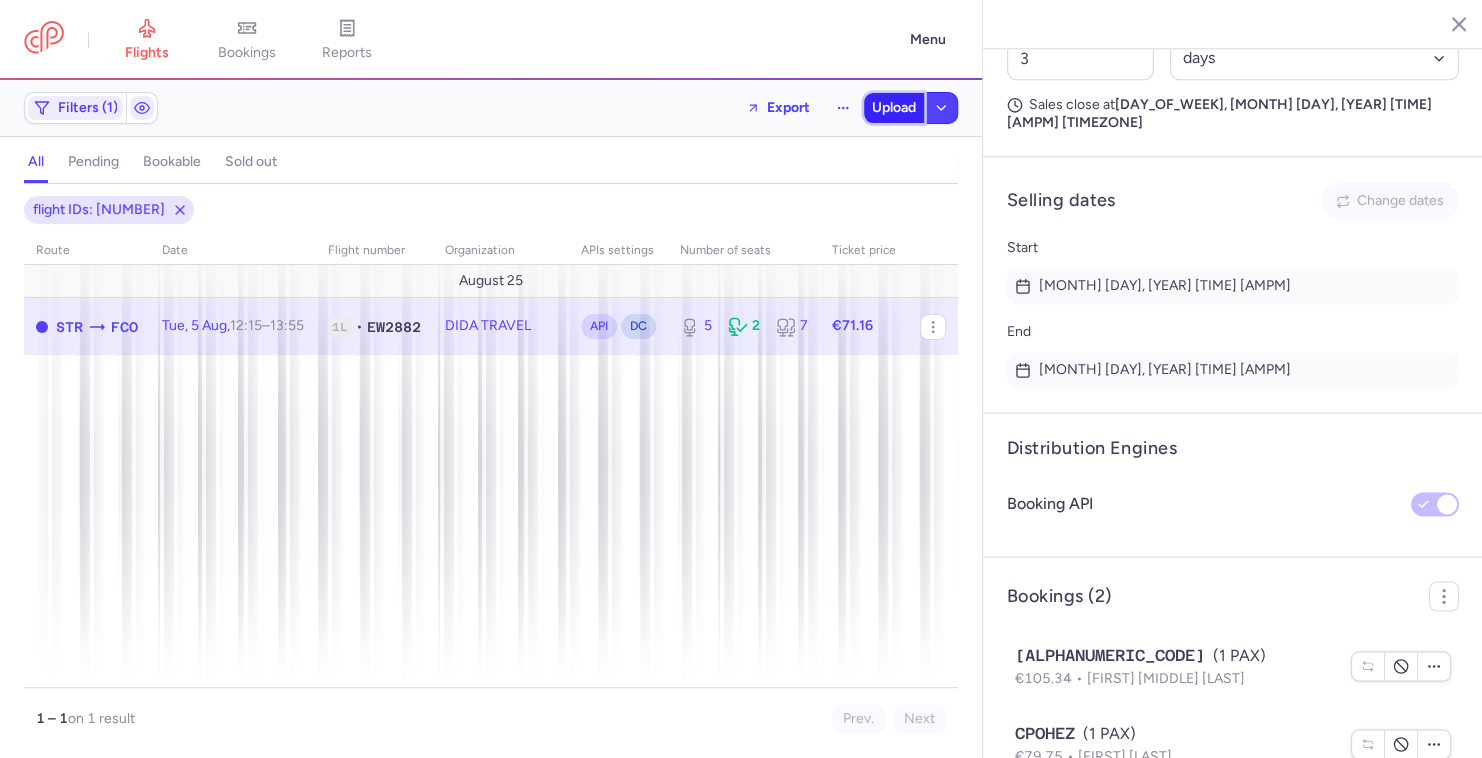 click on "Upload" at bounding box center [894, 108] 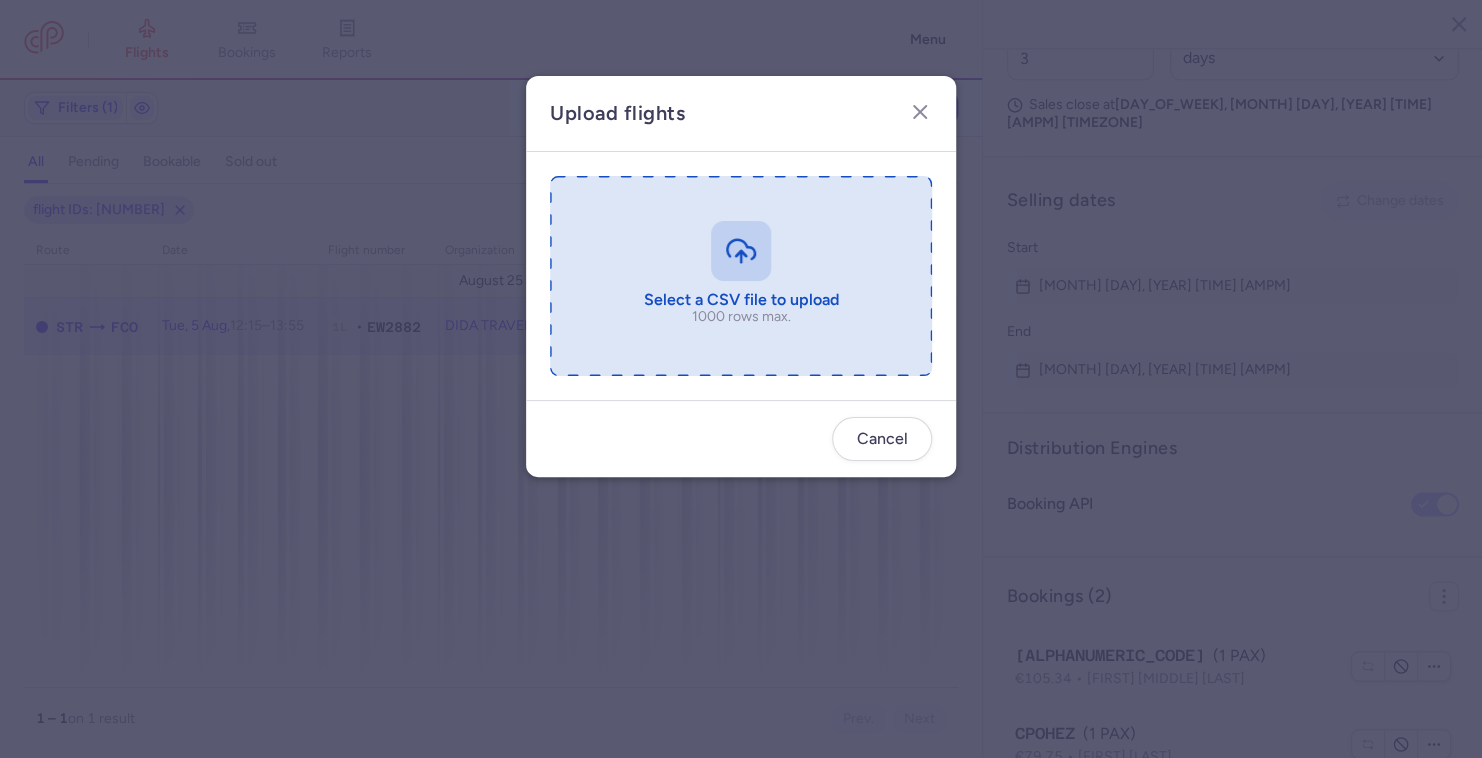 click at bounding box center [741, 276] 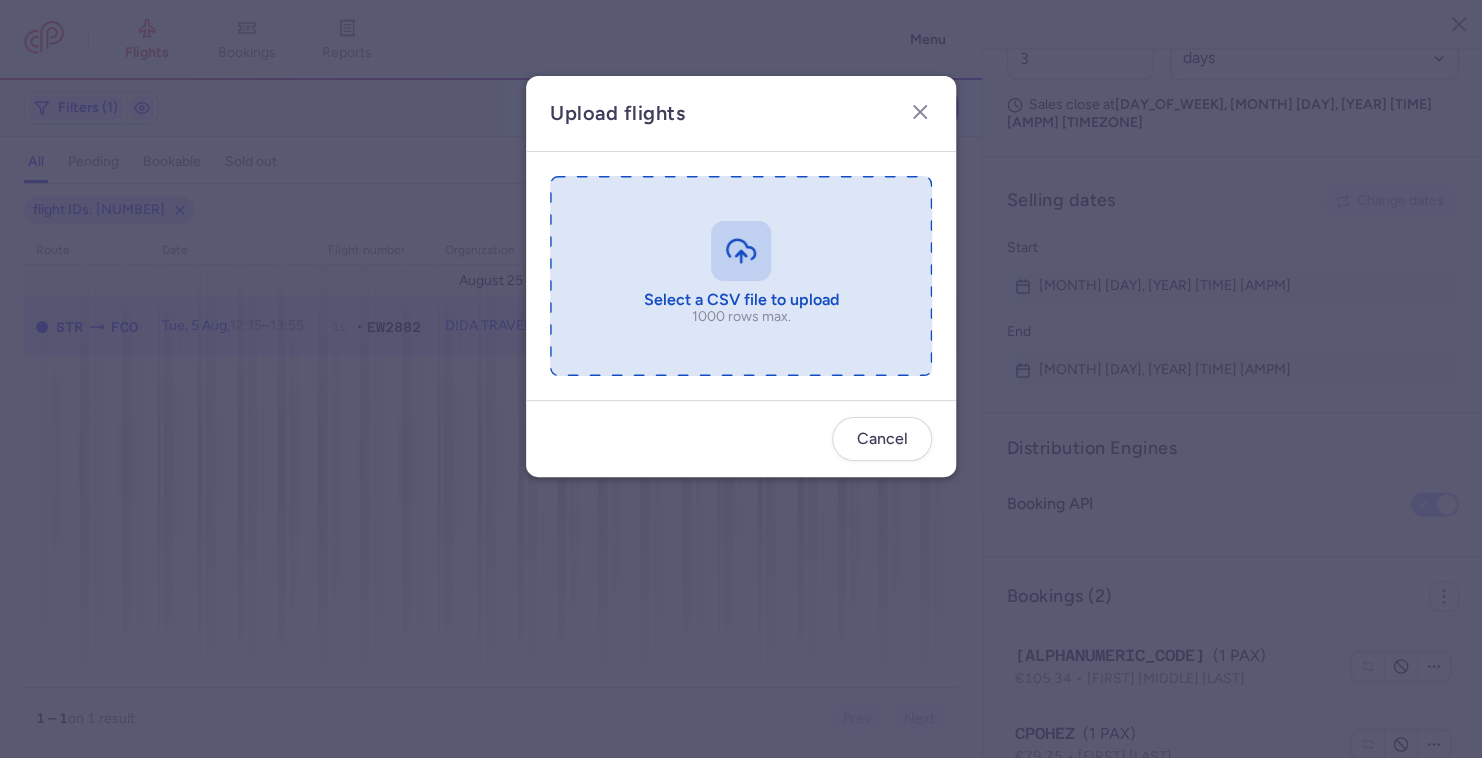 type on "C:\fakepath\export_flight_EW2882_20250805,0951 (1).csv" 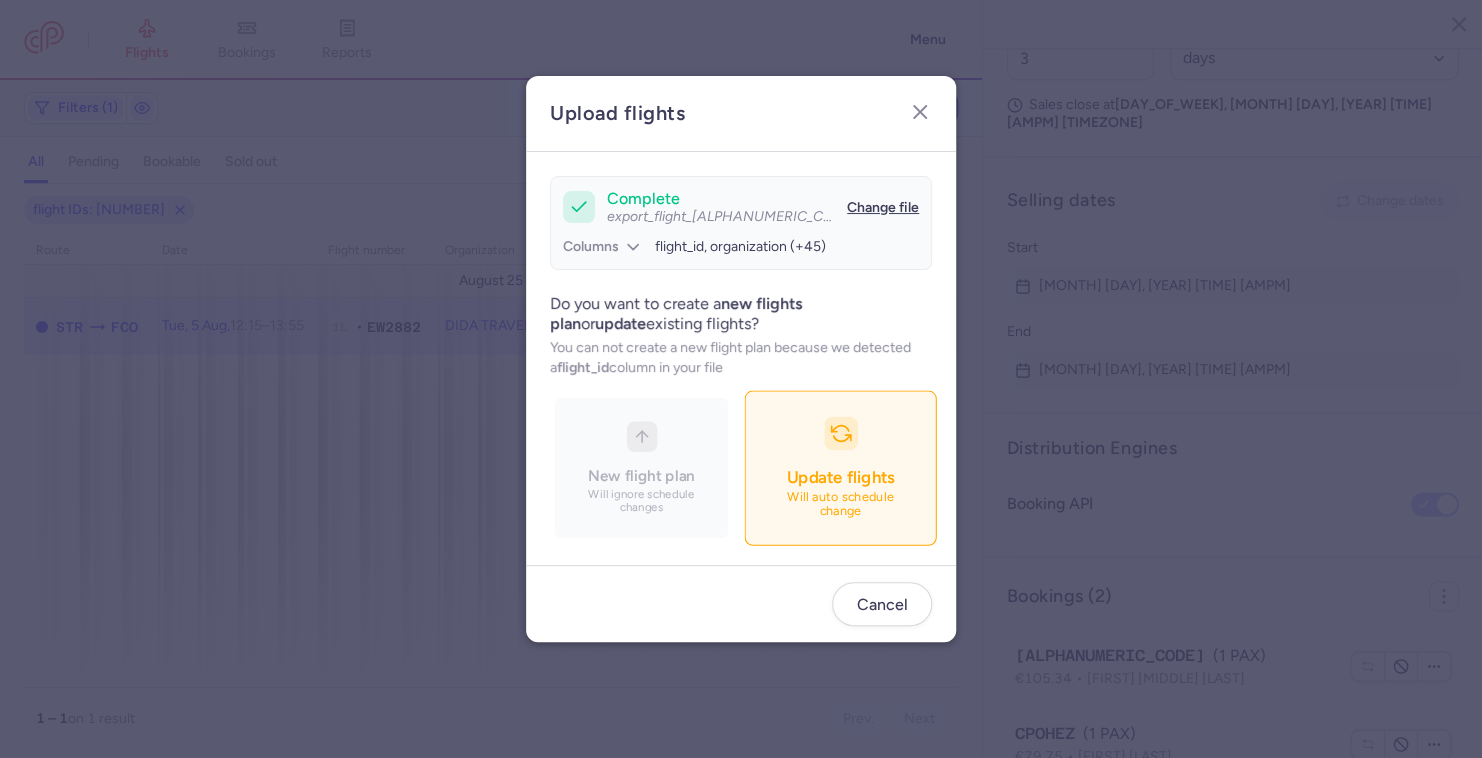 click on "Update flights Will auto schedule change" at bounding box center [840, 467] 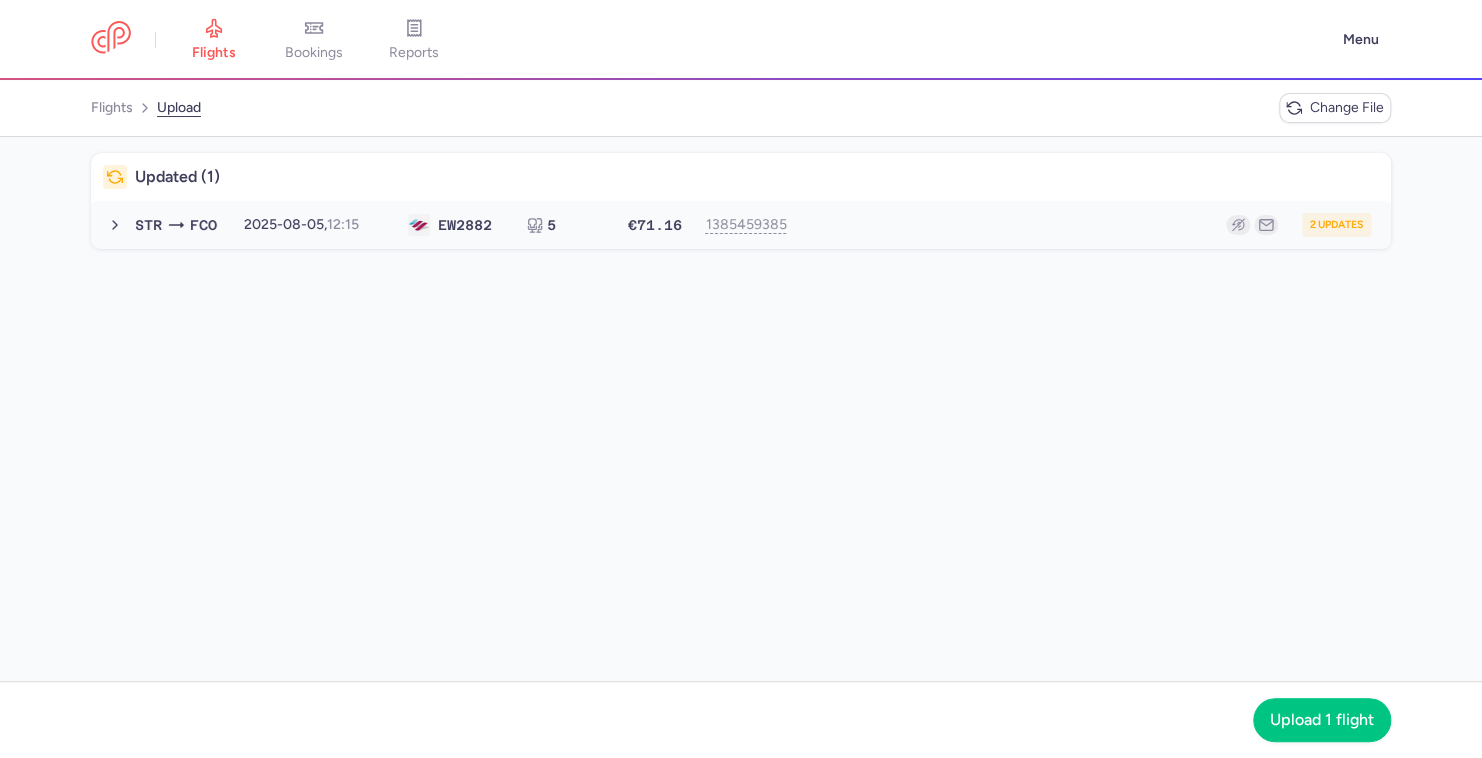 click on "STR  FCO 2025-08-05,  12:15 EW  2882 5 €71.16 1385459385 2 updates 2025-08-05, 12:15 EW2882 5 seats €71.16" at bounding box center [741, 225] 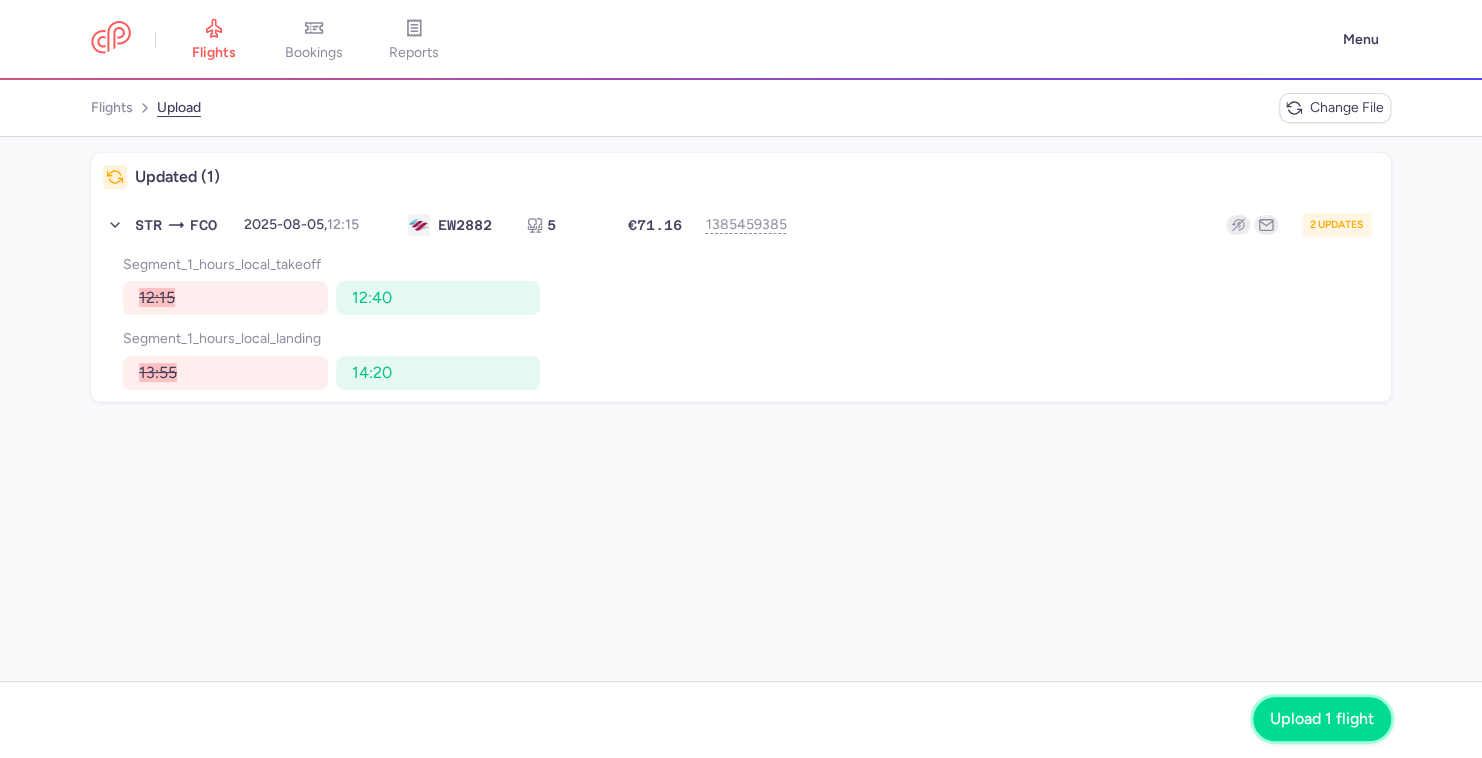click on "Upload 1 flight" 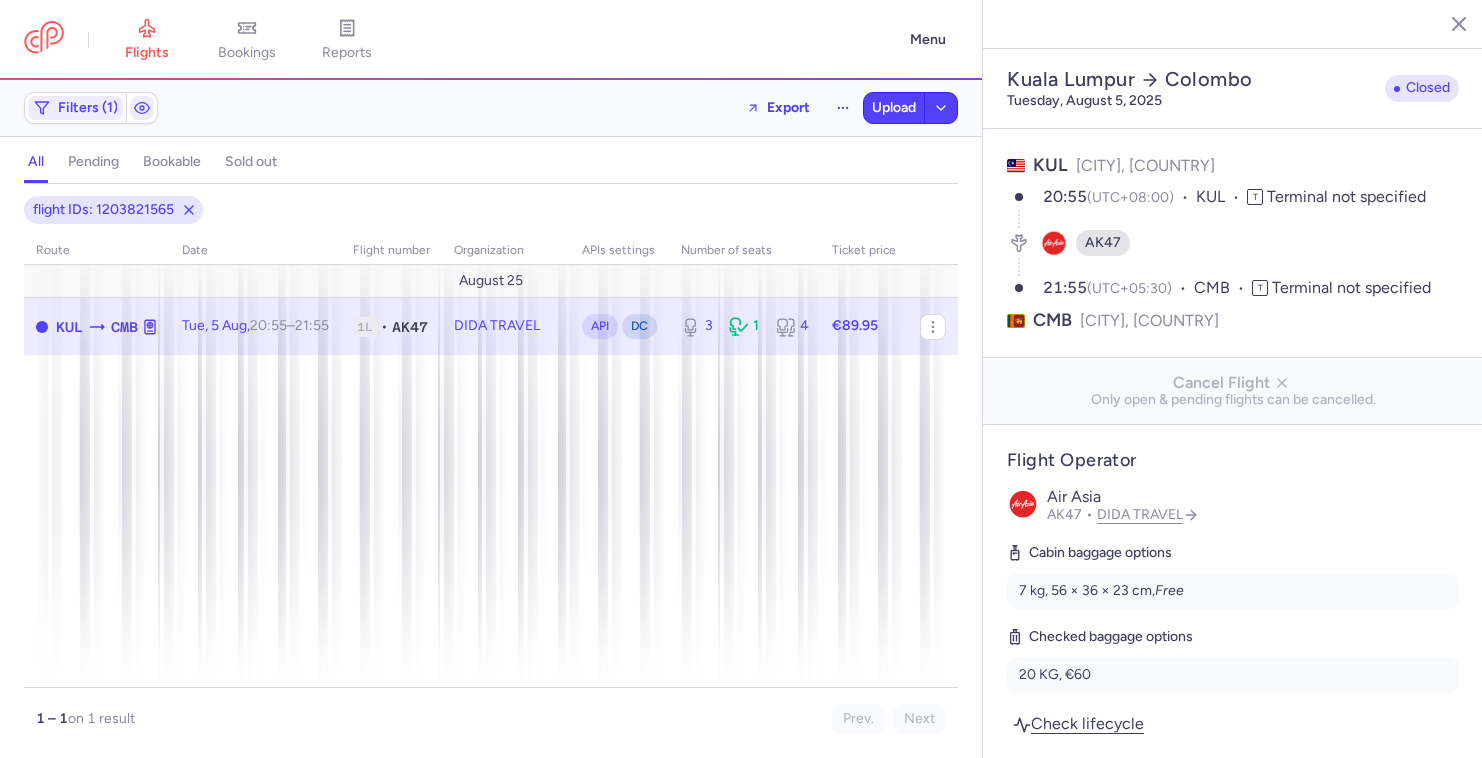 select on "days" 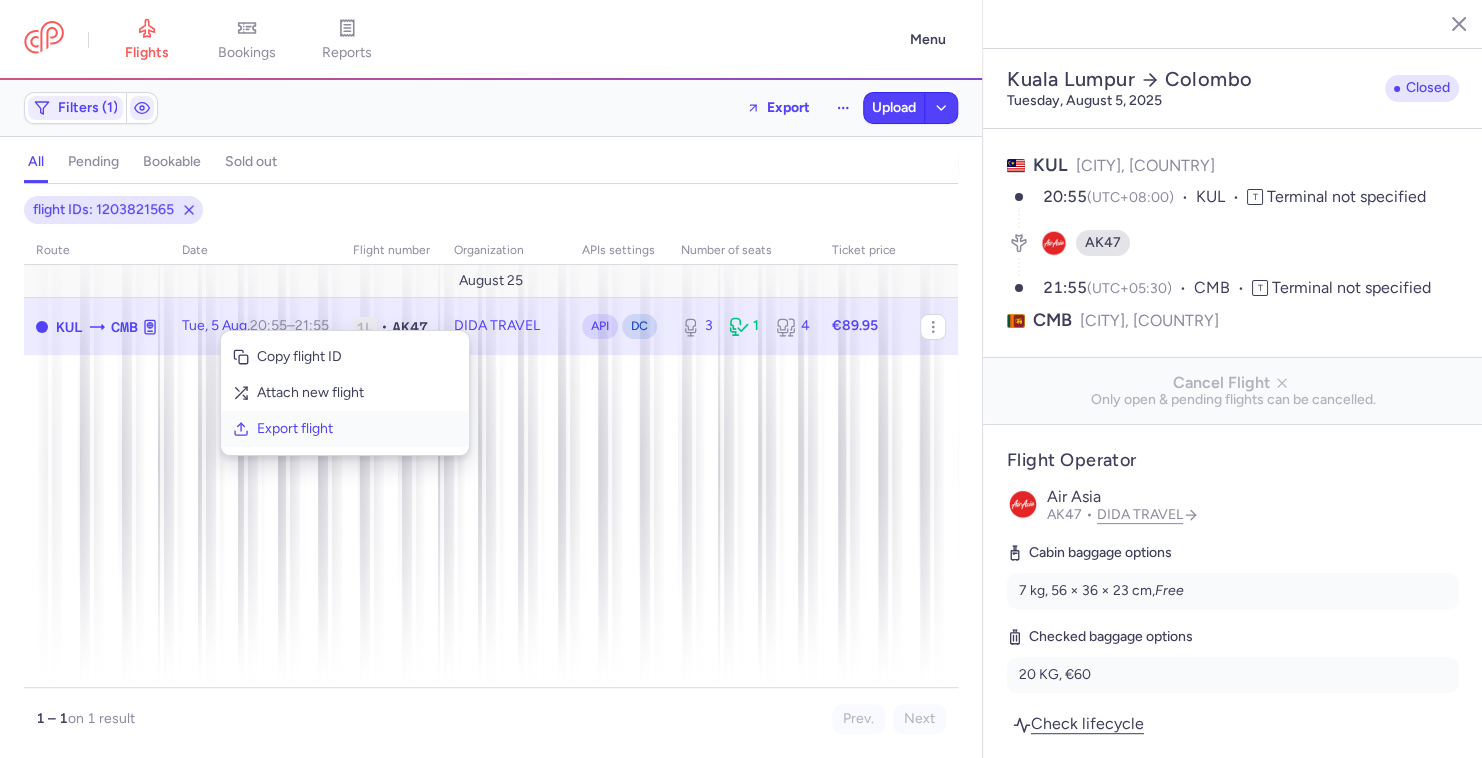 click on "Export flight" at bounding box center [357, 429] 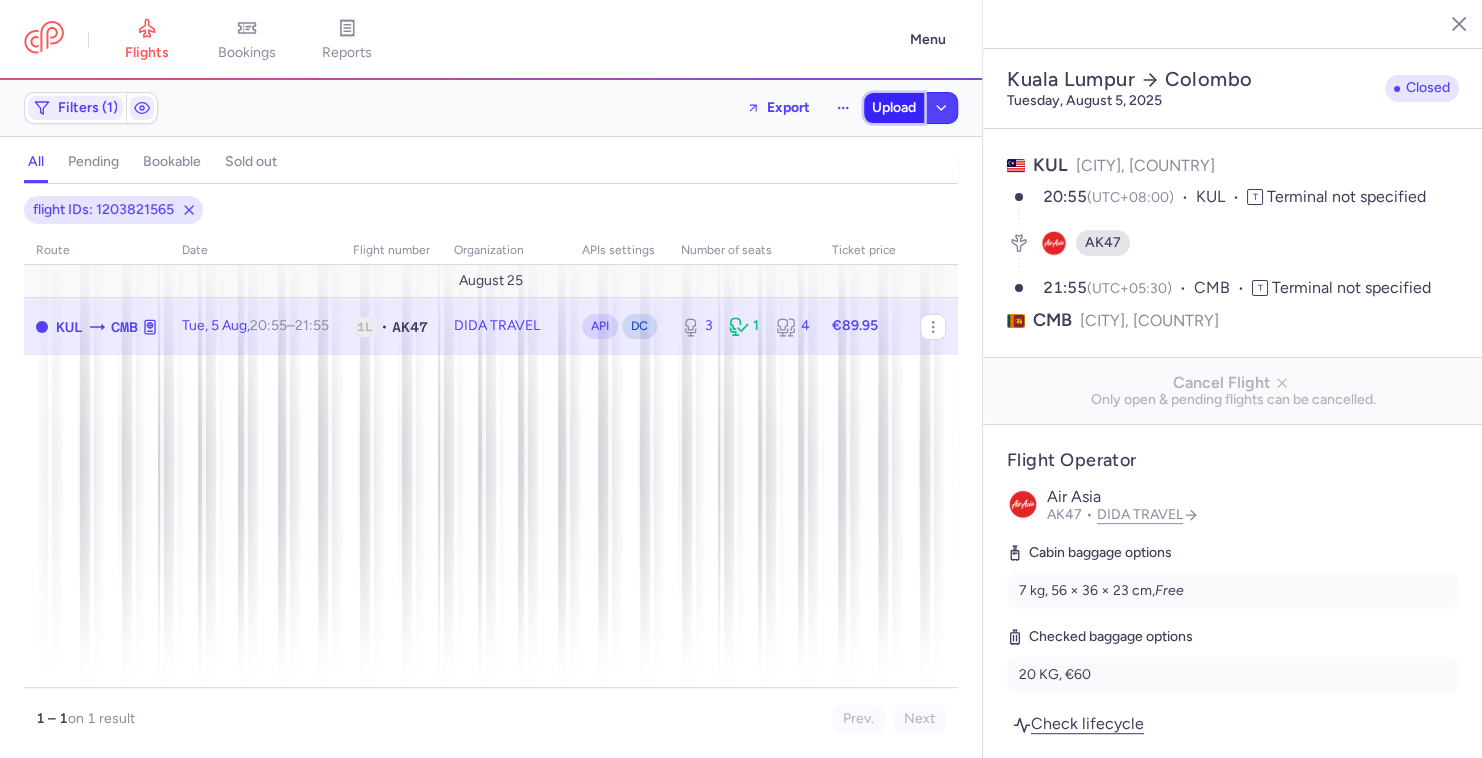 click on "Upload" at bounding box center [894, 108] 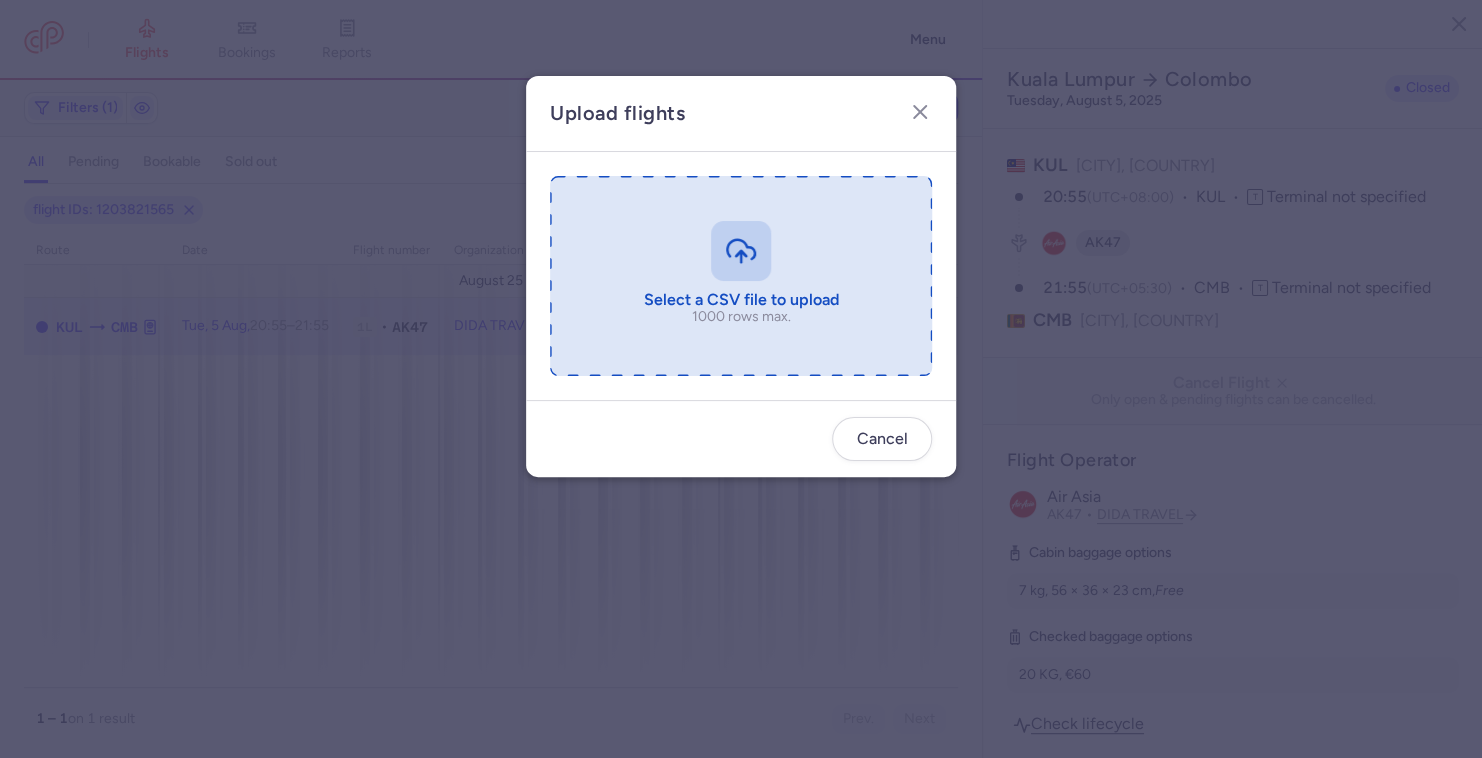 click at bounding box center (741, 276) 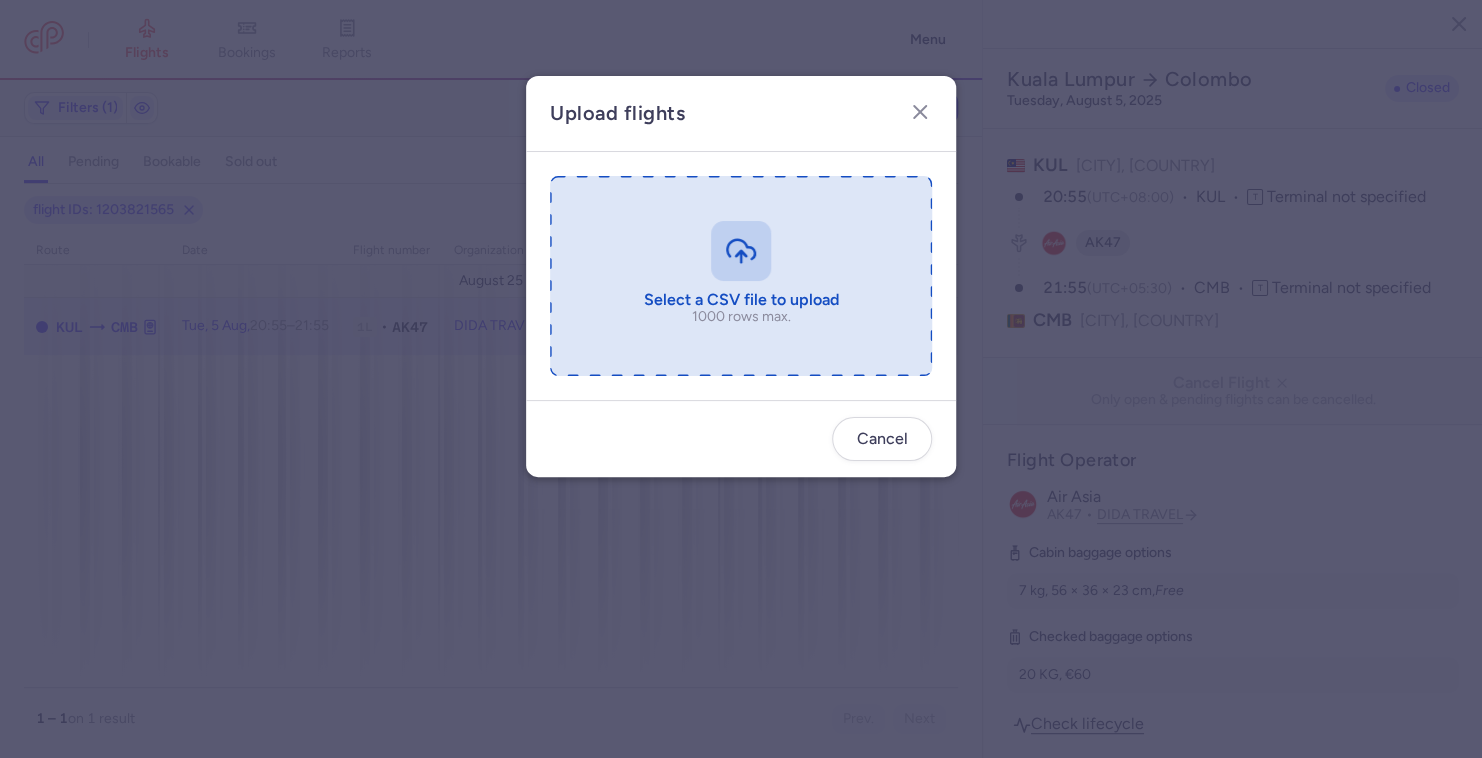 type on "C:\fakepath\export_flight_AK47_20250805,0957 (2).csv" 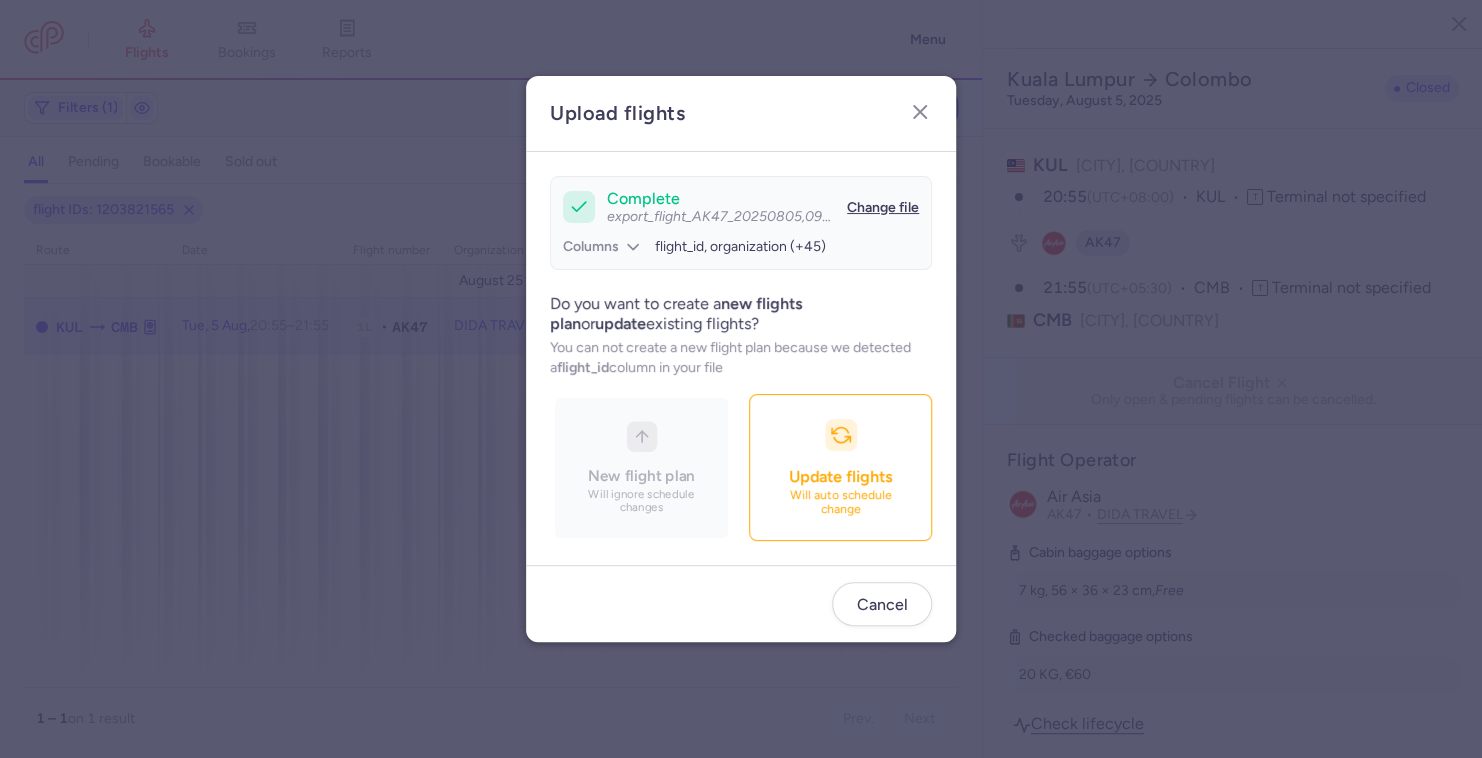 click on "You can not create a new flight plan because we detected a  flight_id  column in your file" at bounding box center (741, 358) 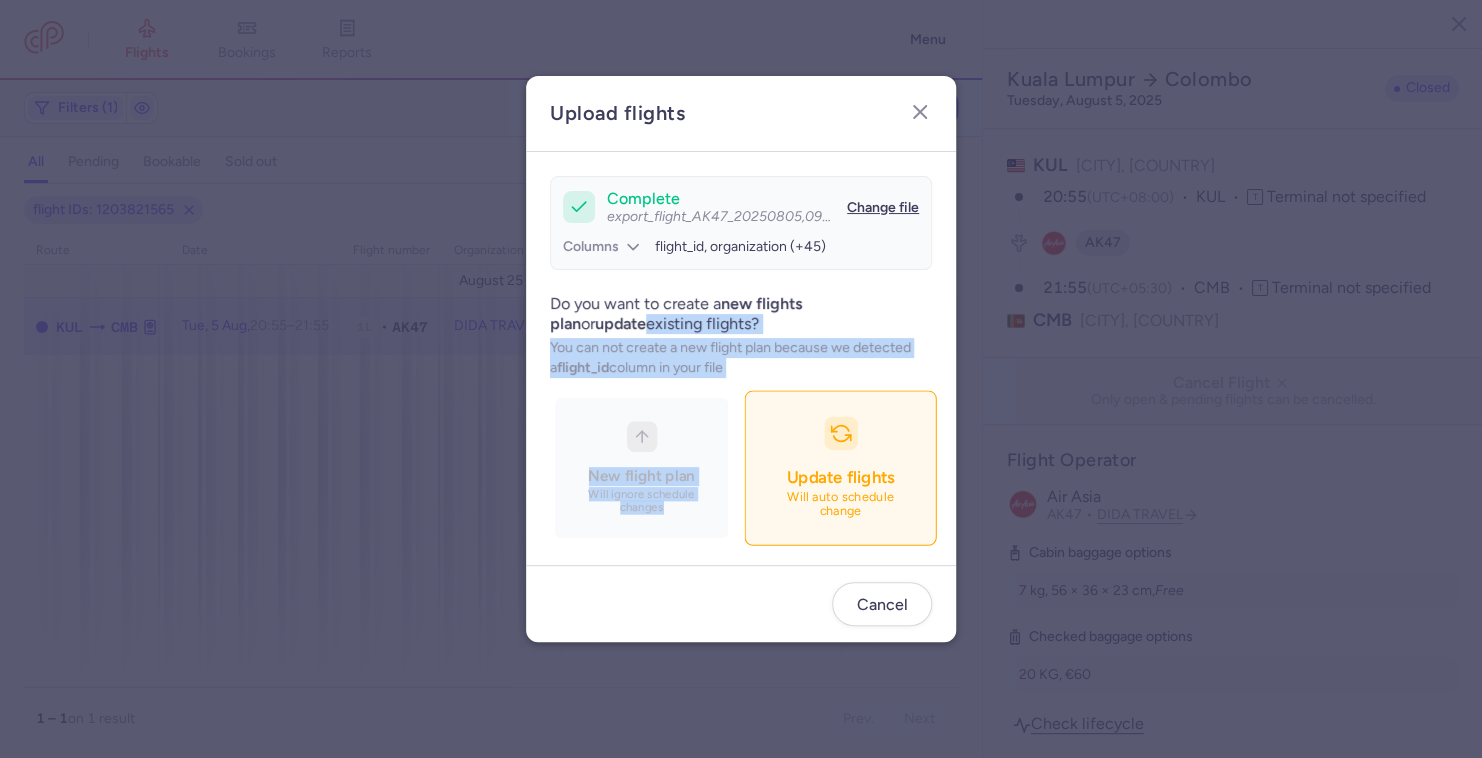 drag, startPoint x: 956, startPoint y: 280, endPoint x: 841, endPoint y: 450, distance: 205.24376 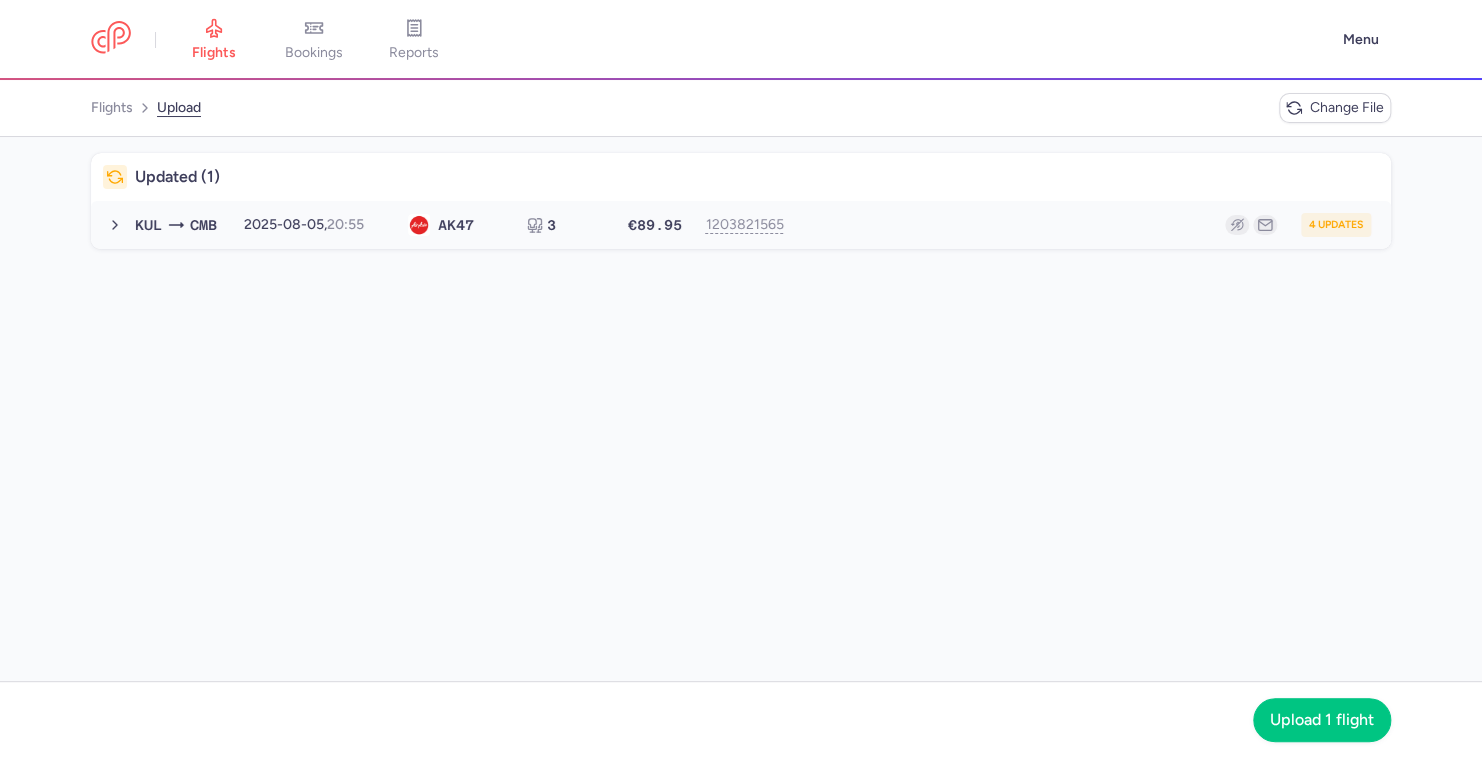 click on "KUL  CMB 2025-08-05,  20:55 AK  47 3 €89.95 1203821565 4 updates 2025-08-05, 20:55 AK47 3 seats €89.95" at bounding box center [741, 225] 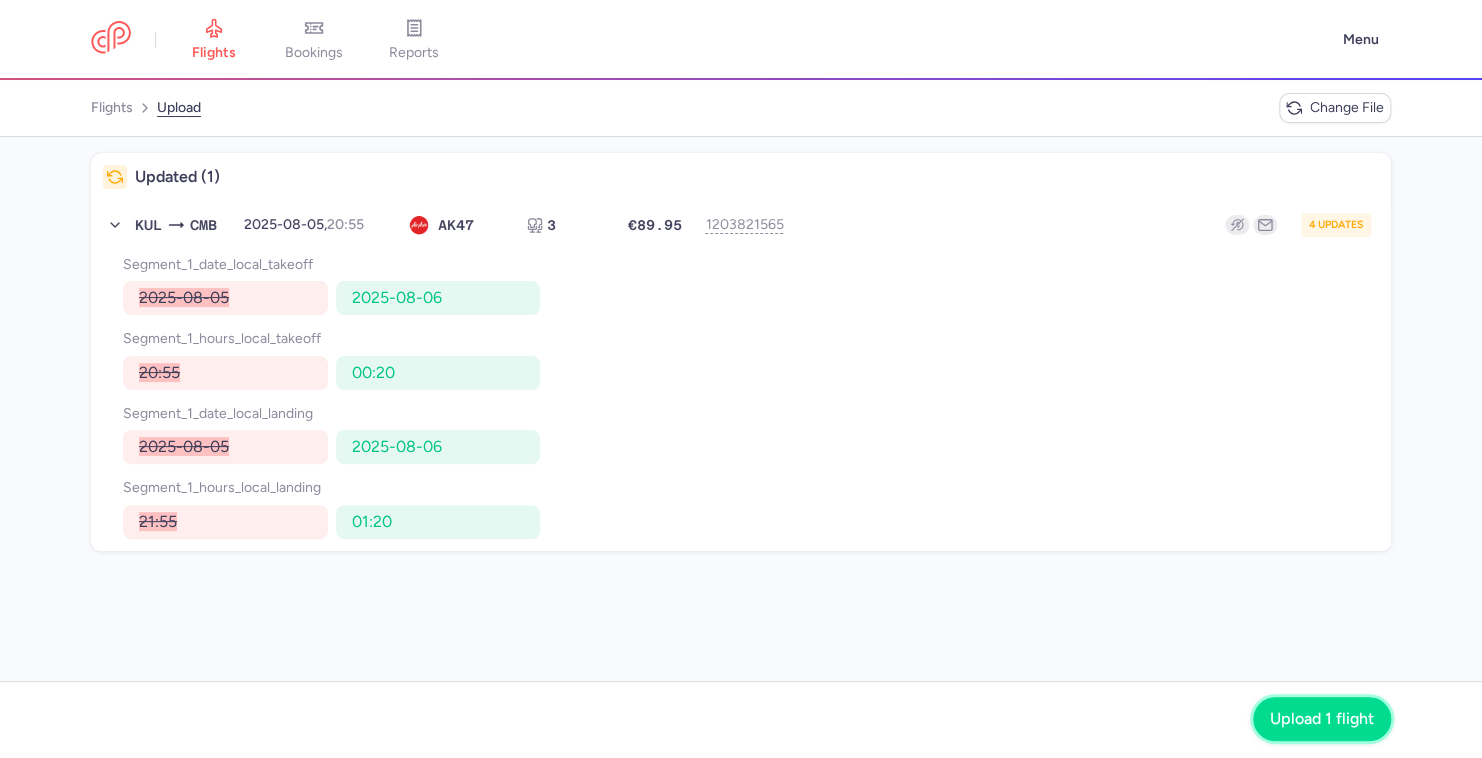 click on "Upload 1 flight" 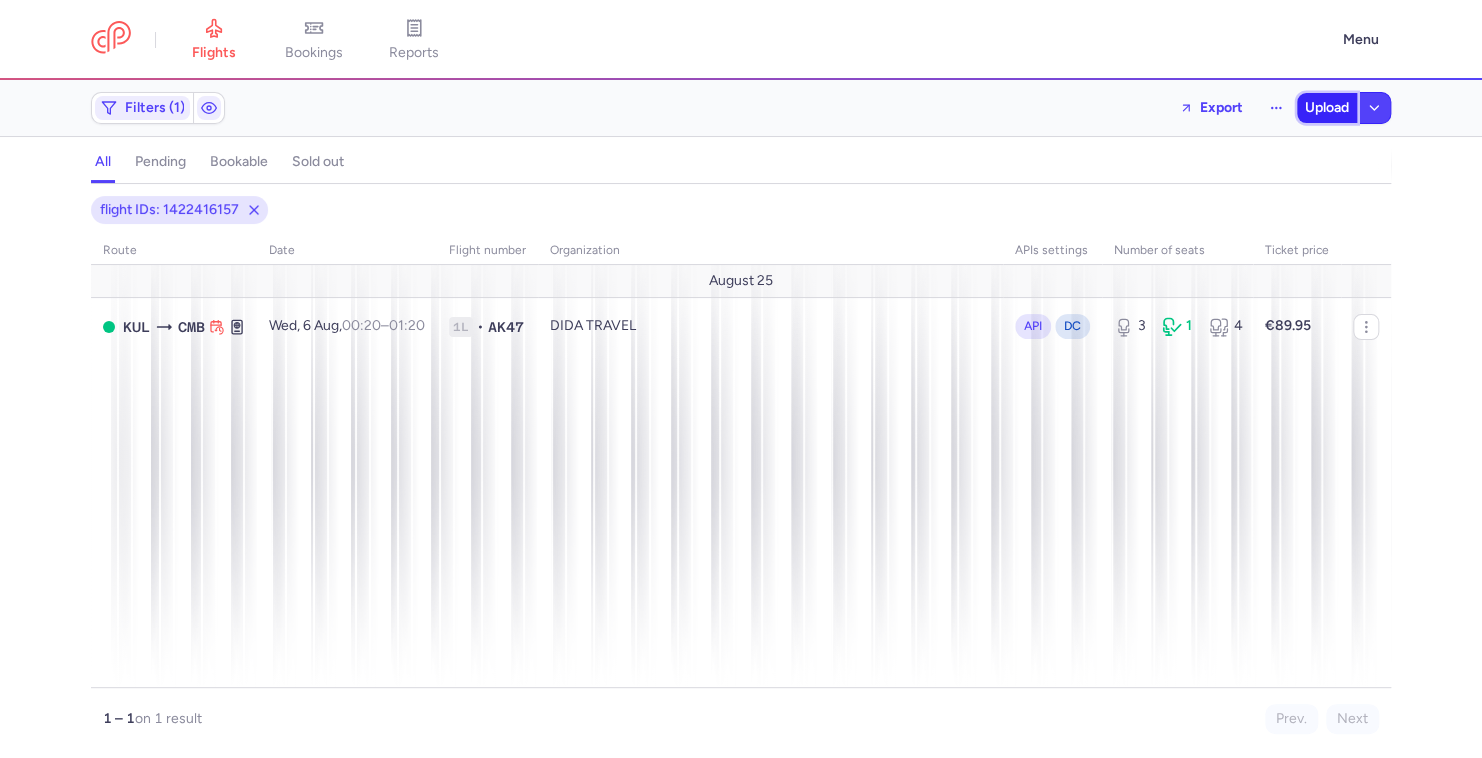 click on "Upload" at bounding box center [1327, 108] 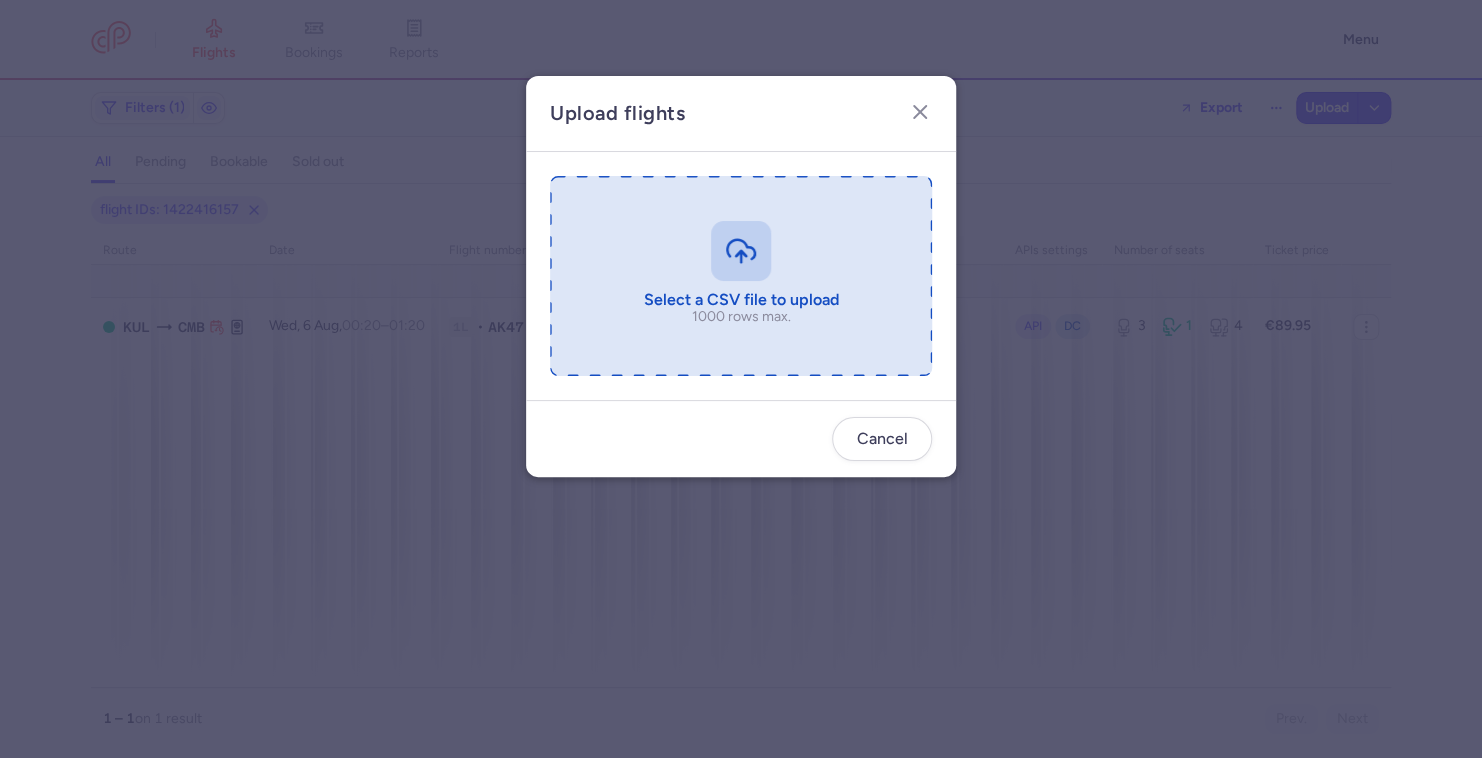 click at bounding box center [741, 276] 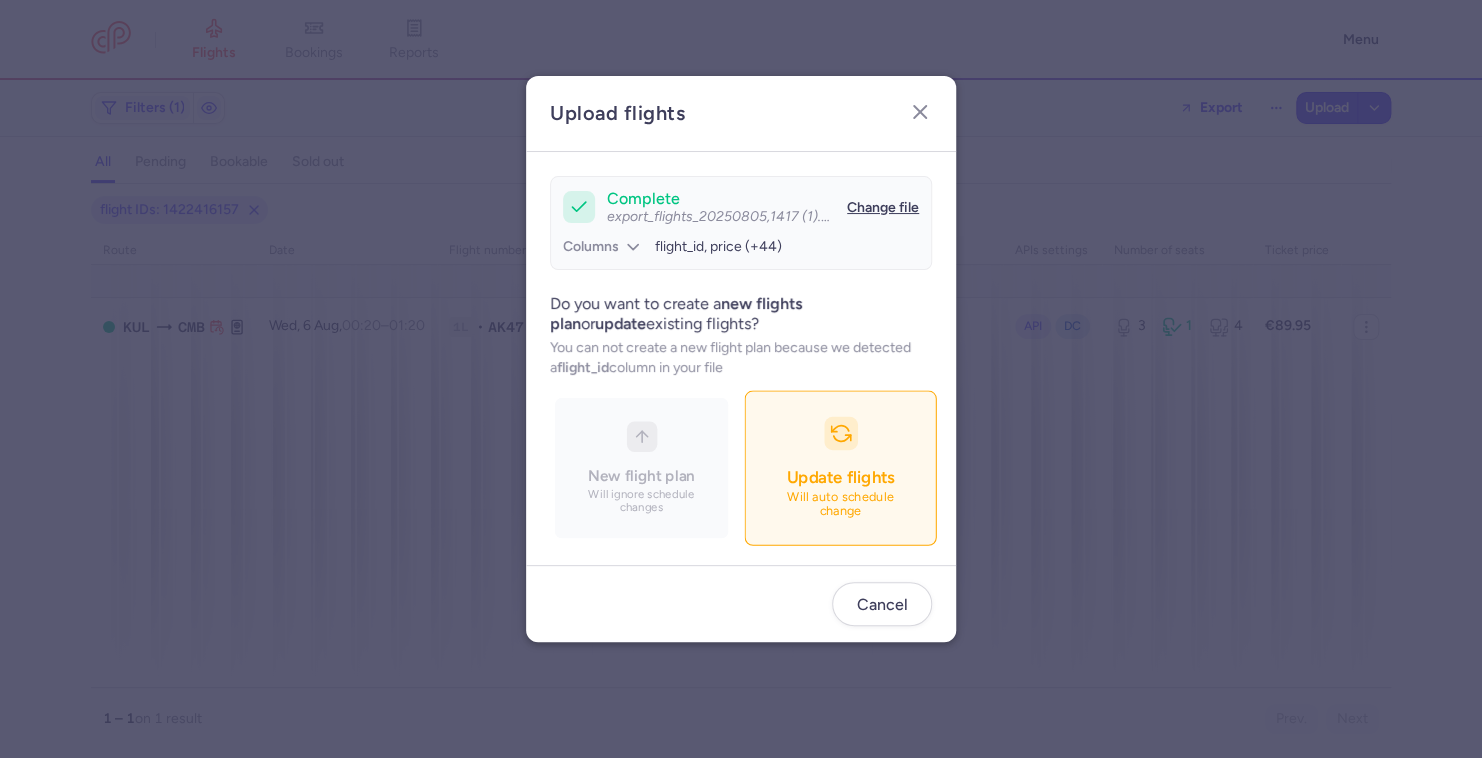 click at bounding box center (841, 433) 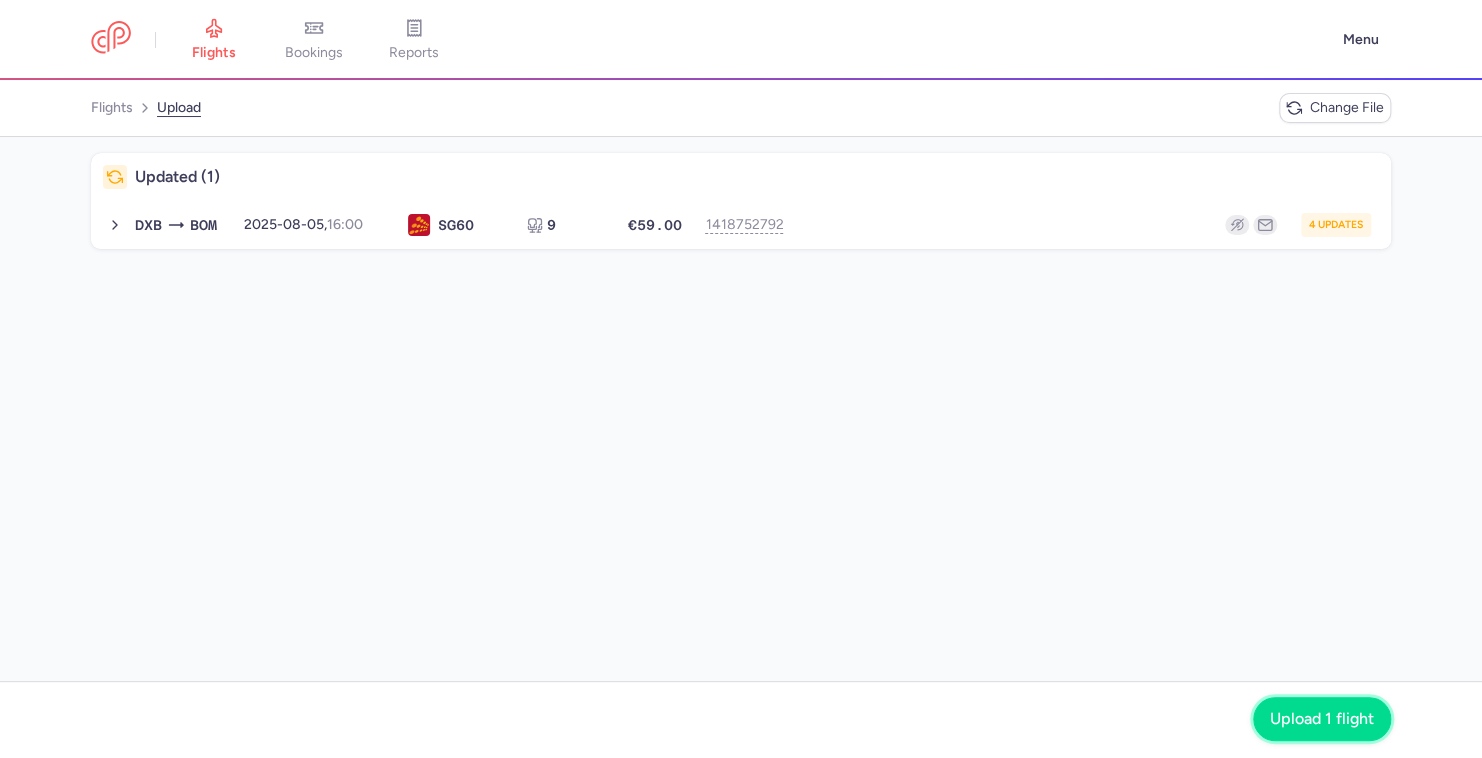 click on "Upload 1 flight" at bounding box center (1322, 719) 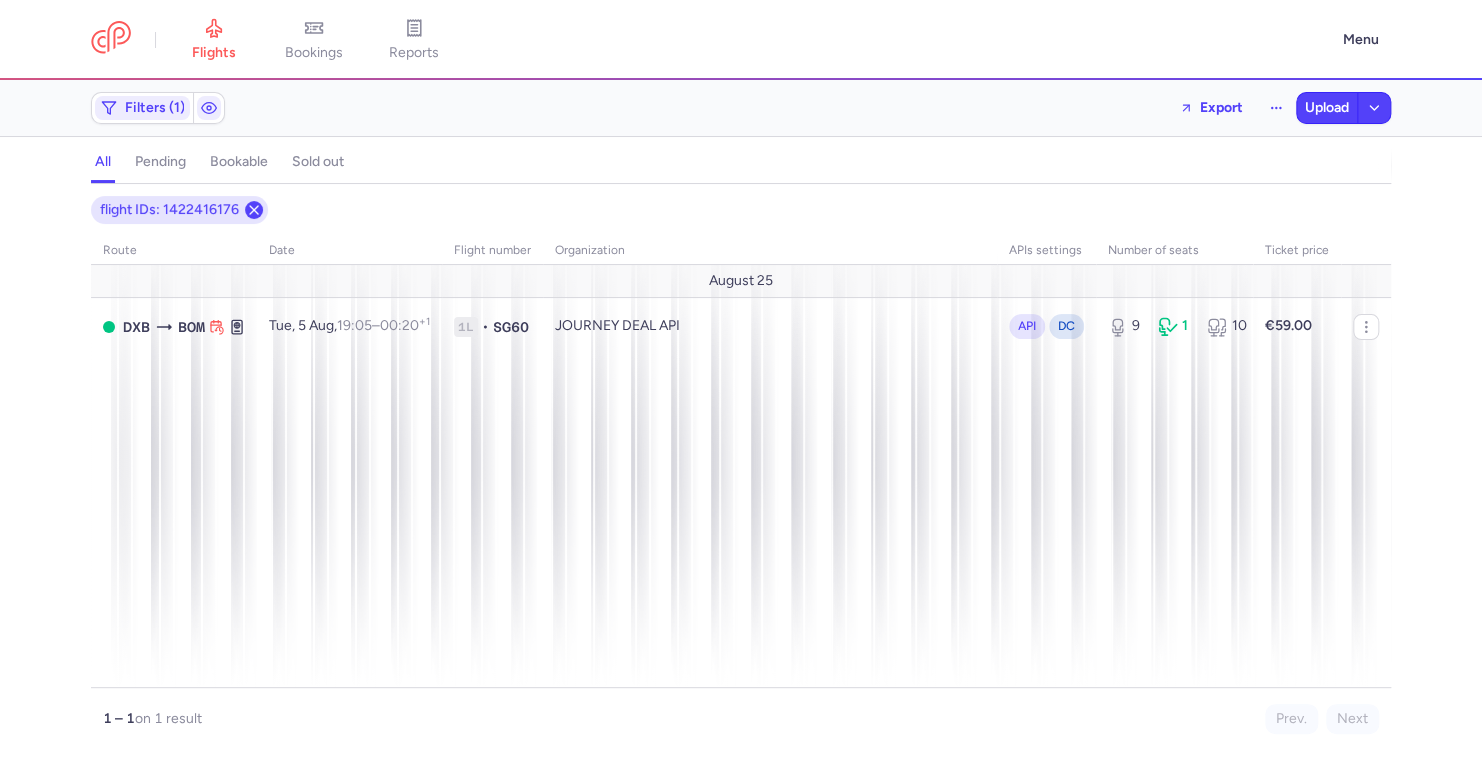 click 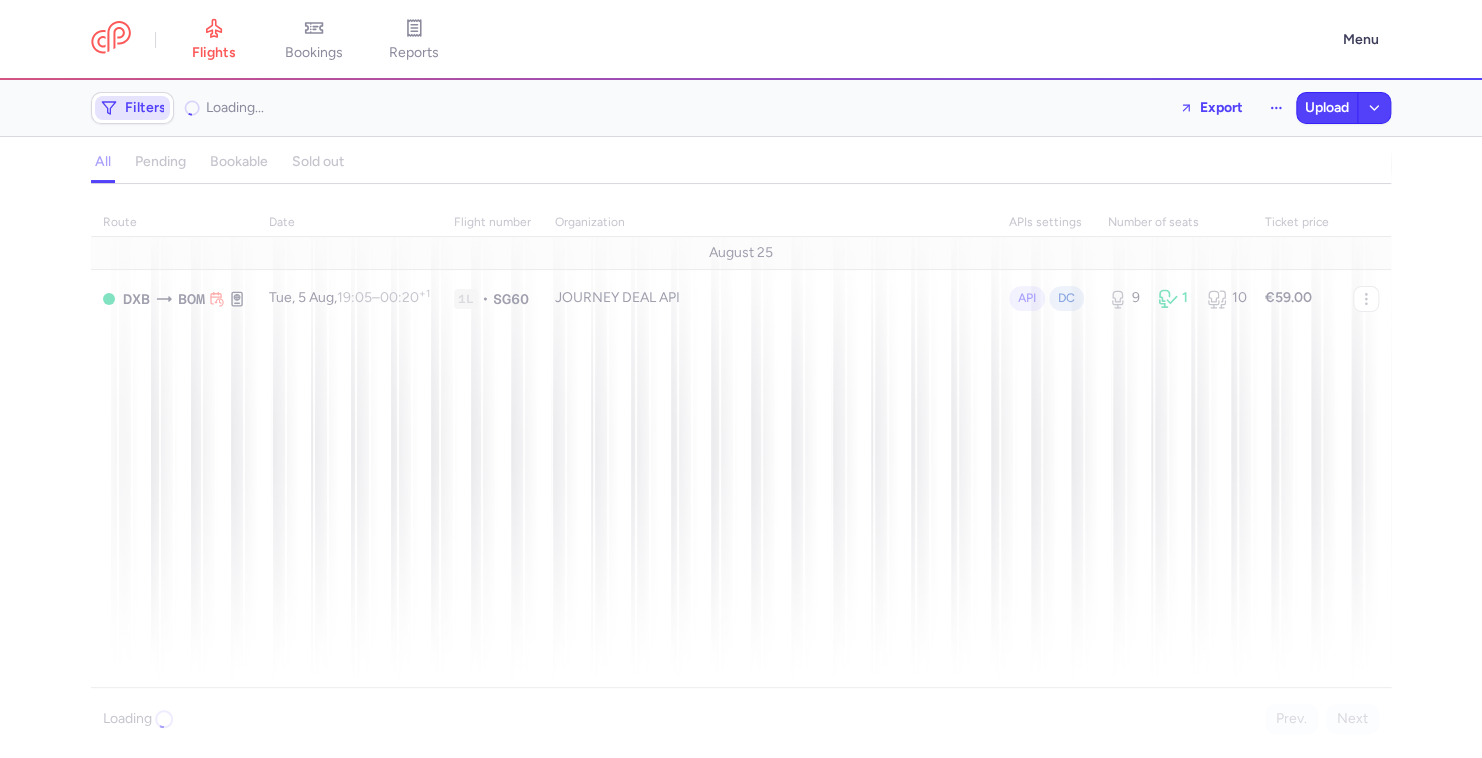click on "Filters" at bounding box center (132, 108) 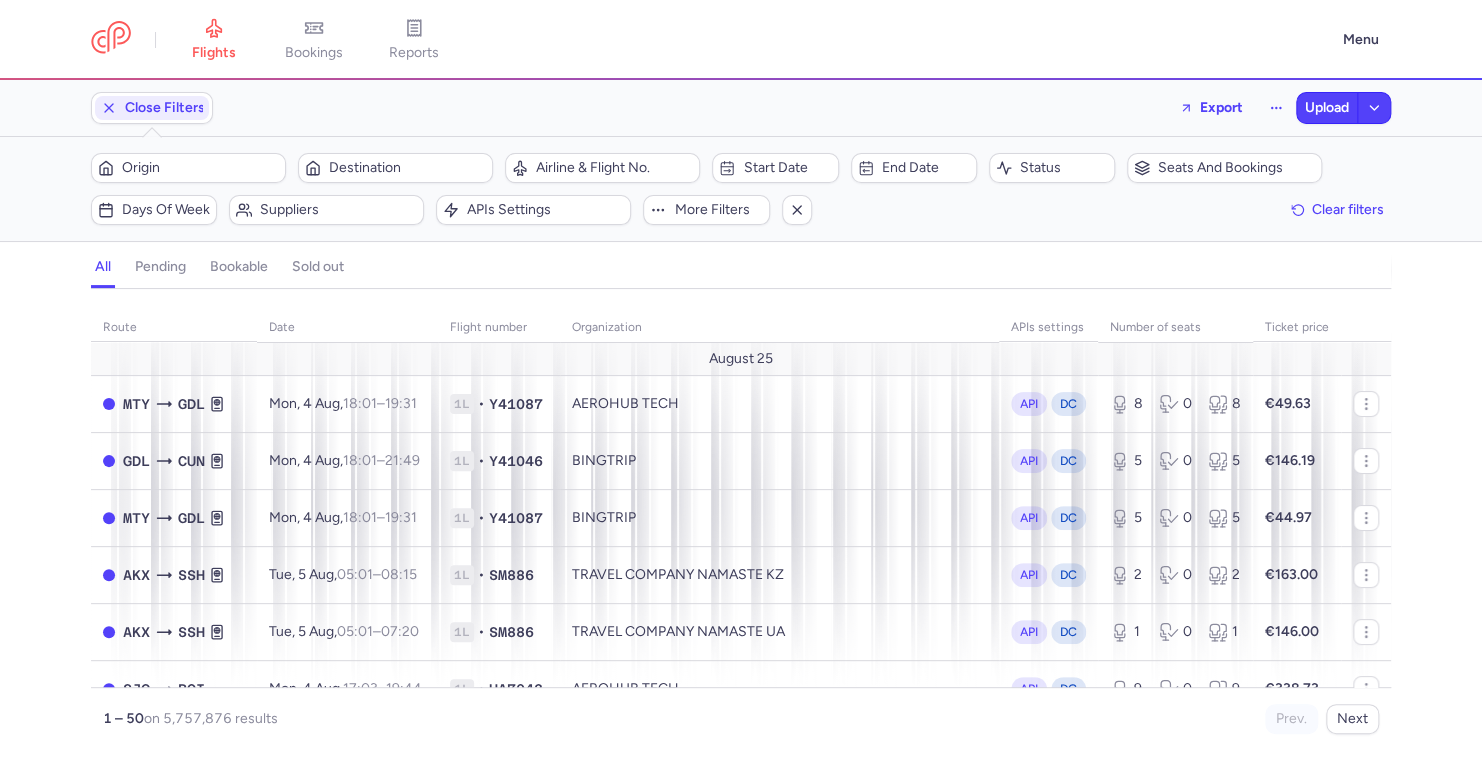 scroll, scrollTop: 0, scrollLeft: 0, axis: both 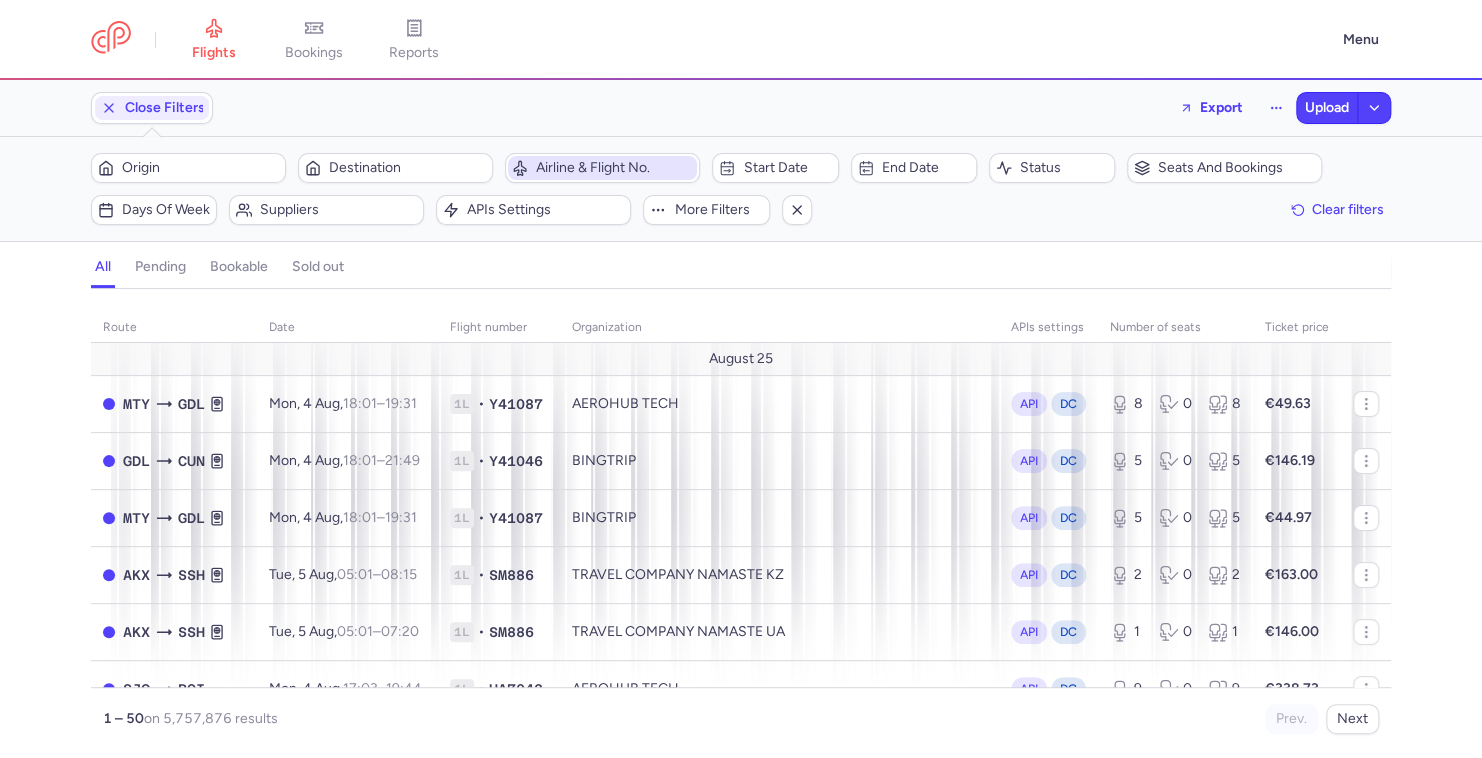 click on "Airline & Flight No." at bounding box center [602, 168] 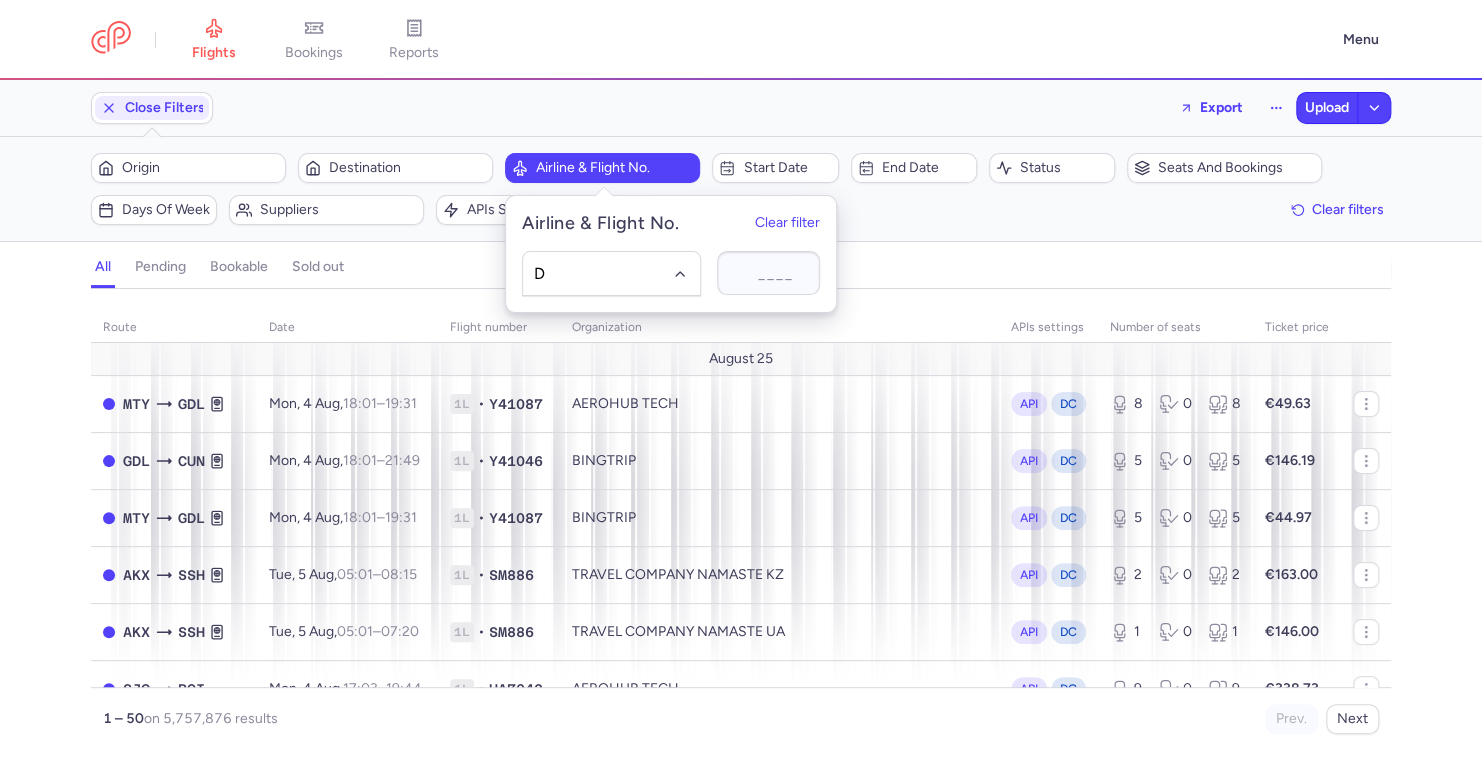 type on "DE" 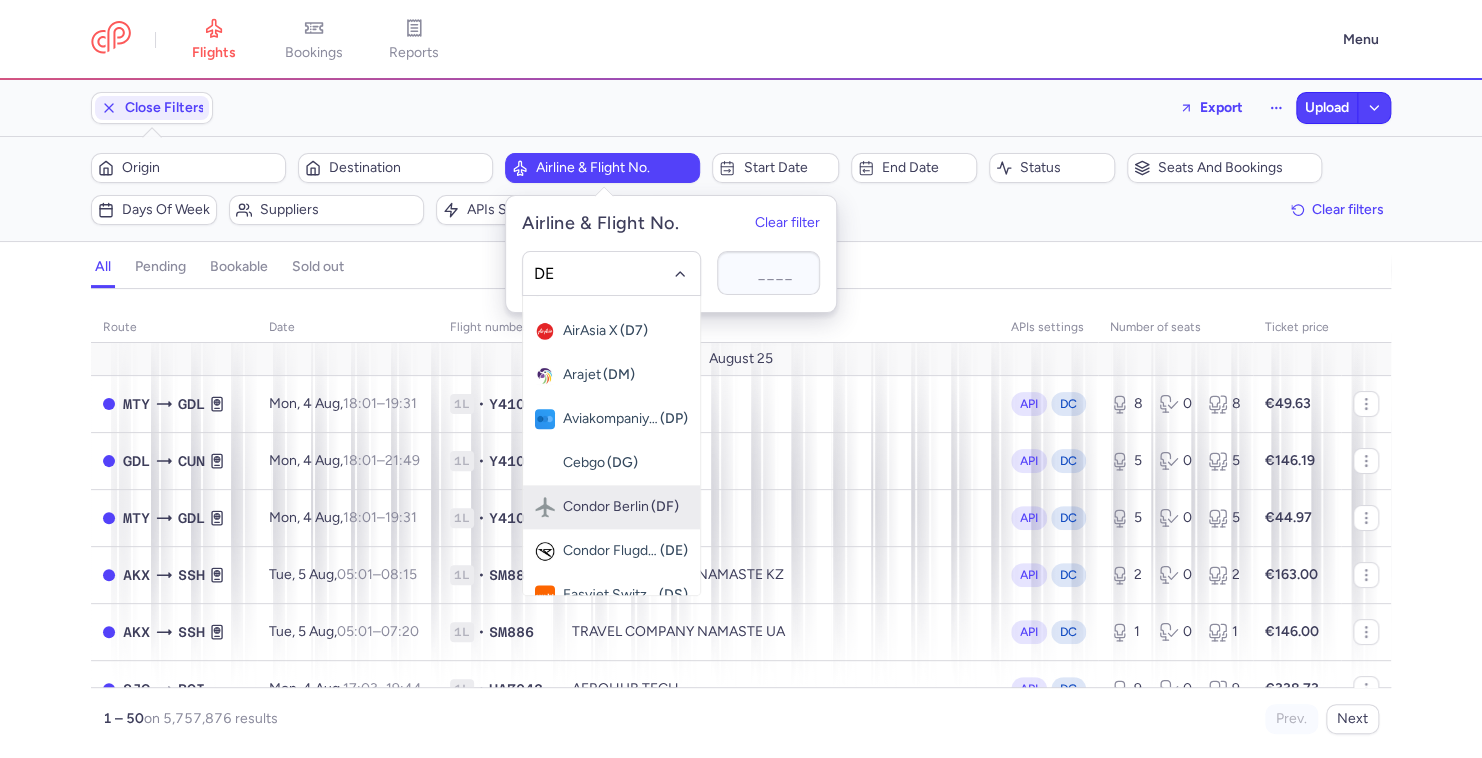 scroll, scrollTop: 1132, scrollLeft: 0, axis: vertical 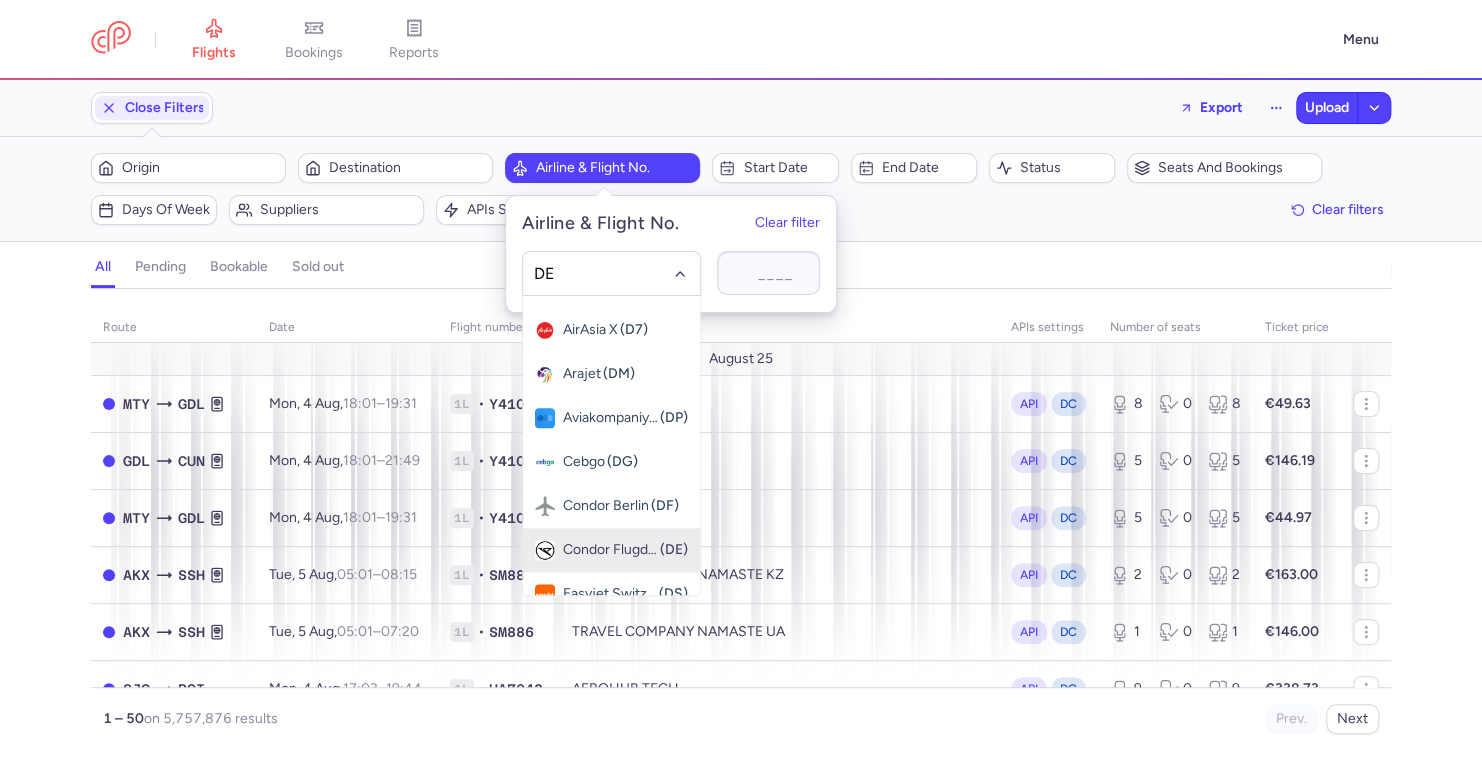 click on "Condor Flugdienst (DE)" at bounding box center [611, 550] 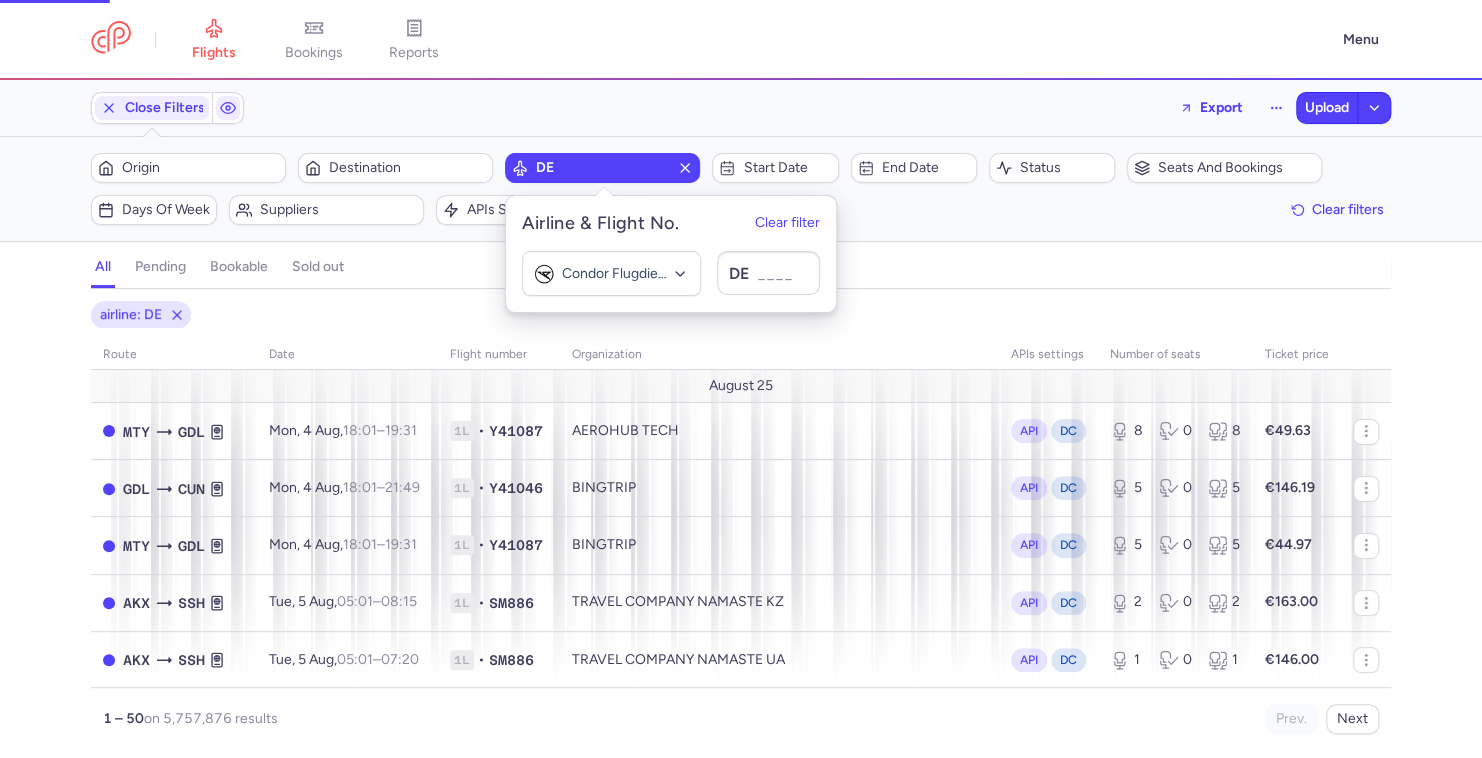 scroll, scrollTop: 0, scrollLeft: 0, axis: both 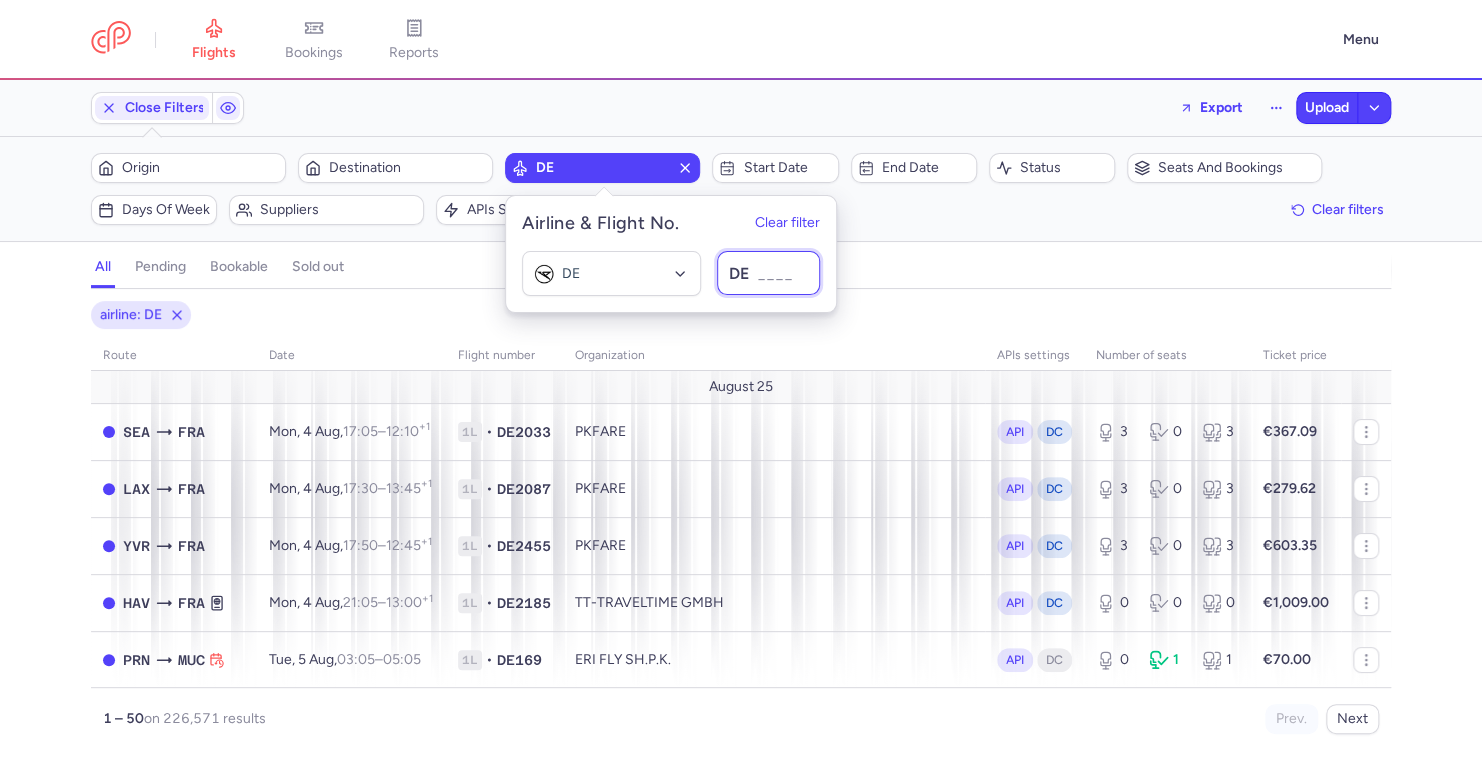 click at bounding box center (768, 273) 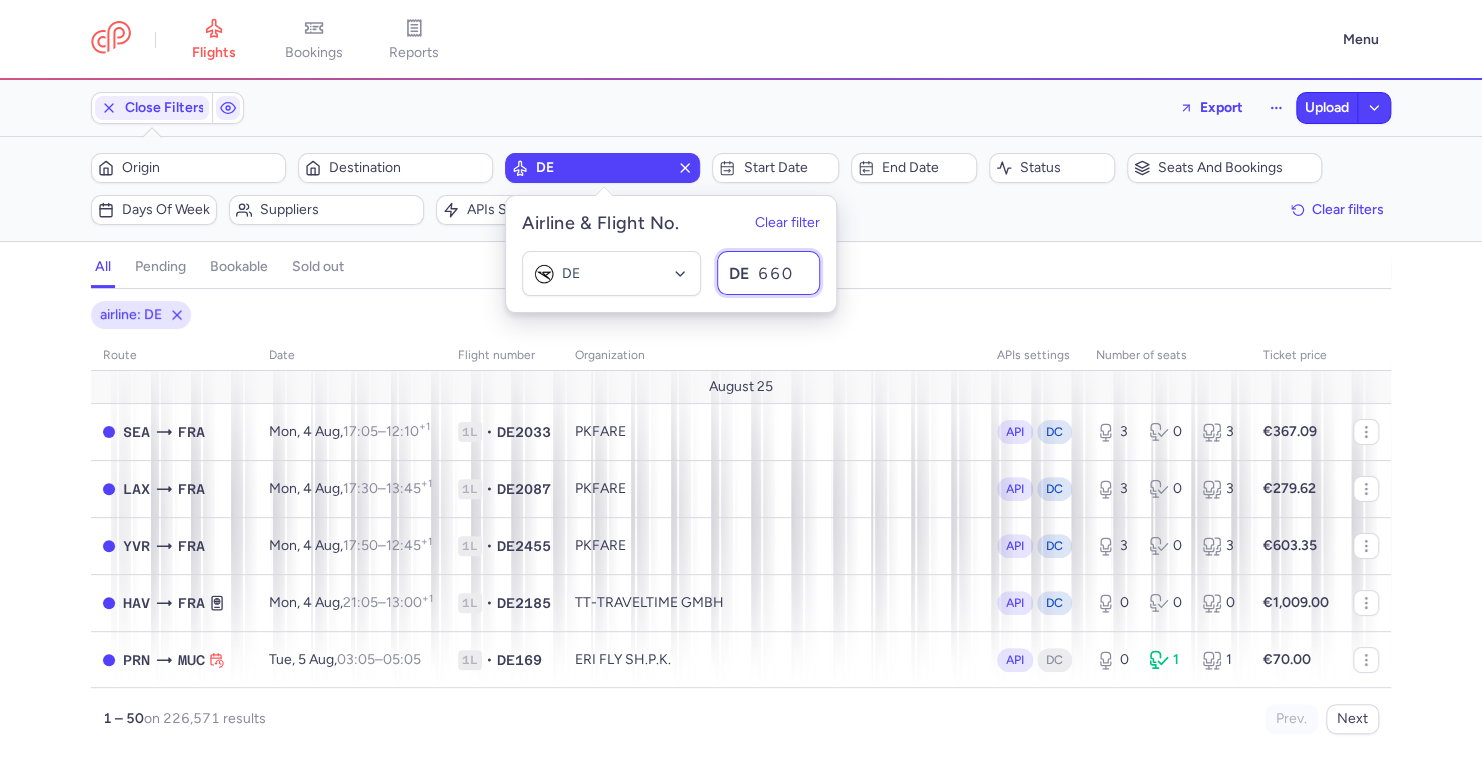 type on "6603" 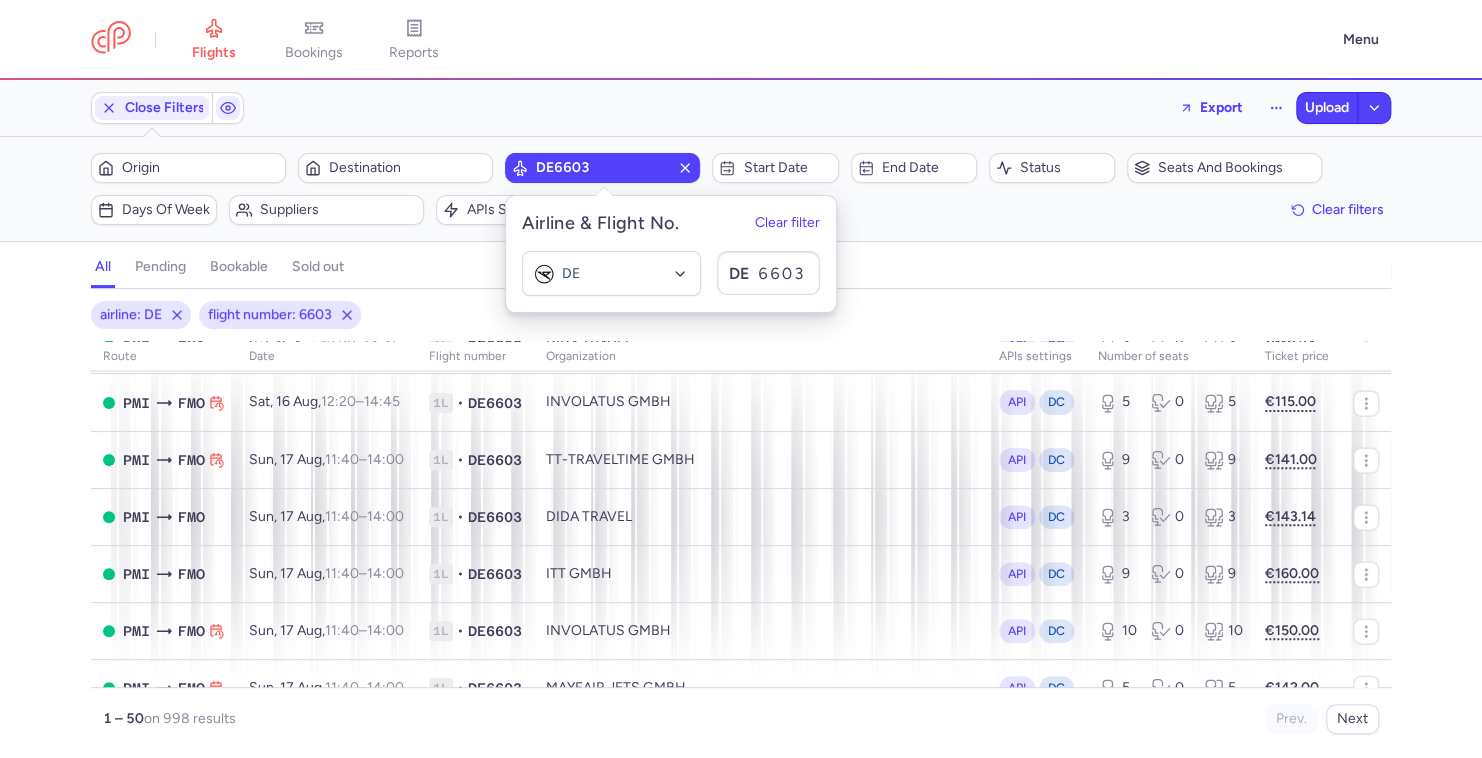 scroll, scrollTop: 2566, scrollLeft: 0, axis: vertical 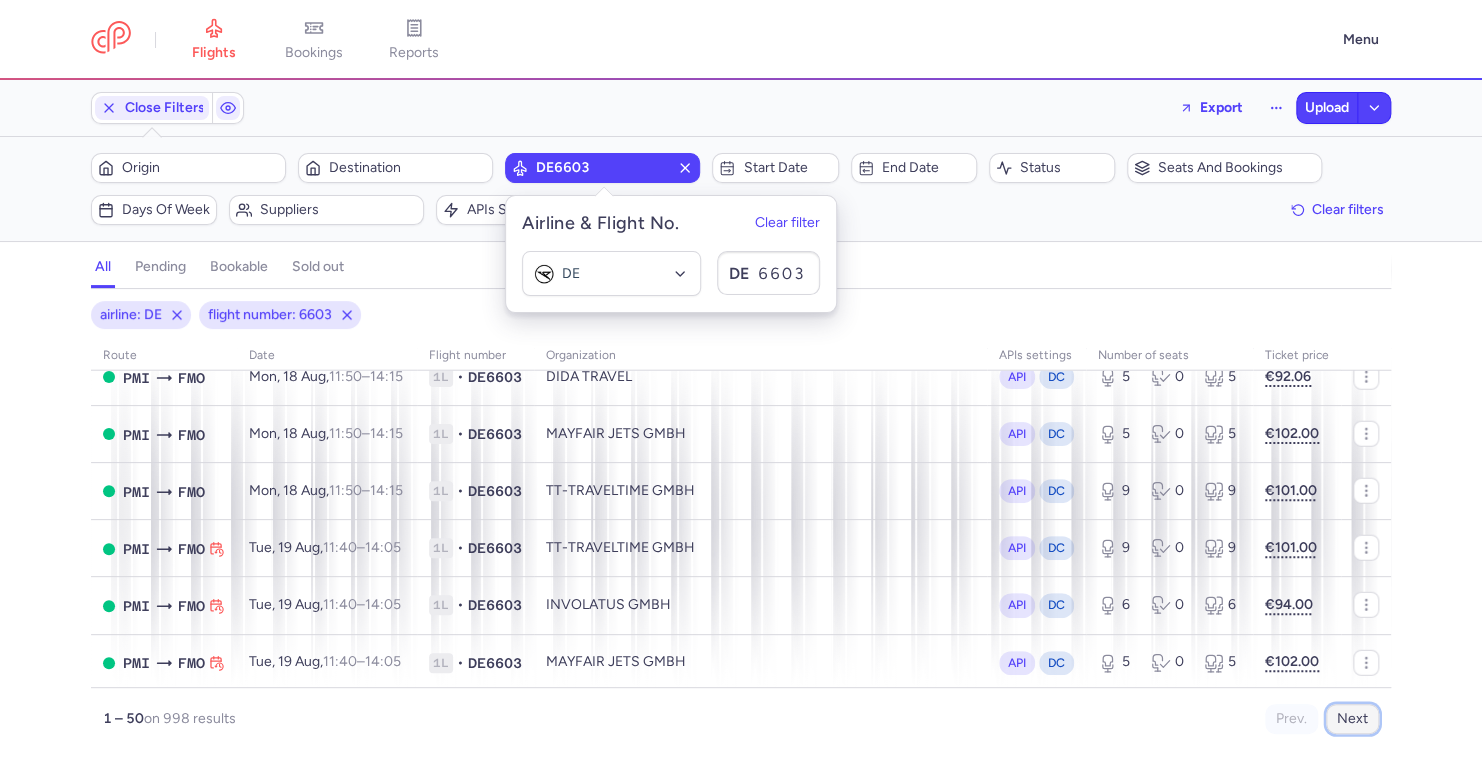 click on "Next" at bounding box center [1352, 719] 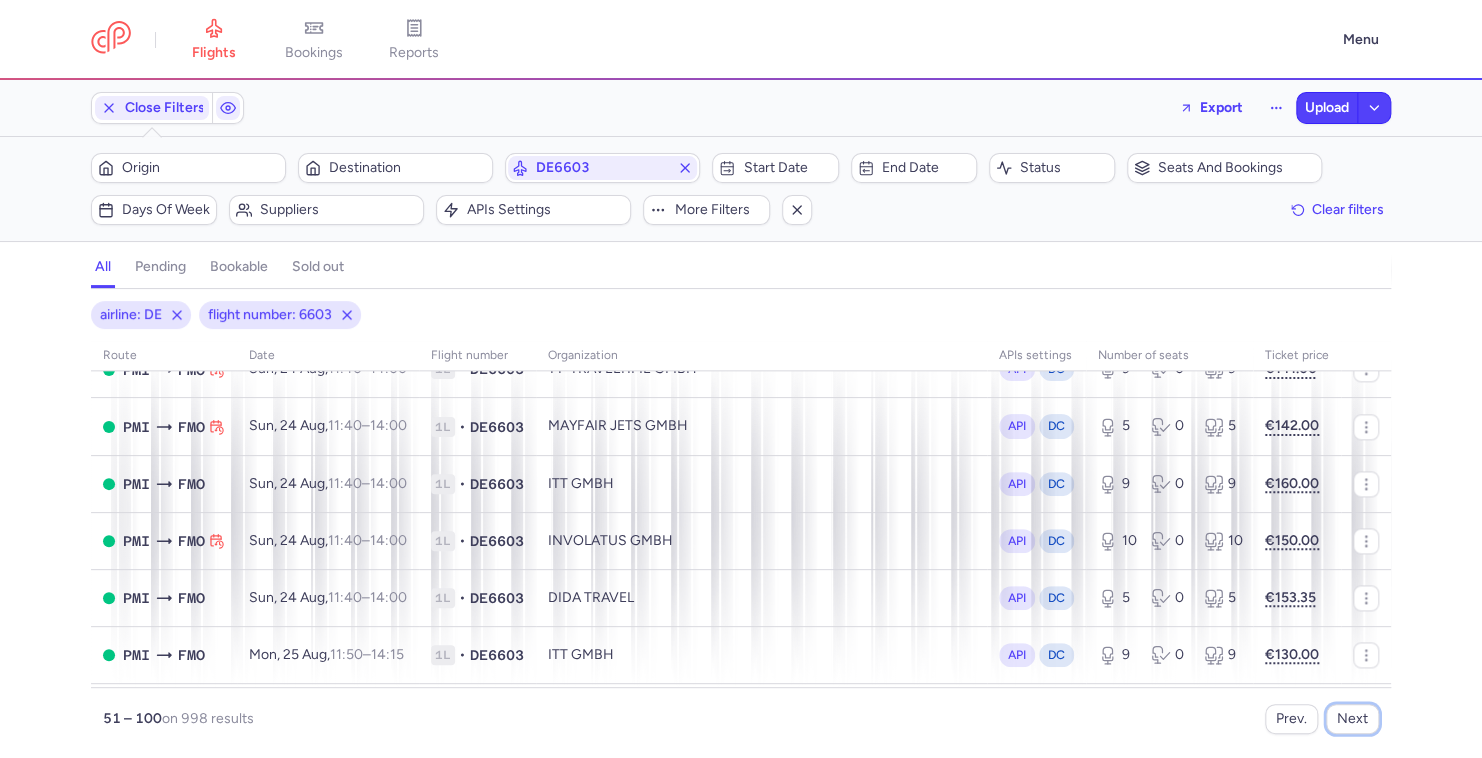 scroll, scrollTop: 1328, scrollLeft: 0, axis: vertical 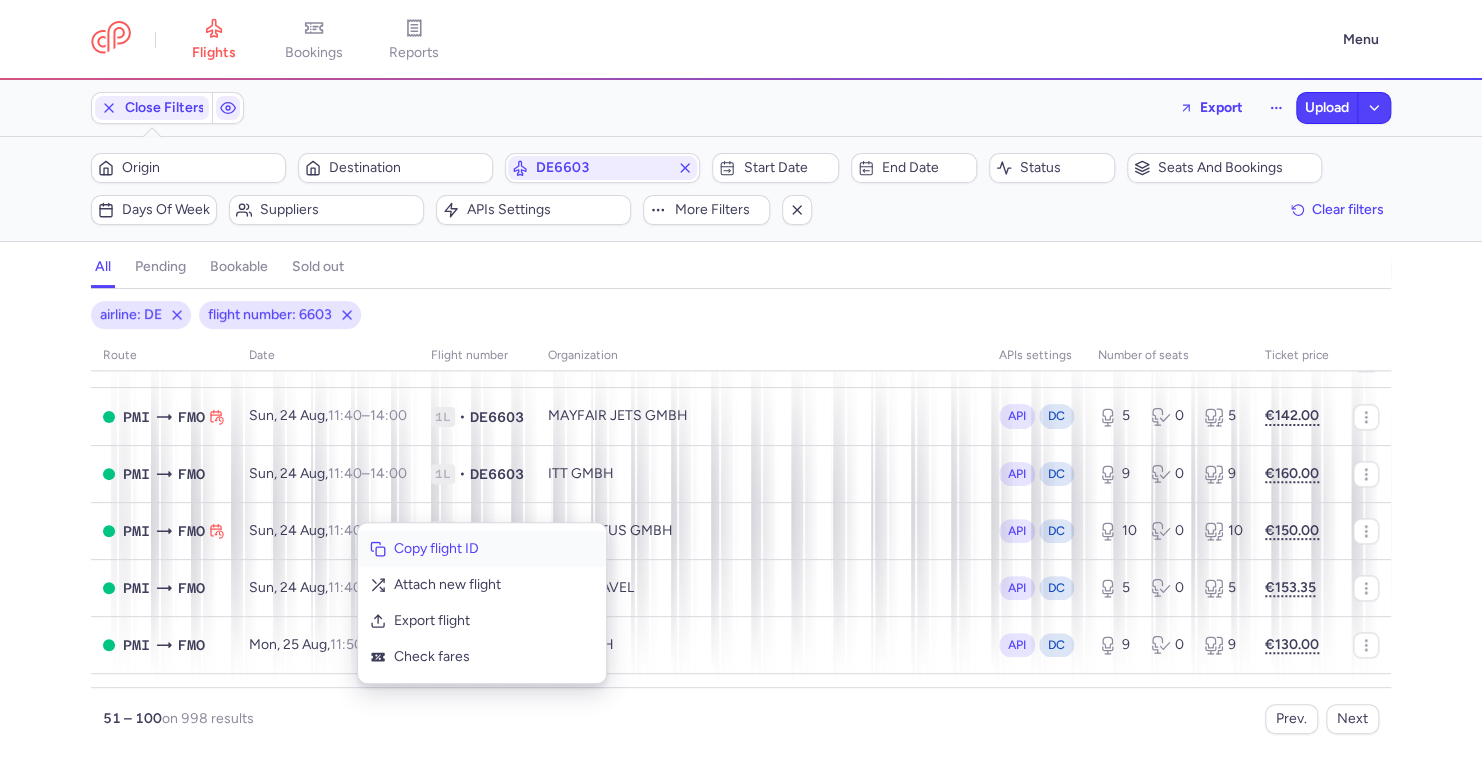 click on "Copy flight ID" 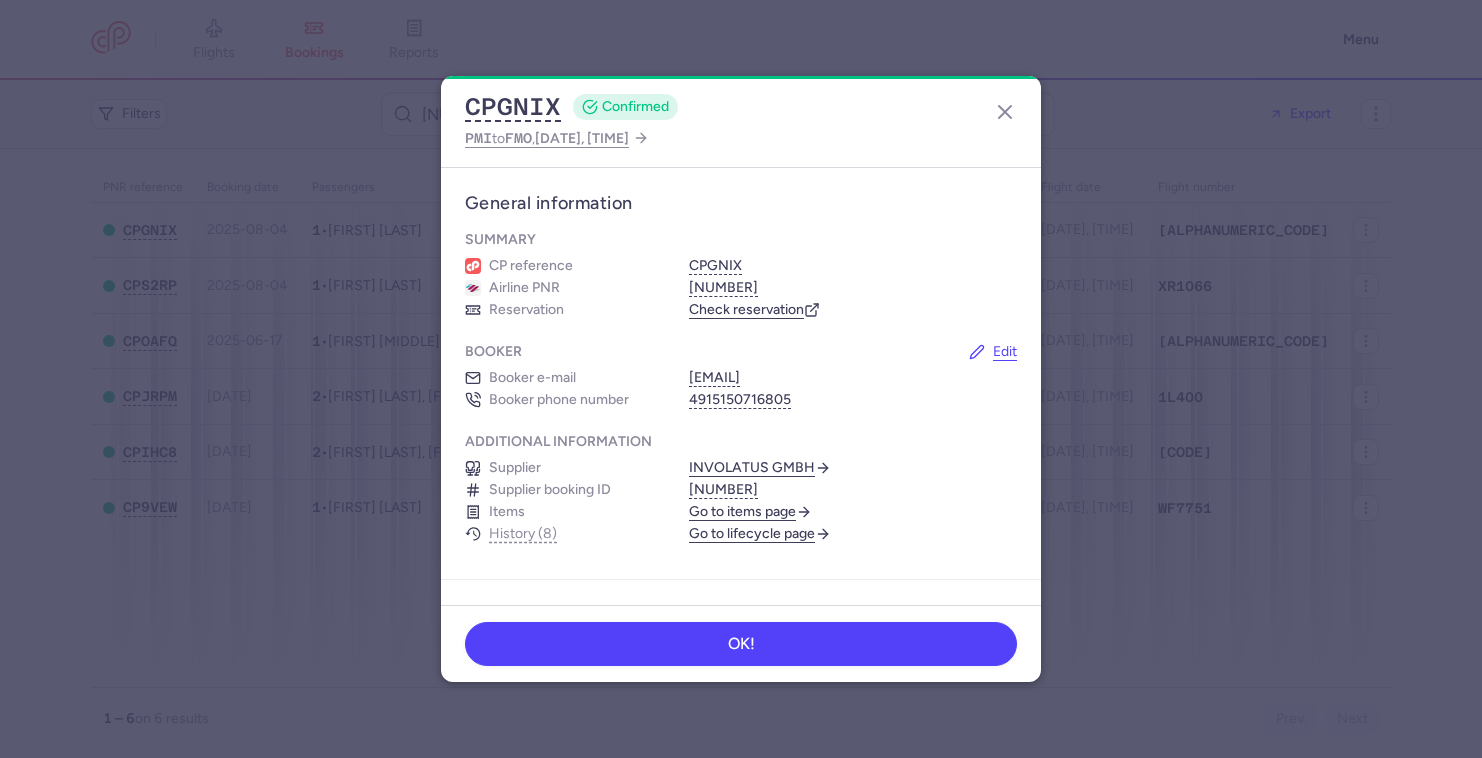 scroll, scrollTop: 0, scrollLeft: 0, axis: both 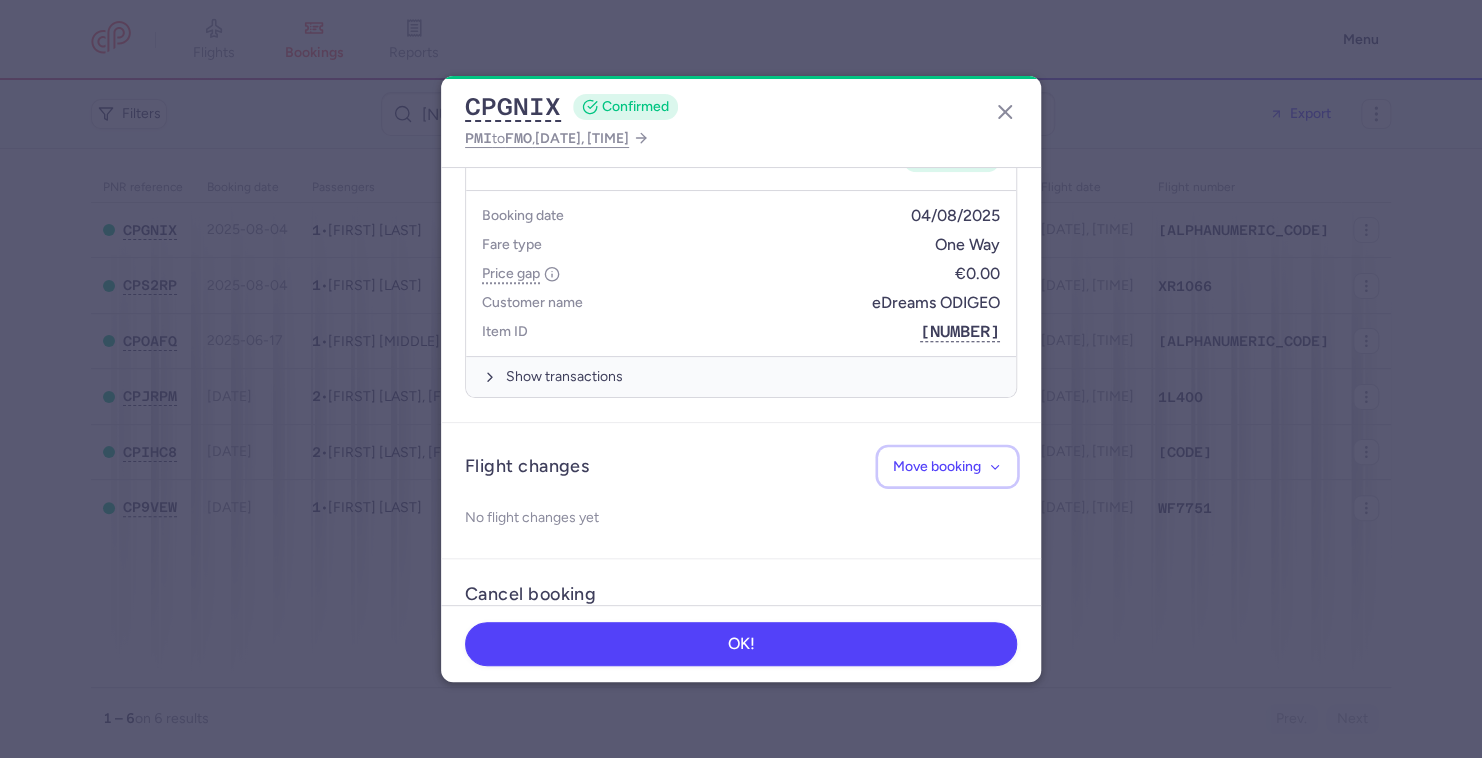 click on "Move booking" 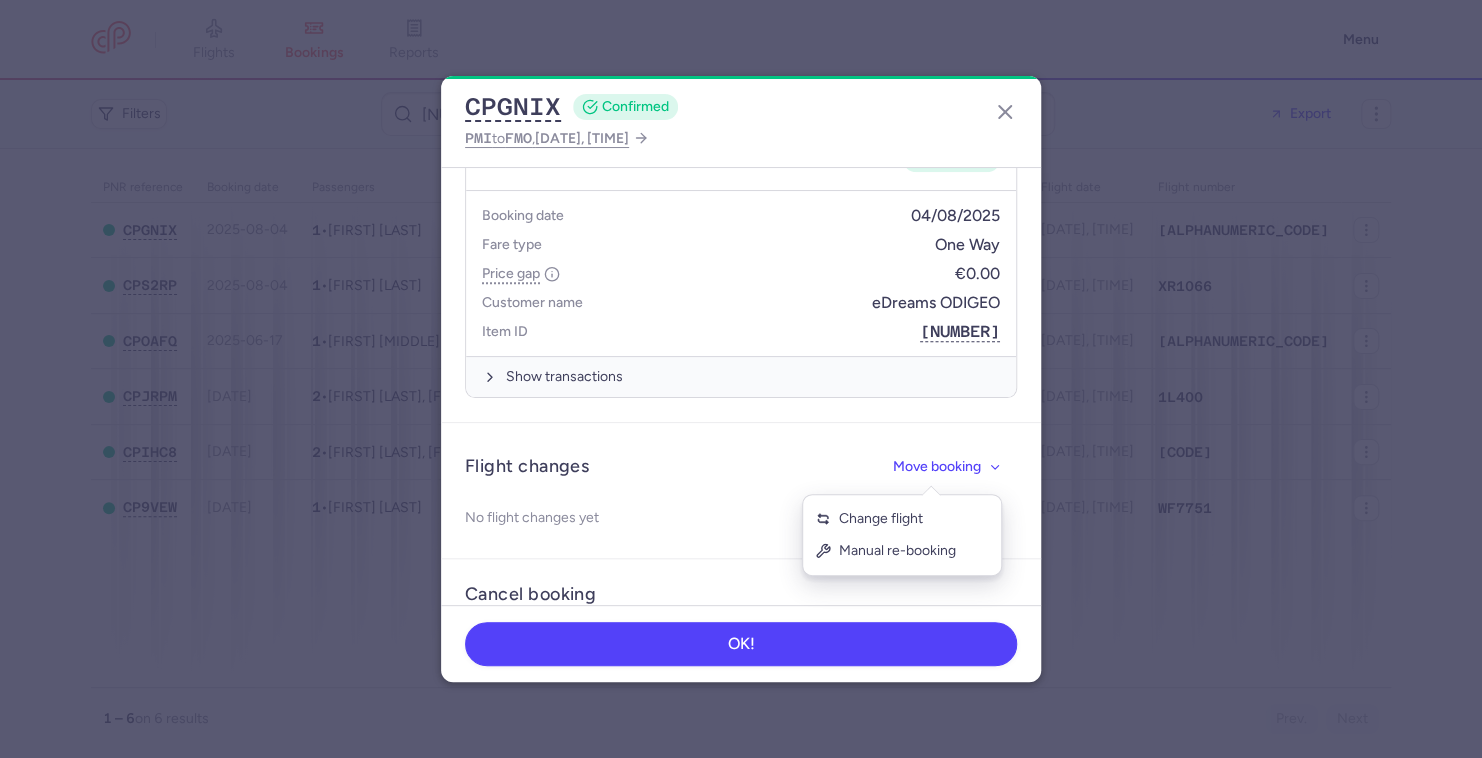 click on "Change flight" at bounding box center [902, 519] 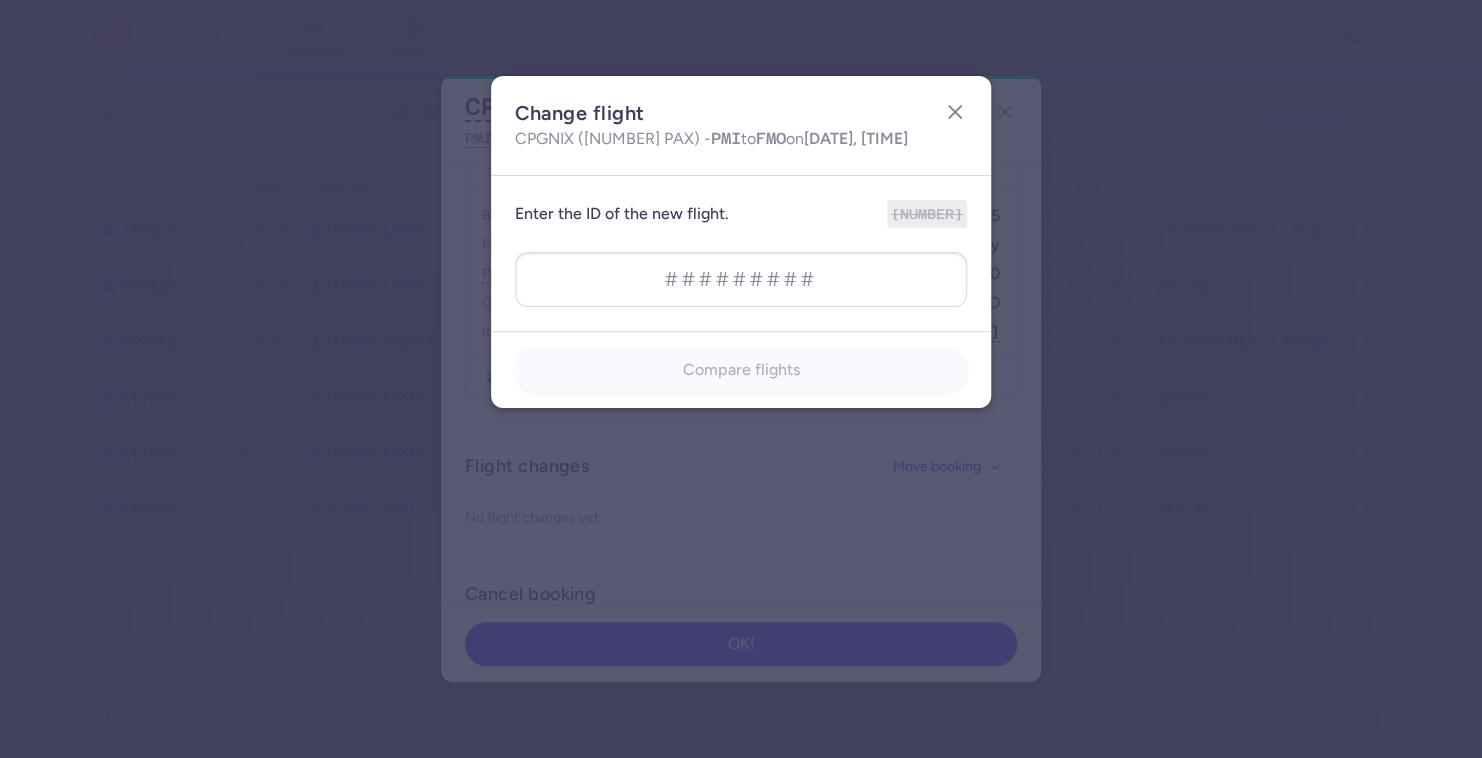 type on "783775509" 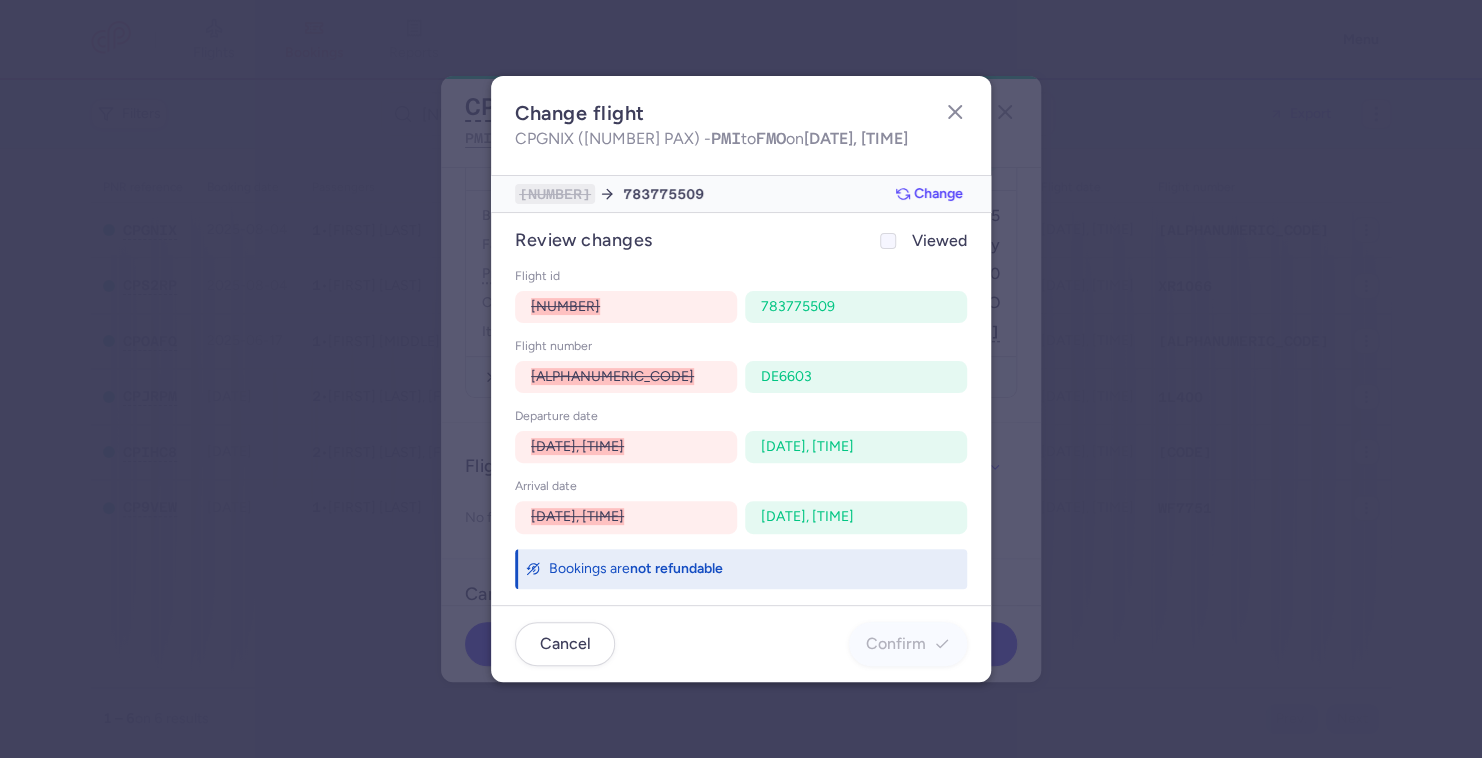 click on "Viewed" 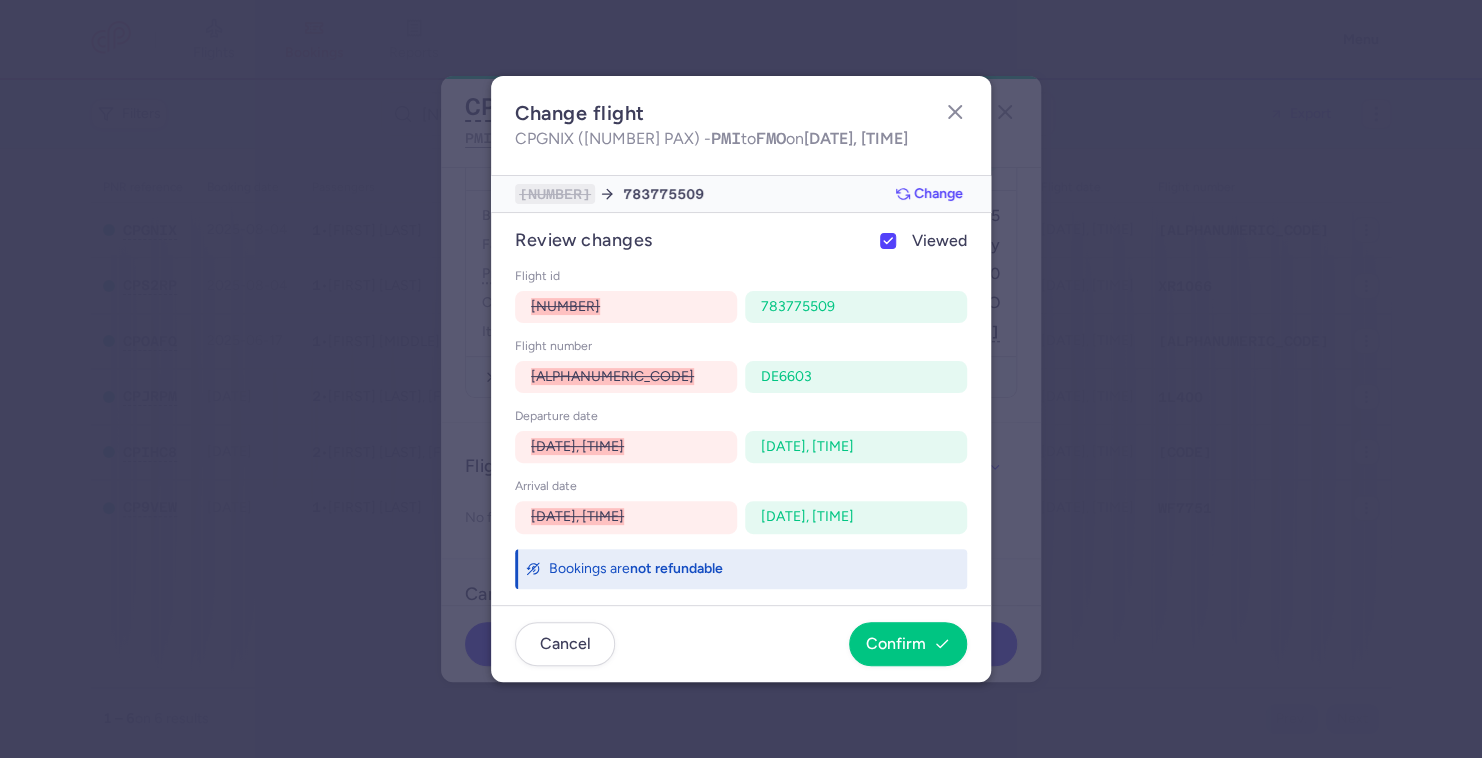 click on "Cancel  Confirm" 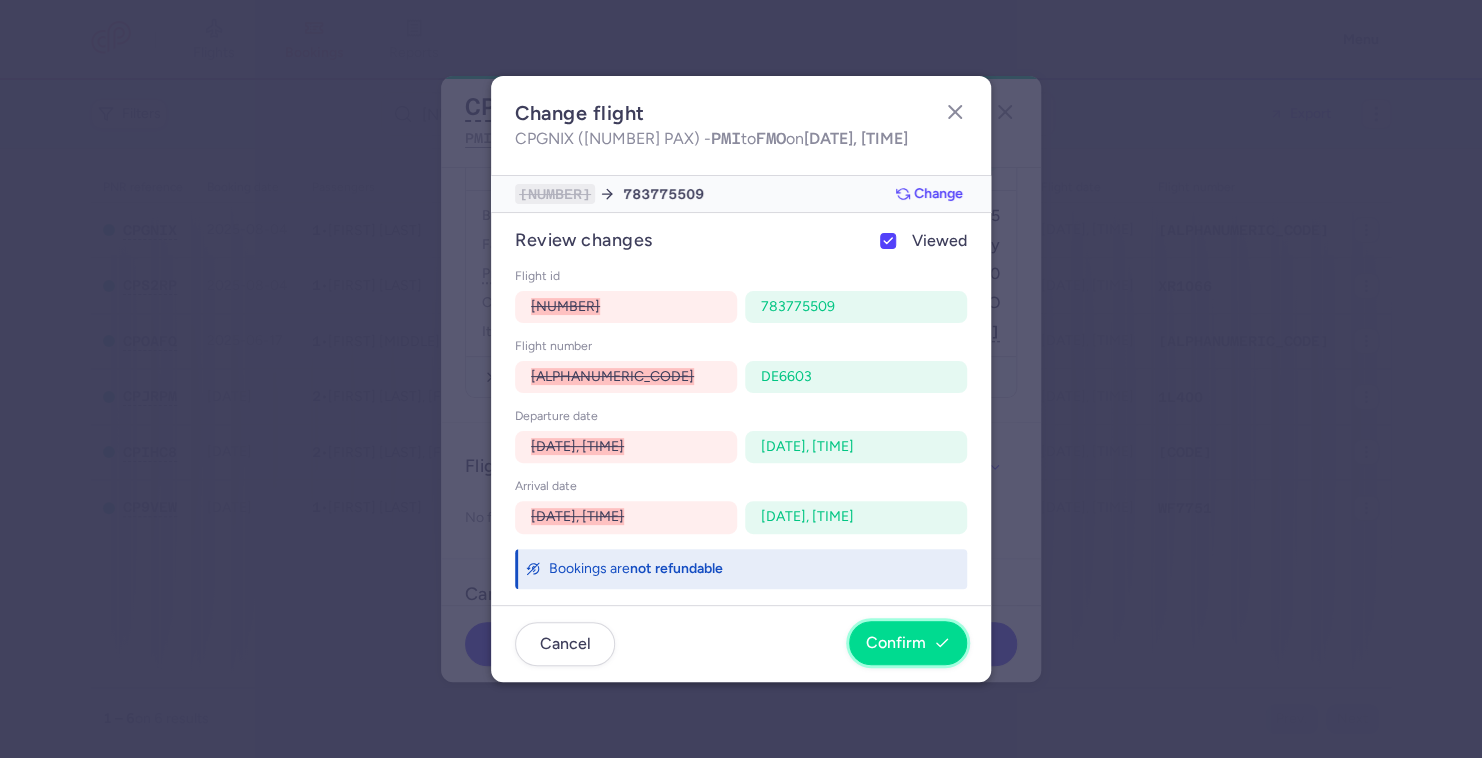 click on "Confirm" at bounding box center [908, 643] 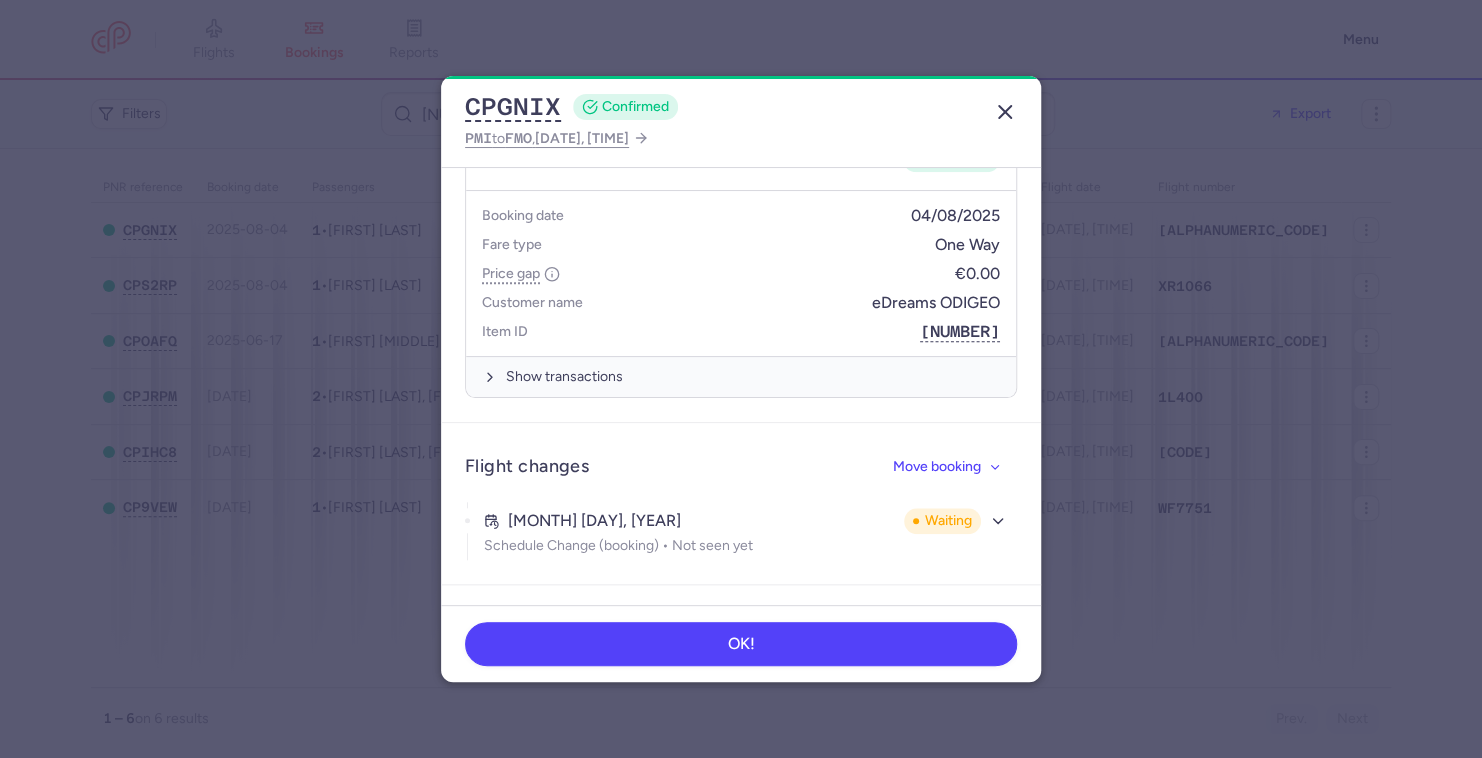 click 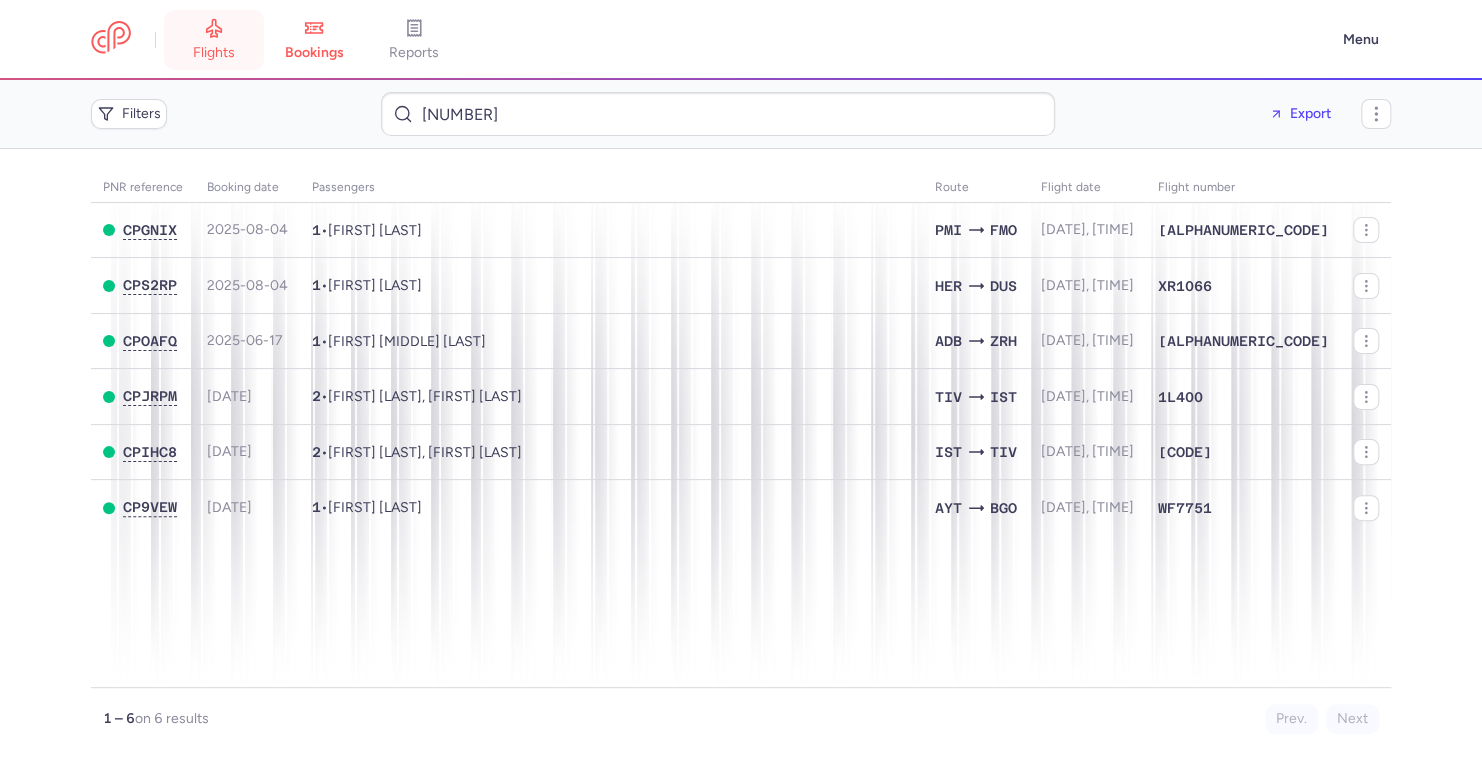 click on "flights" at bounding box center (214, 53) 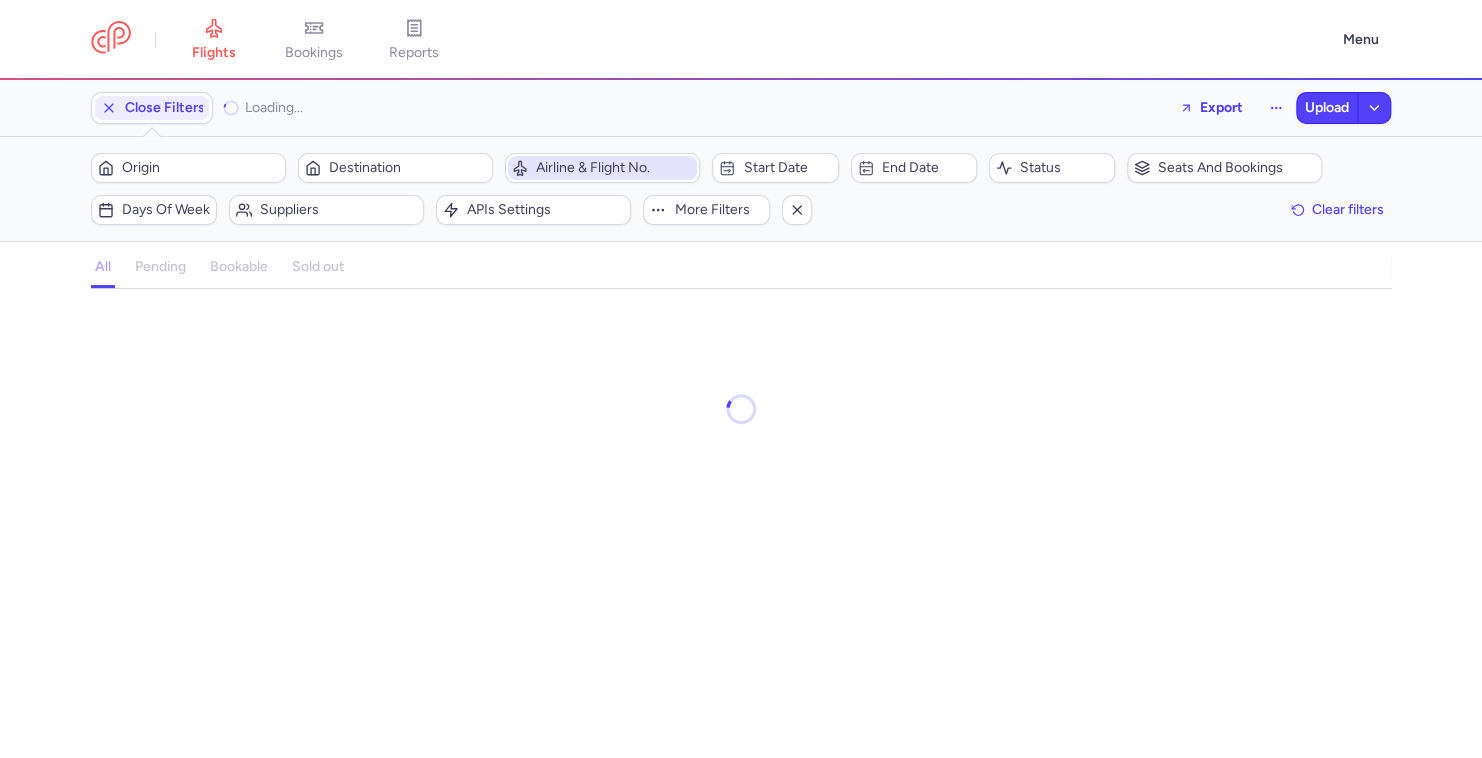 click on "Airline & Flight No." at bounding box center [614, 168] 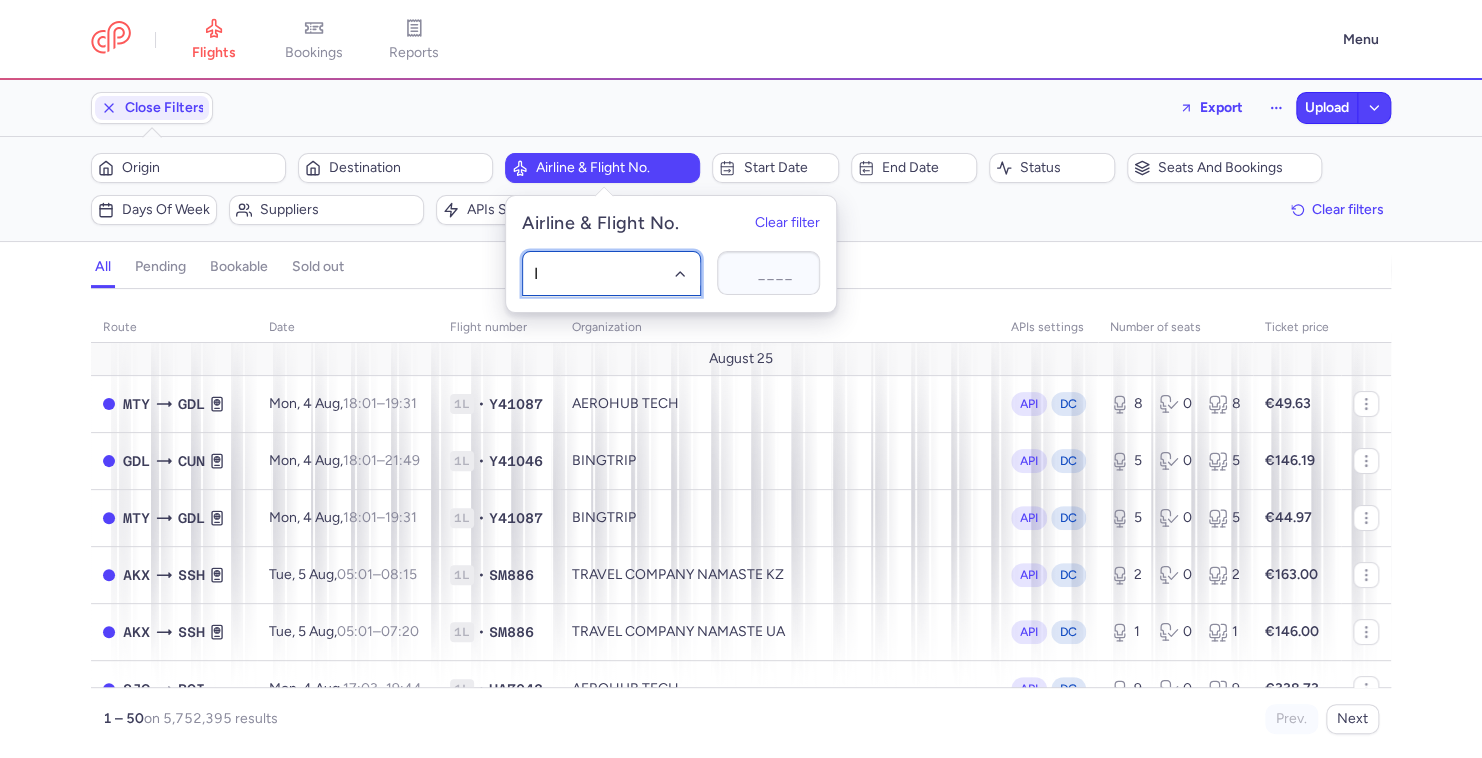 type on "IV" 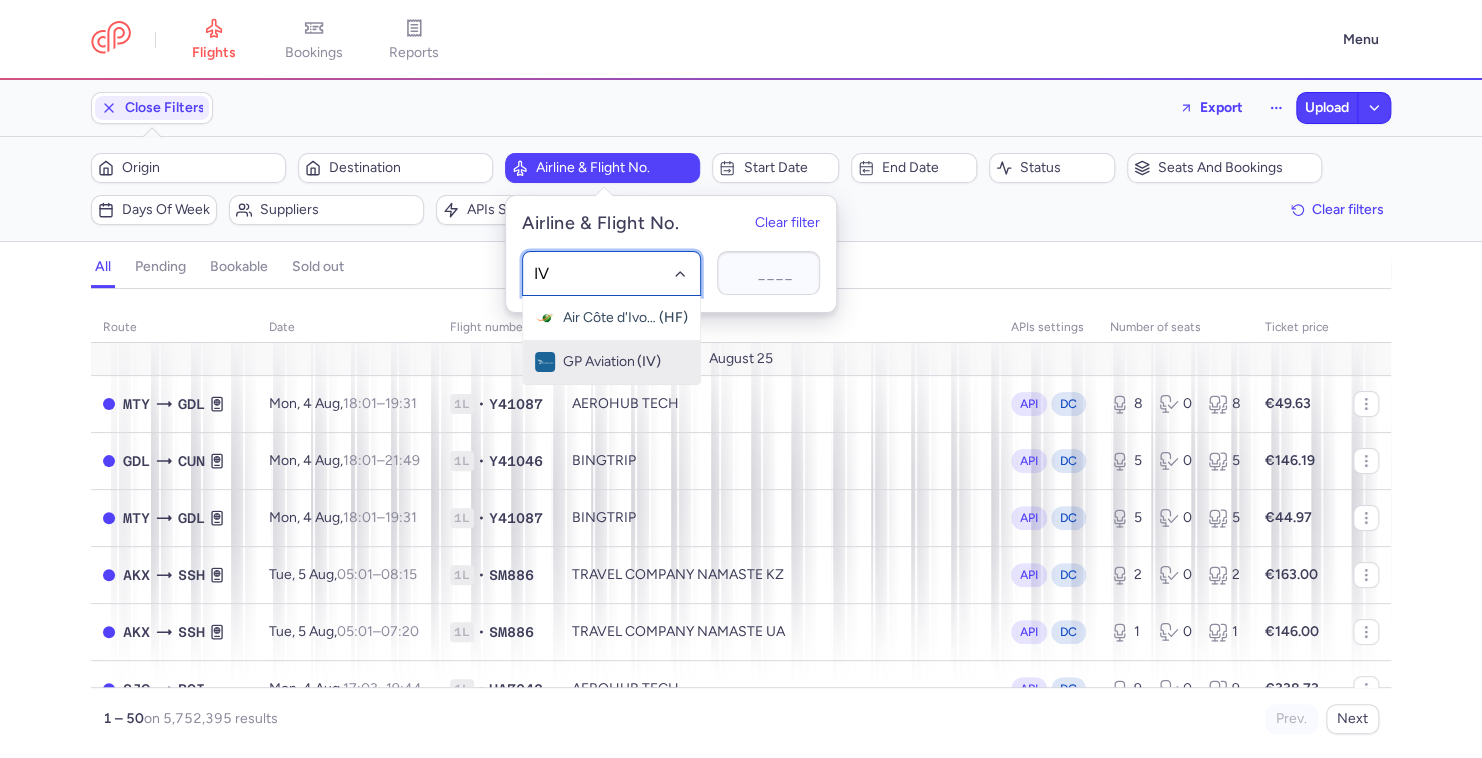 click on "GP Aviation" at bounding box center (599, 362) 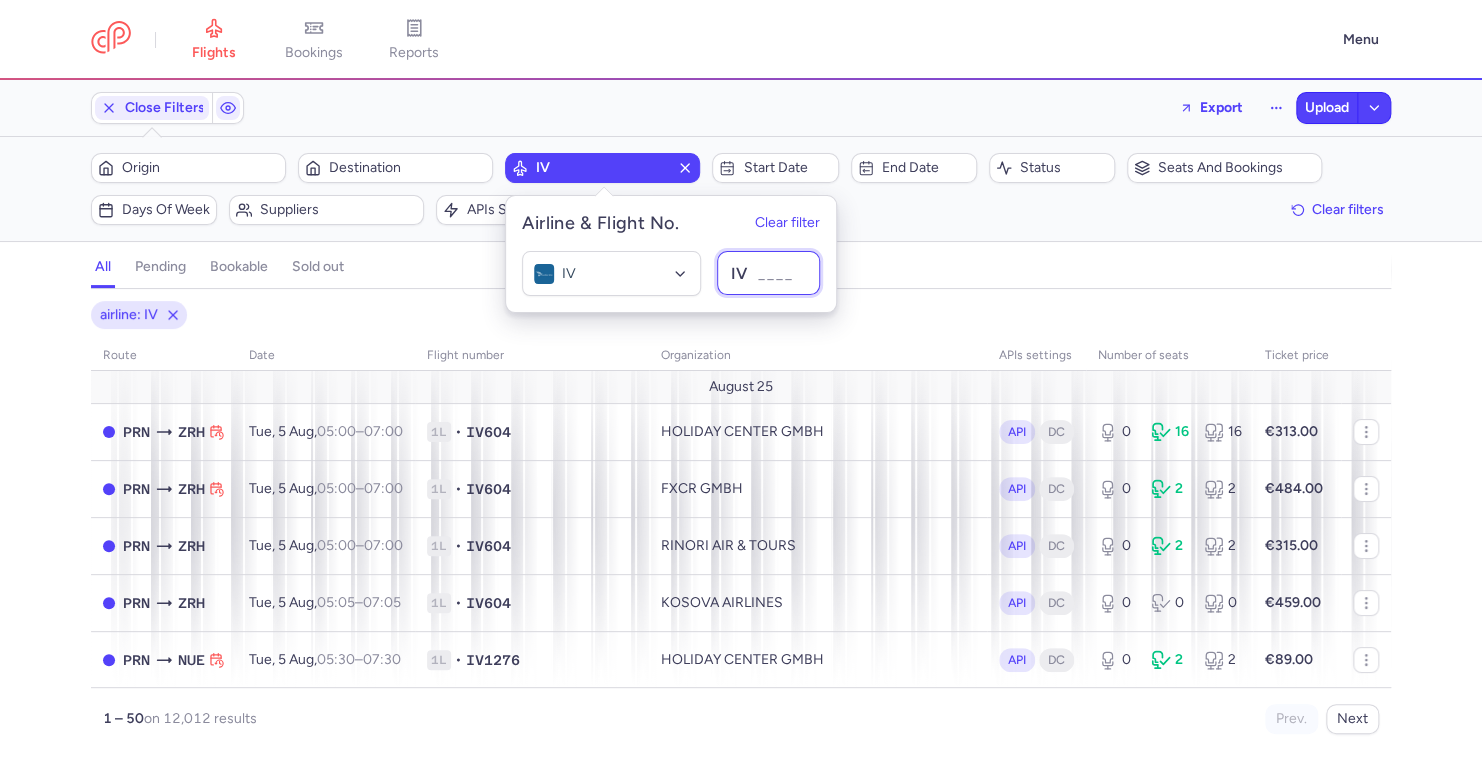 click at bounding box center [768, 273] 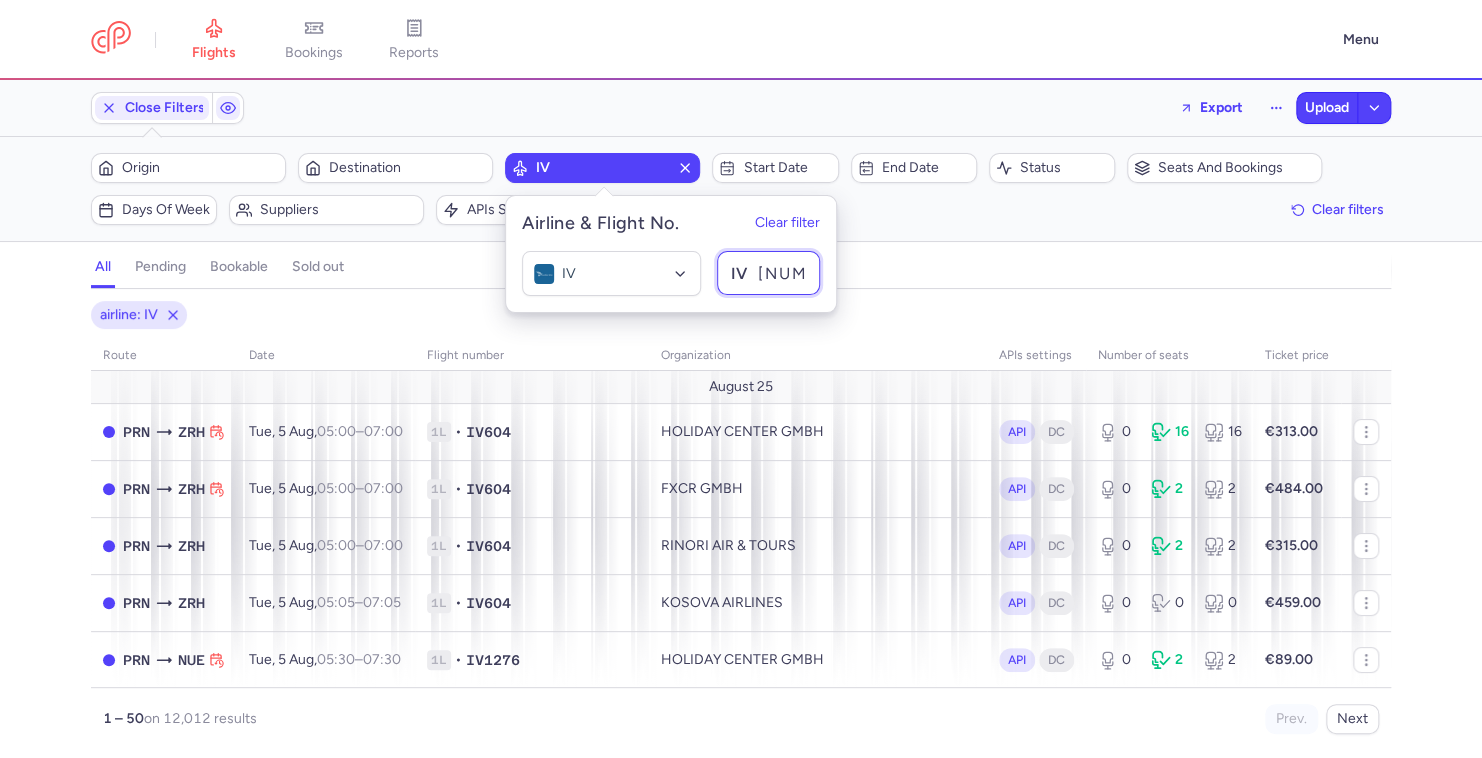 type on "1809" 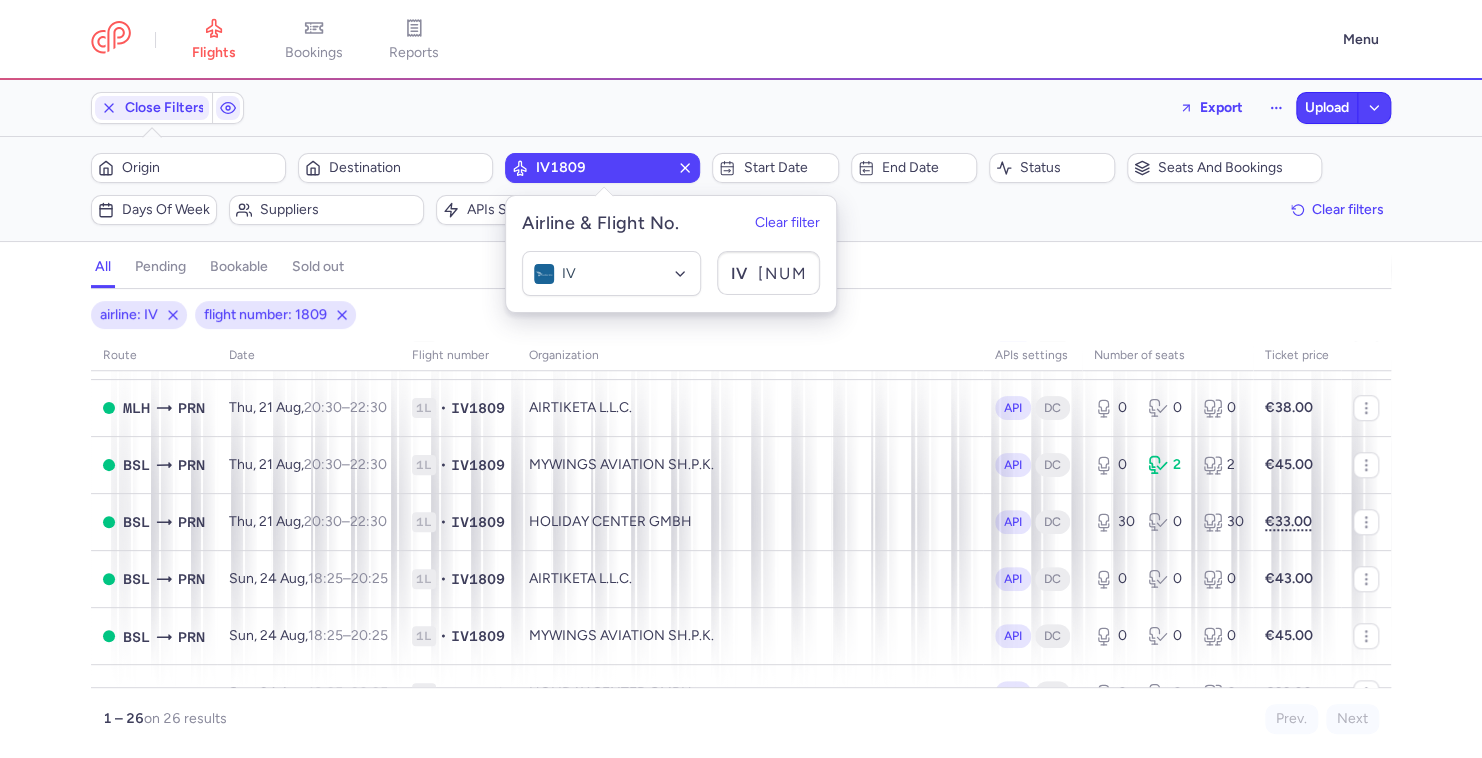 scroll, scrollTop: 877, scrollLeft: 0, axis: vertical 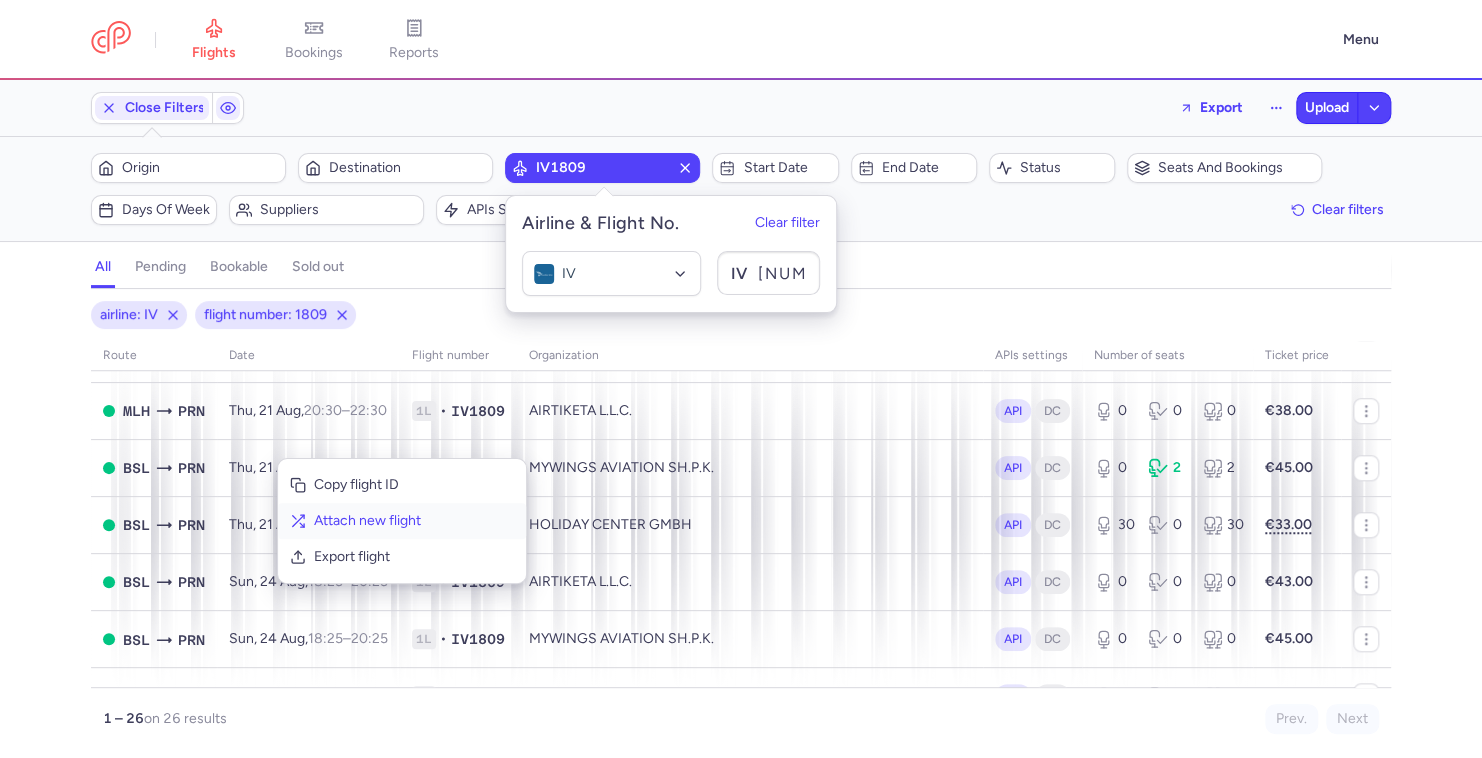 click on "Attach new flight" at bounding box center (414, 521) 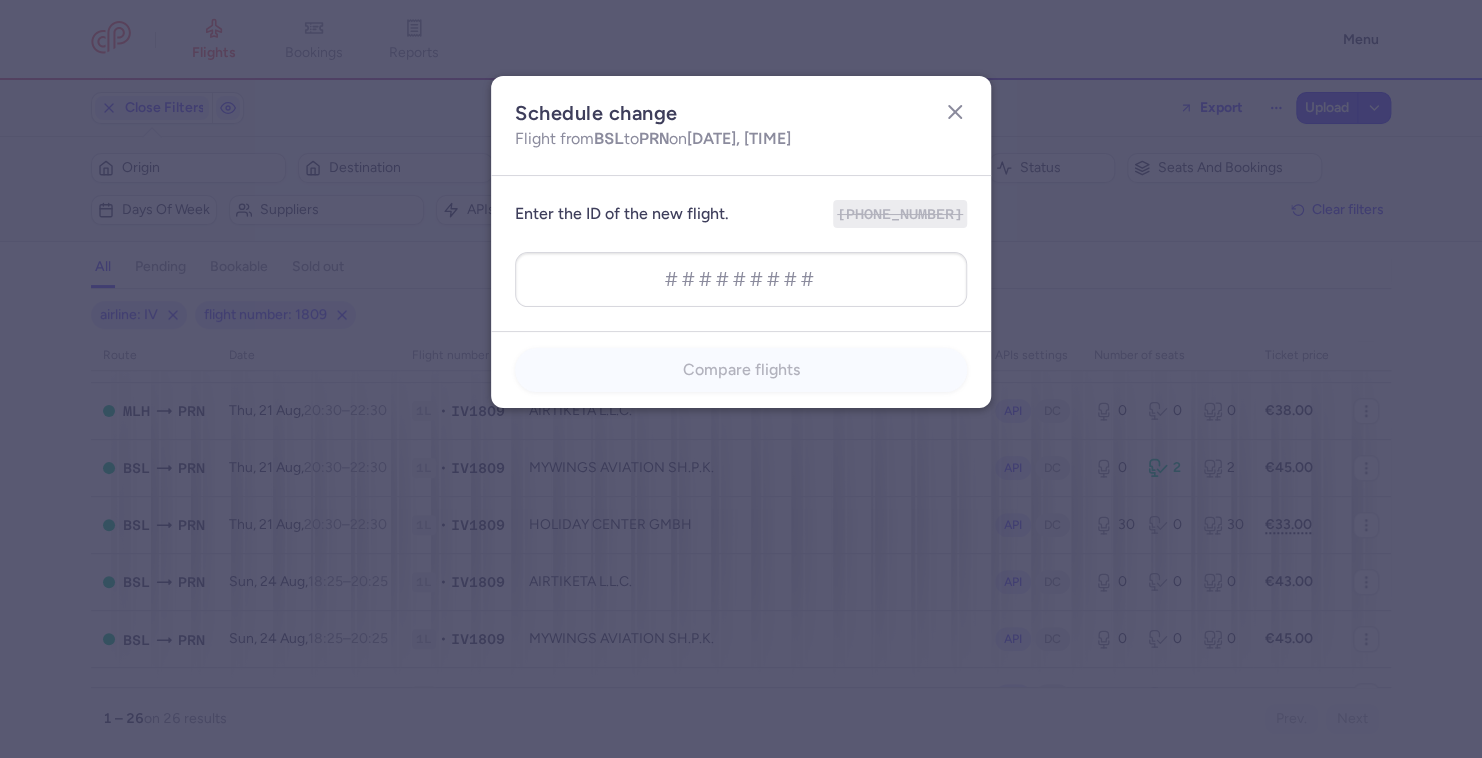 type on "639607069" 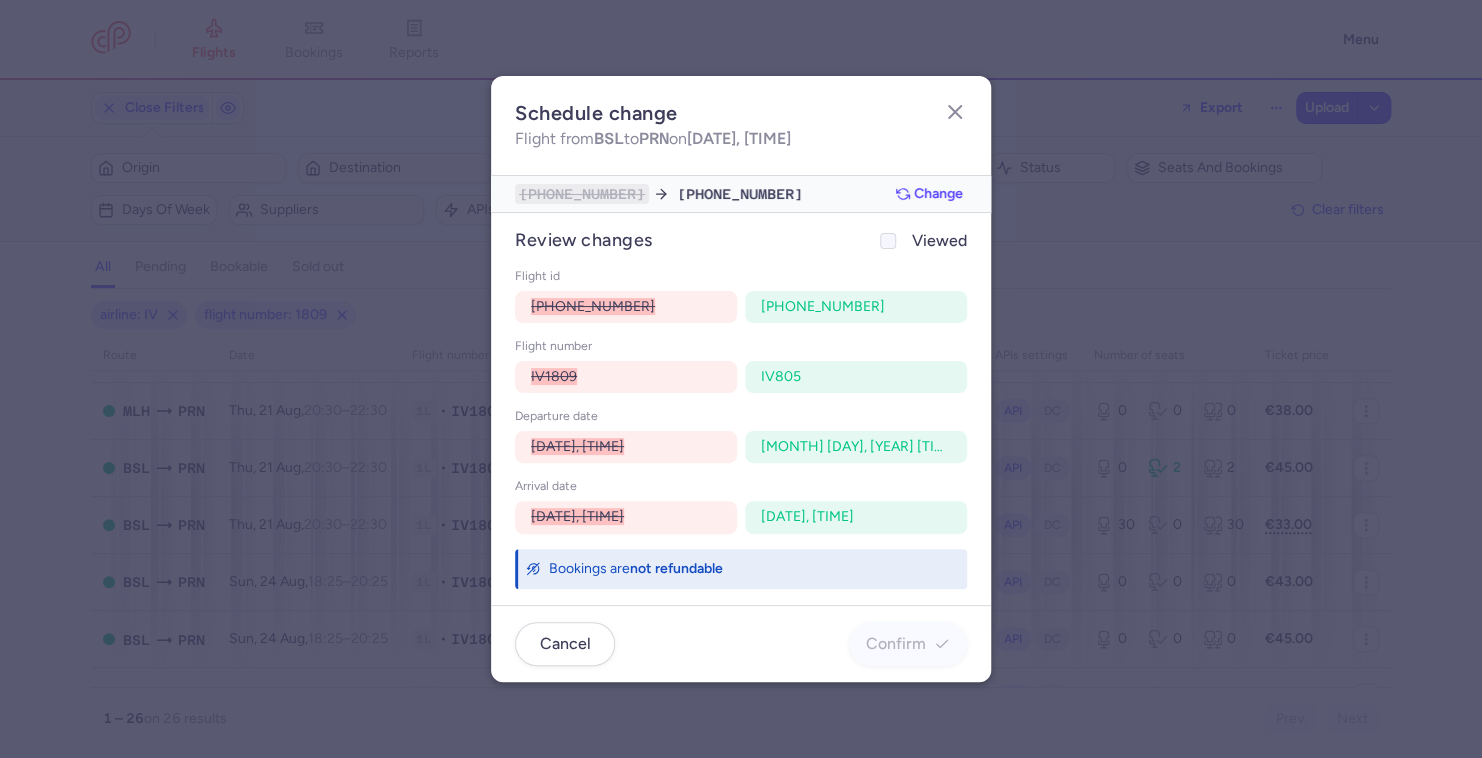 click 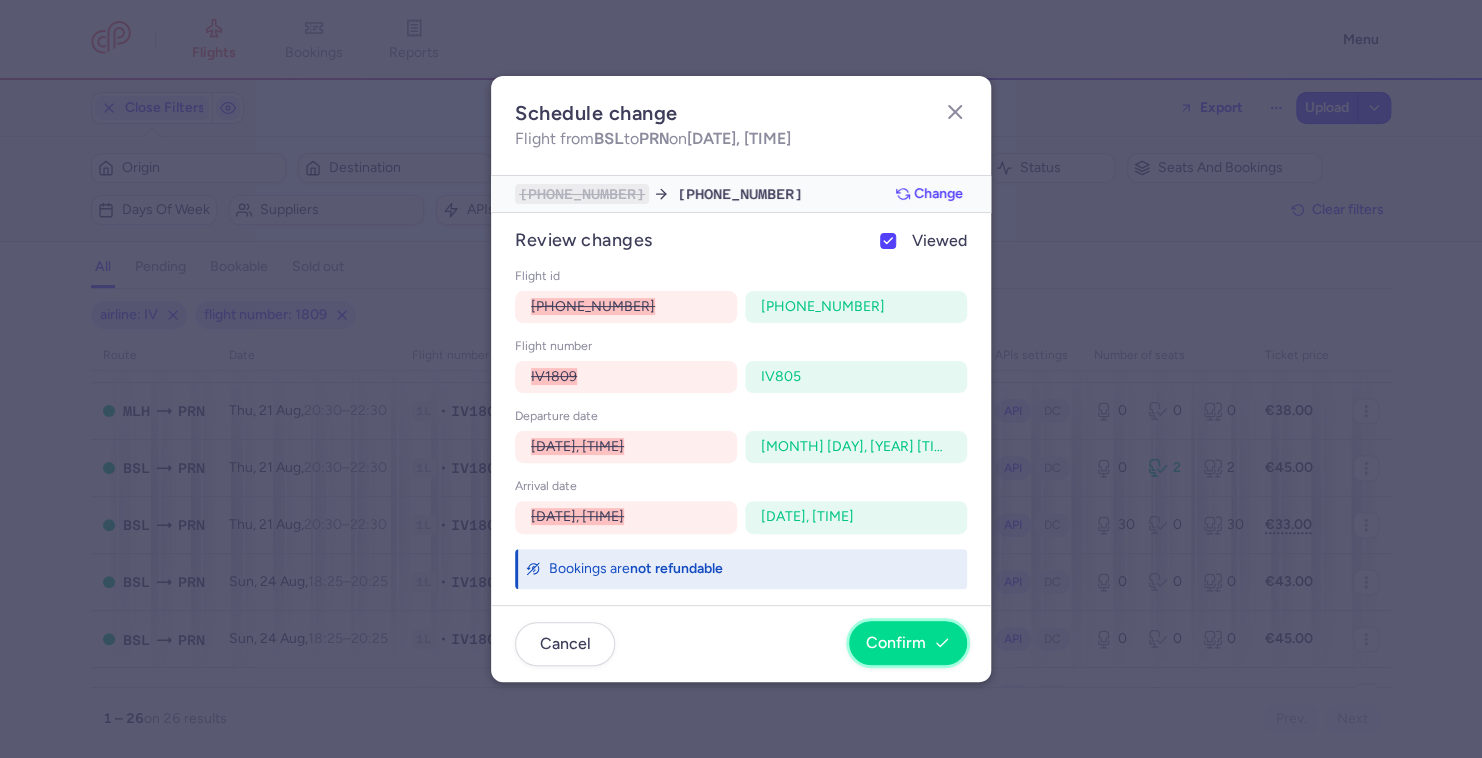 click on "Confirm" at bounding box center (896, 643) 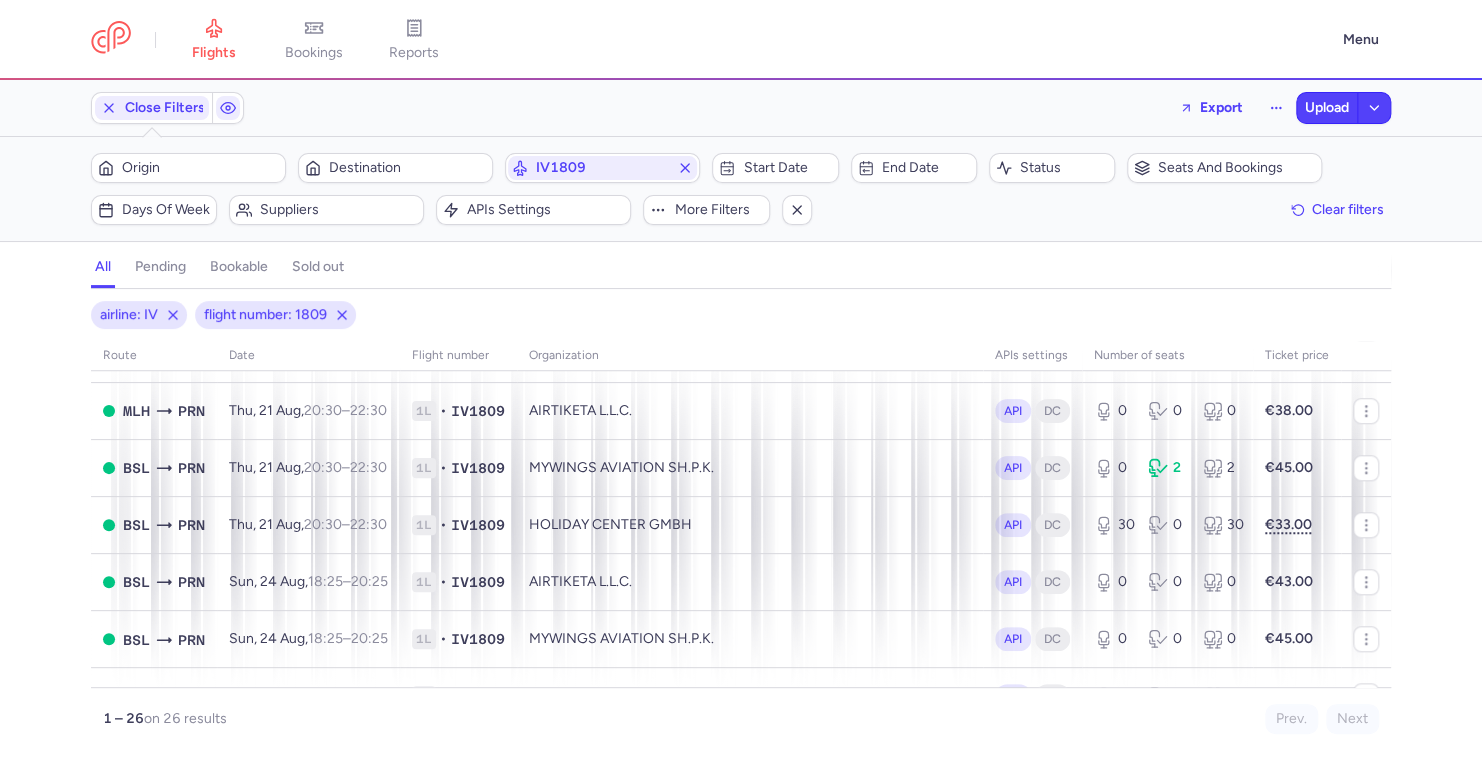 click on "flights bookings reports Menu" at bounding box center [741, 40] 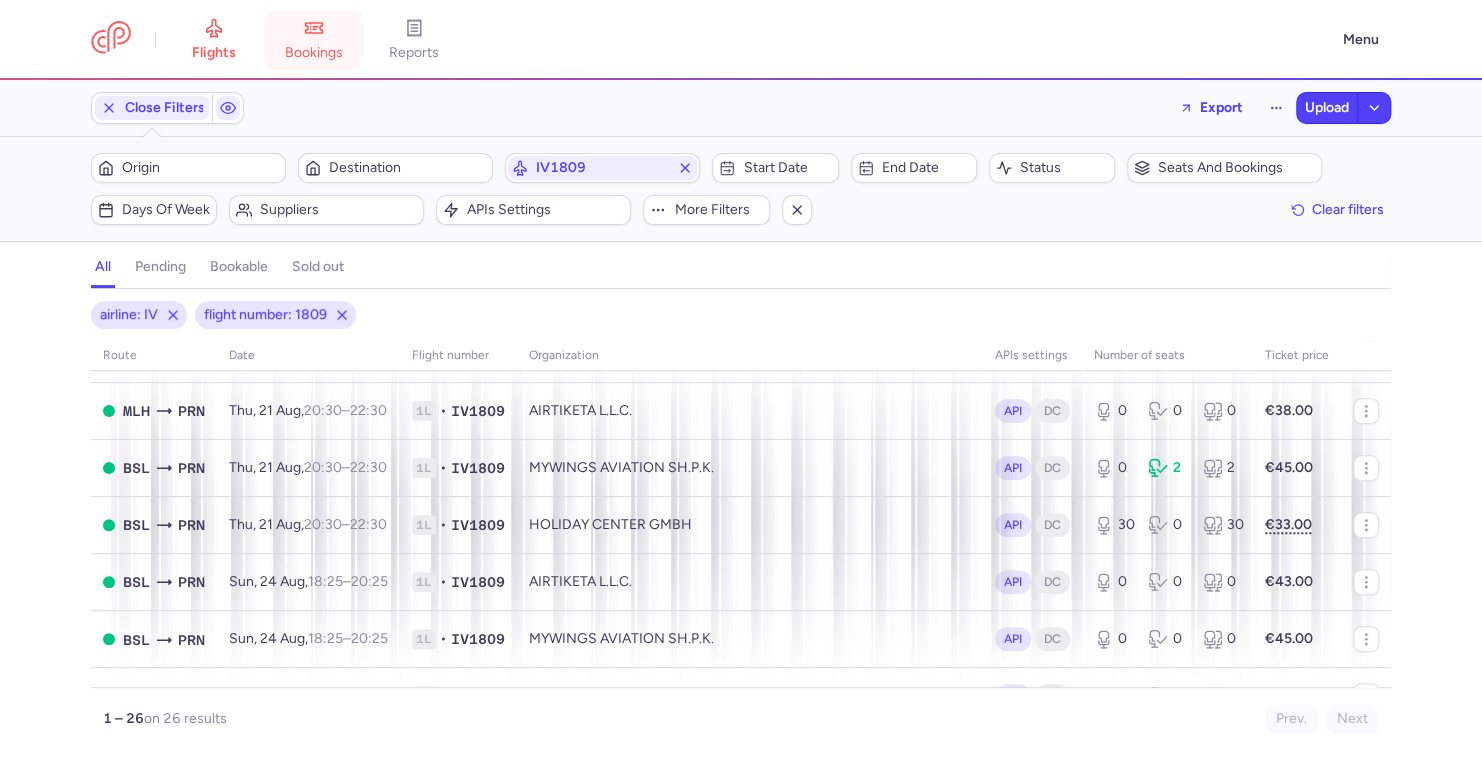 click on "bookings" at bounding box center [314, 40] 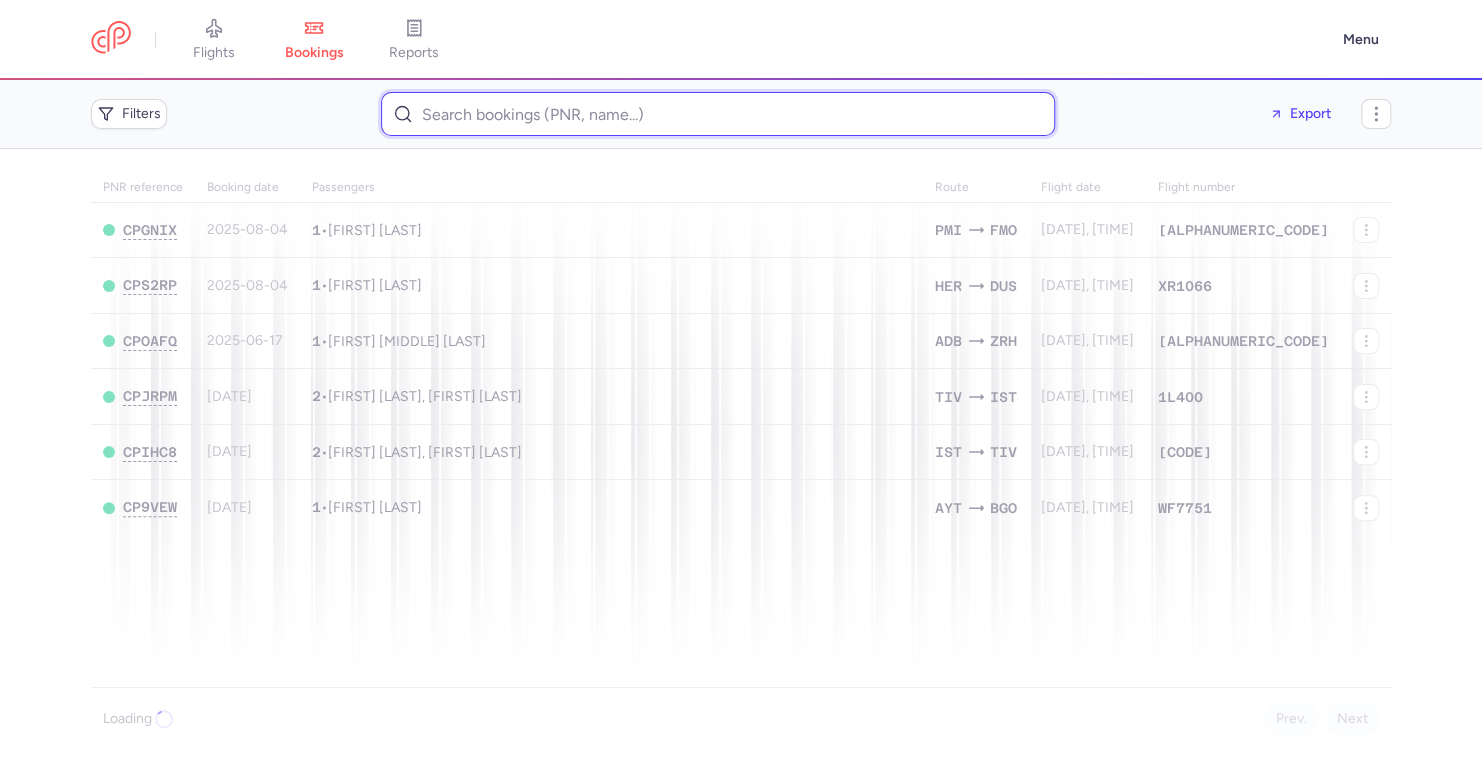 click at bounding box center (718, 114) 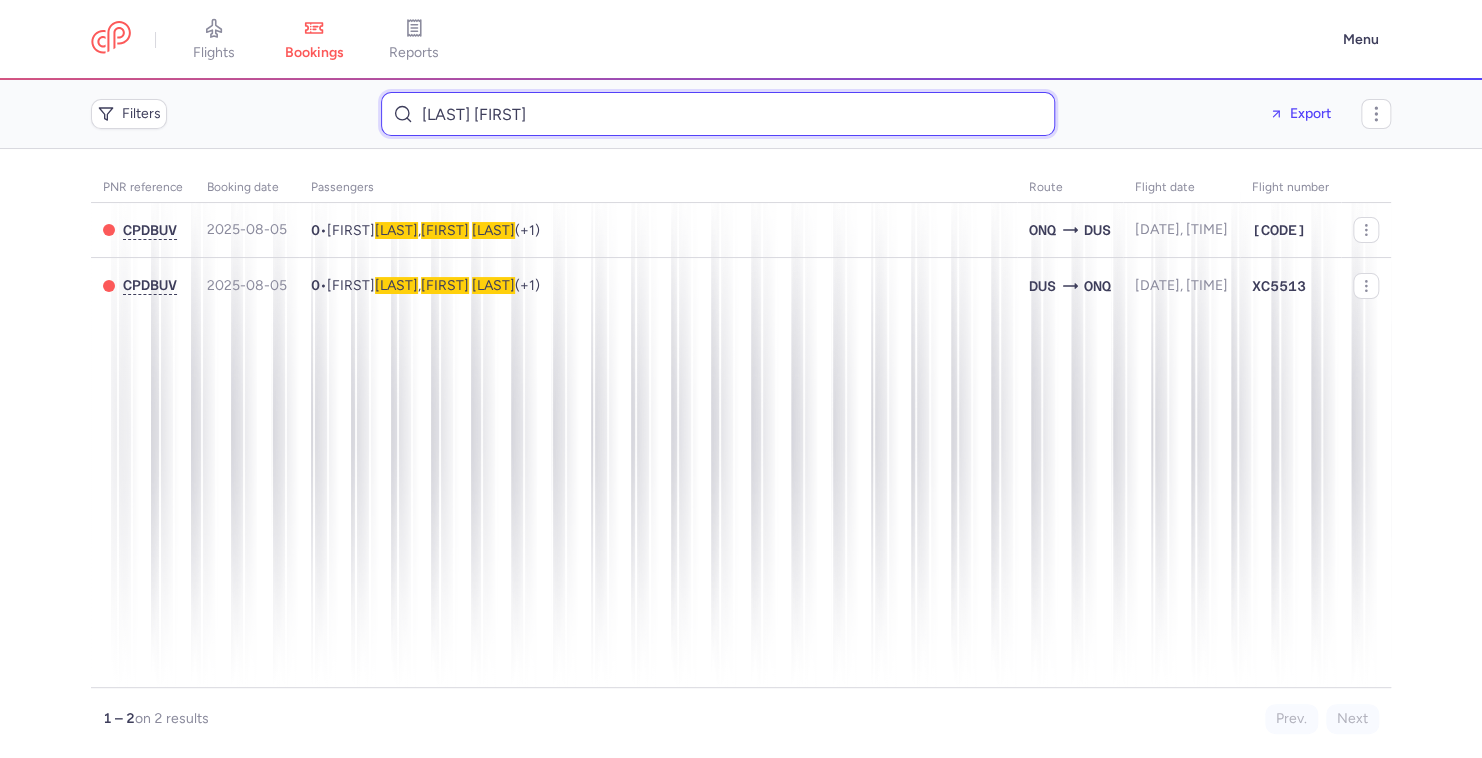 type on "GULEC MEDINA" 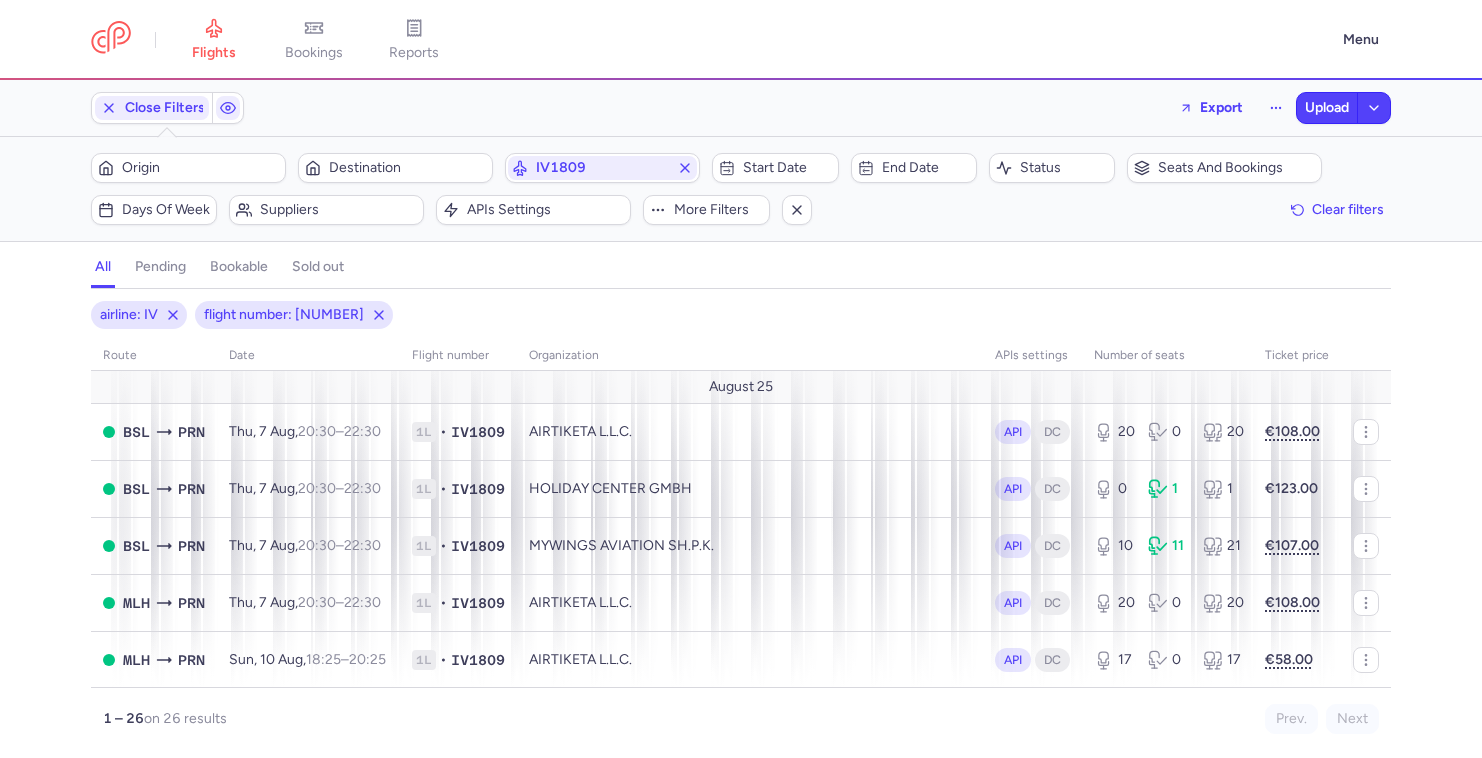 scroll, scrollTop: 0, scrollLeft: 0, axis: both 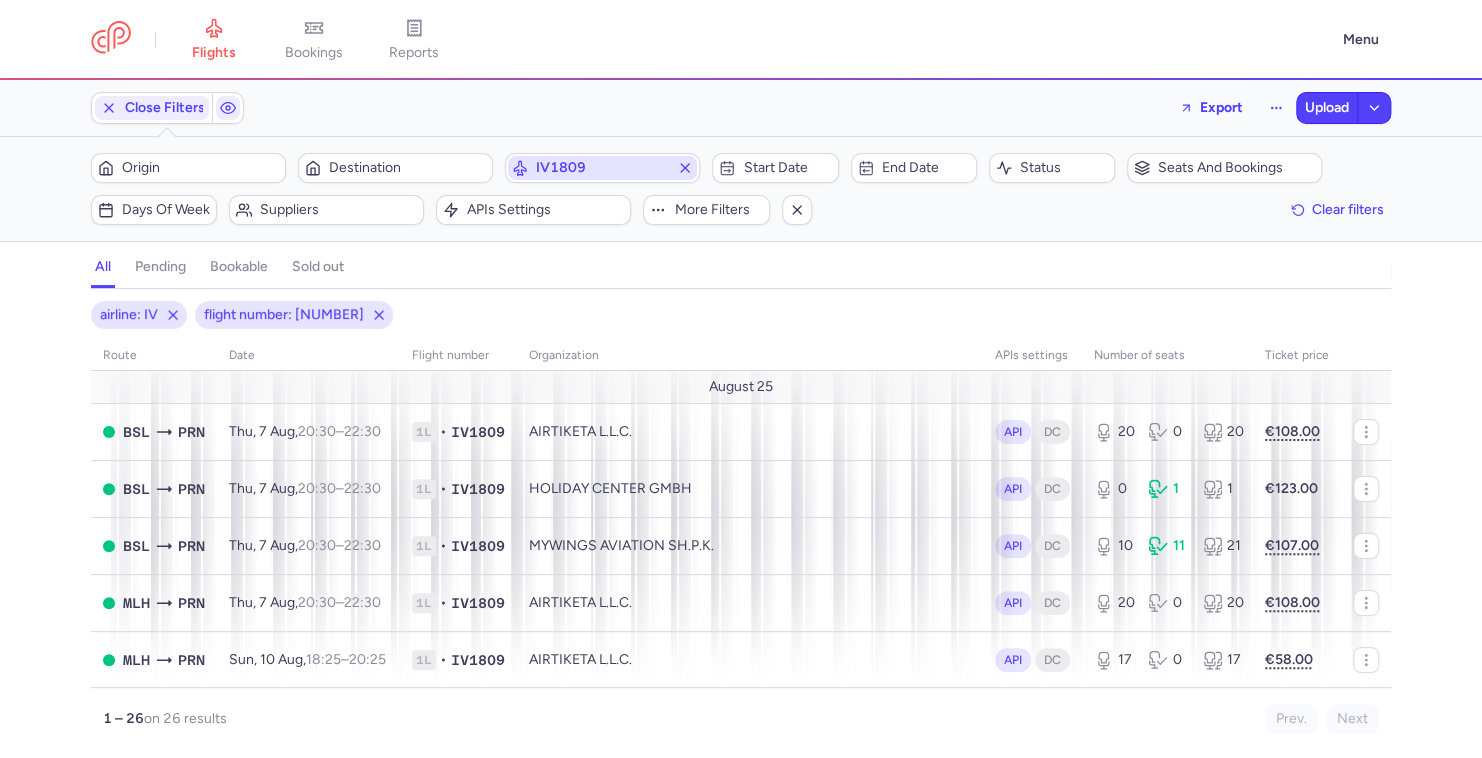 click on "IV1809" at bounding box center (602, 168) 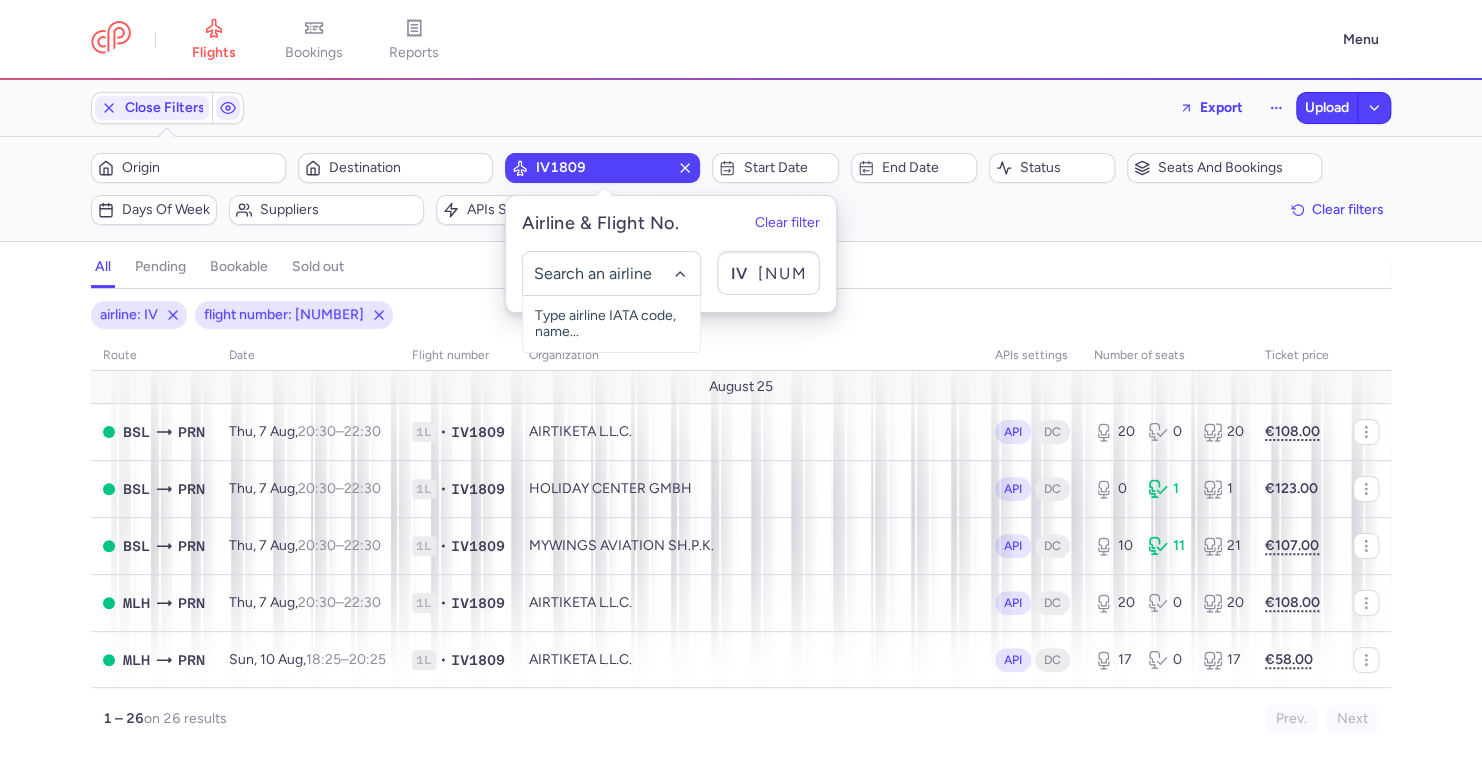 click on "IV1809" at bounding box center [602, 168] 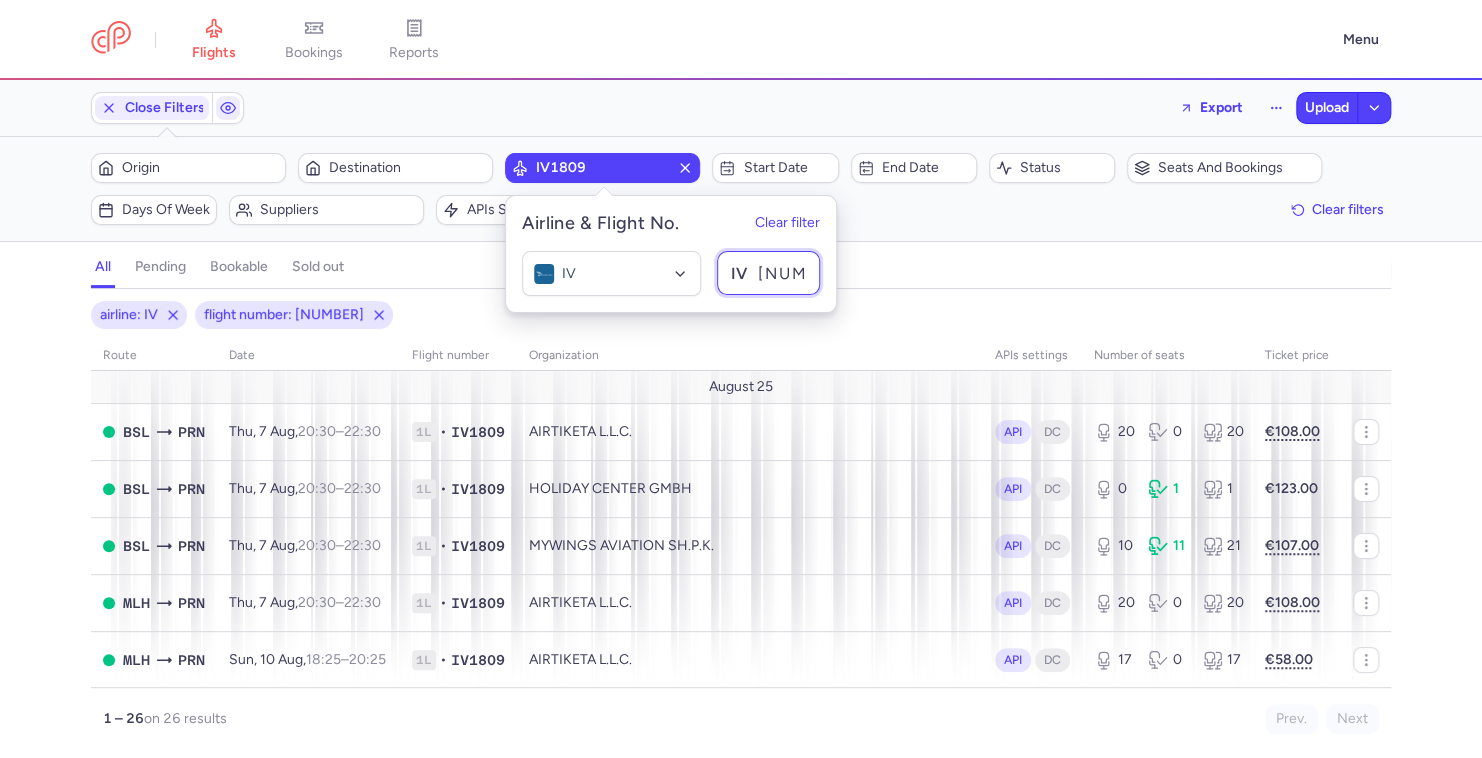 click on "1809" at bounding box center (768, 273) 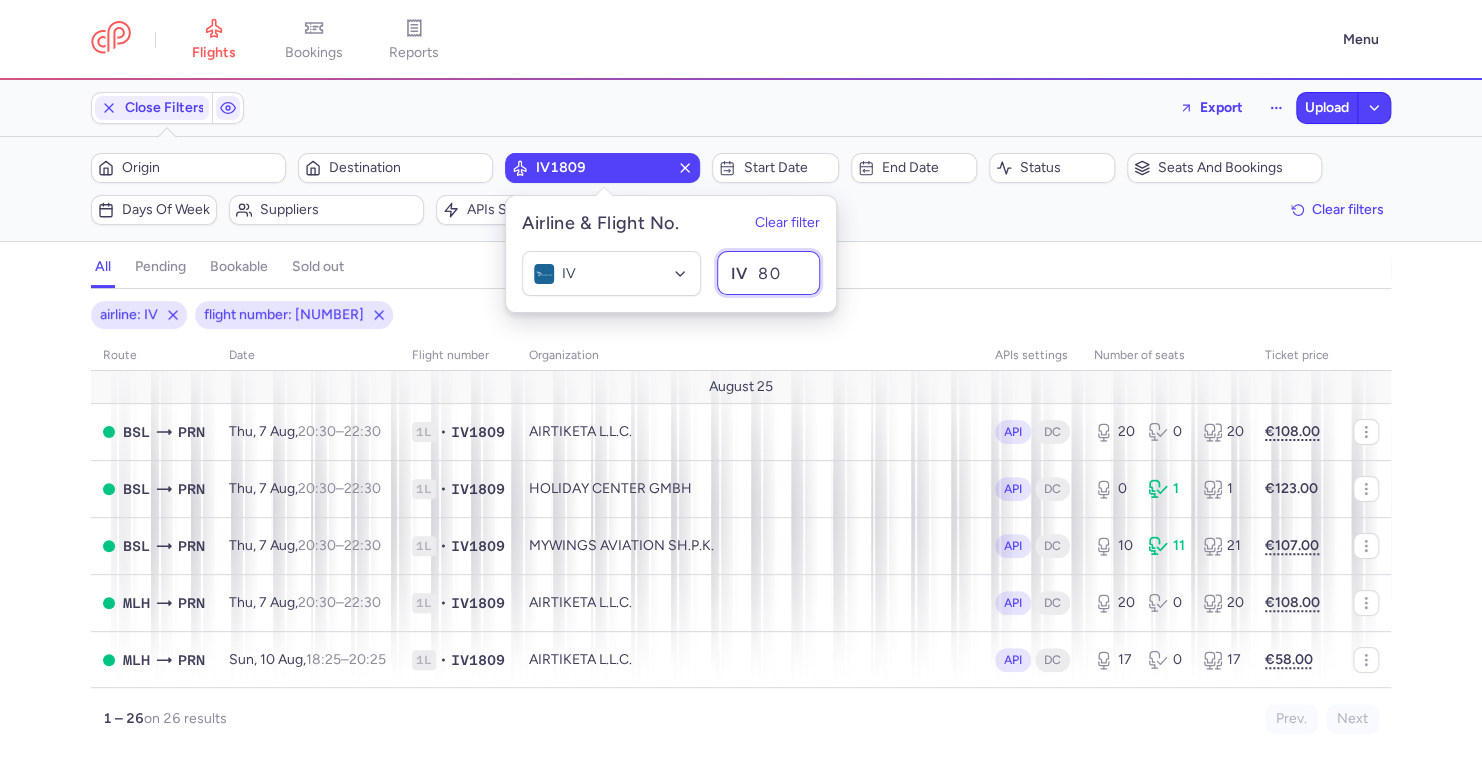 type on "805" 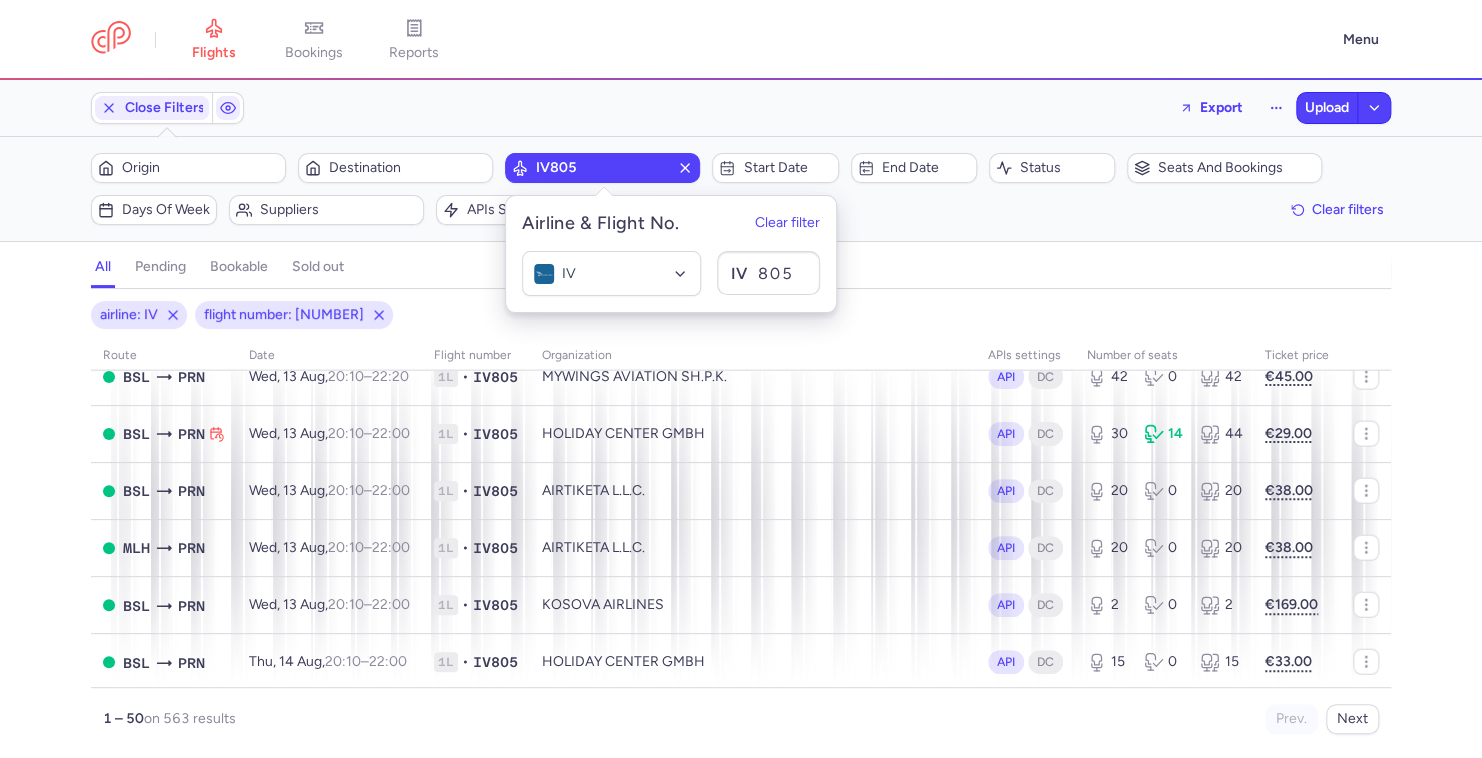 scroll, scrollTop: 2566, scrollLeft: 0, axis: vertical 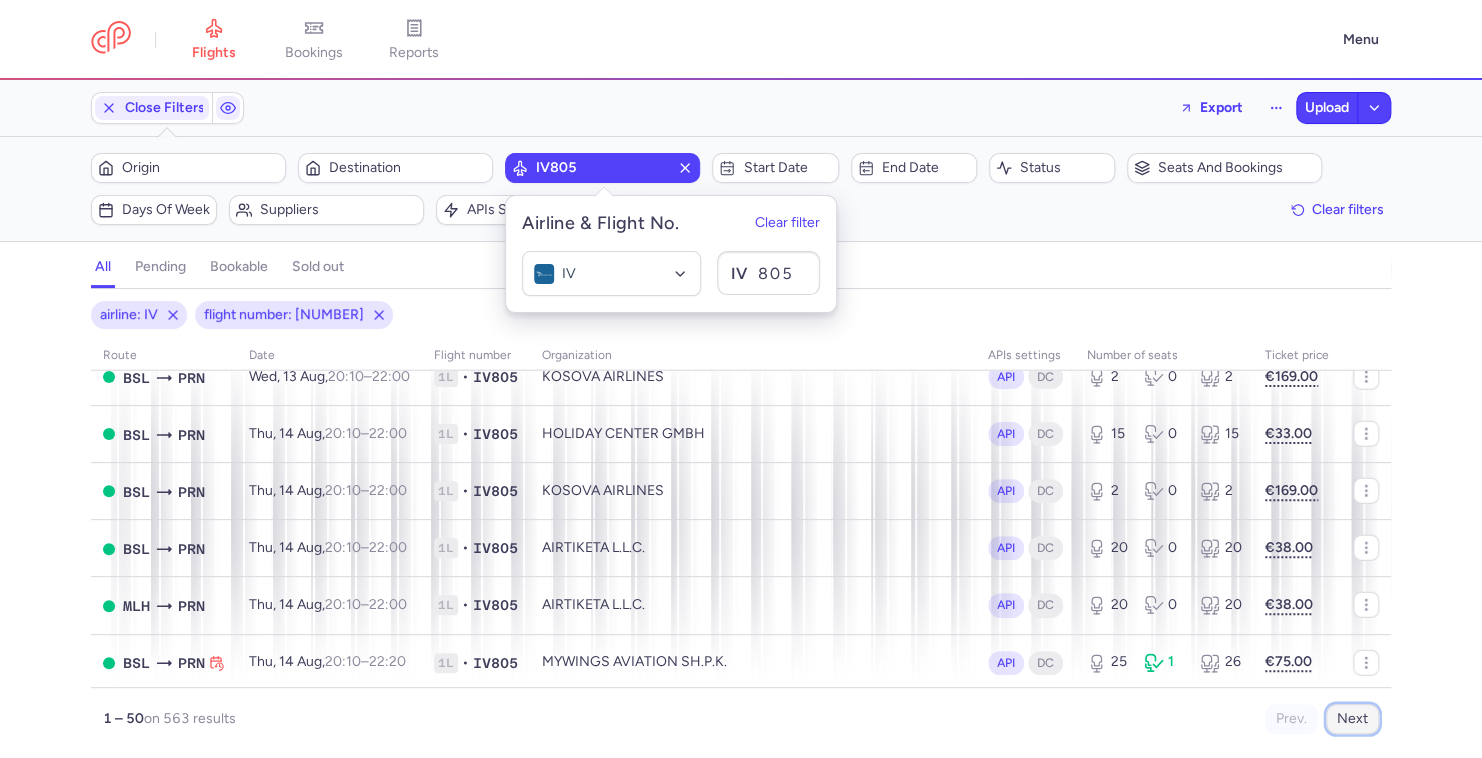 click on "Next" at bounding box center (1352, 719) 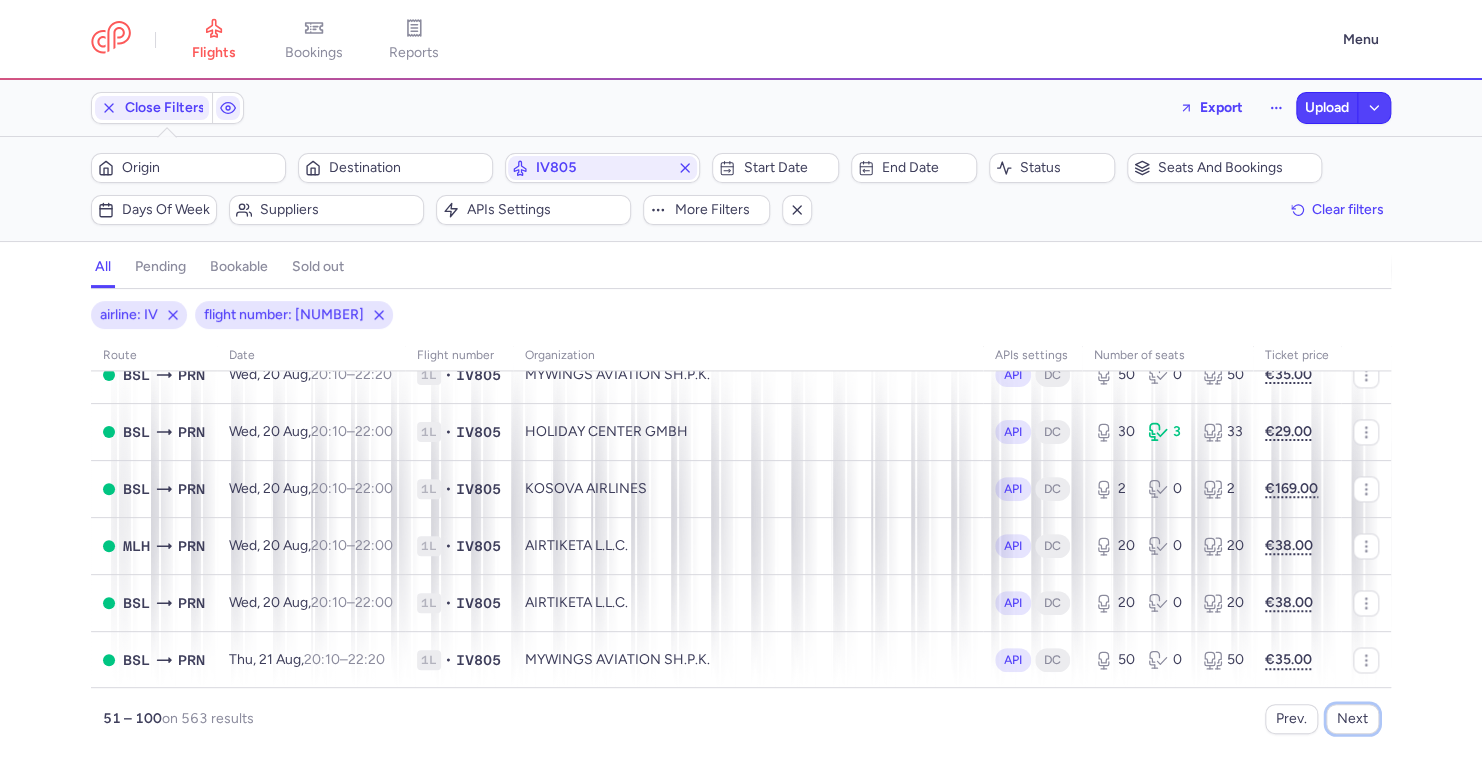 scroll, scrollTop: 1630, scrollLeft: 0, axis: vertical 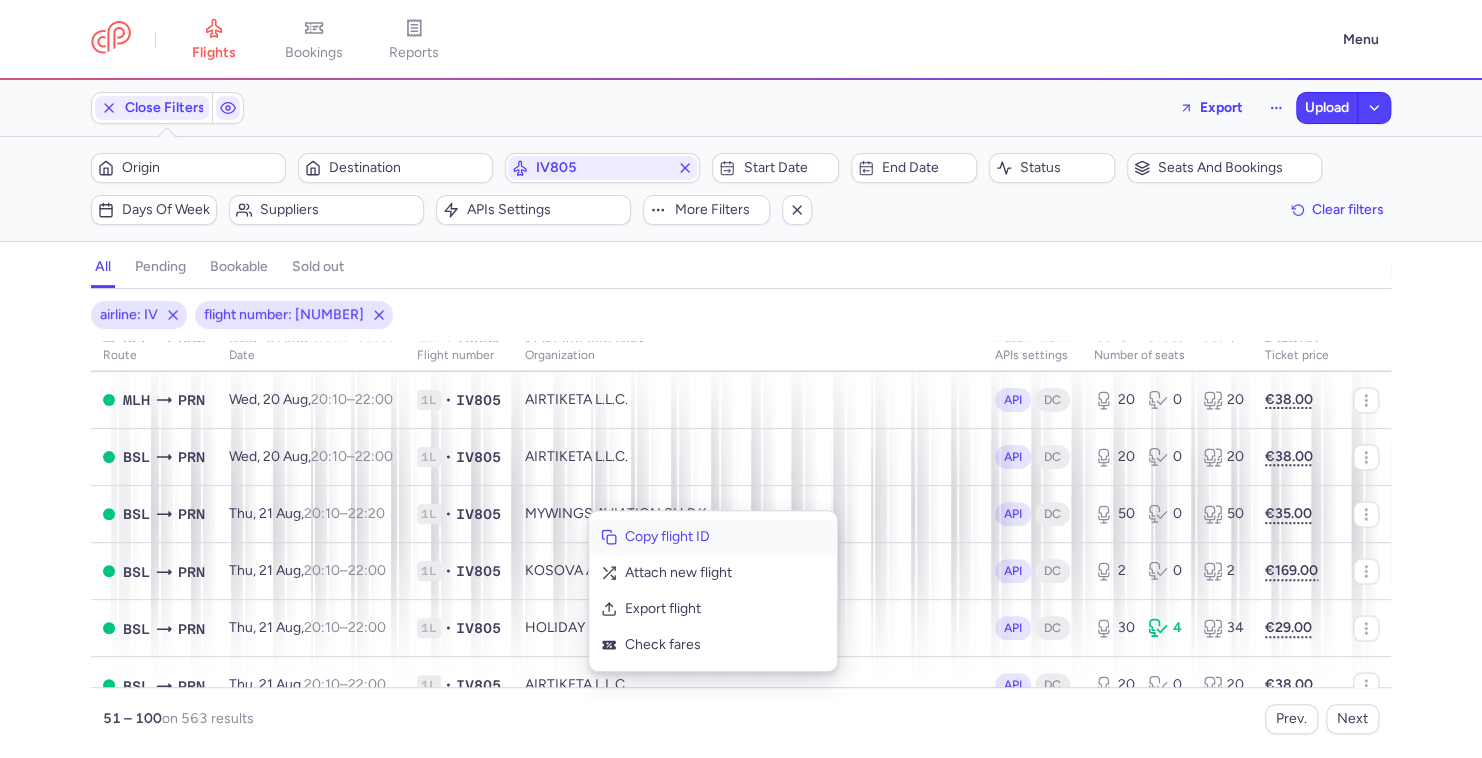 click on "Copy flight ID" at bounding box center [725, 537] 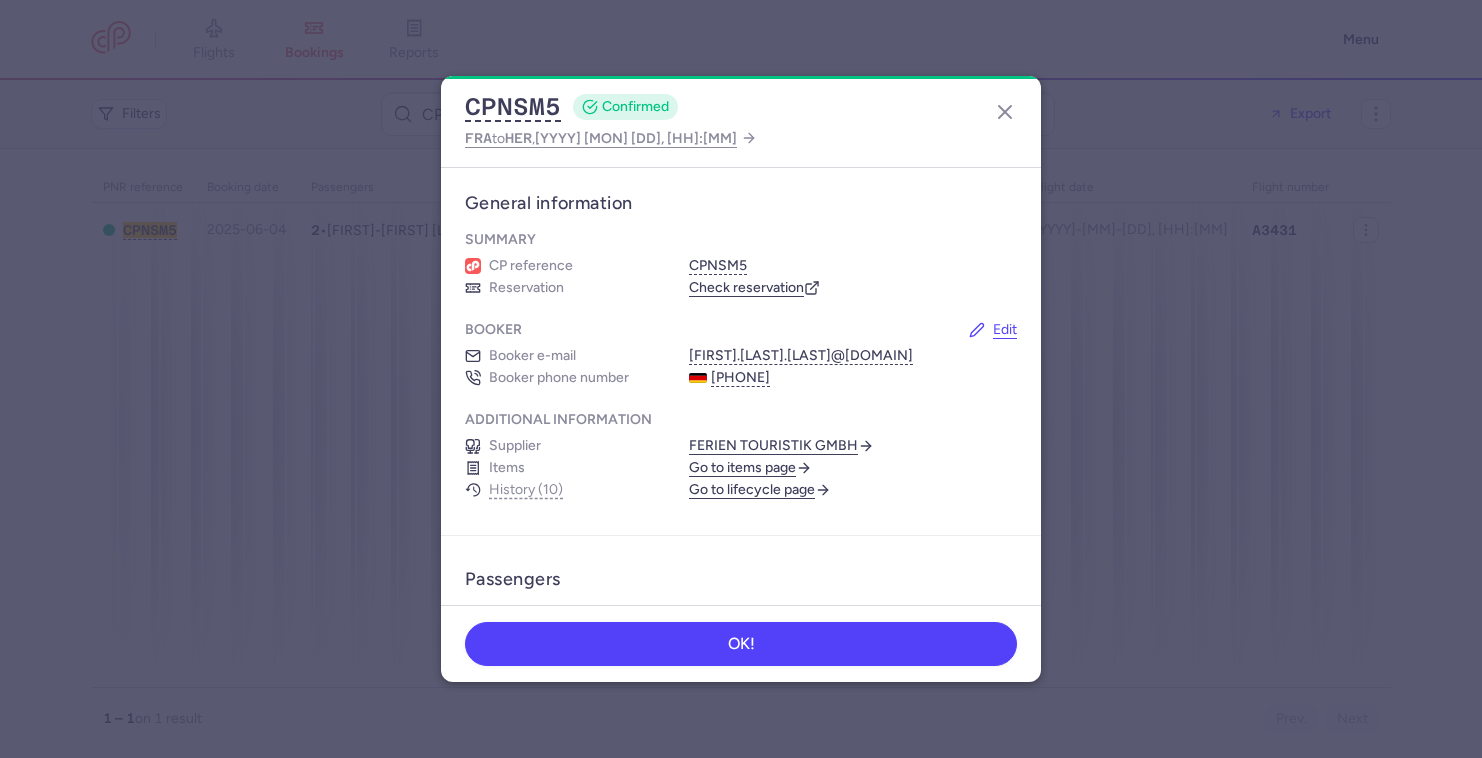 scroll, scrollTop: 0, scrollLeft: 0, axis: both 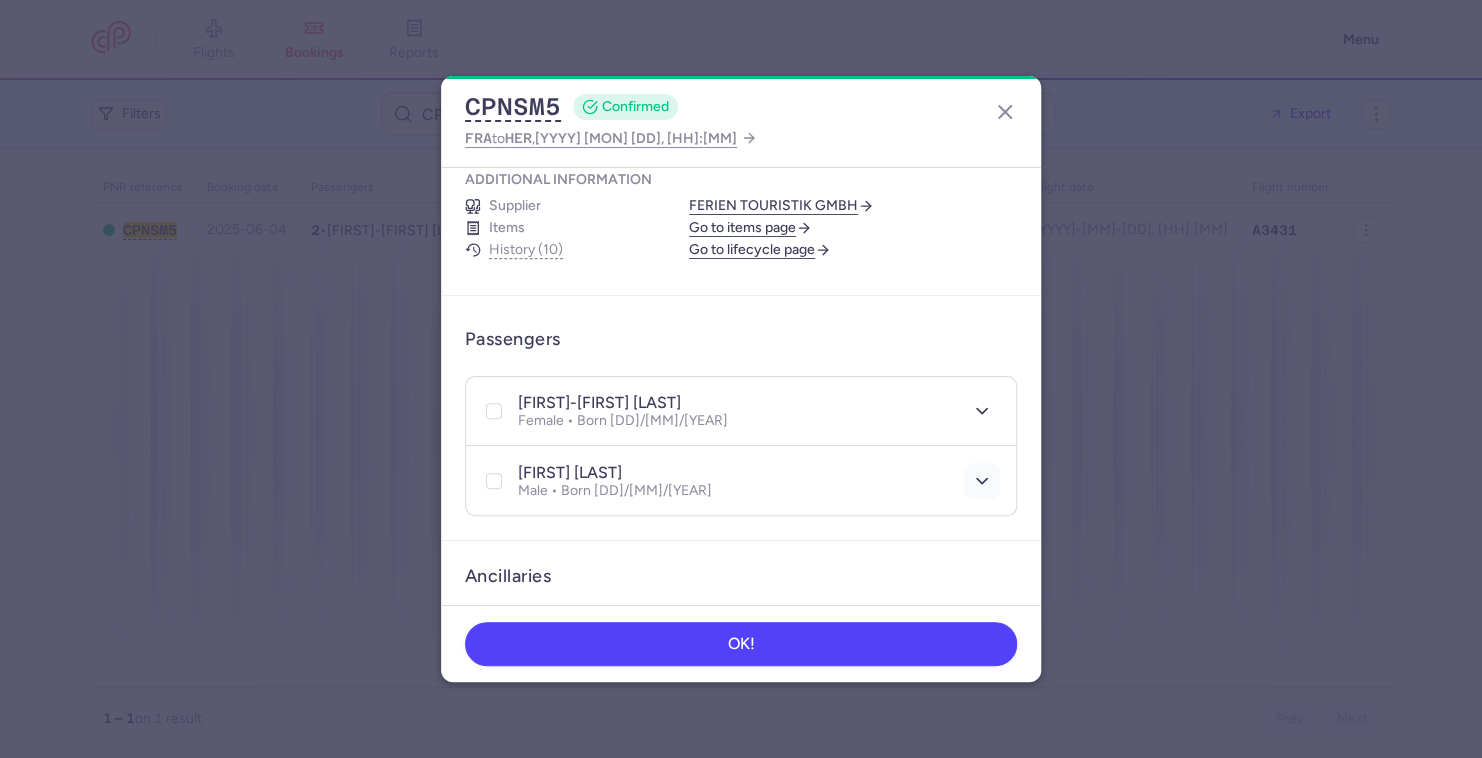 click 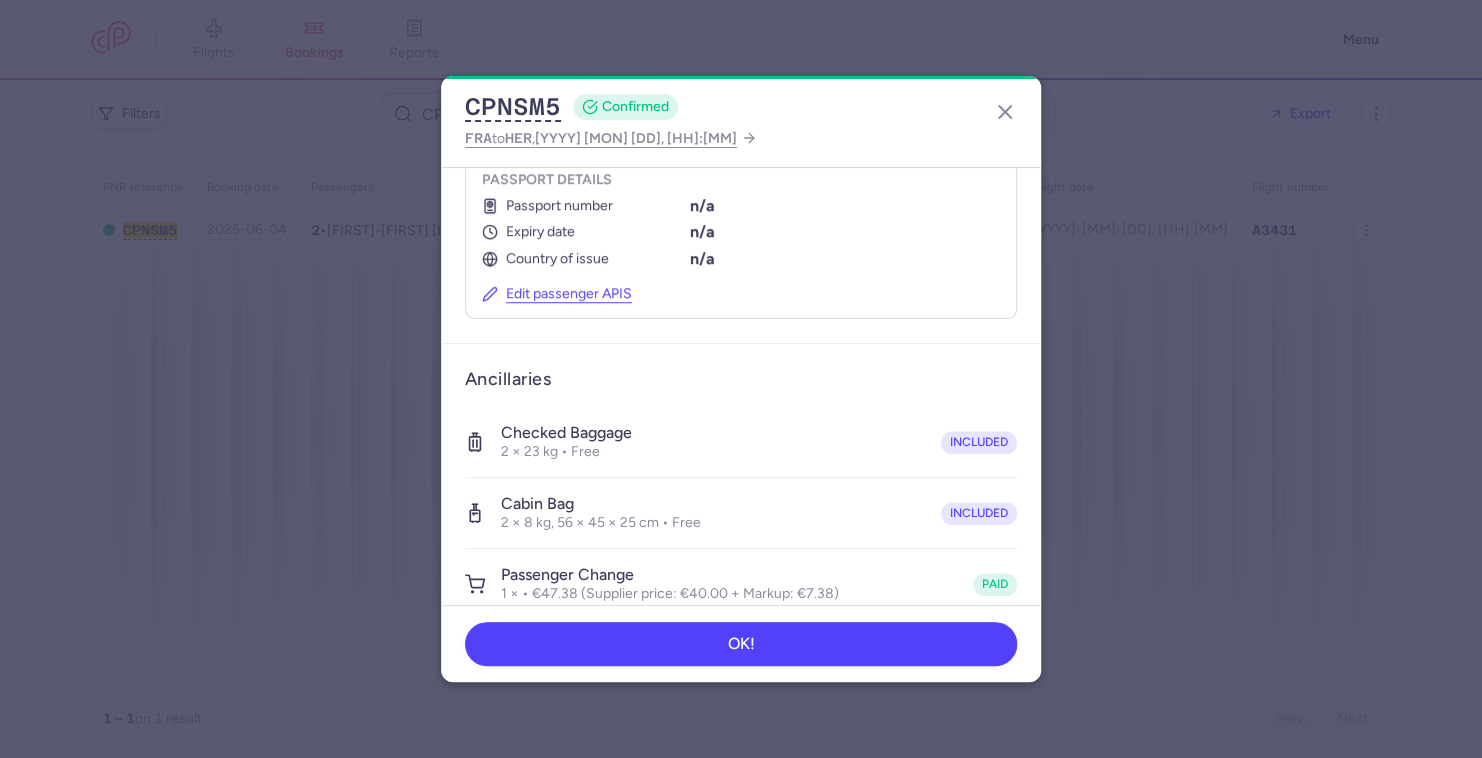 scroll, scrollTop: 690, scrollLeft: 0, axis: vertical 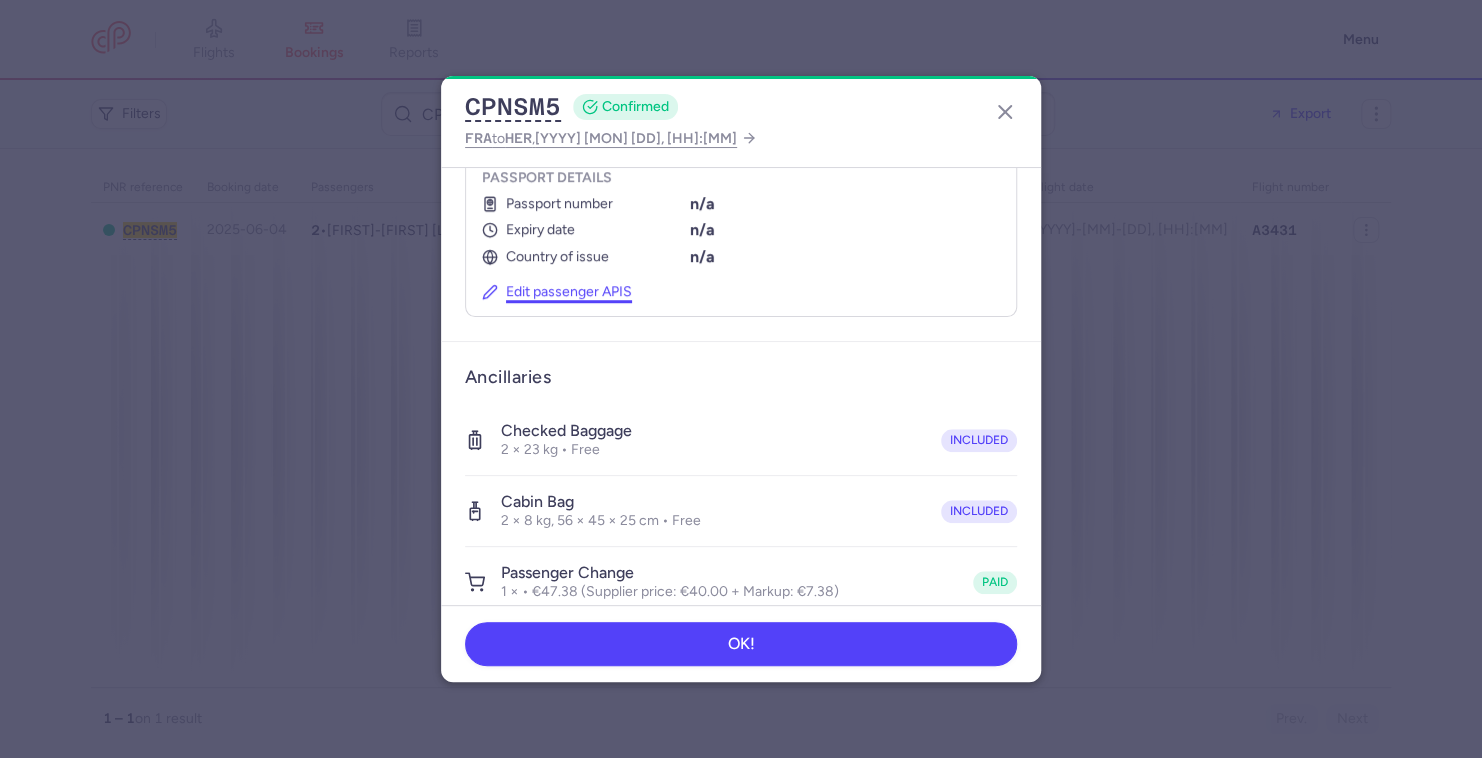 click on "Edit passenger APIS" at bounding box center [557, 292] 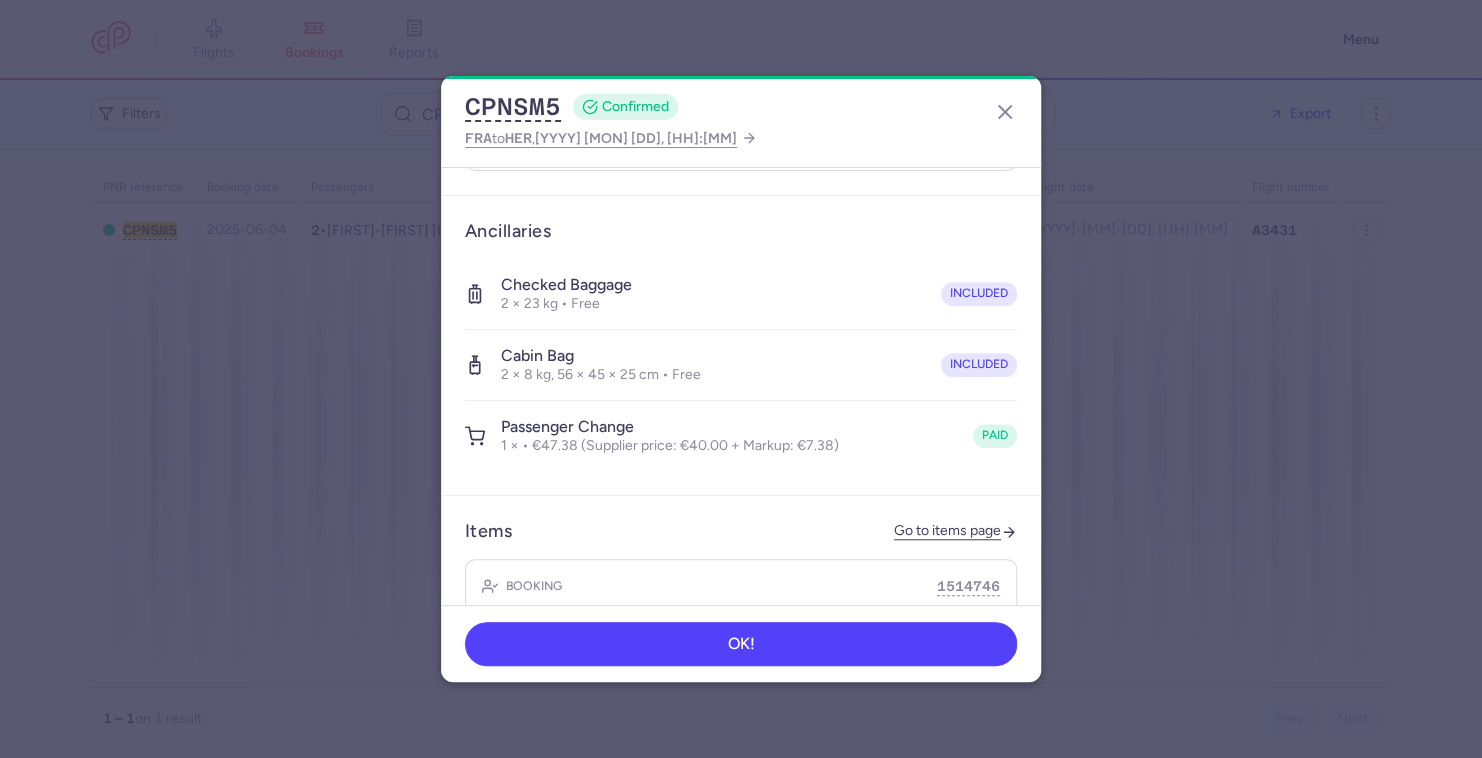 select on "10" 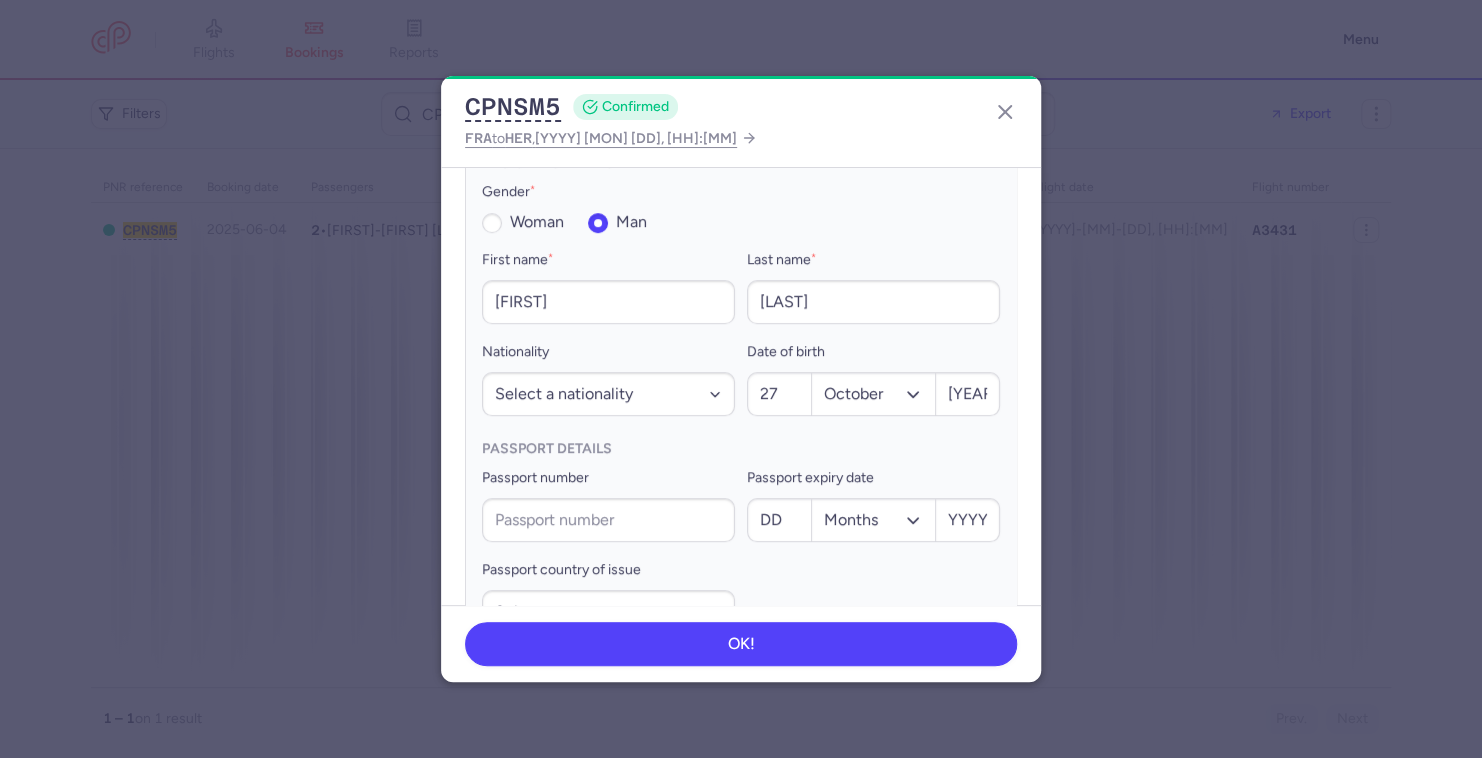 scroll, scrollTop: 587, scrollLeft: 0, axis: vertical 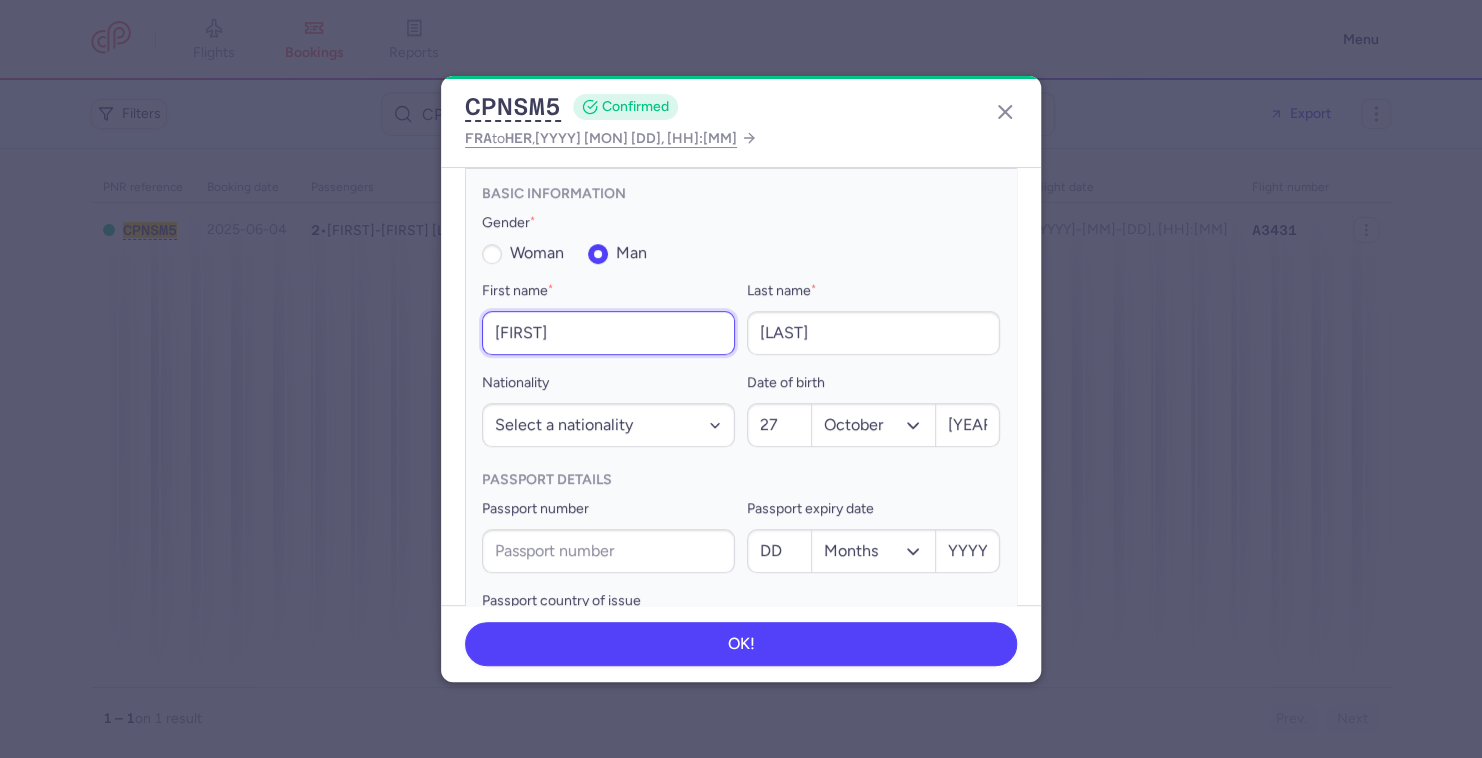 click on "[FIRST]" at bounding box center (608, 333) 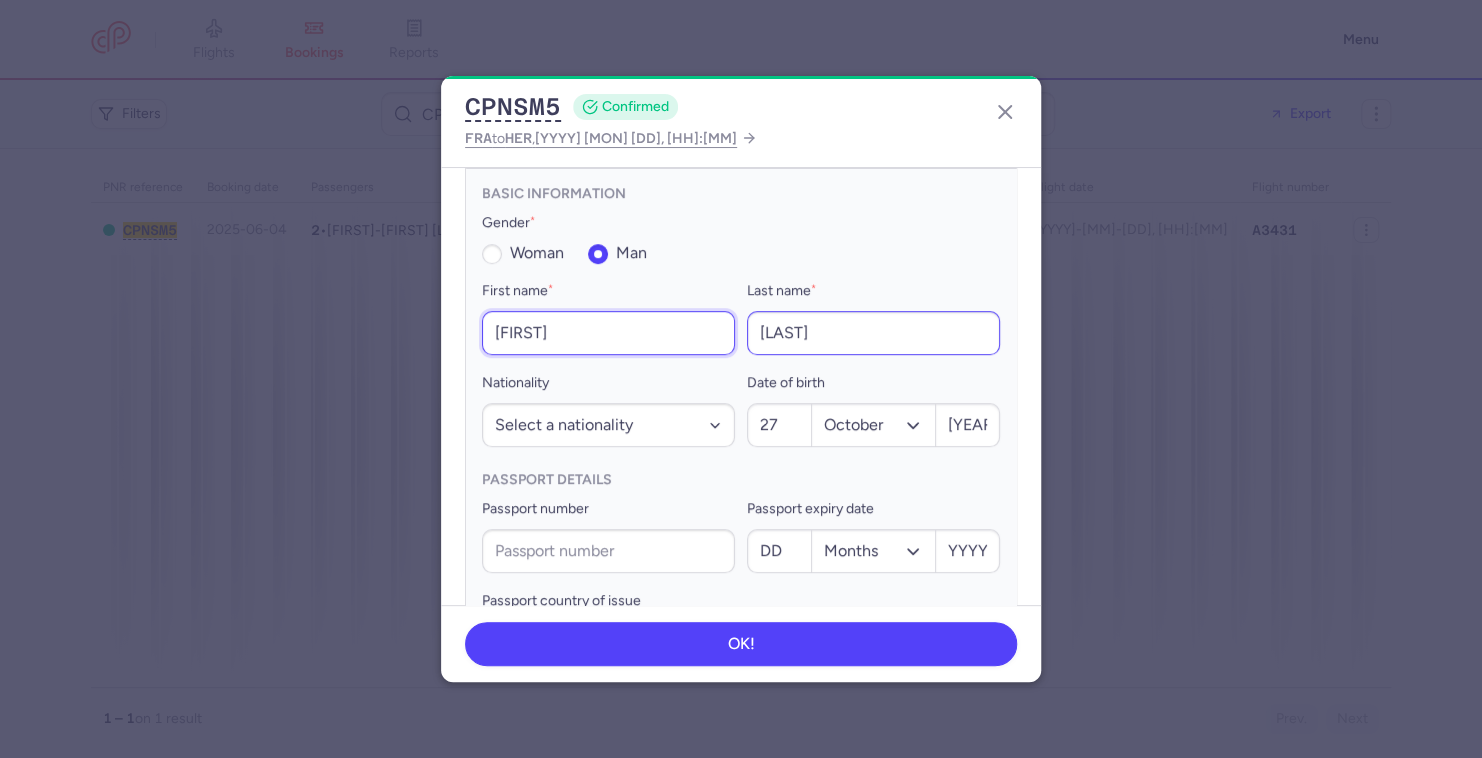 type on "[FIRST]" 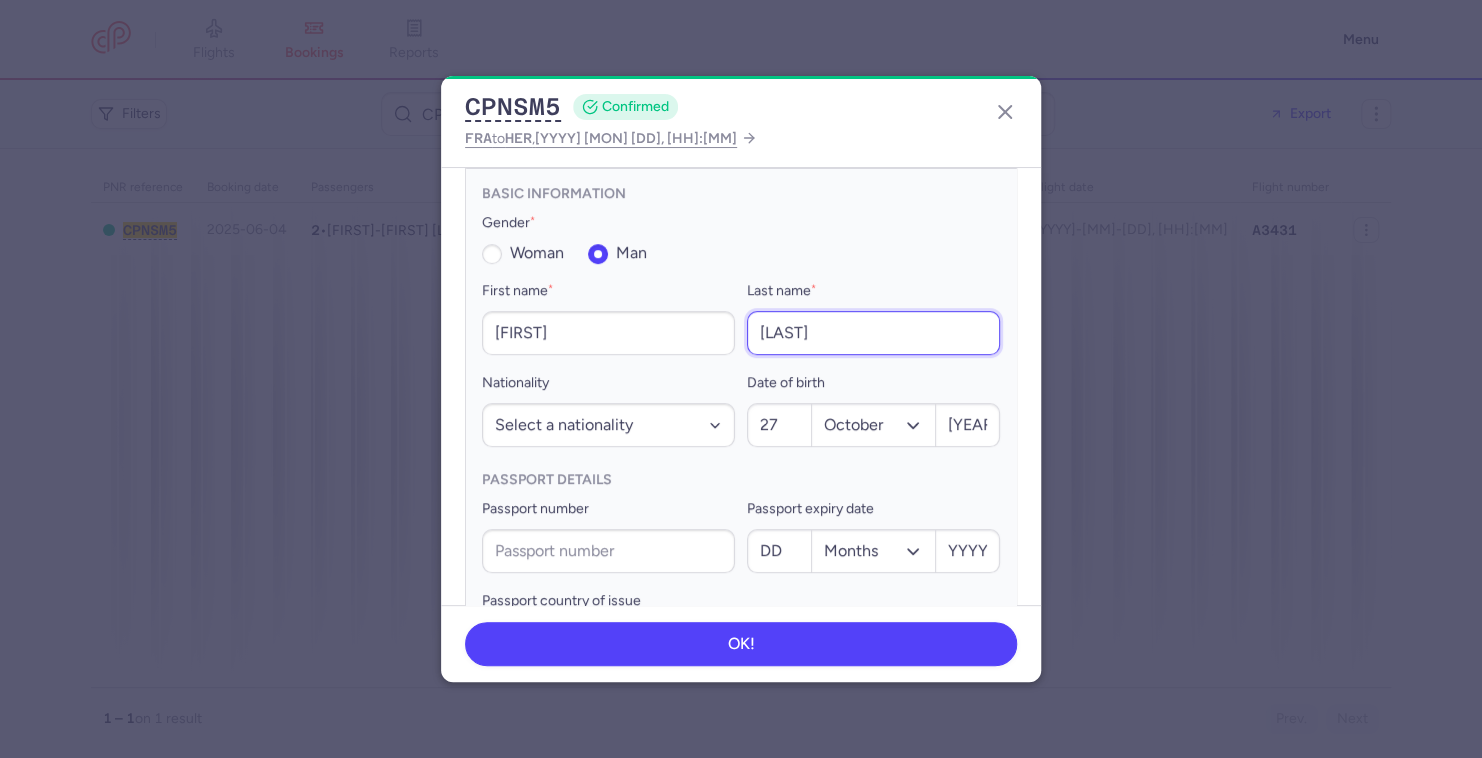 click on "[LAST]" at bounding box center [873, 333] 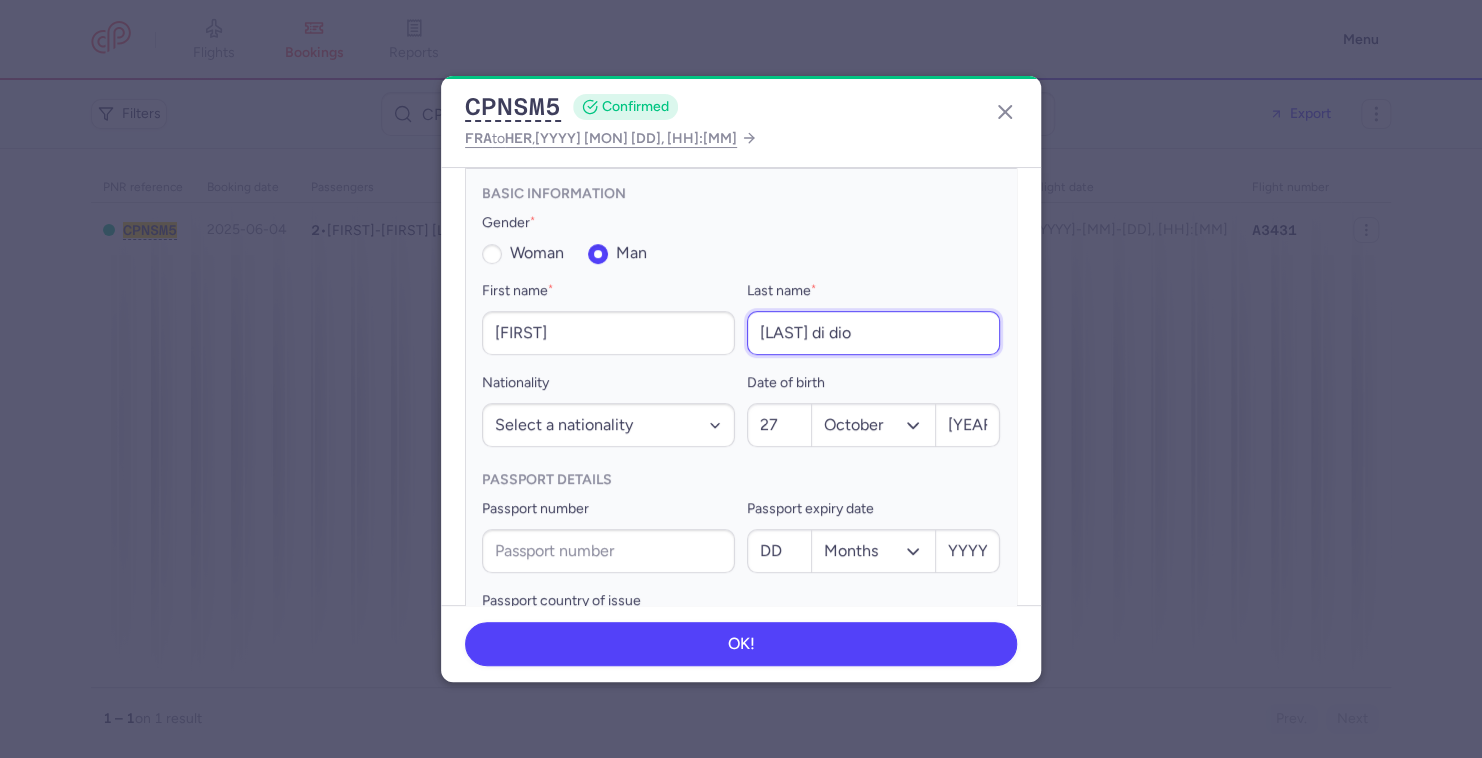 type on "[LAST] di dio" 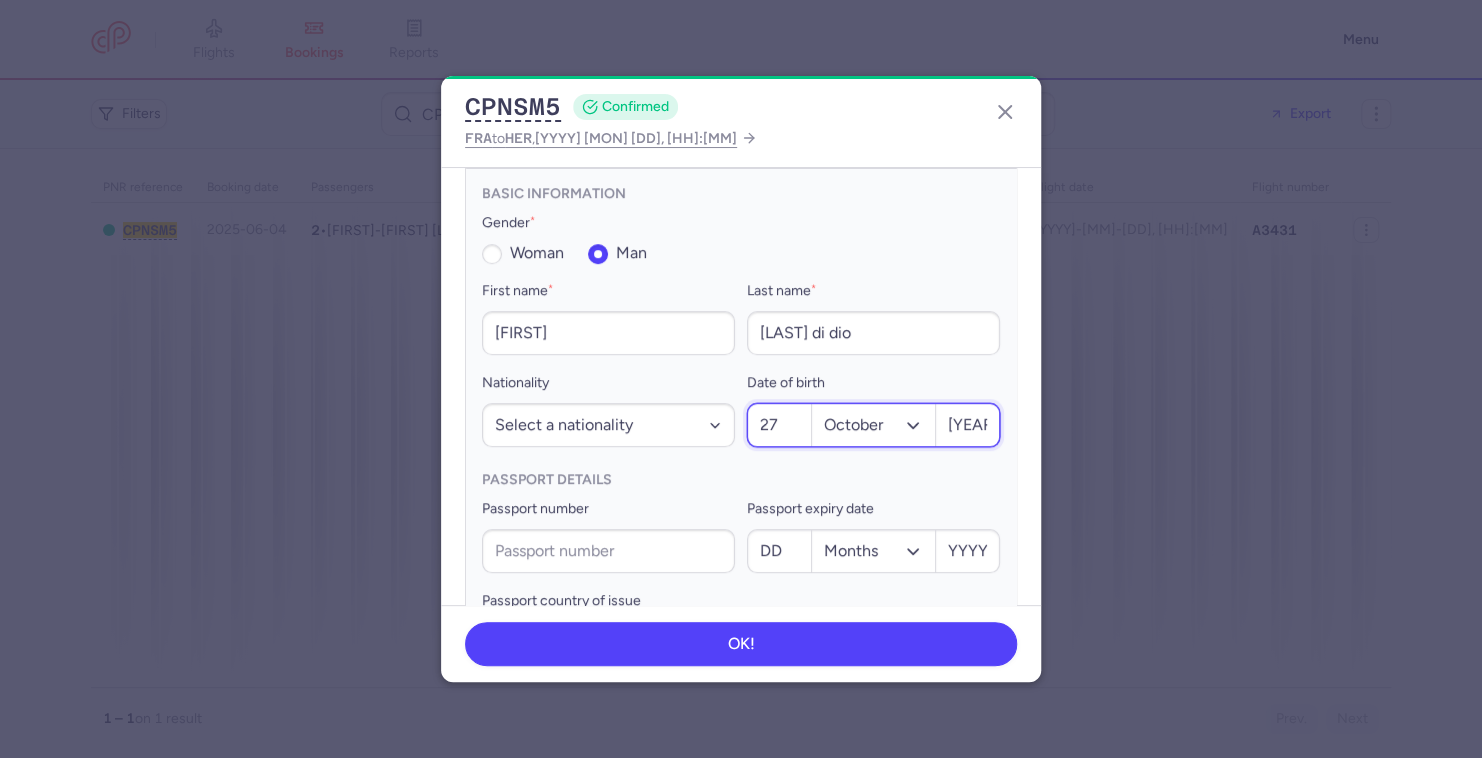 click on "27" at bounding box center [779, 425] 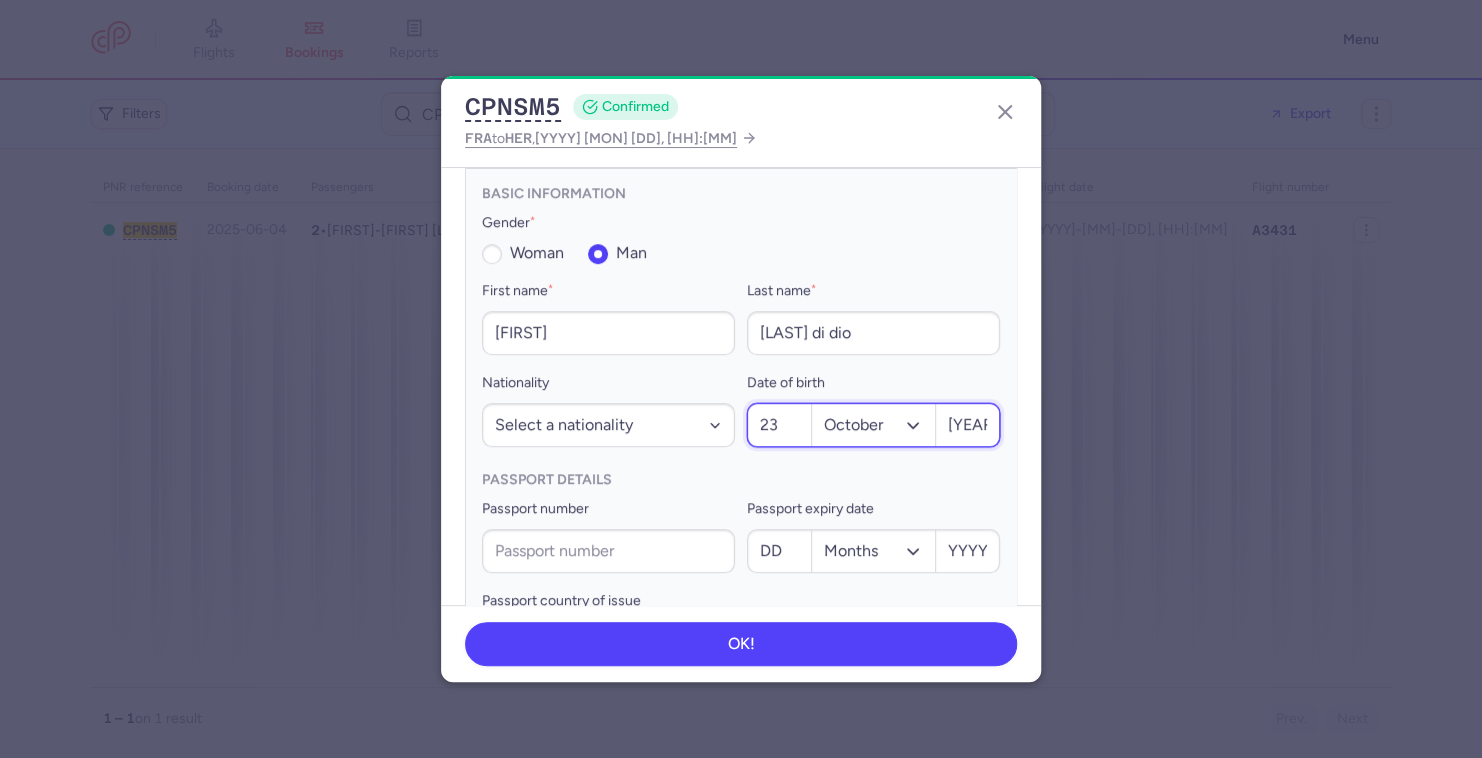 type on "23" 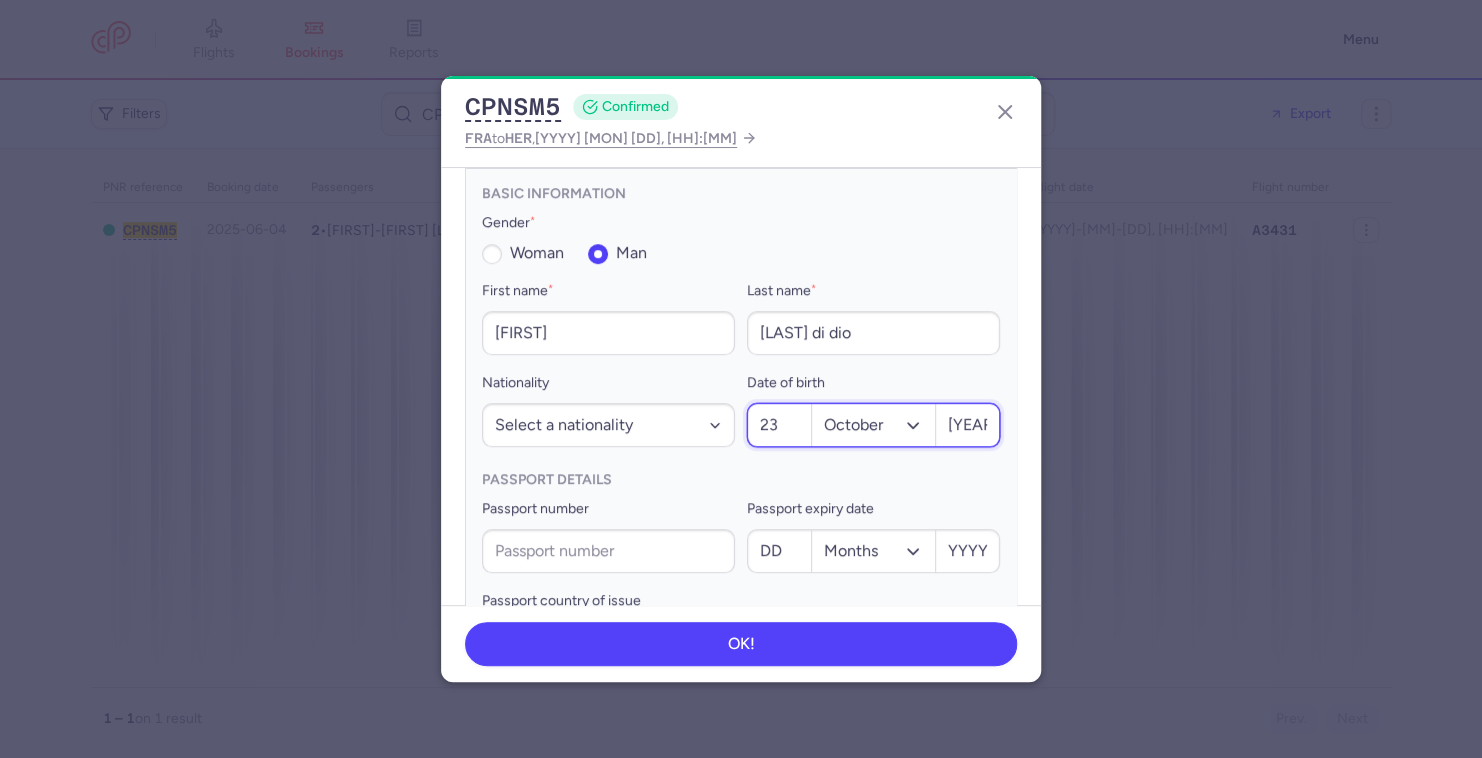 click on "Months January February March April May June July August September October November December" at bounding box center [874, 425] 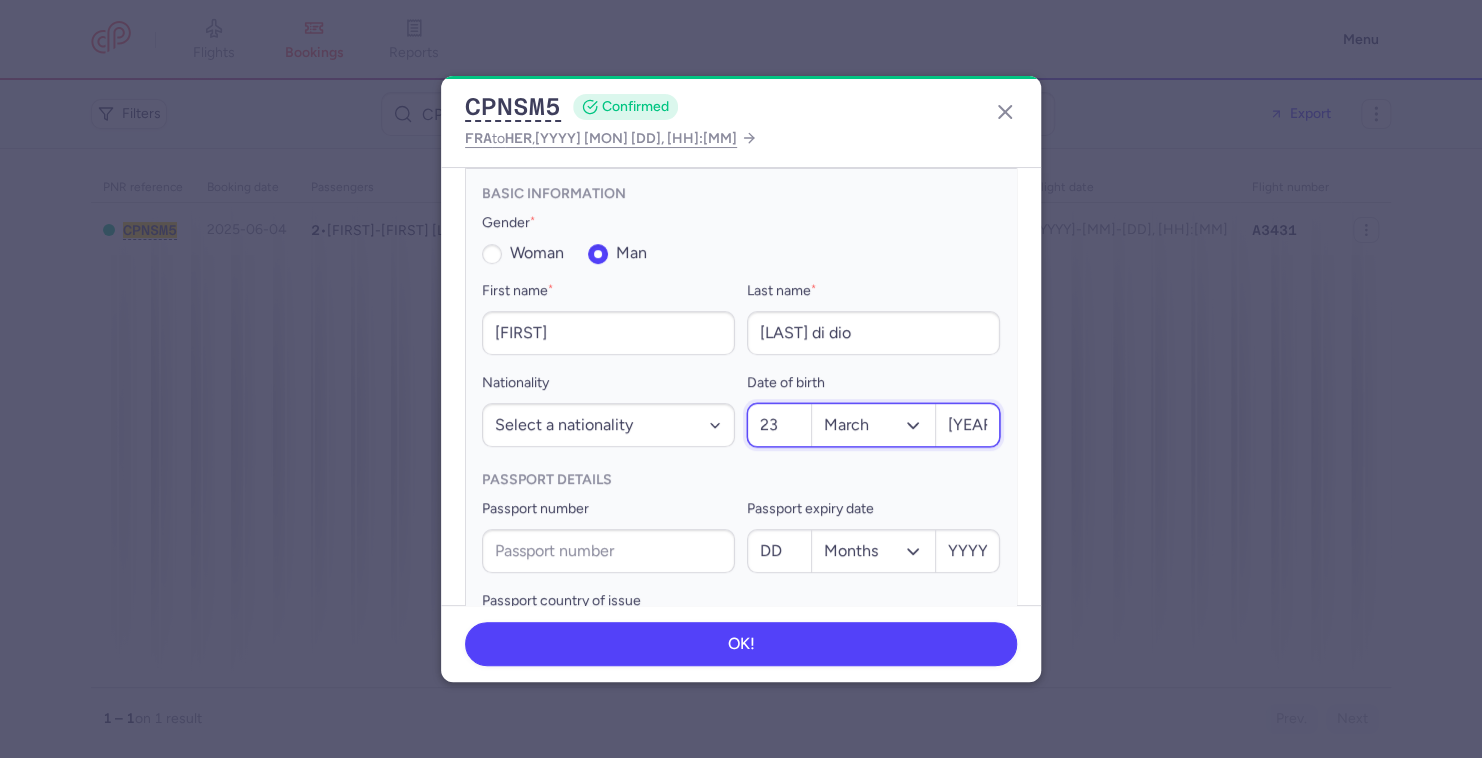 click on "Months January February March April May June July August September October November December" at bounding box center [874, 425] 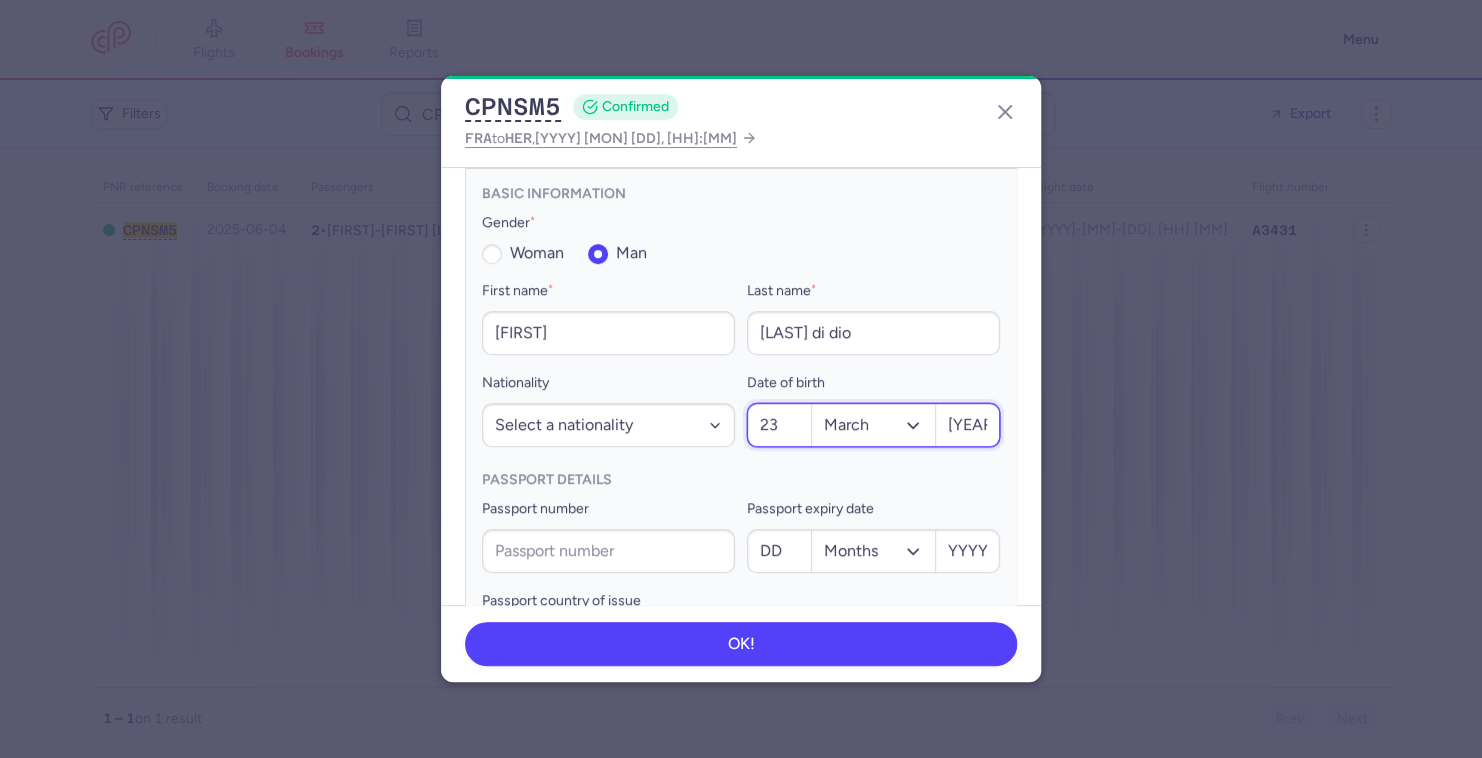 type on "[YEAR]" 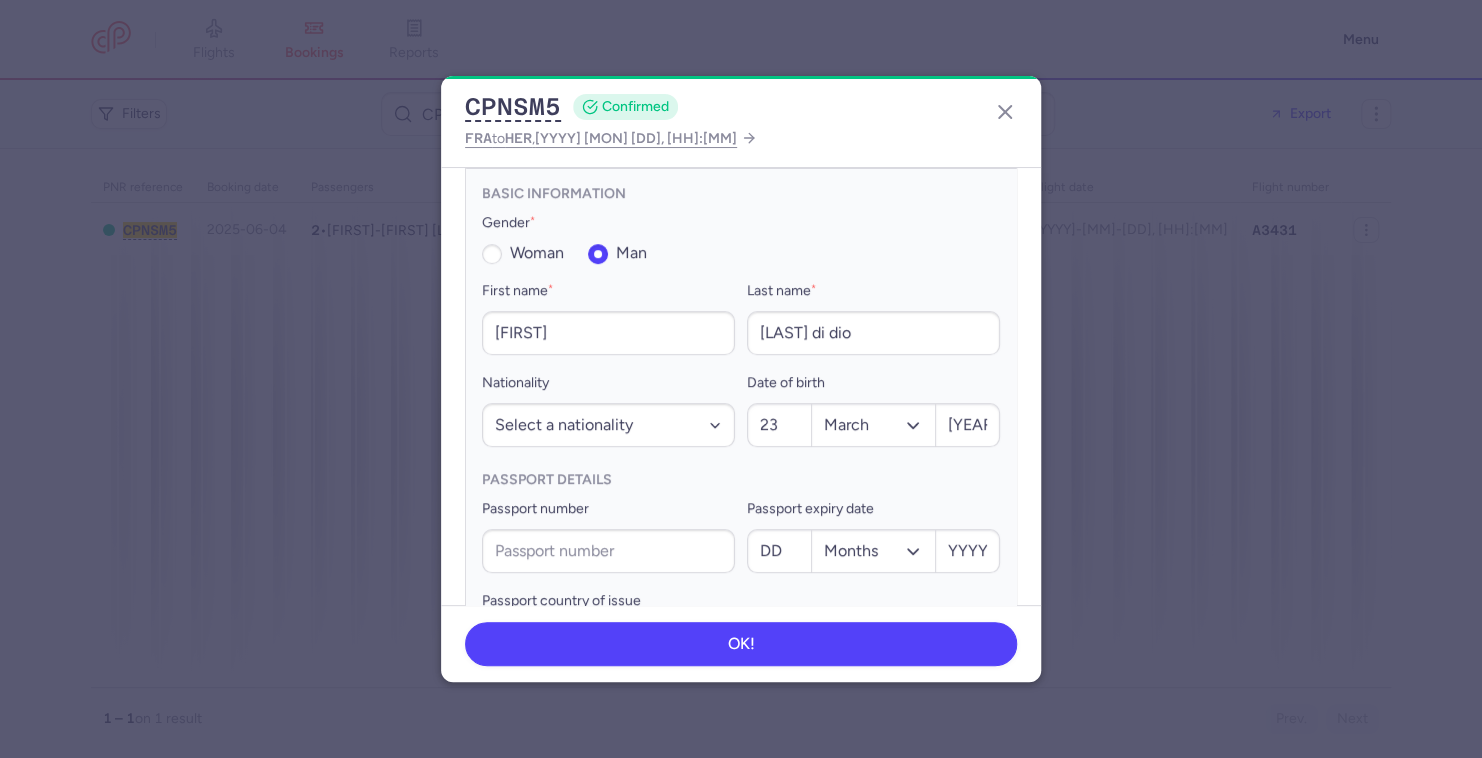 click on "woman" at bounding box center (492, 254) 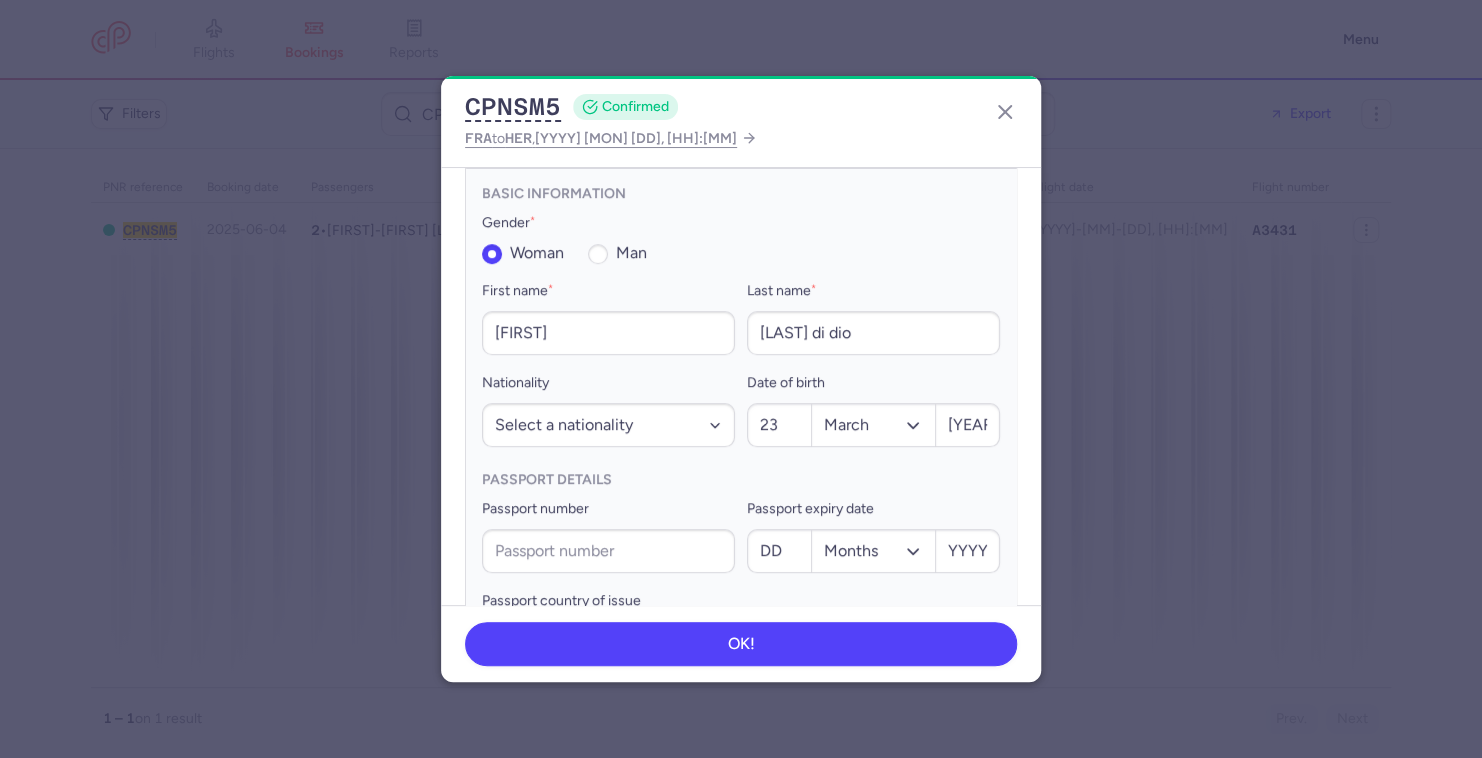 scroll, scrollTop: 812, scrollLeft: 0, axis: vertical 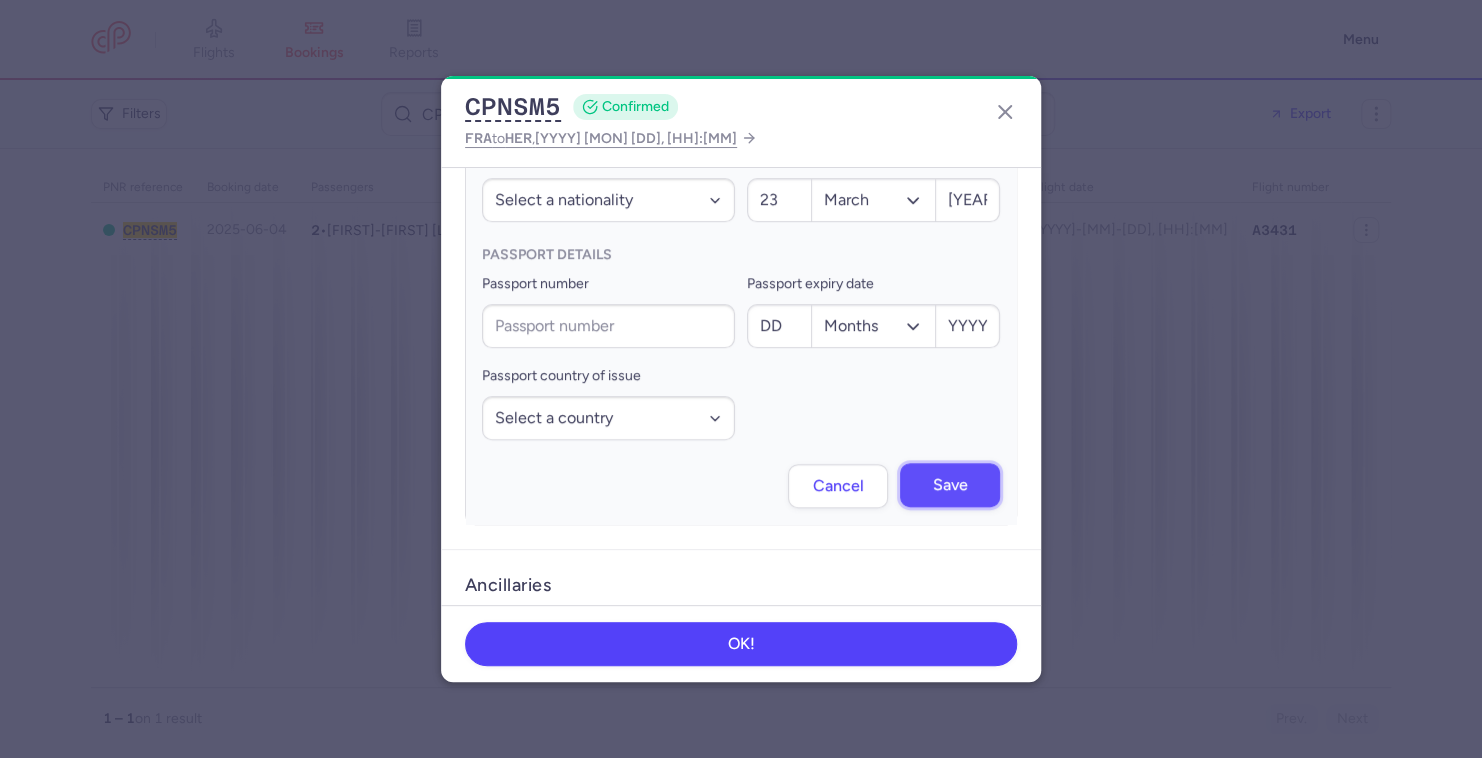 click on "Save" at bounding box center [950, 485] 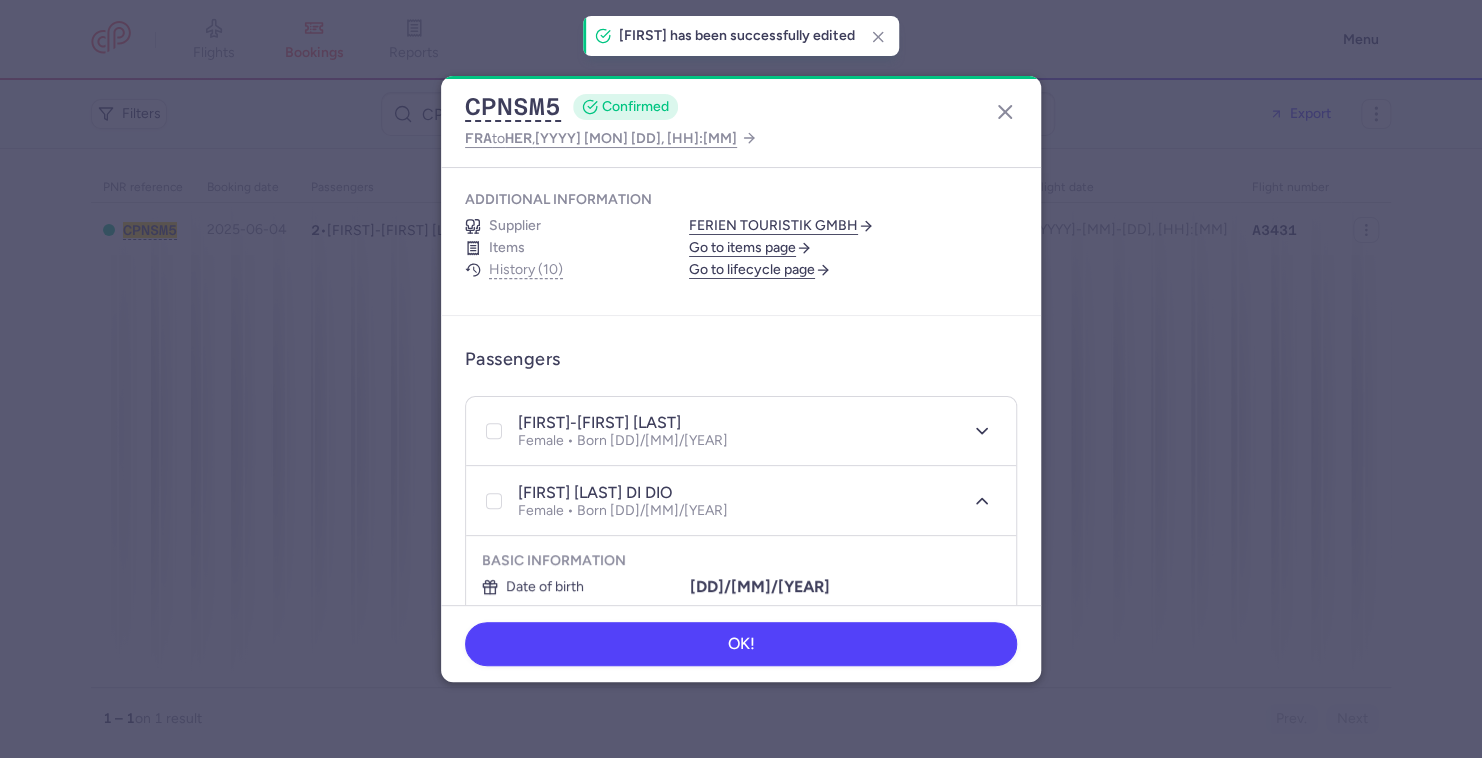 scroll, scrollTop: 0, scrollLeft: 0, axis: both 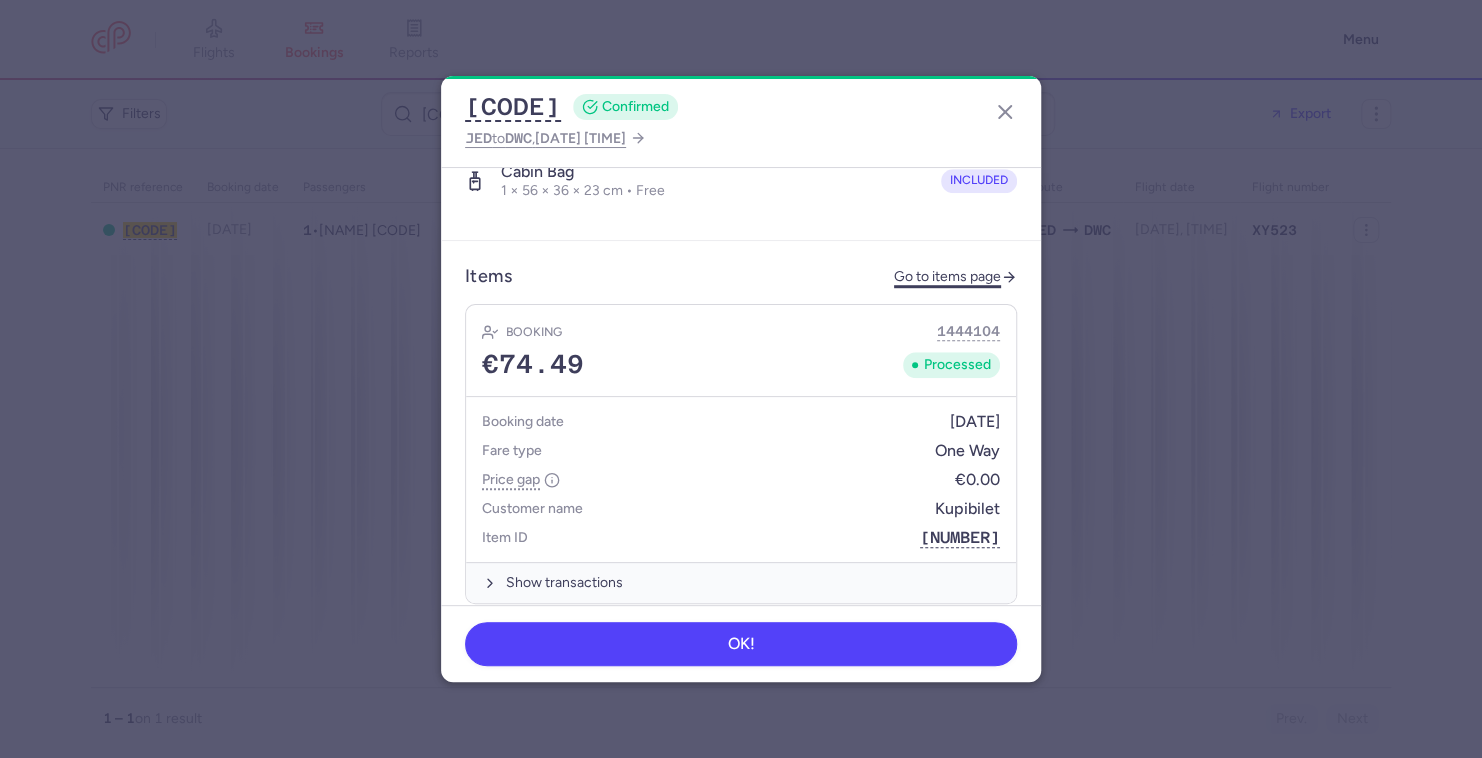 click on "Go to items page" 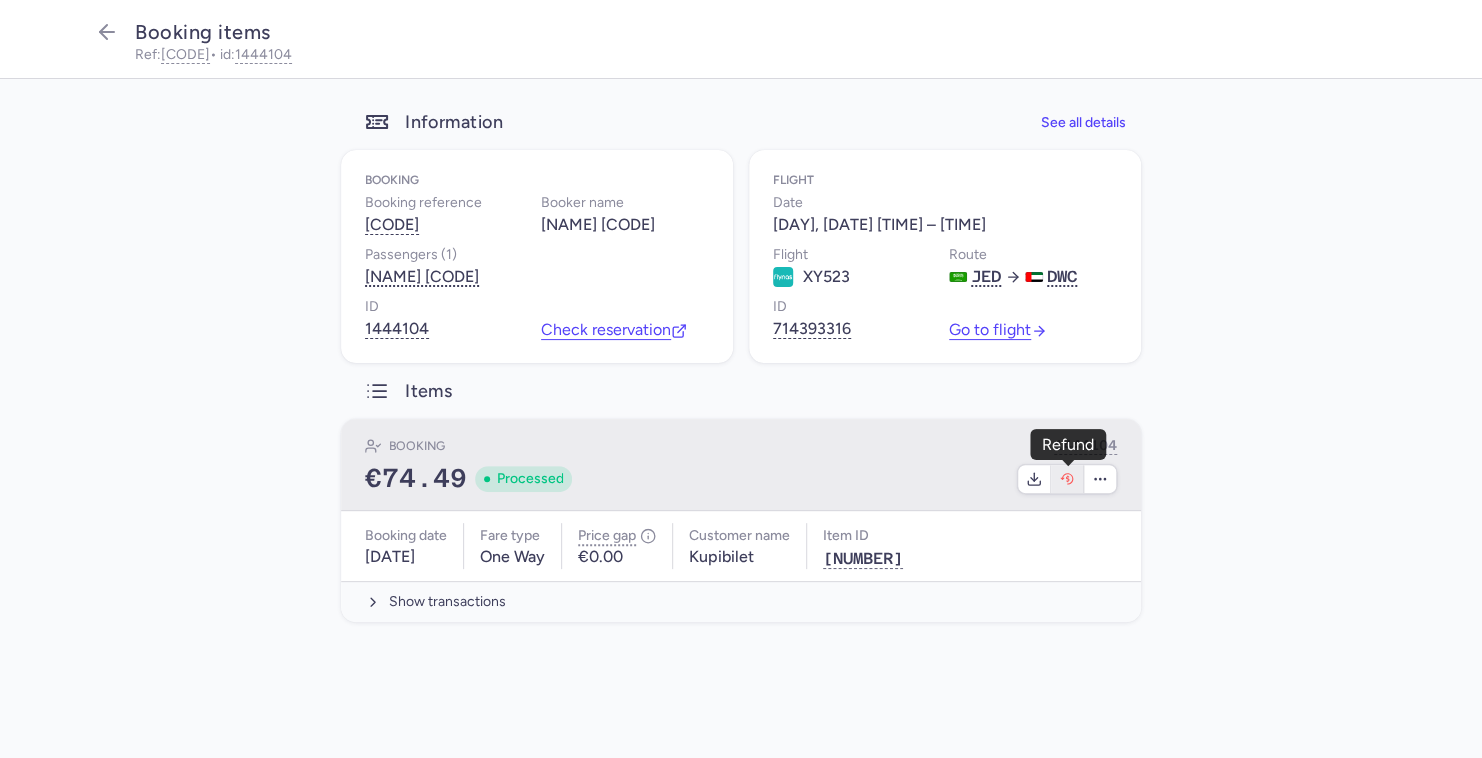 click 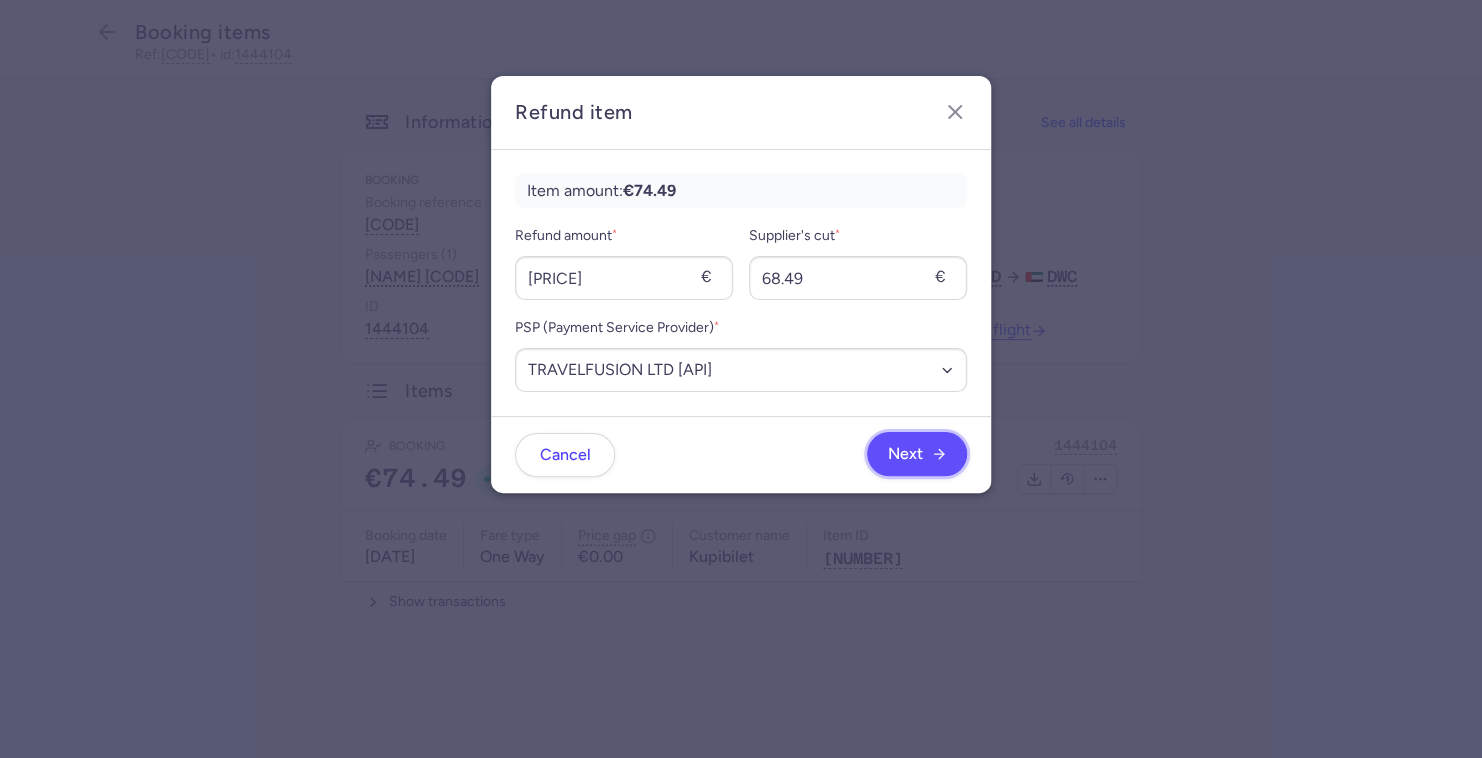 click on "Next" at bounding box center [917, 454] 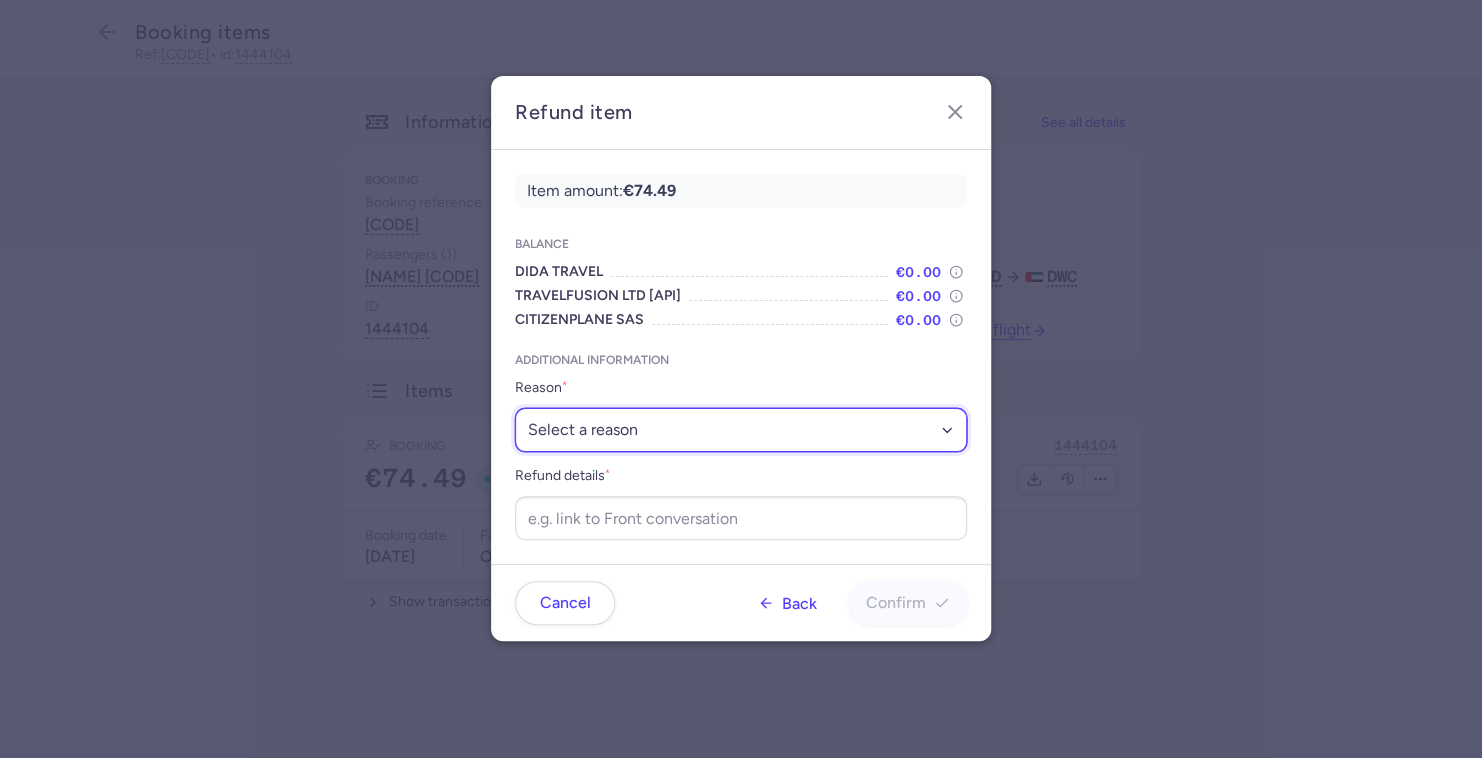 click on "Select a reason ✈️ Airline ceasing ops 💼 Ancillary issue 📄 APIS missing ⚙️ CitizenPlane error ⛔️ Denied boarding 🔁 Duplicate ❌ Flight canceled 🕵🏼‍♂️ Fraud 🎁 Goodwill 🎫 Goodwill allowance 🙃 Other 💺 Overbooking 💸 Refund with penalty 🙅 Schedule change not accepted 🤕 Supplier error 💵 Tax refund ❓ Unconfirmed booking" at bounding box center [741, 430] 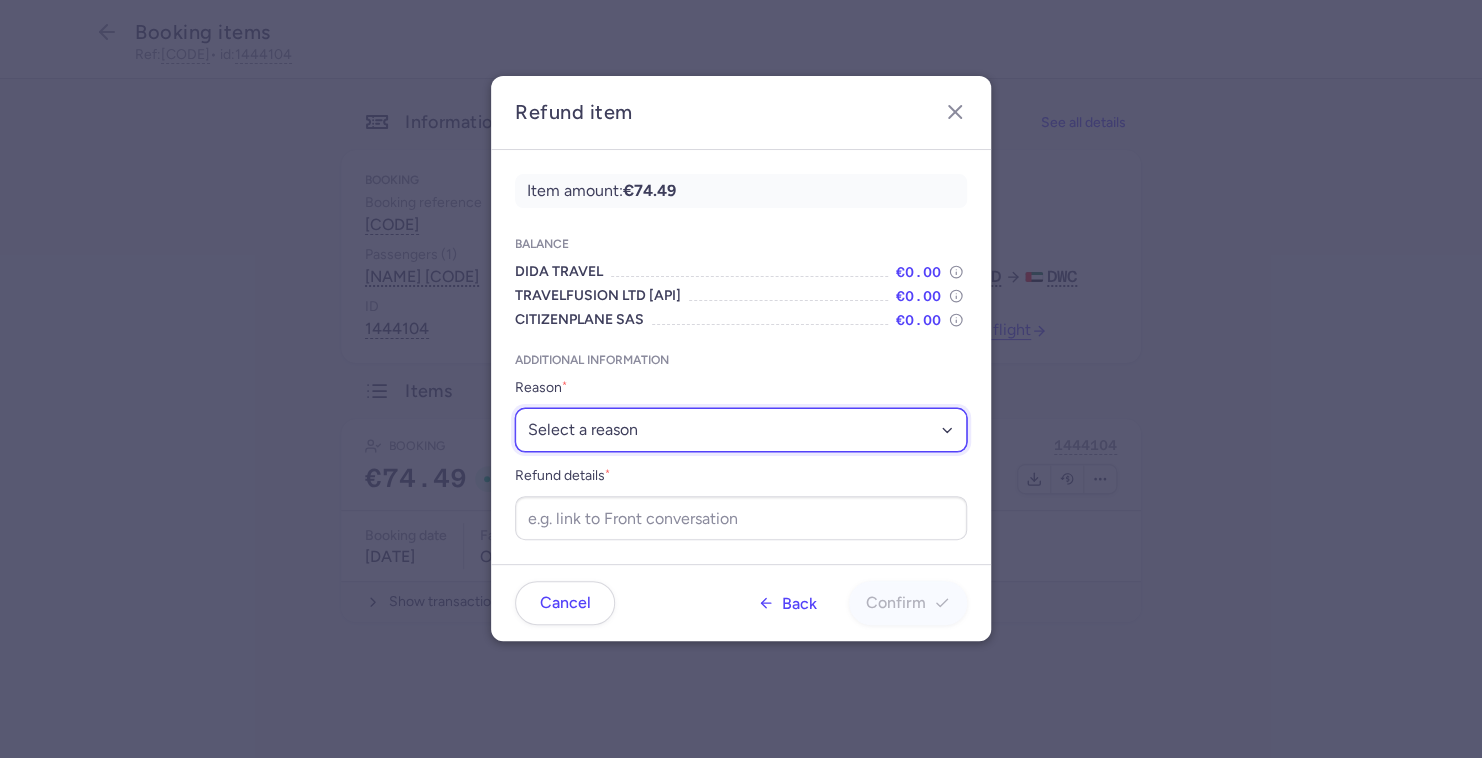 select on "FLIGHT_CANCELED" 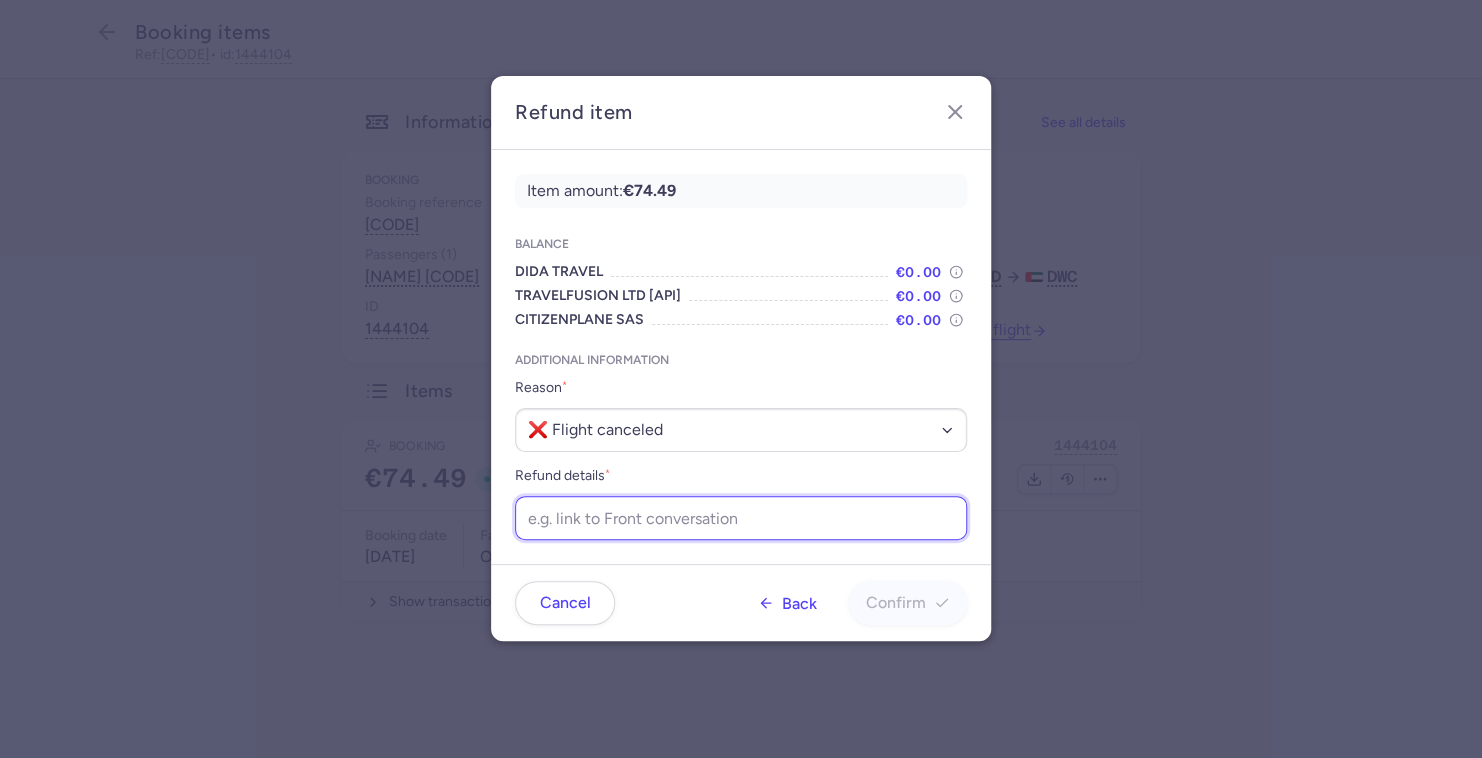 click on "Refund details  *" at bounding box center (741, 518) 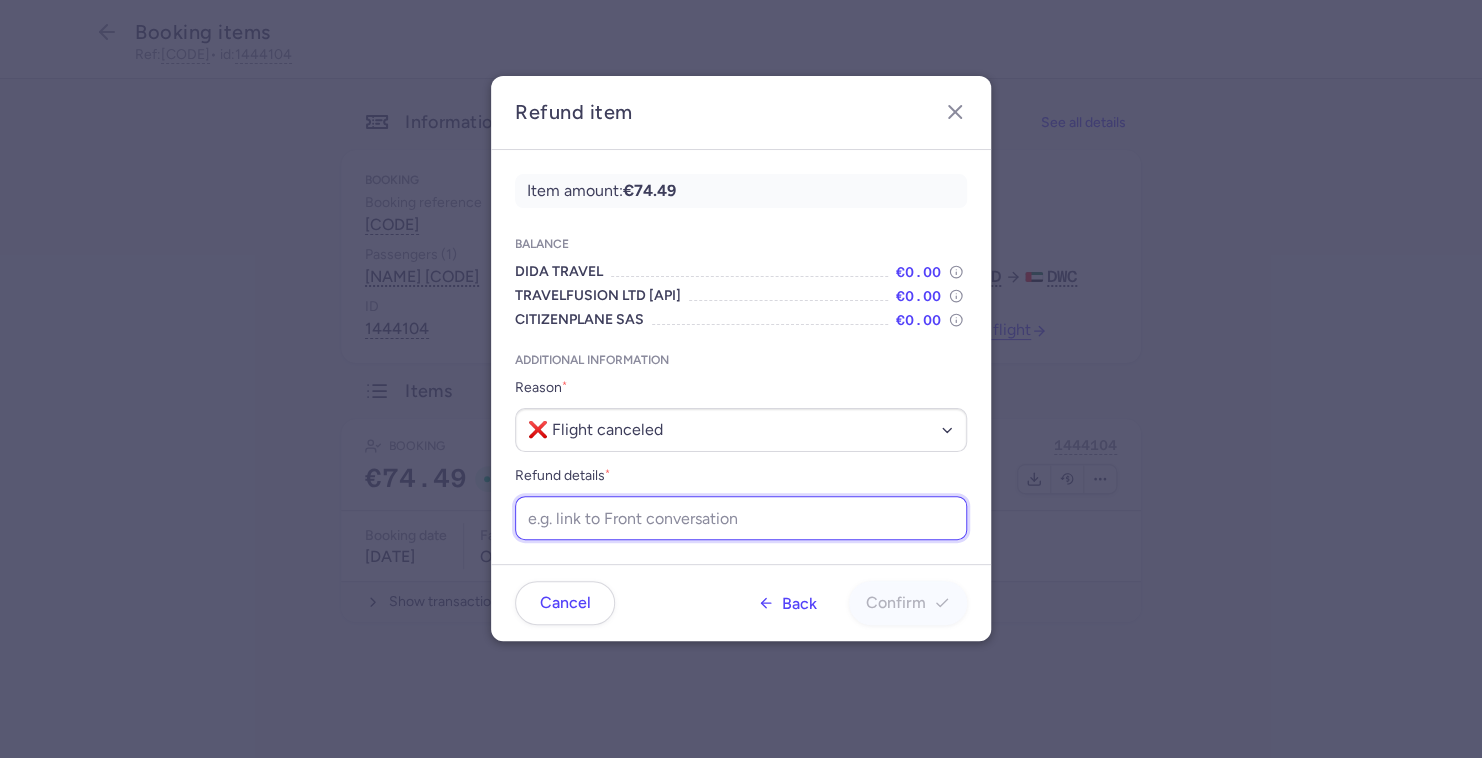 paste on "[URL]" 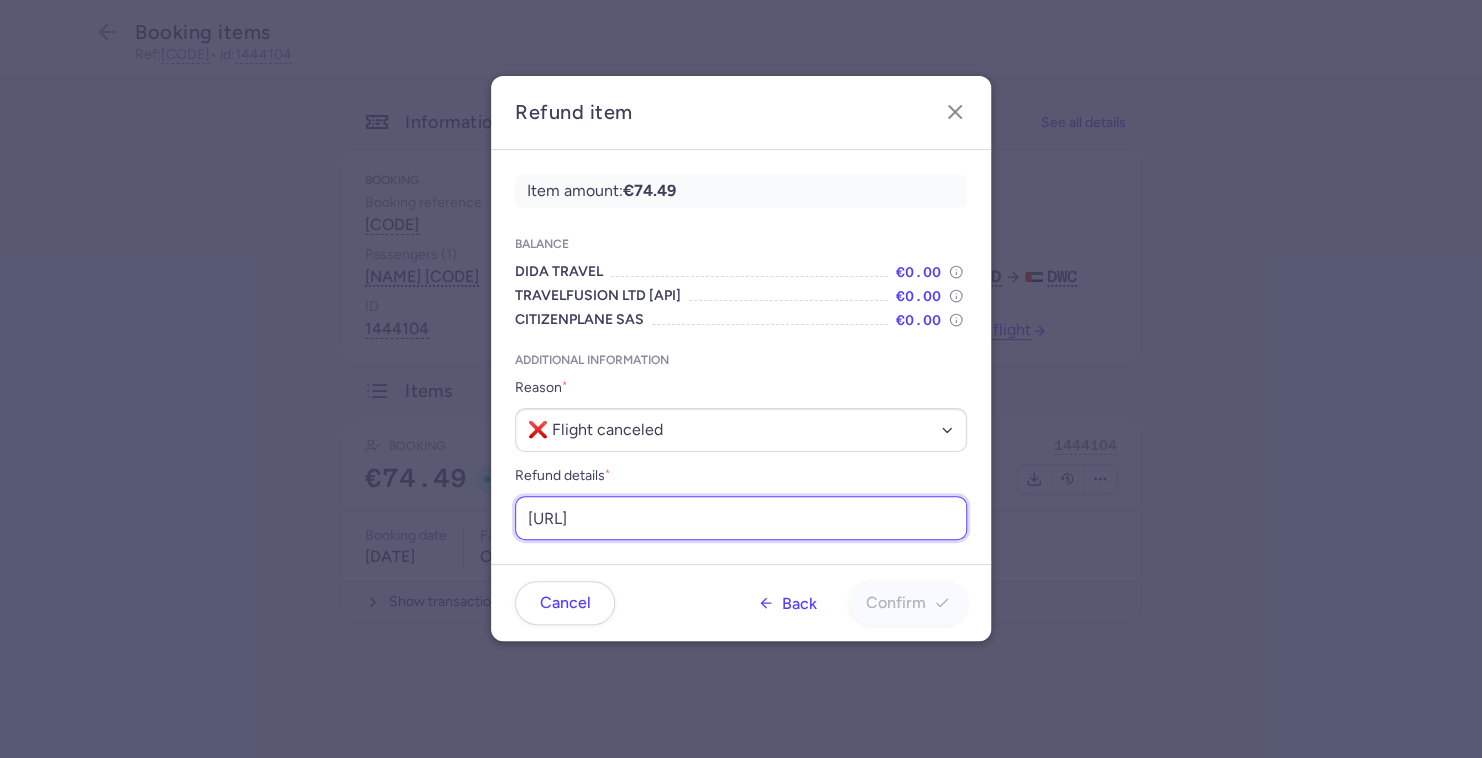 scroll, scrollTop: 0, scrollLeft: 241, axis: horizontal 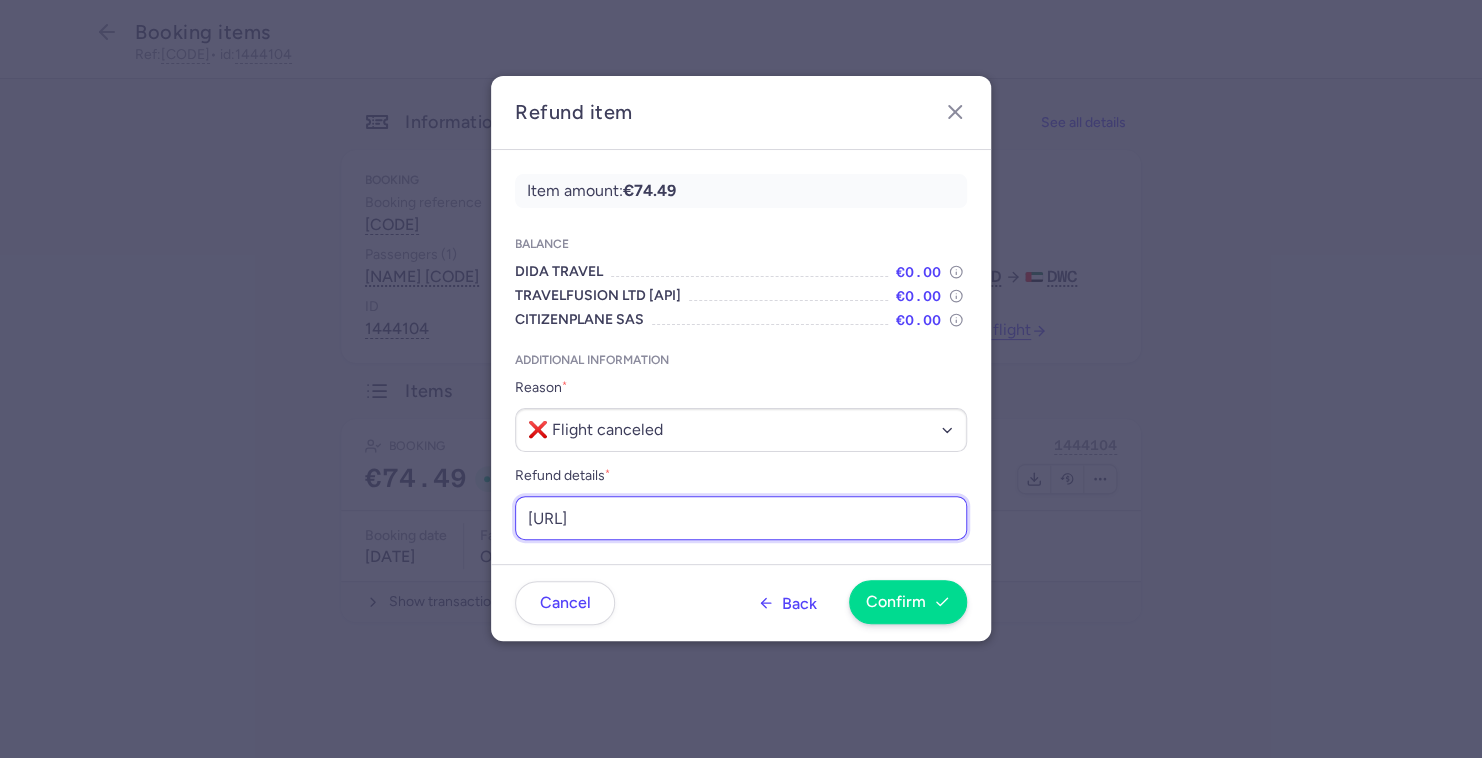 type on "[URL]" 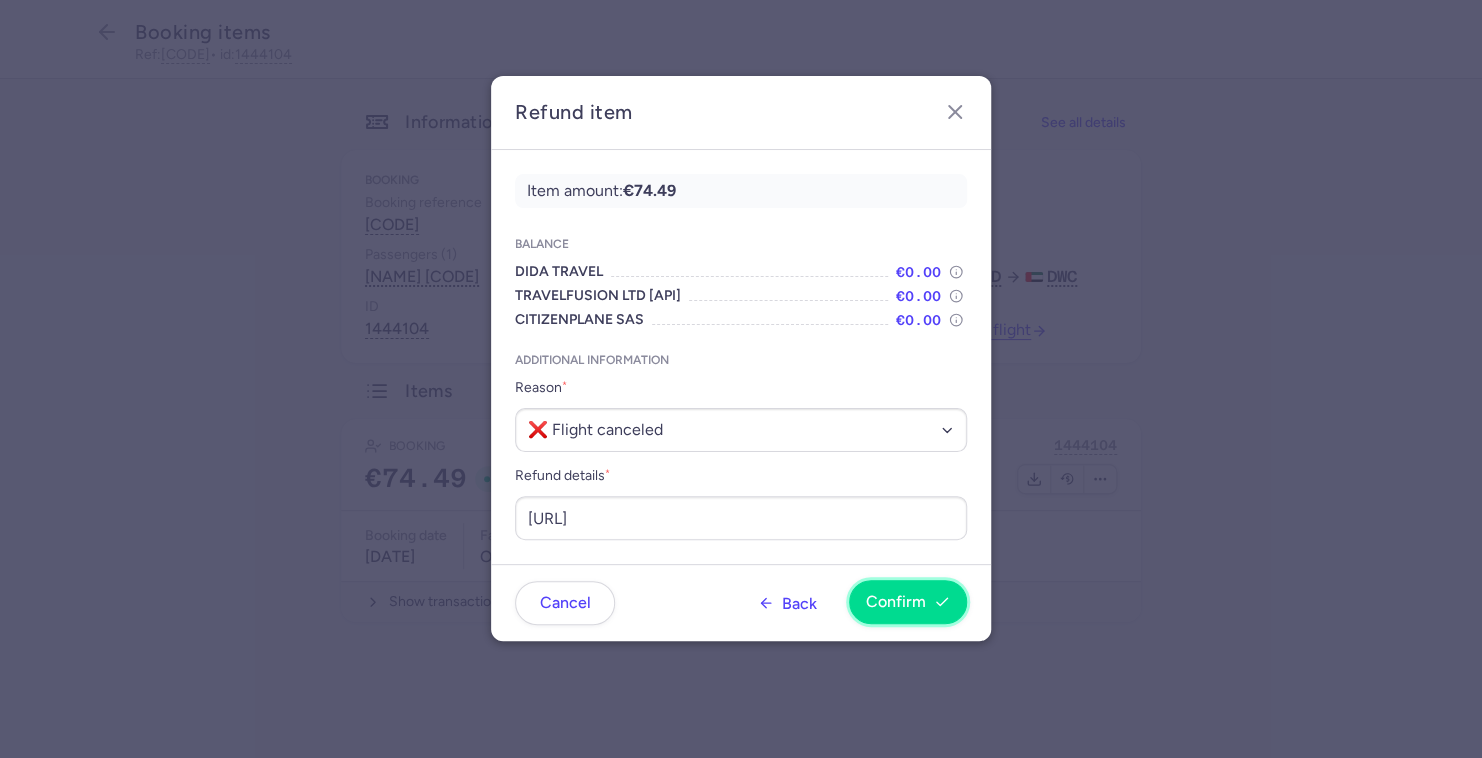 scroll, scrollTop: 0, scrollLeft: 0, axis: both 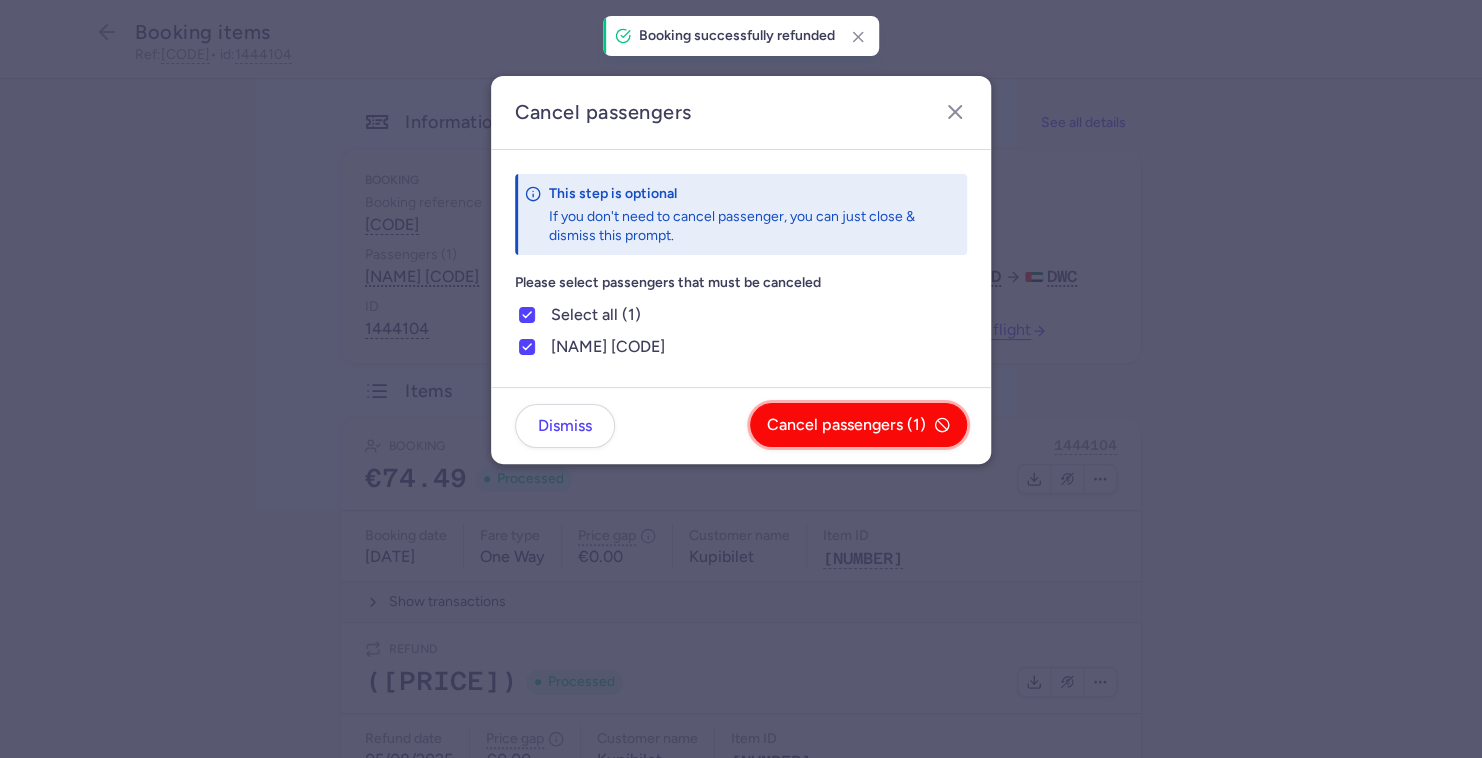 click on "Cancel passengers (1)" at bounding box center [846, 425] 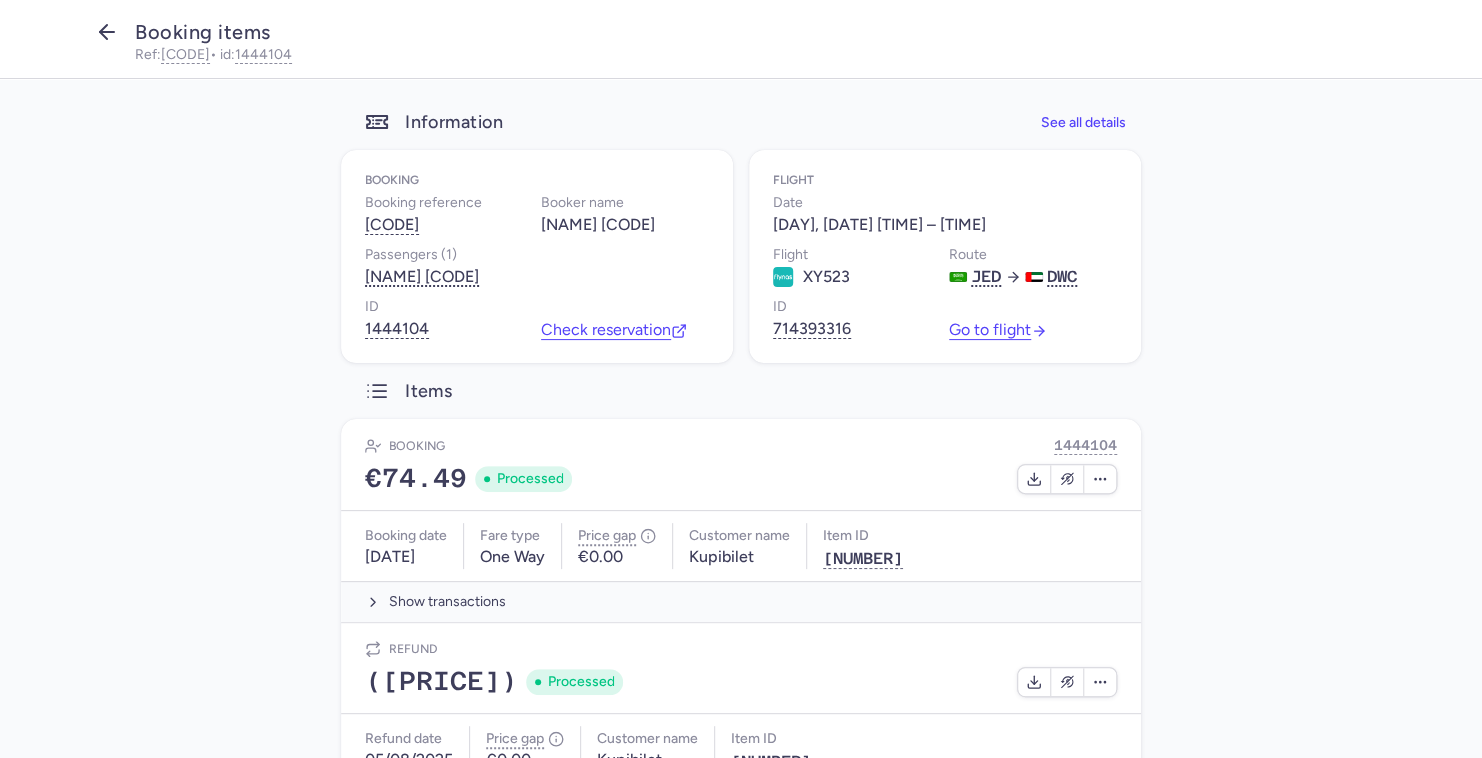 click 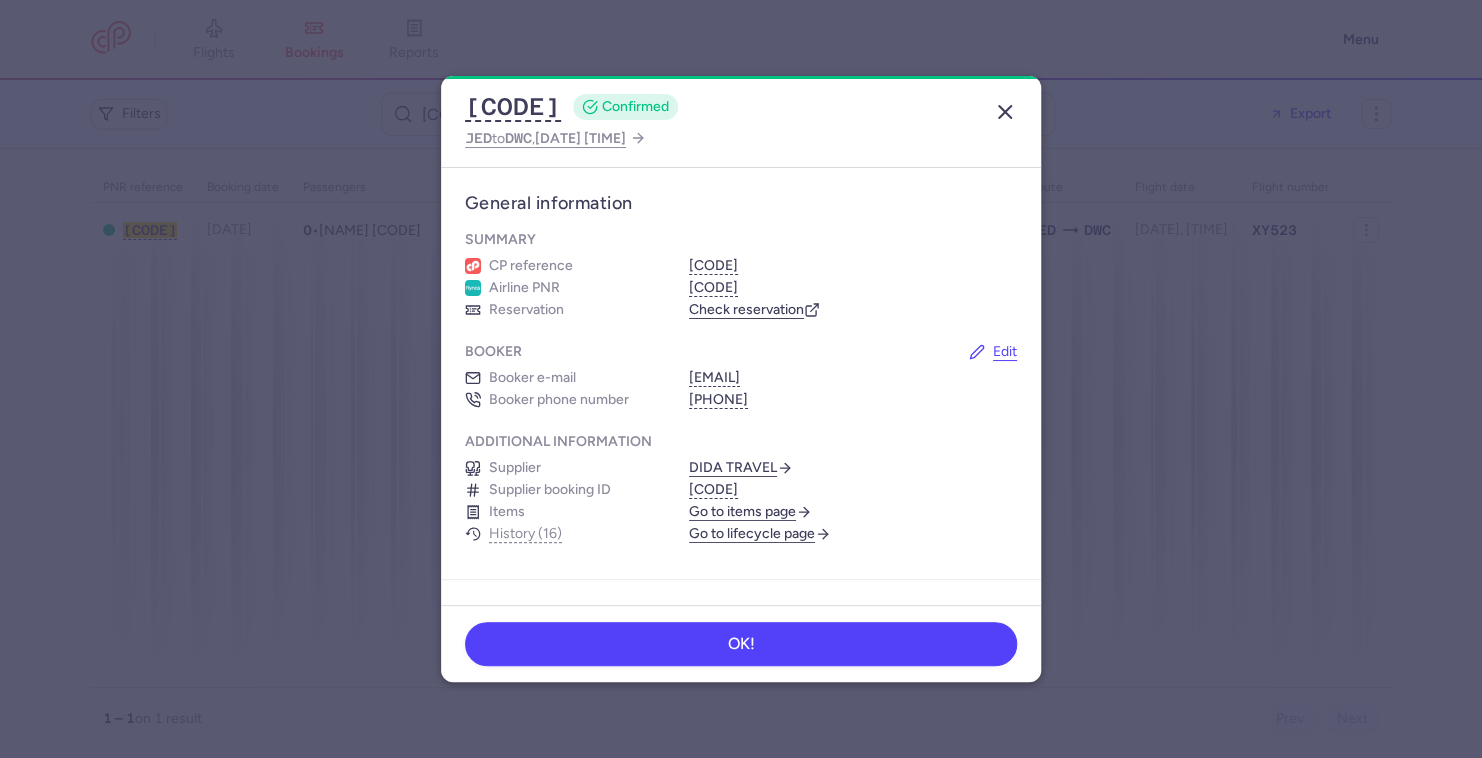 click 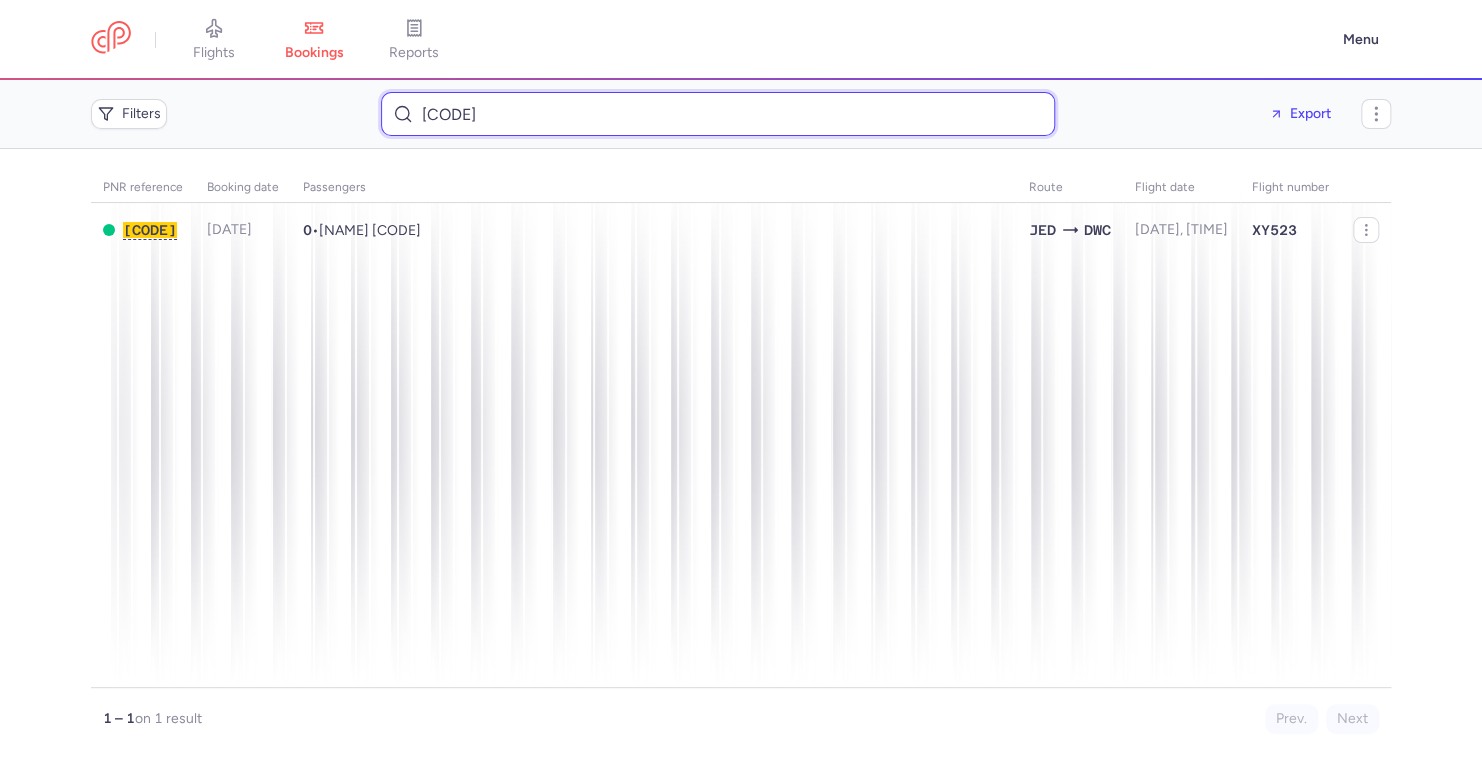 click on "[CODE]" at bounding box center [718, 114] 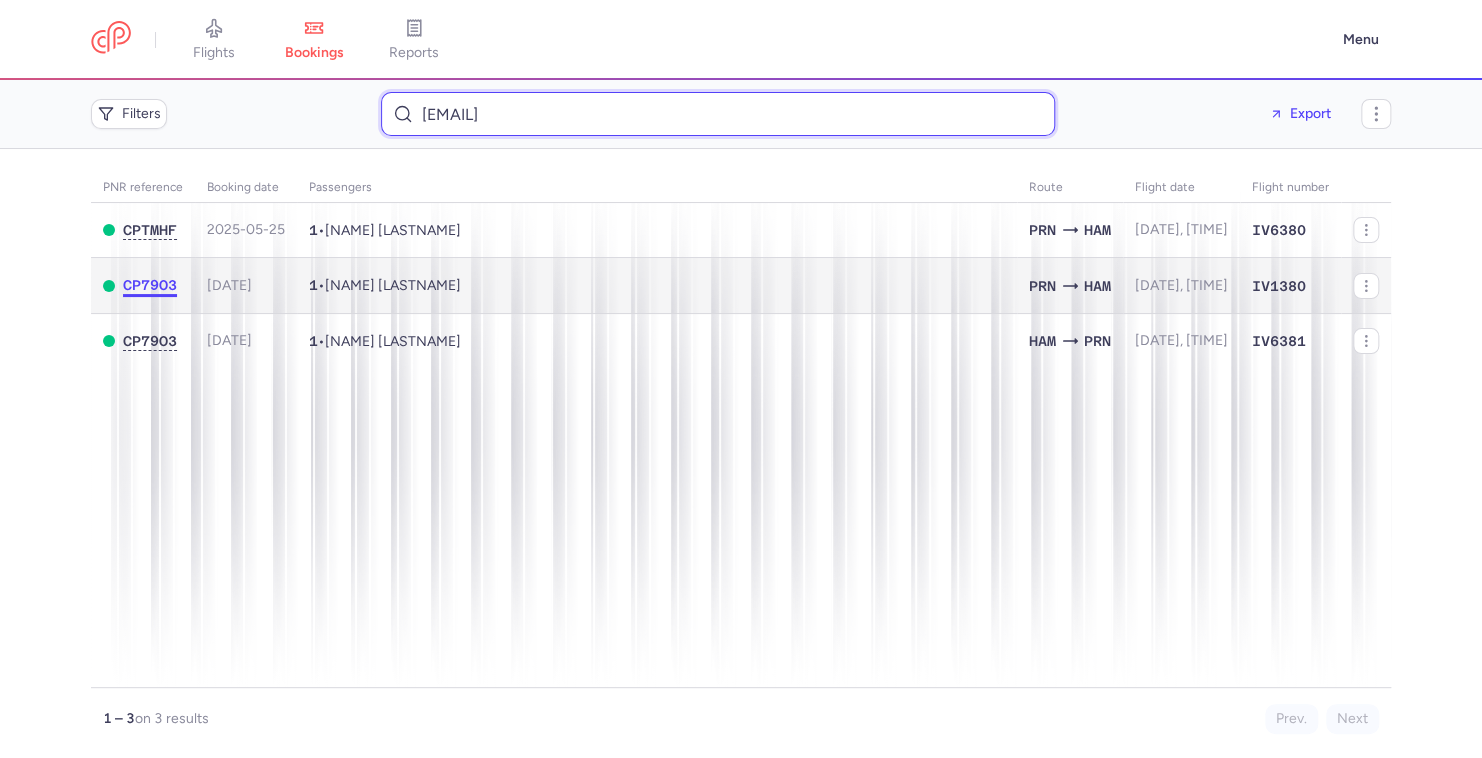 type on "[EMAIL]" 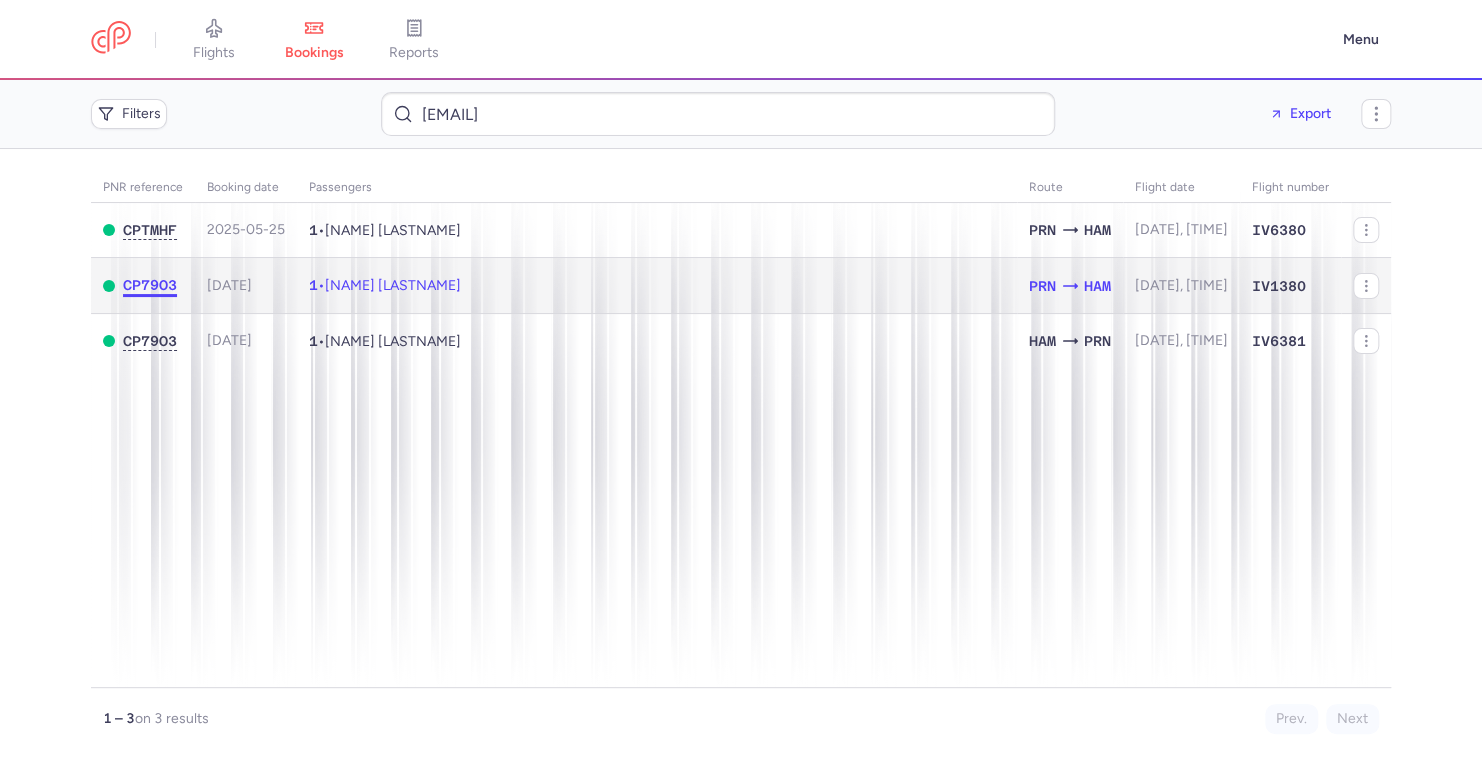 click on "CP79O3" 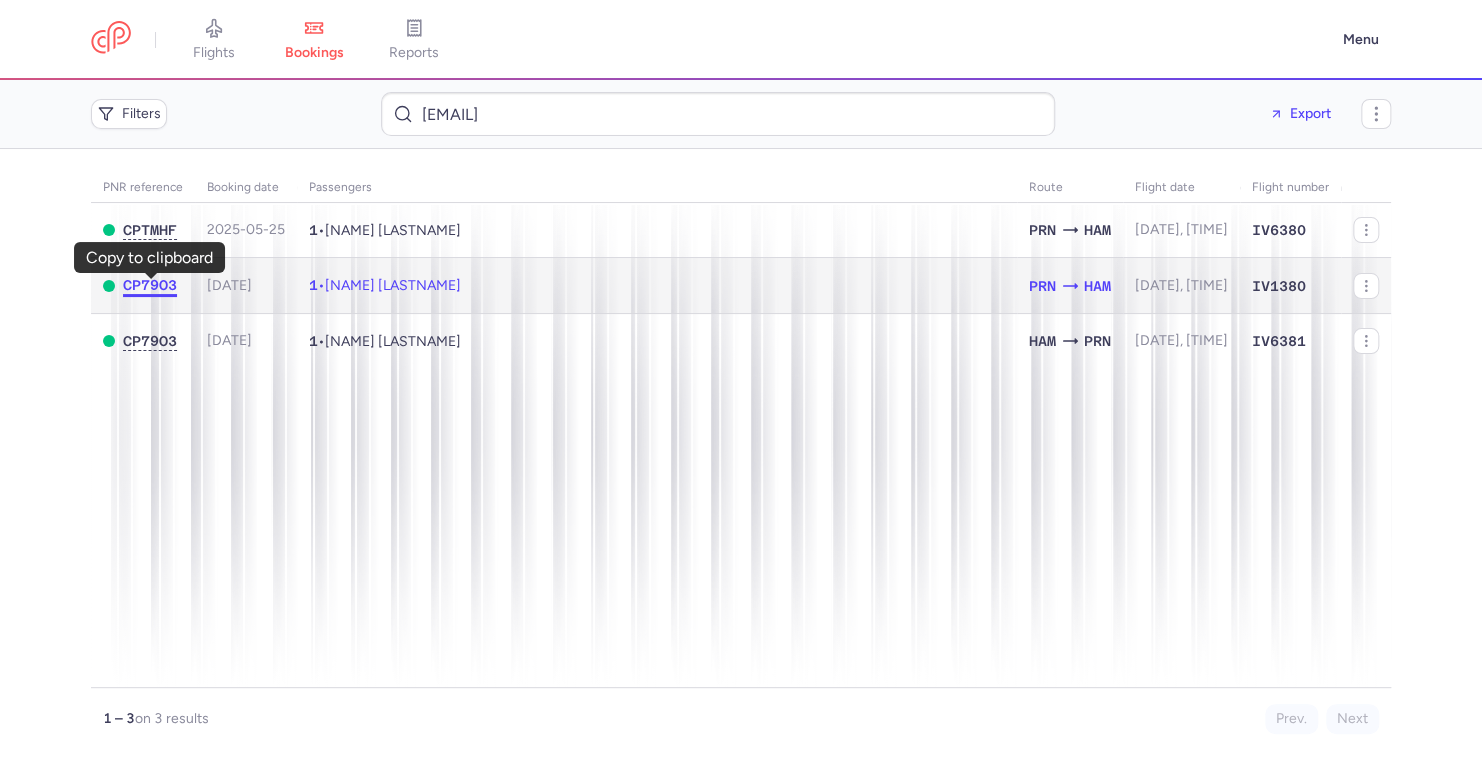 click on "CP79O3" 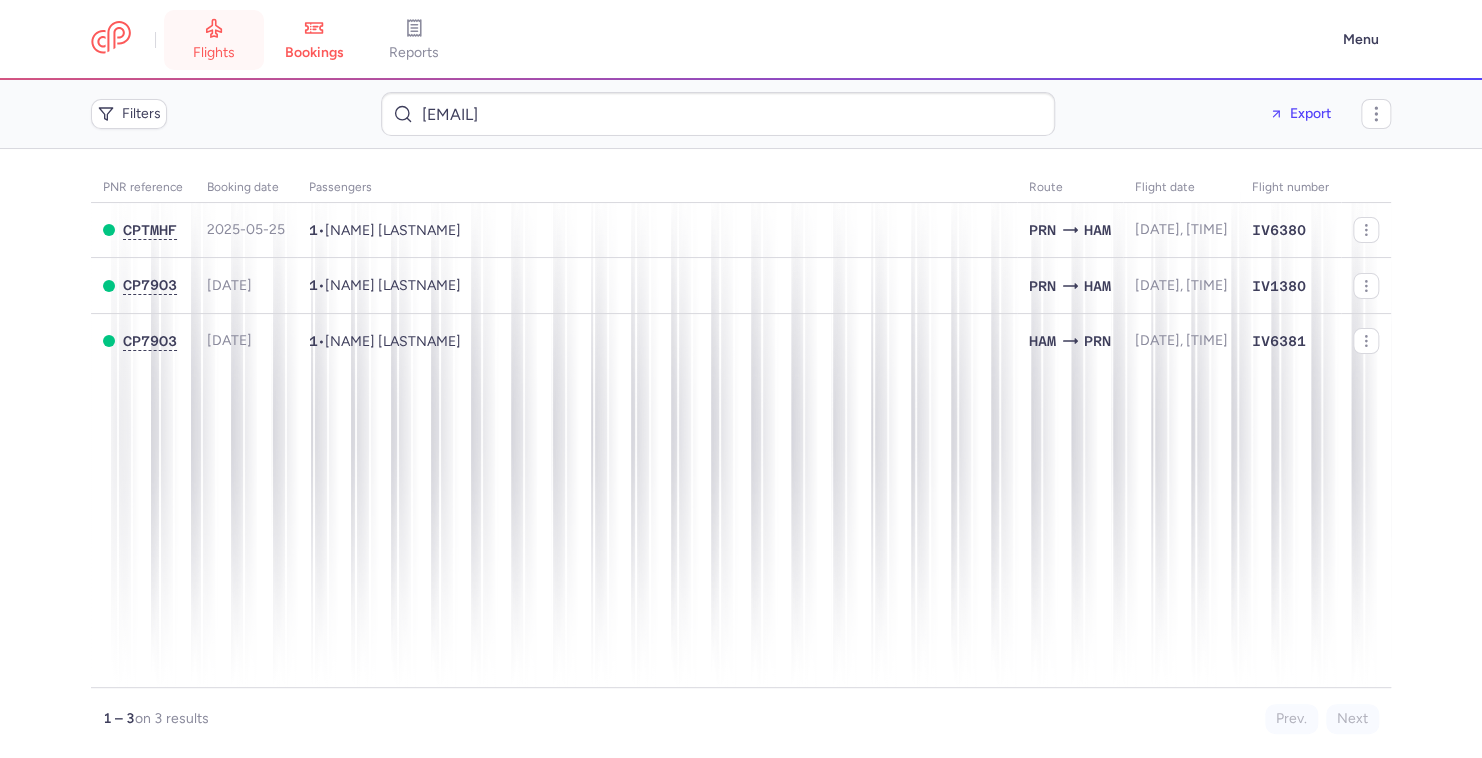 click 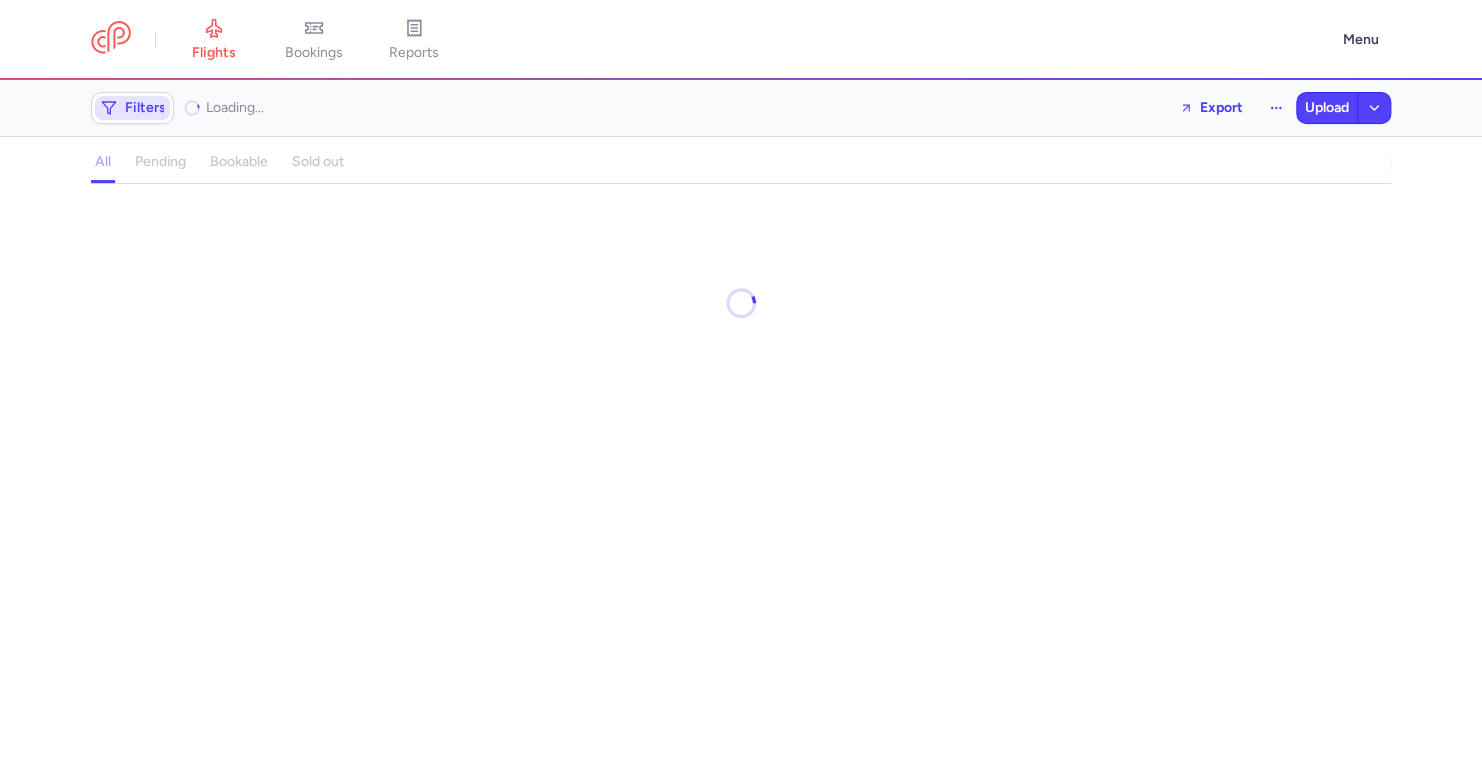 click on "Filters" 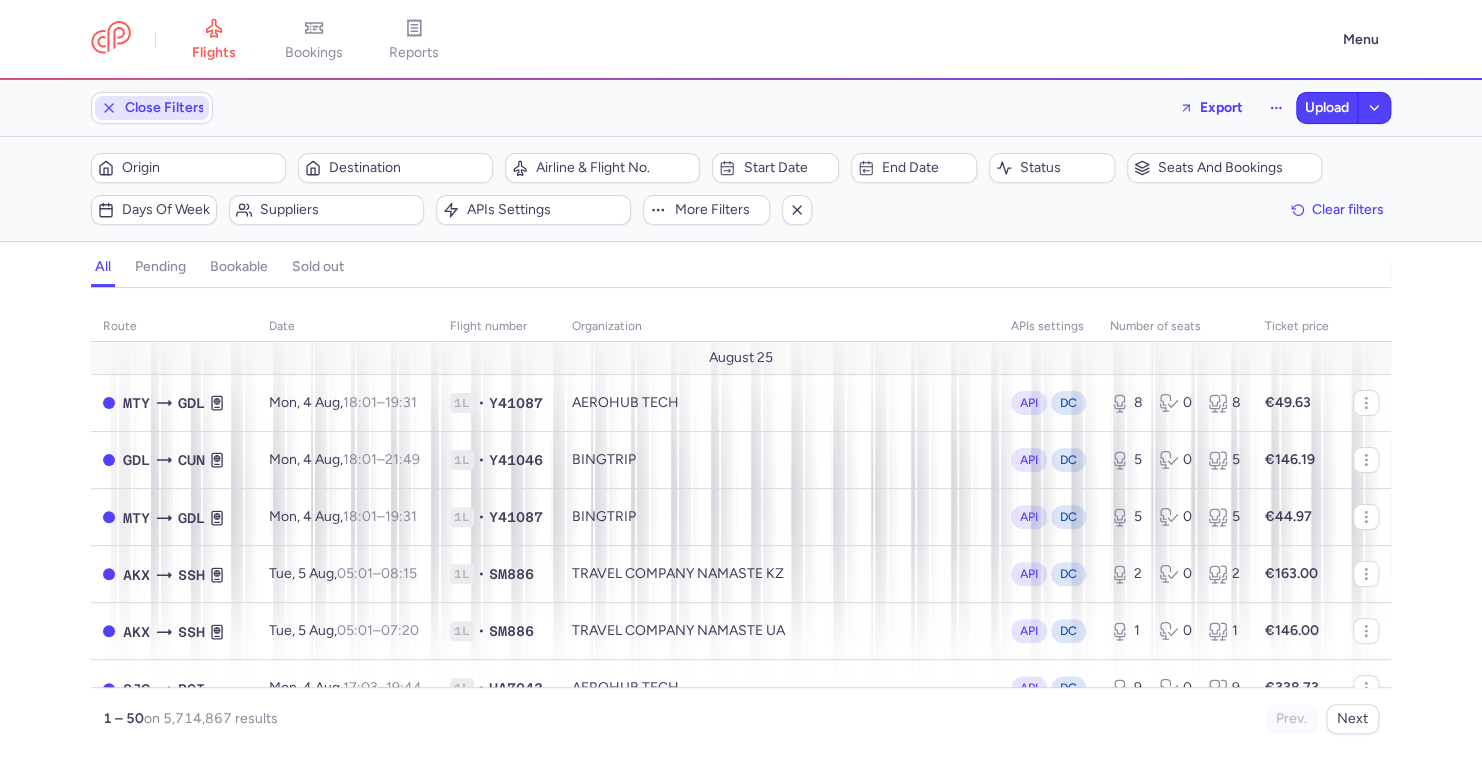 scroll, scrollTop: 0, scrollLeft: 0, axis: both 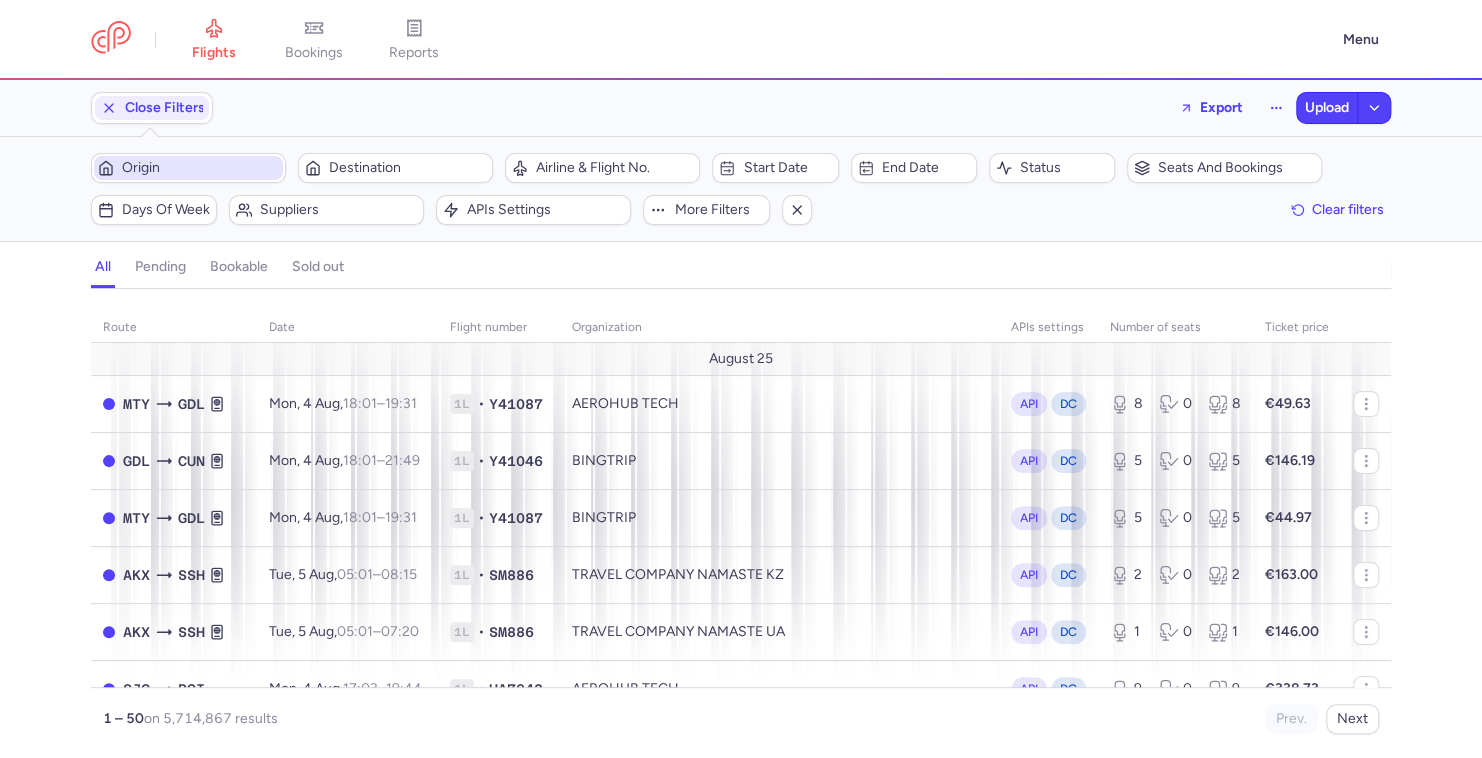 click on "Origin" at bounding box center (200, 168) 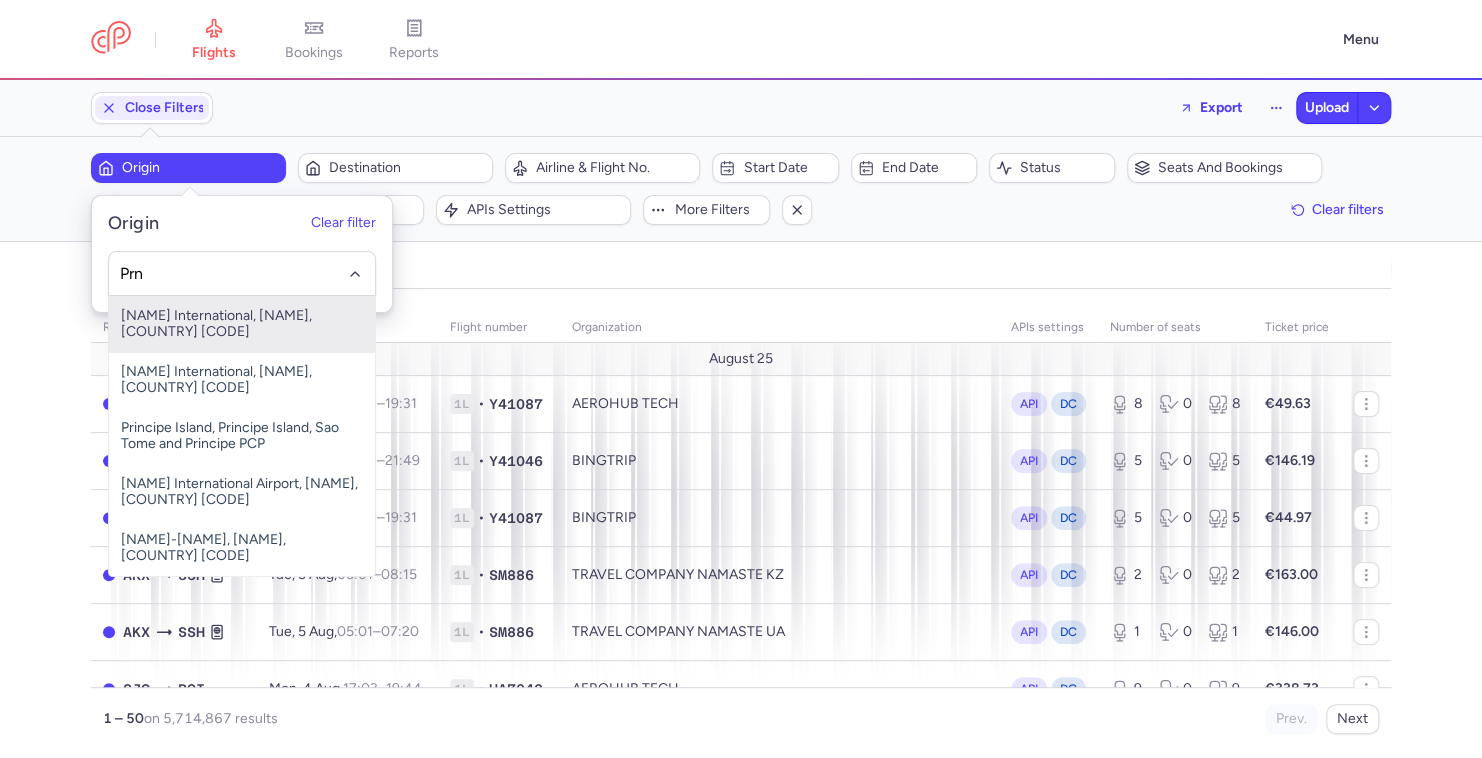 click on "Pristina International, Pristina, Kosovo PRN" at bounding box center (242, 324) 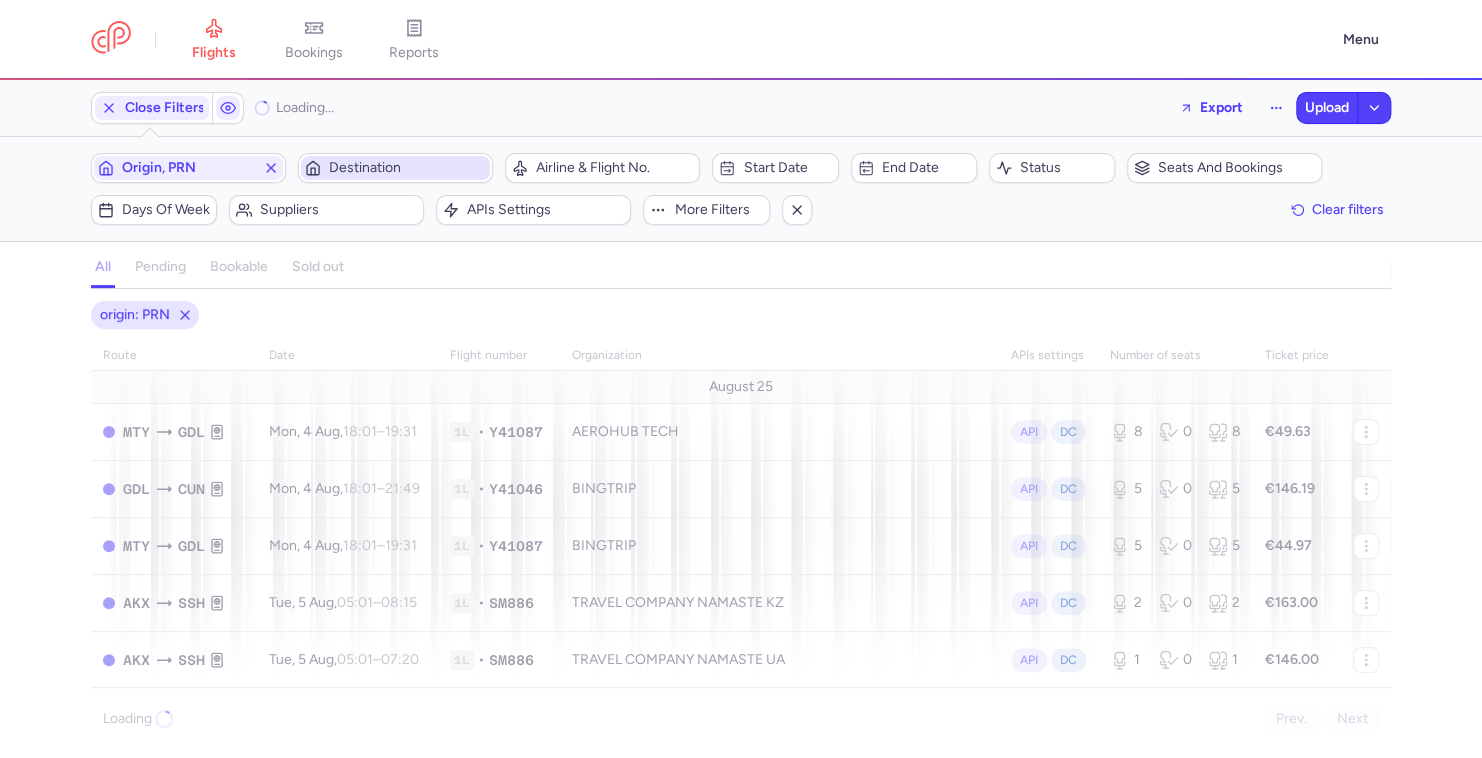 click on "Destination" at bounding box center (407, 168) 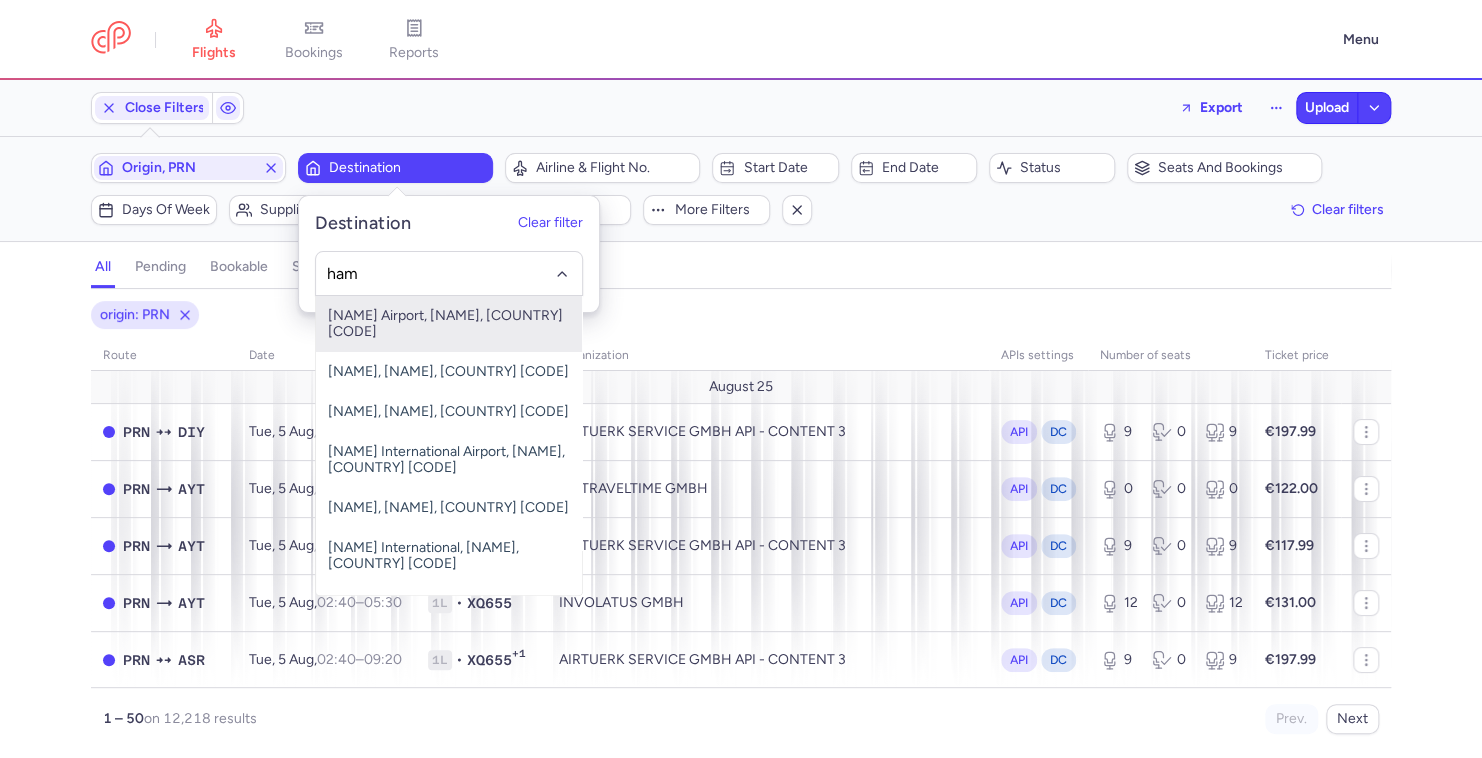 click on "Hamburg Airport, Hamburg, Germany HAM" at bounding box center (449, 324) 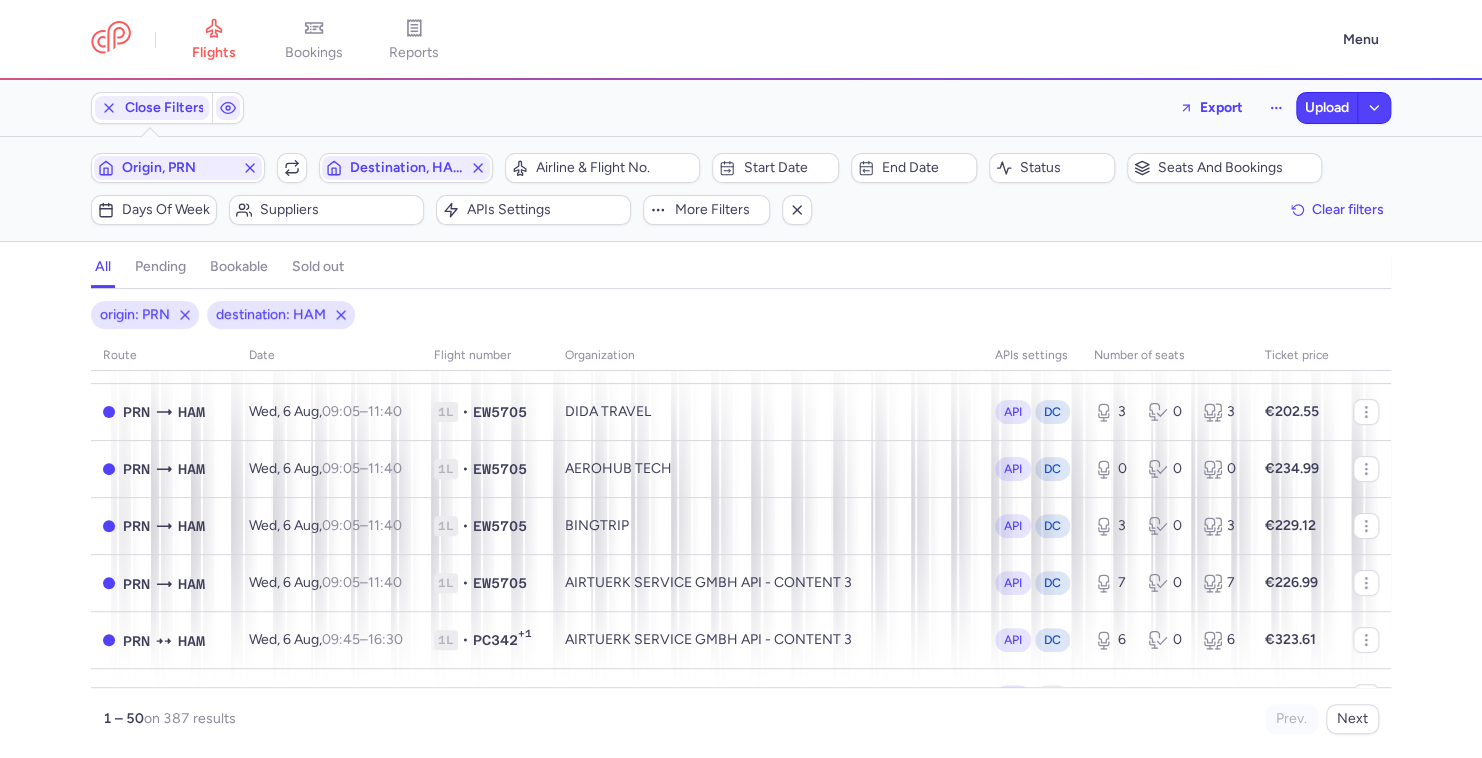 scroll, scrollTop: 194, scrollLeft: 0, axis: vertical 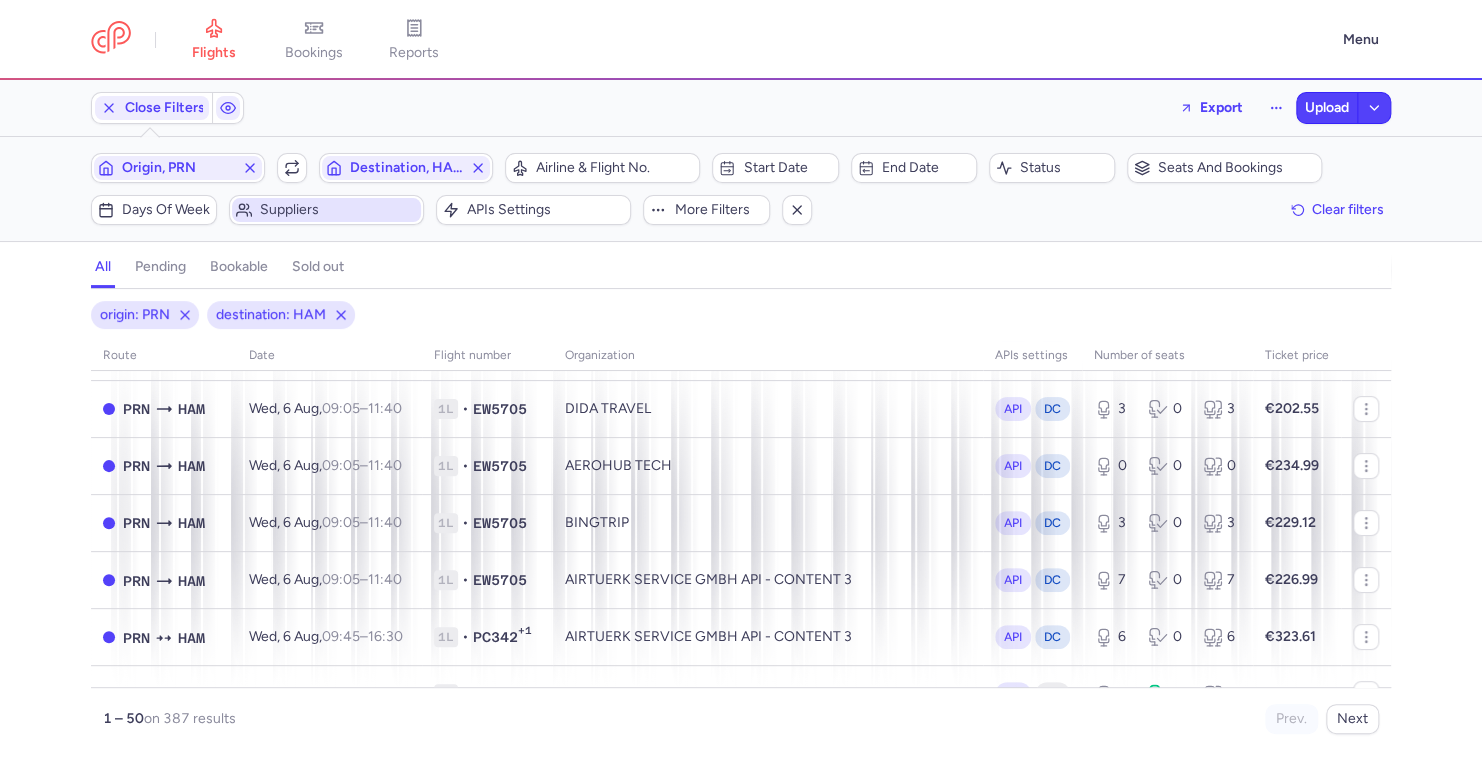 click on "Suppliers" at bounding box center [326, 210] 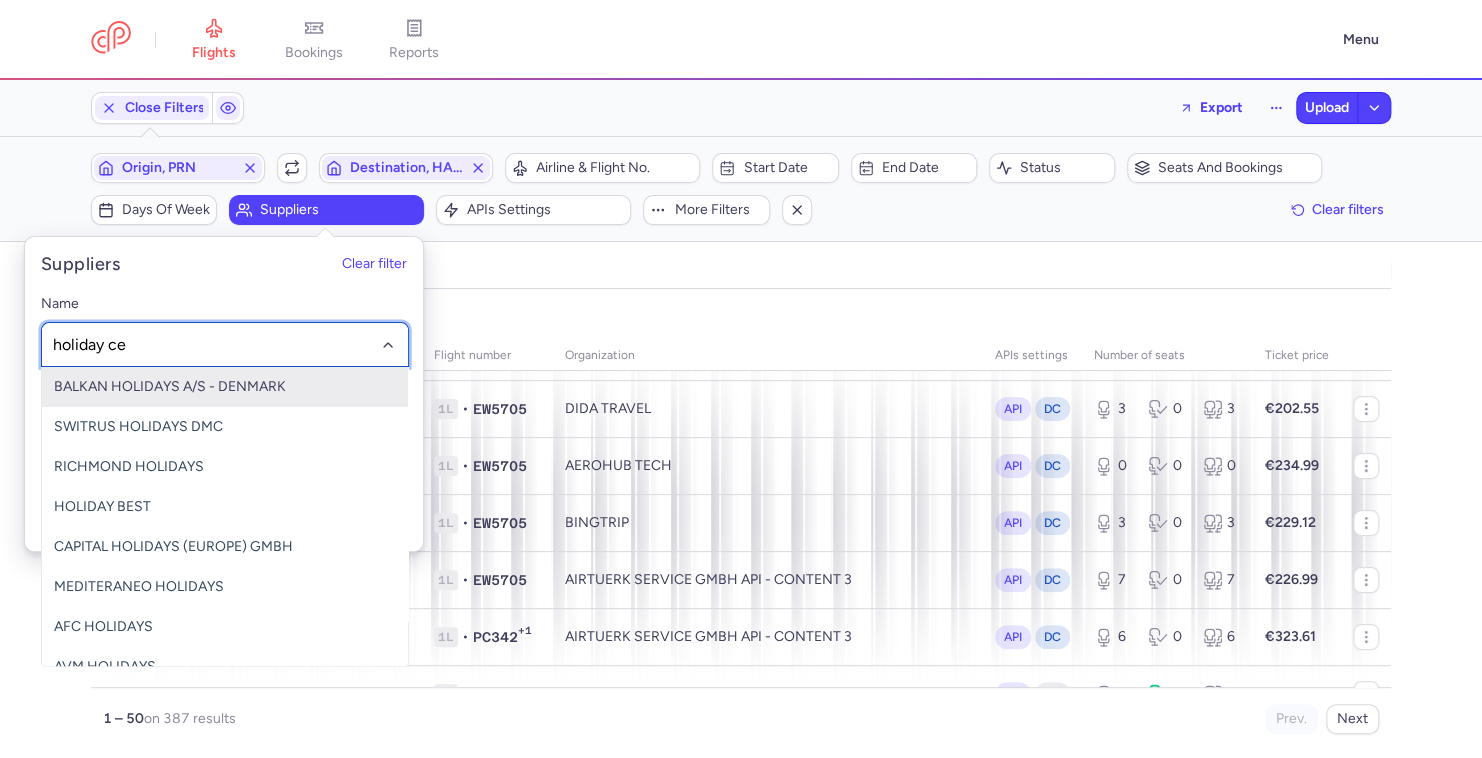 type on "holiday cen" 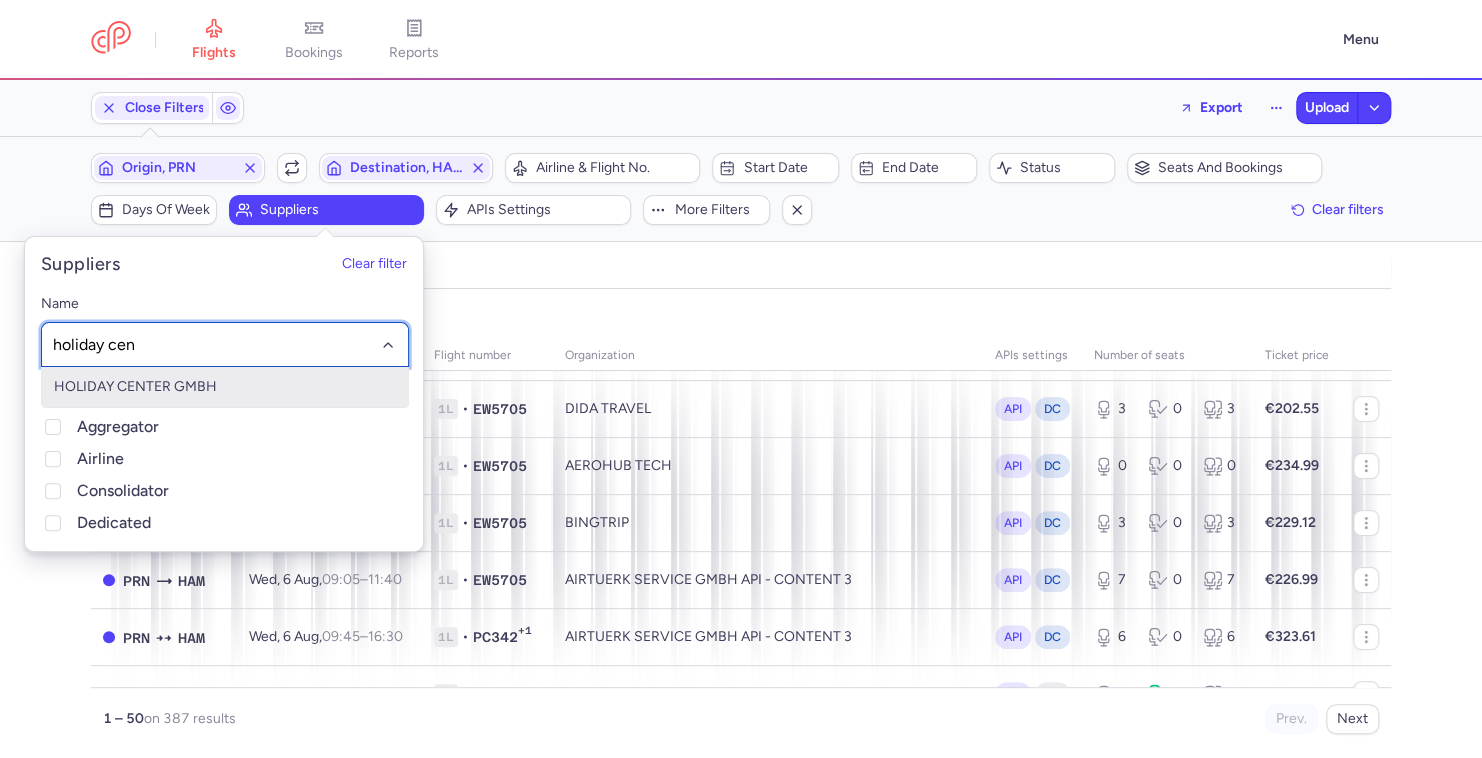 click on "HOLIDAY CENTER GMBH" at bounding box center (225, 387) 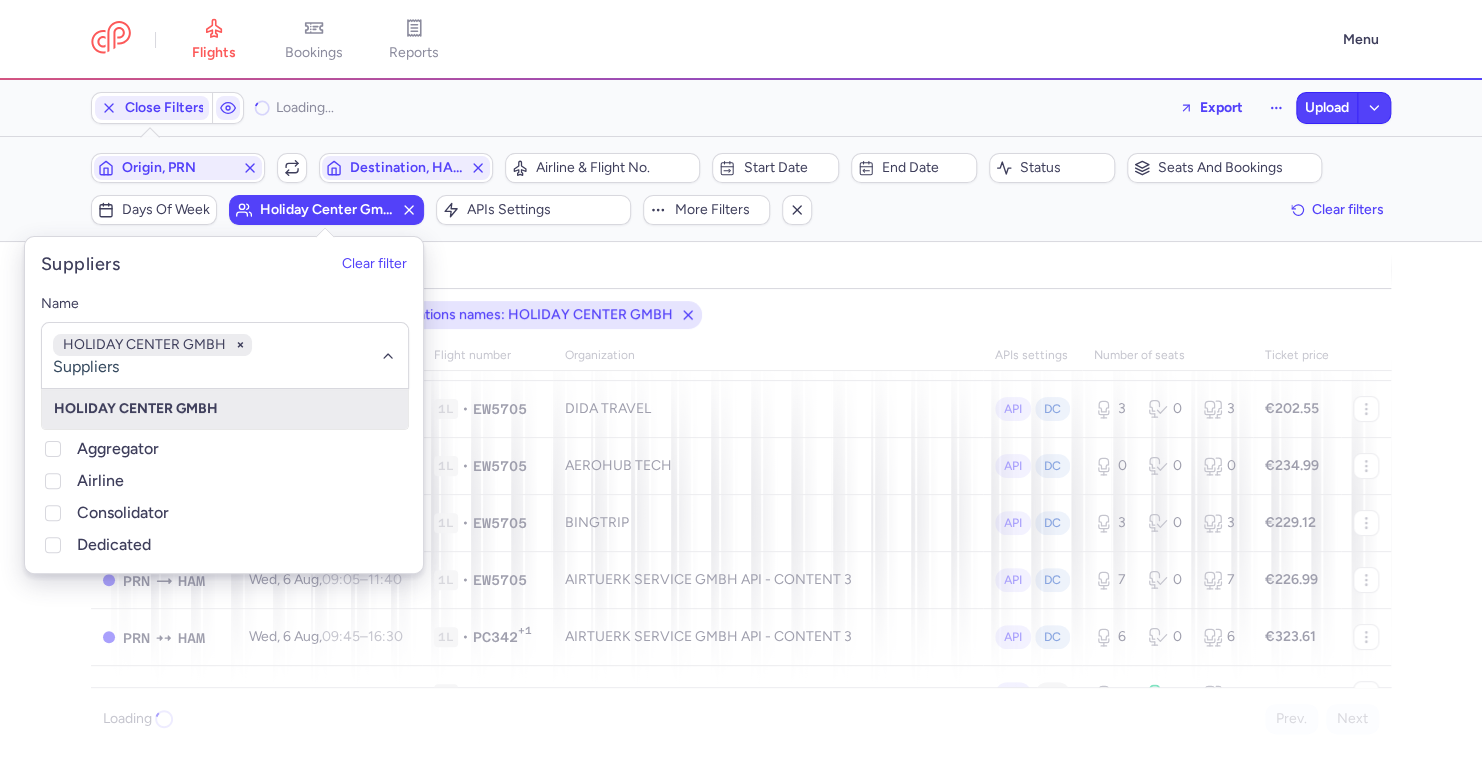click on "Filters (3) – Loading...  Origin, PRN  Include return  Destination, HAM  Airline & Flight No.  Start date  End date  Status  Seats and bookings  Days of week holiday center gmbh   APIs settings  More filters  Clear filters" at bounding box center [741, 189] 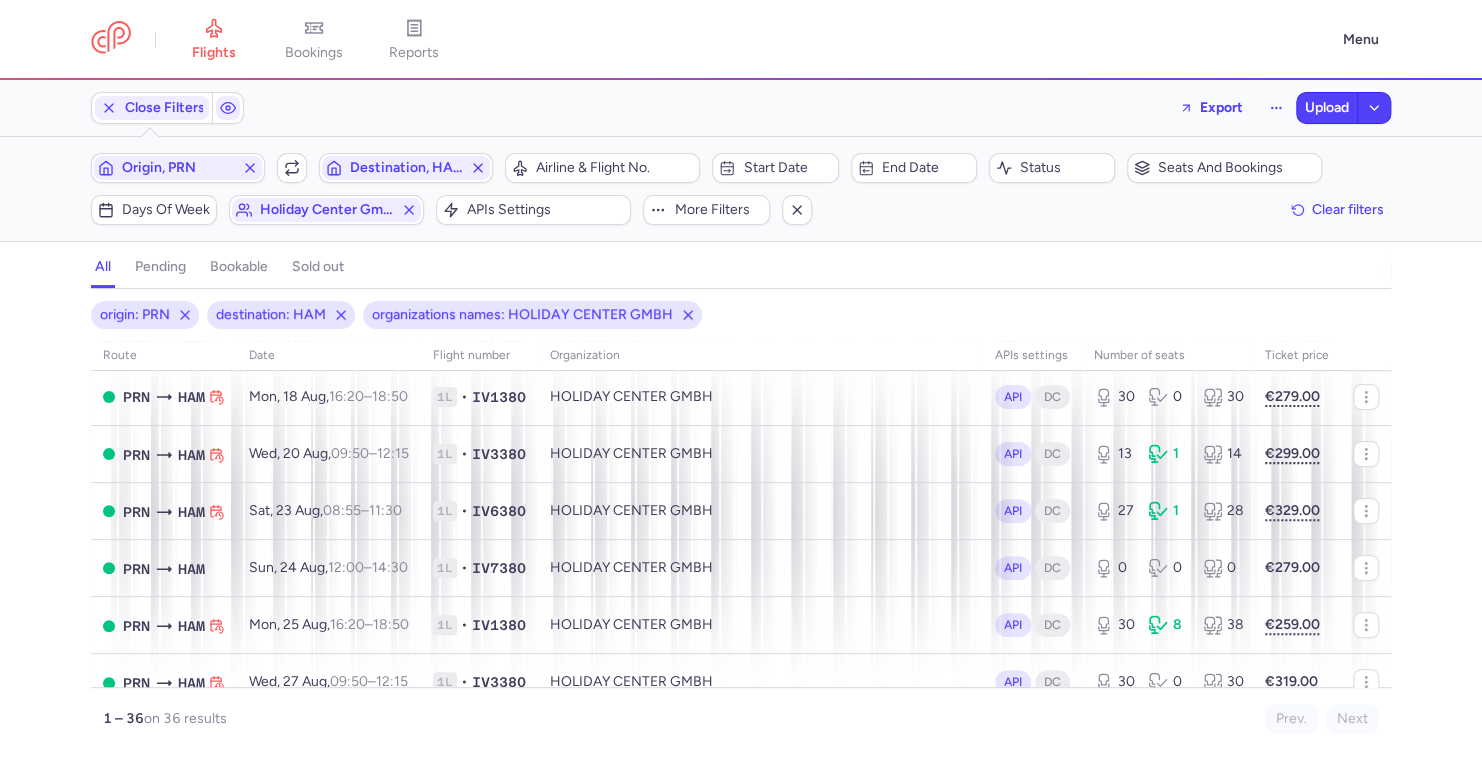 scroll, scrollTop: 319, scrollLeft: 0, axis: vertical 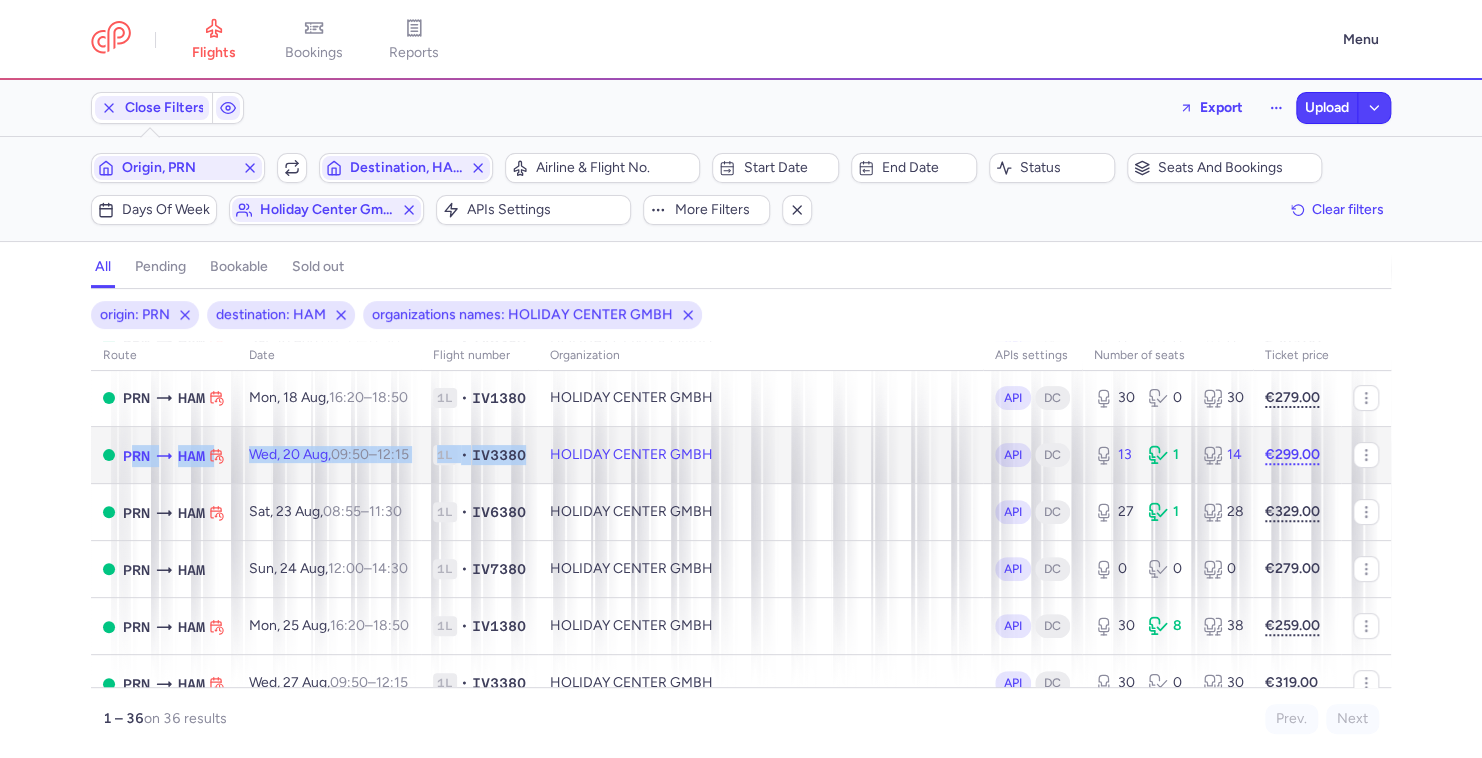 drag, startPoint x: 125, startPoint y: 452, endPoint x: 537, endPoint y: 457, distance: 412.03033 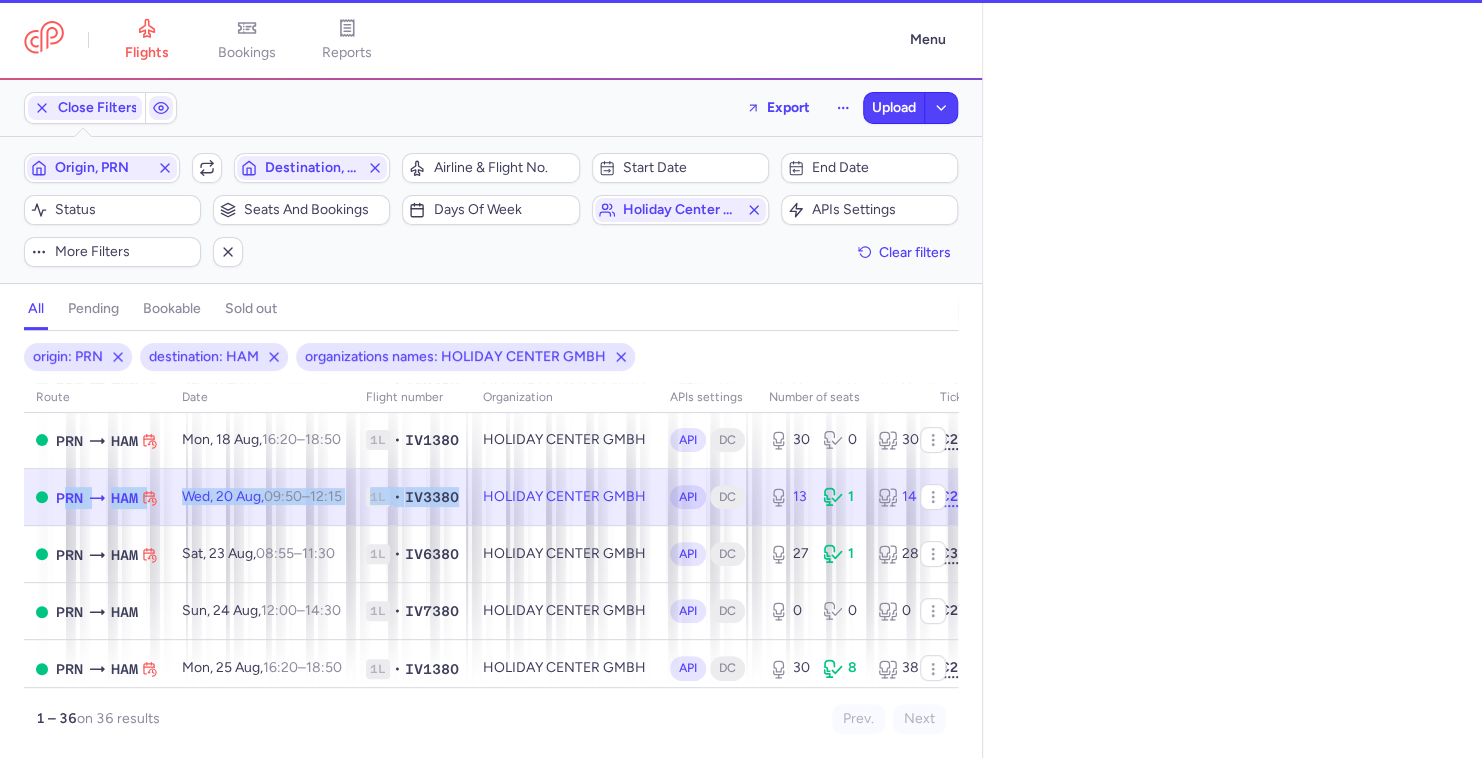 select on "hours" 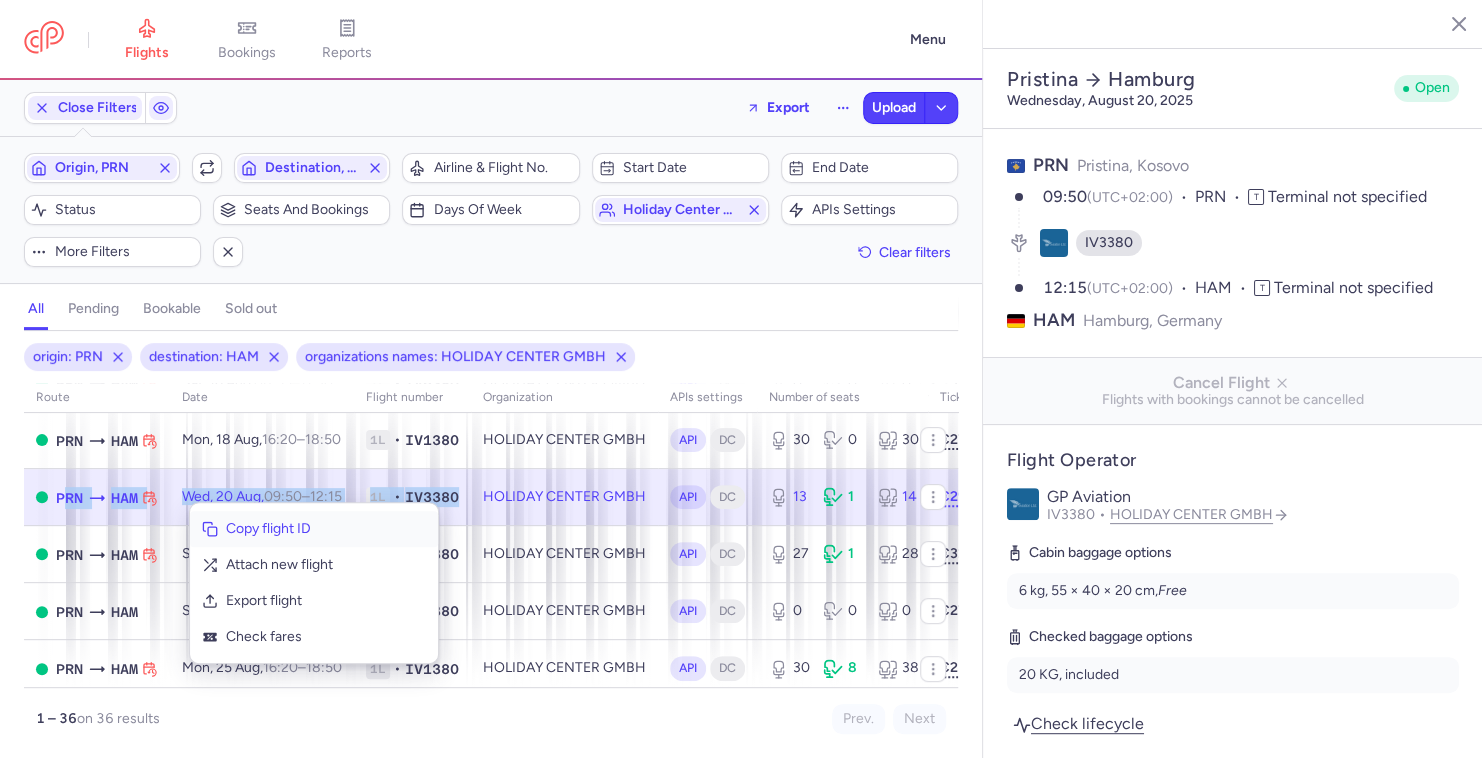 click on "Copy flight ID" at bounding box center (326, 529) 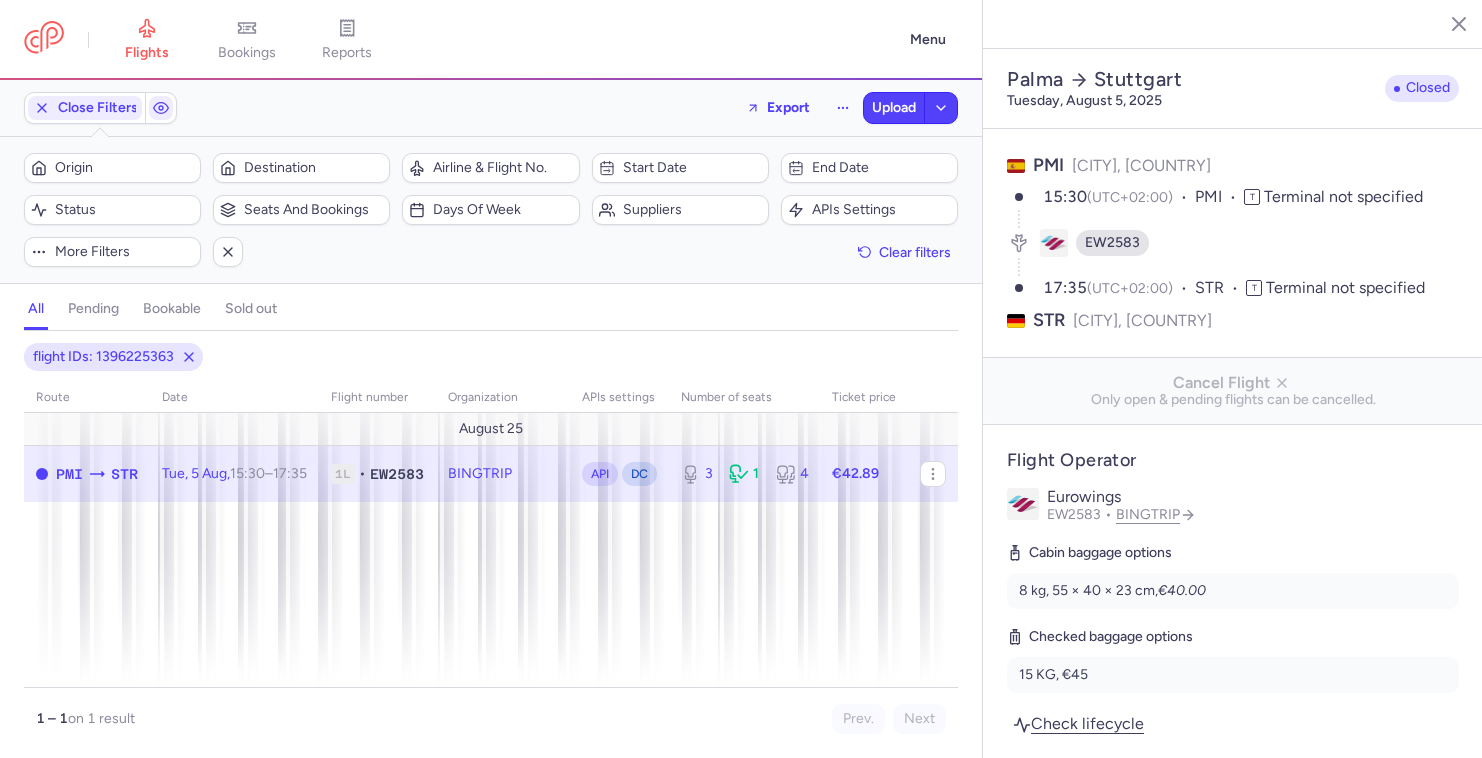 select on "days" 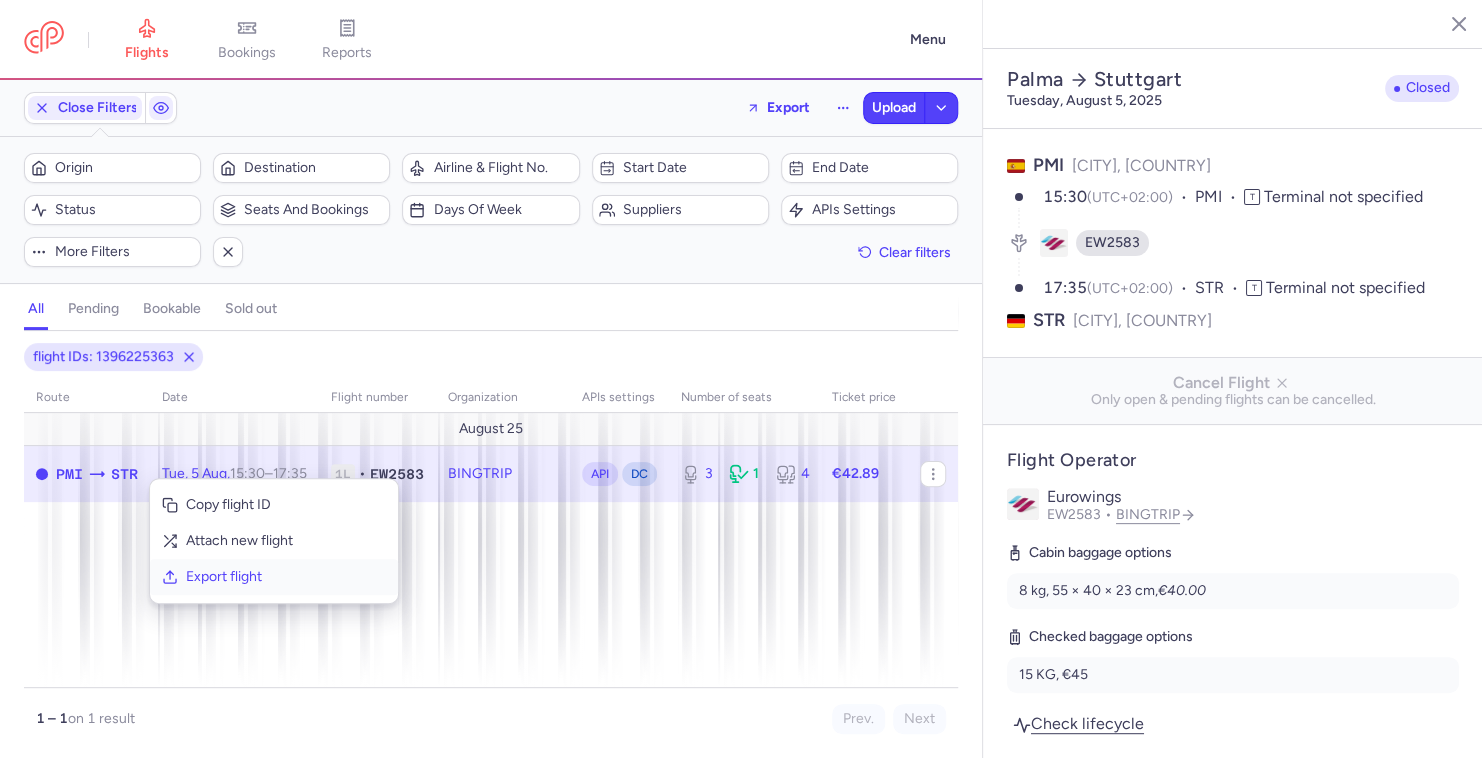 click on "Export flight" at bounding box center (274, 577) 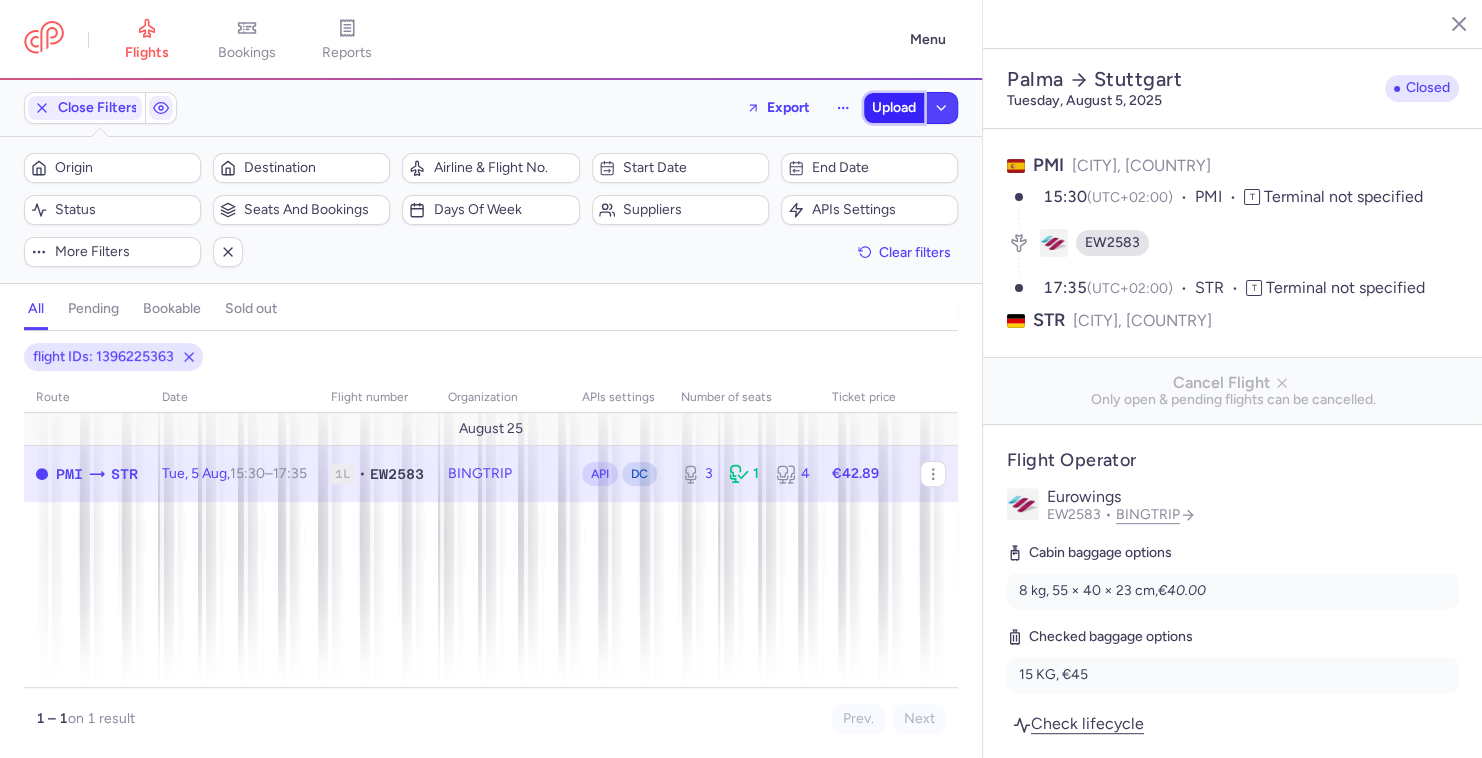 click on "Upload" at bounding box center [894, 108] 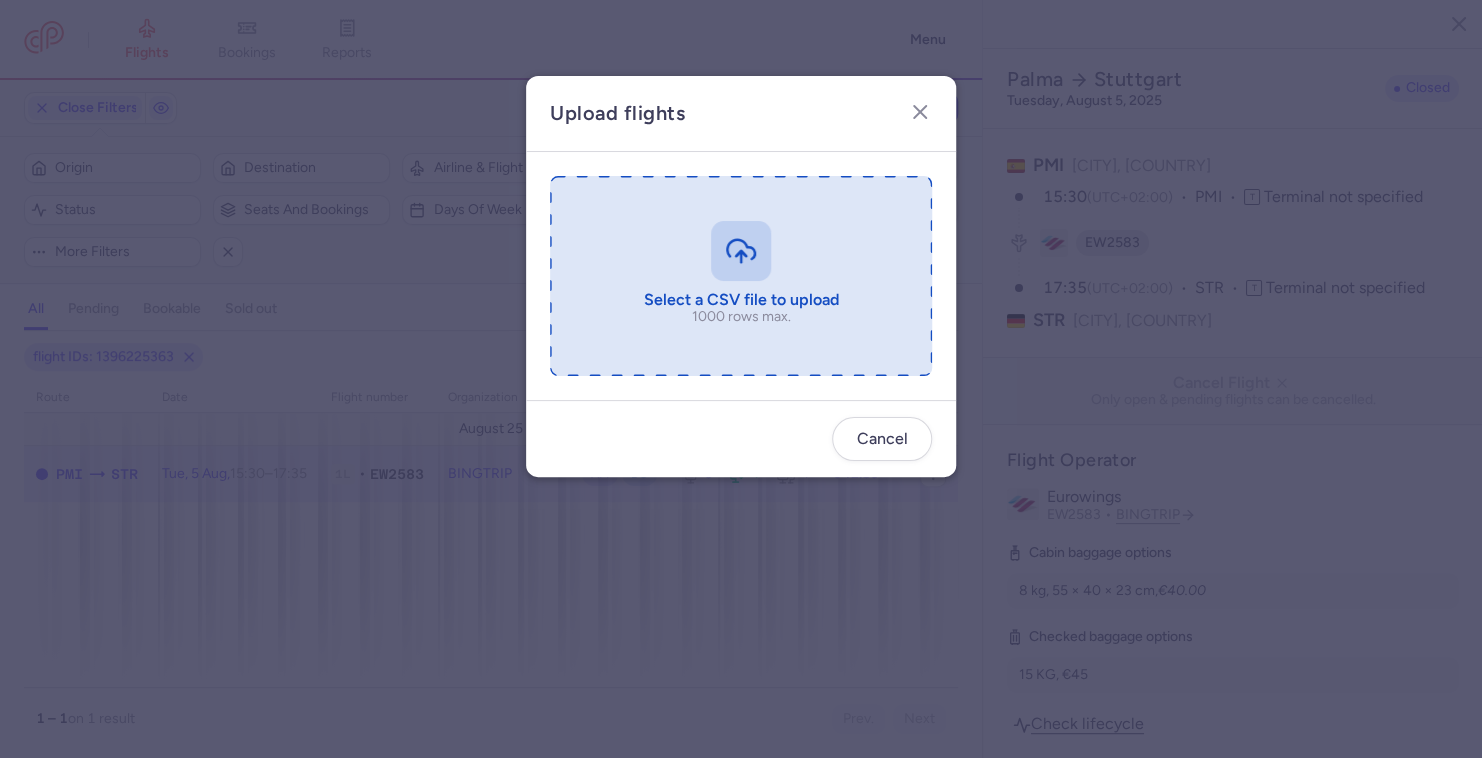 click at bounding box center [741, 276] 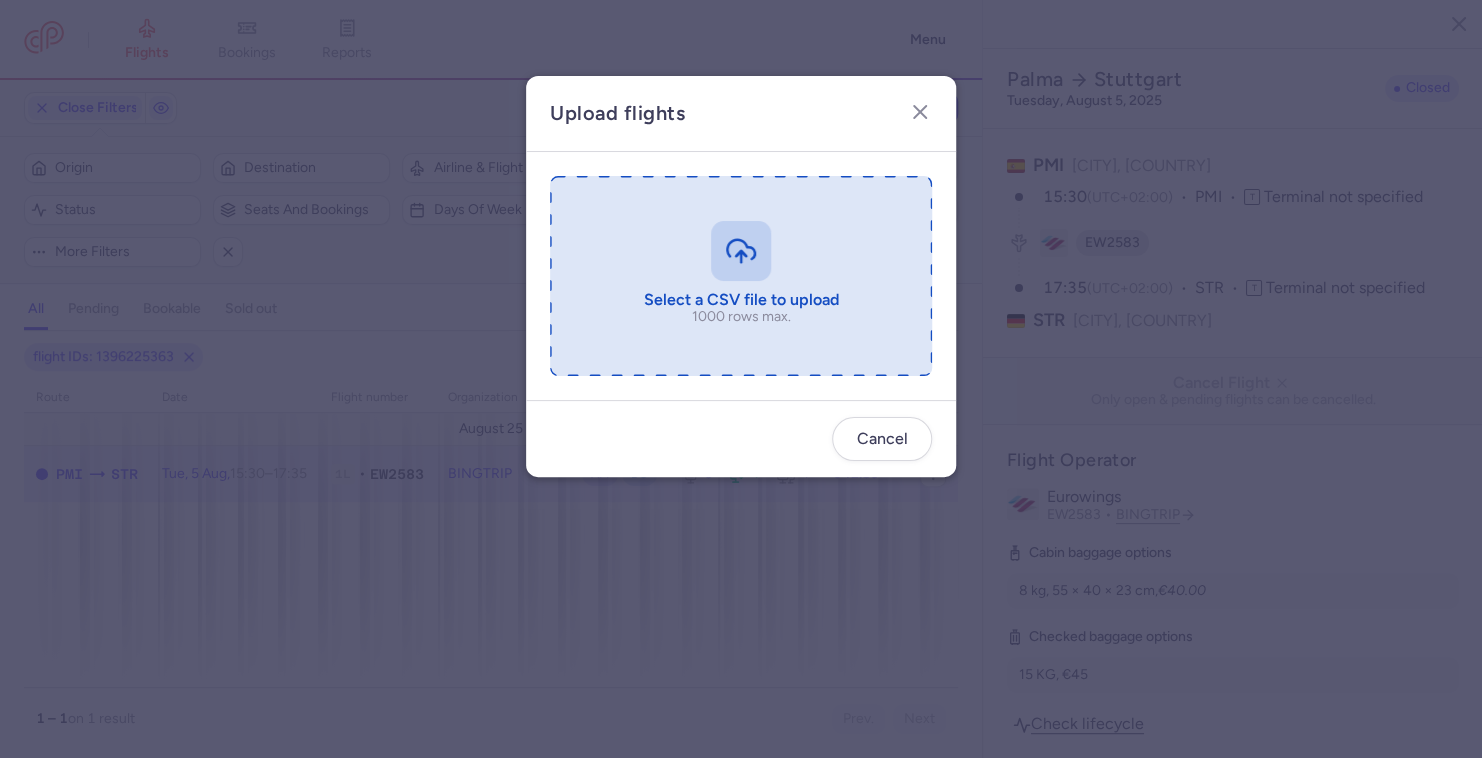 type on "C:\fakepath\export_flight_EW2583_20250805,1100 (1).csv" 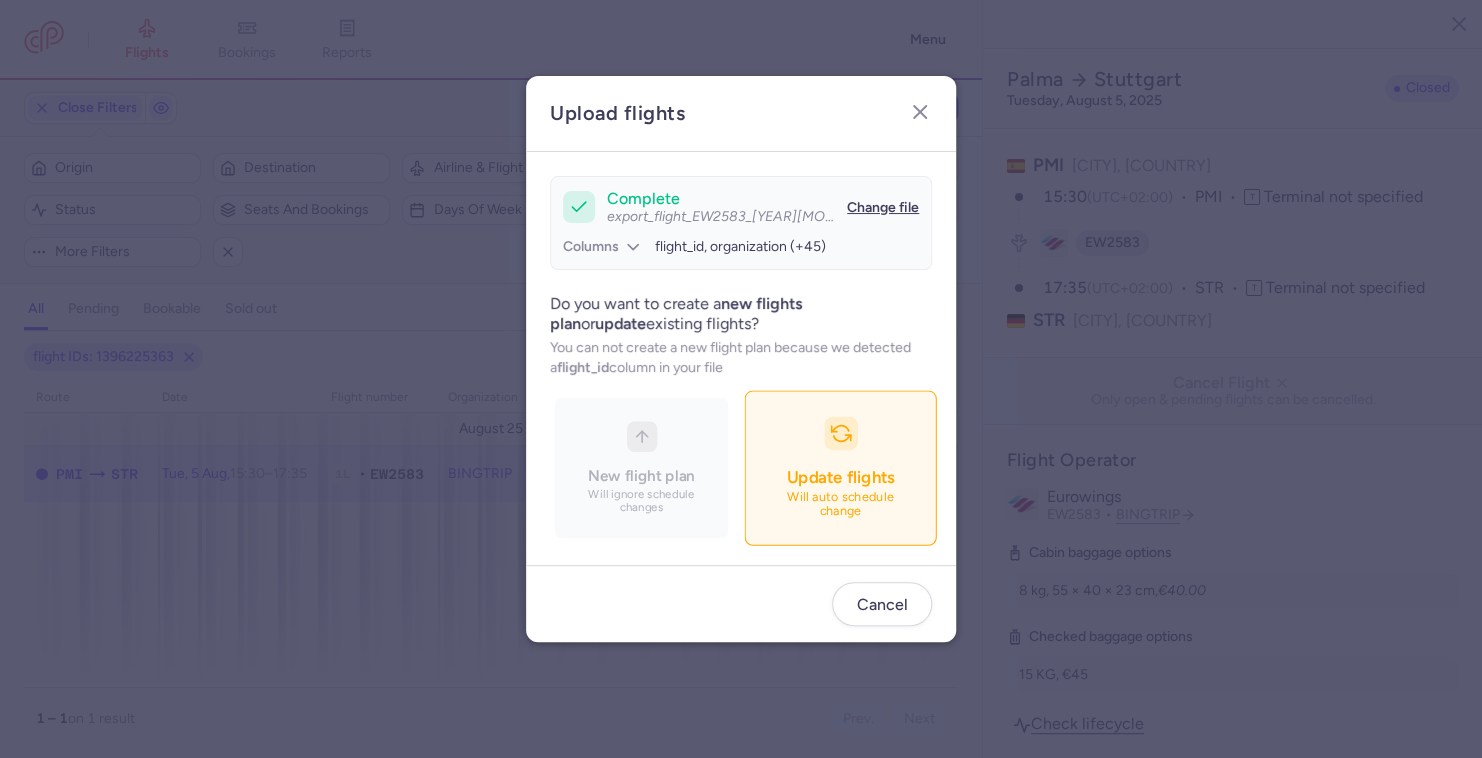 click on "Will auto schedule change" at bounding box center (841, 504) 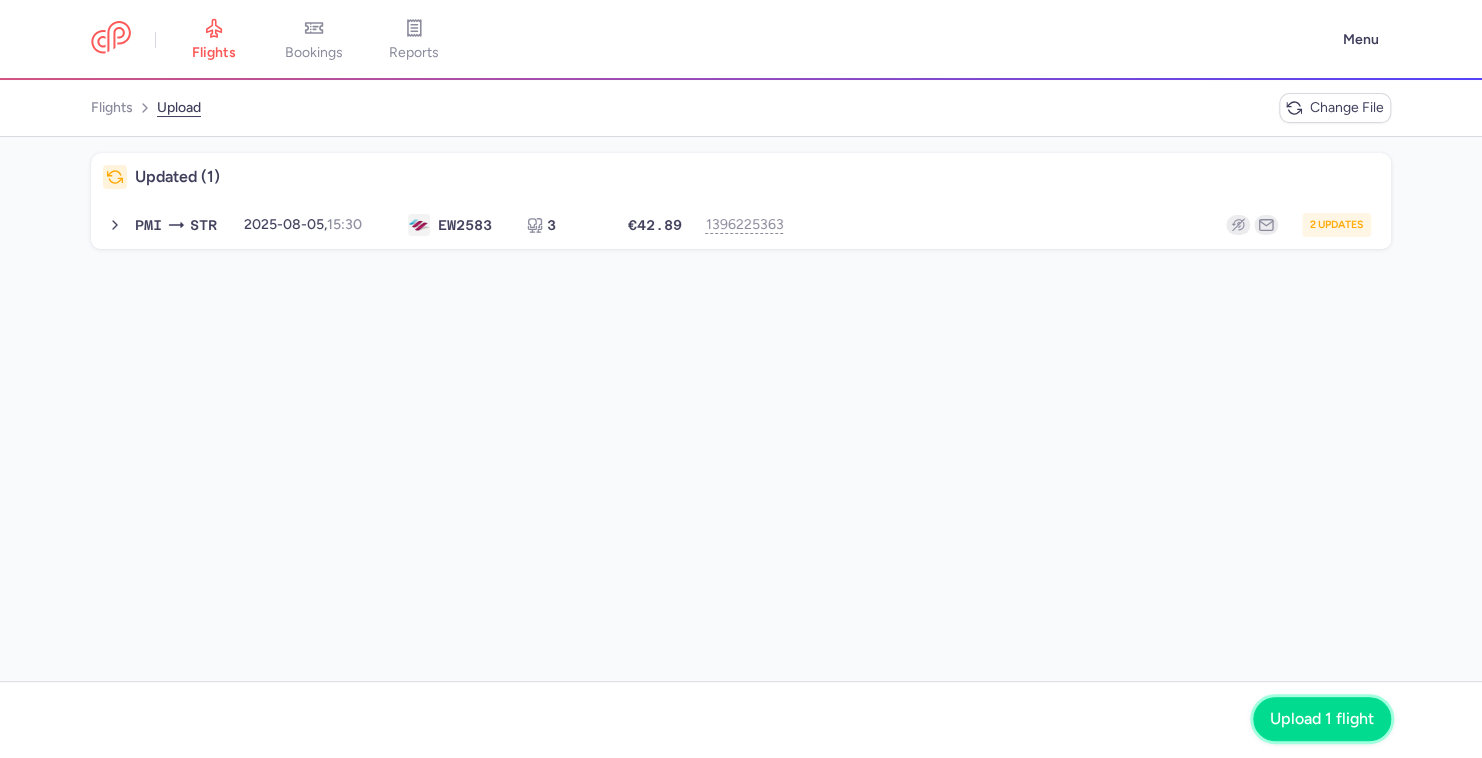click on "Upload 1 flight" 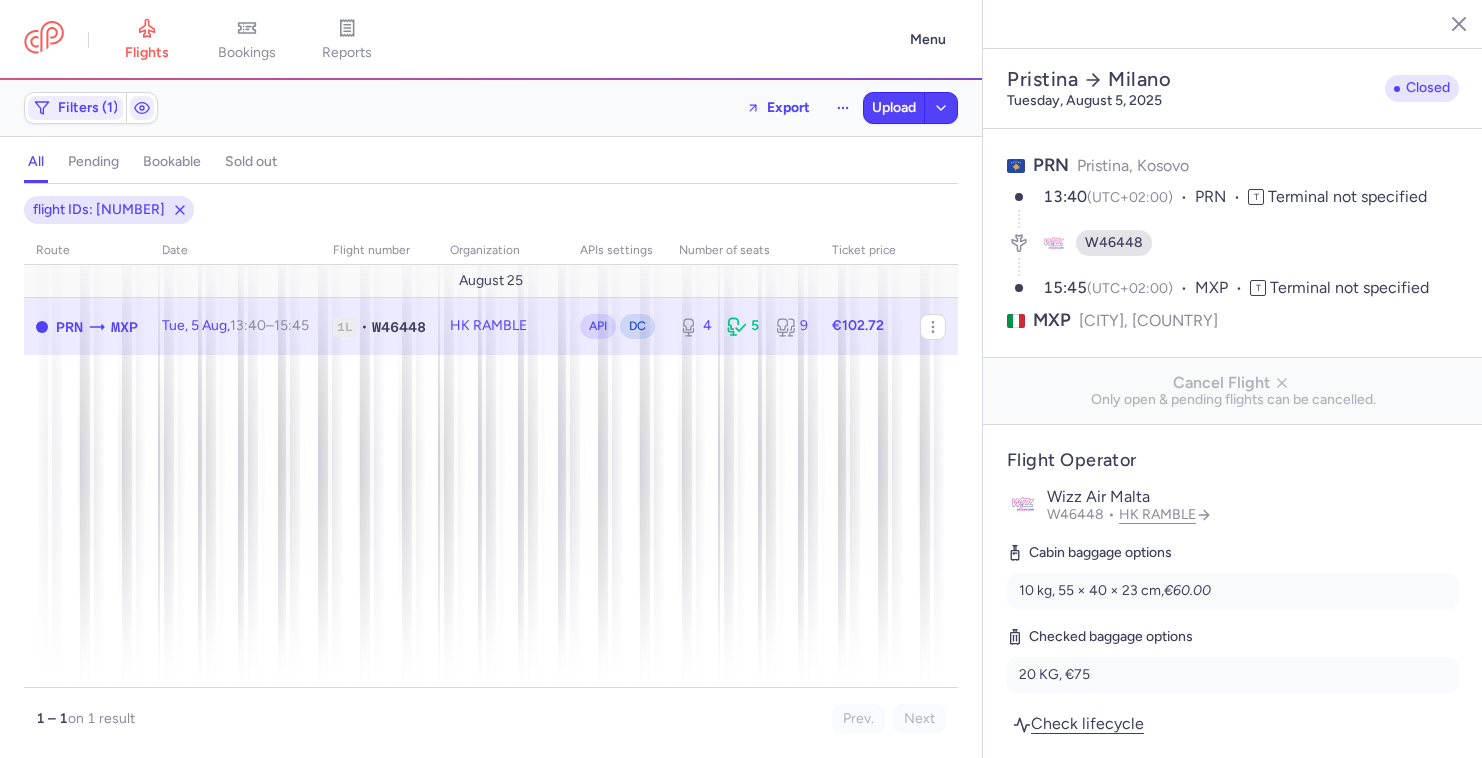 select on "days" 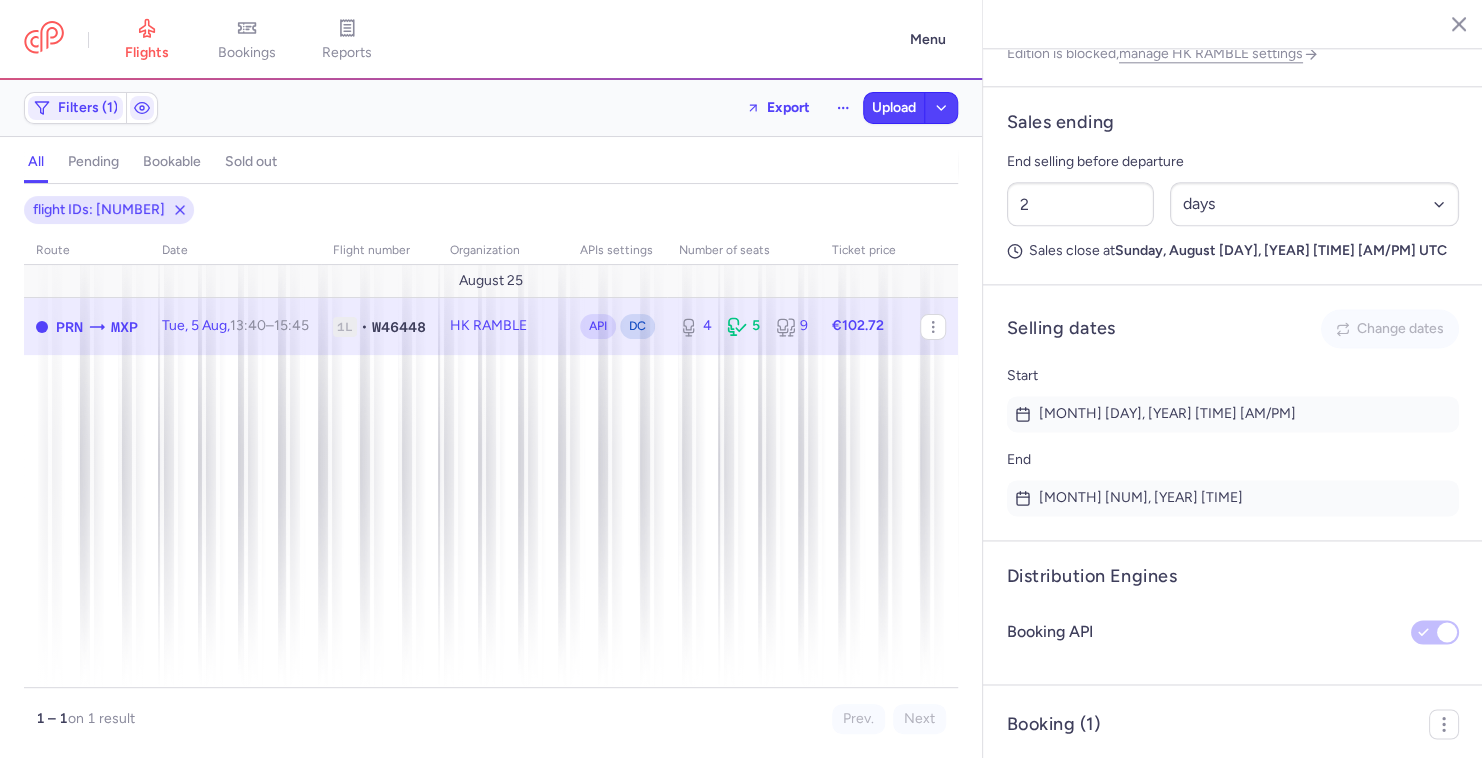 scroll, scrollTop: 1167, scrollLeft: 0, axis: vertical 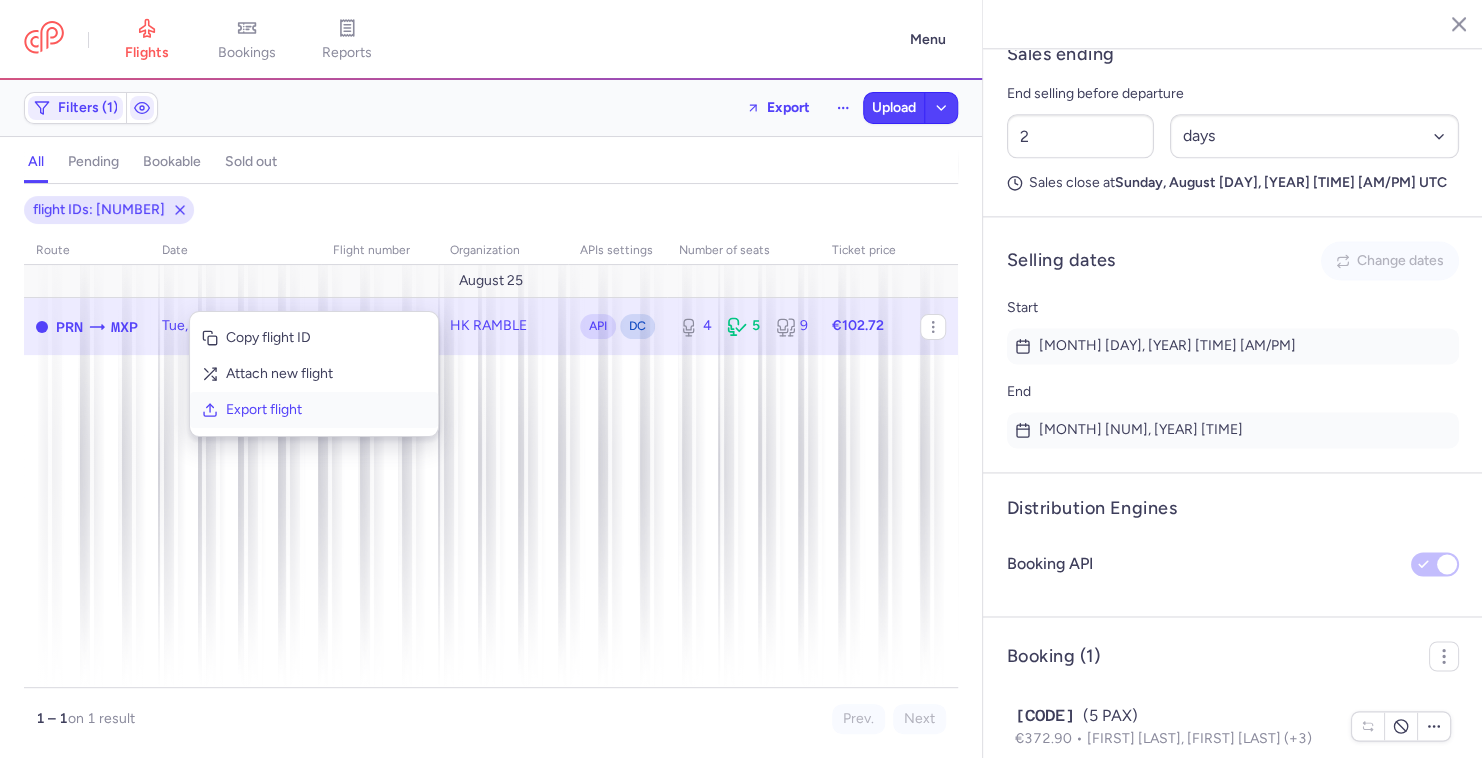click on "Export flight" at bounding box center (326, 410) 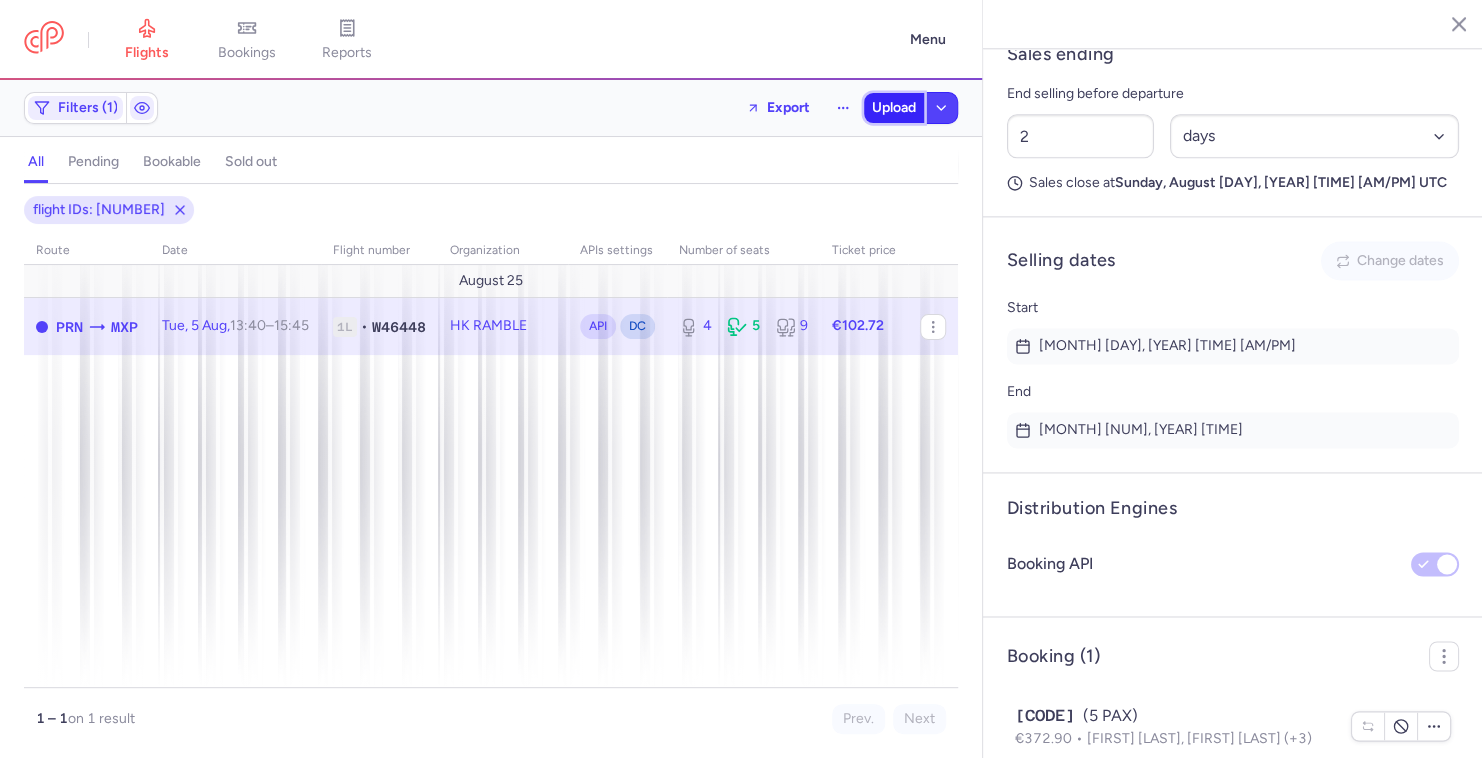 click on "Upload" at bounding box center (894, 108) 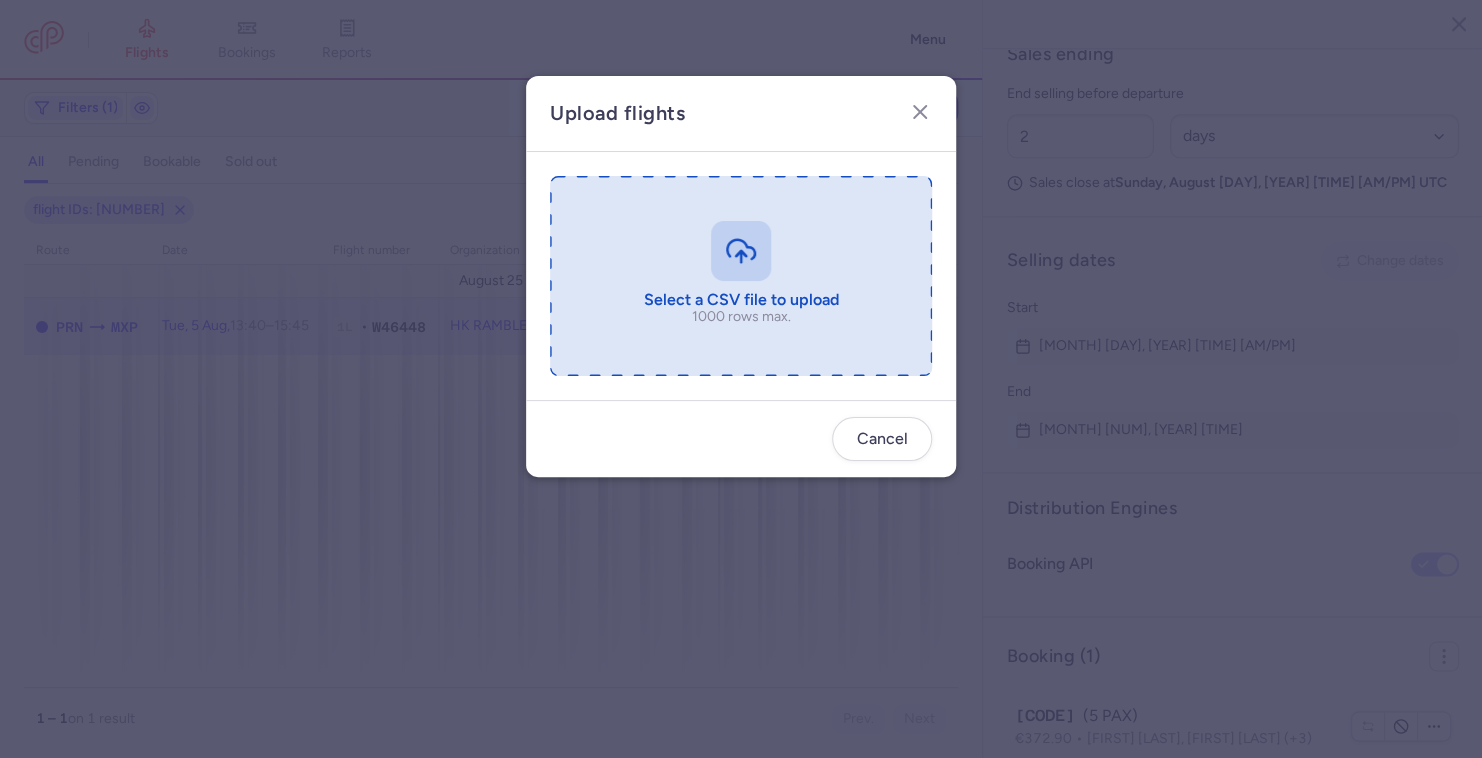 click at bounding box center [741, 276] 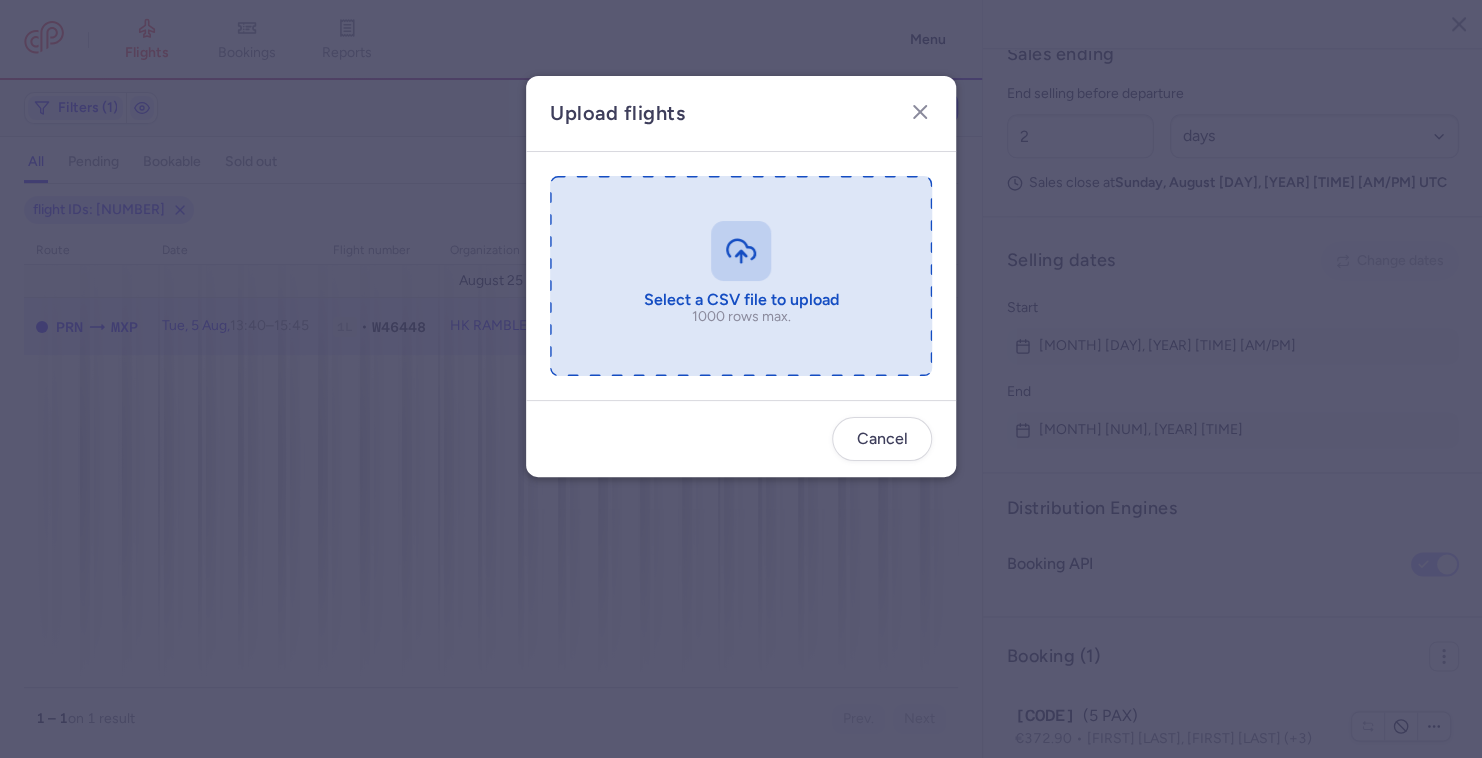 type on "C:\fakepath\export_flight_W46448_[DATE],[TIME] (1).csv" 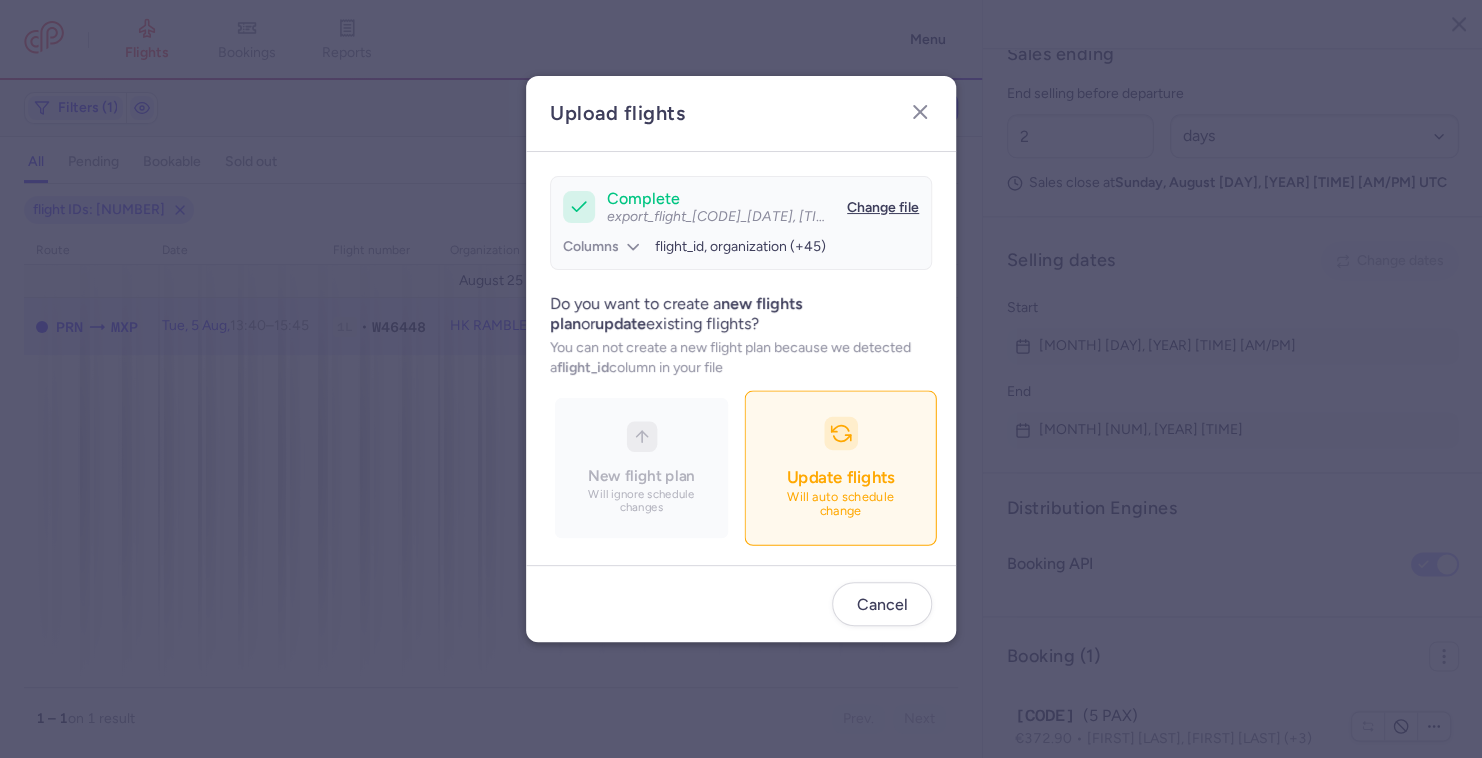 click on "Update flights" at bounding box center (840, 477) 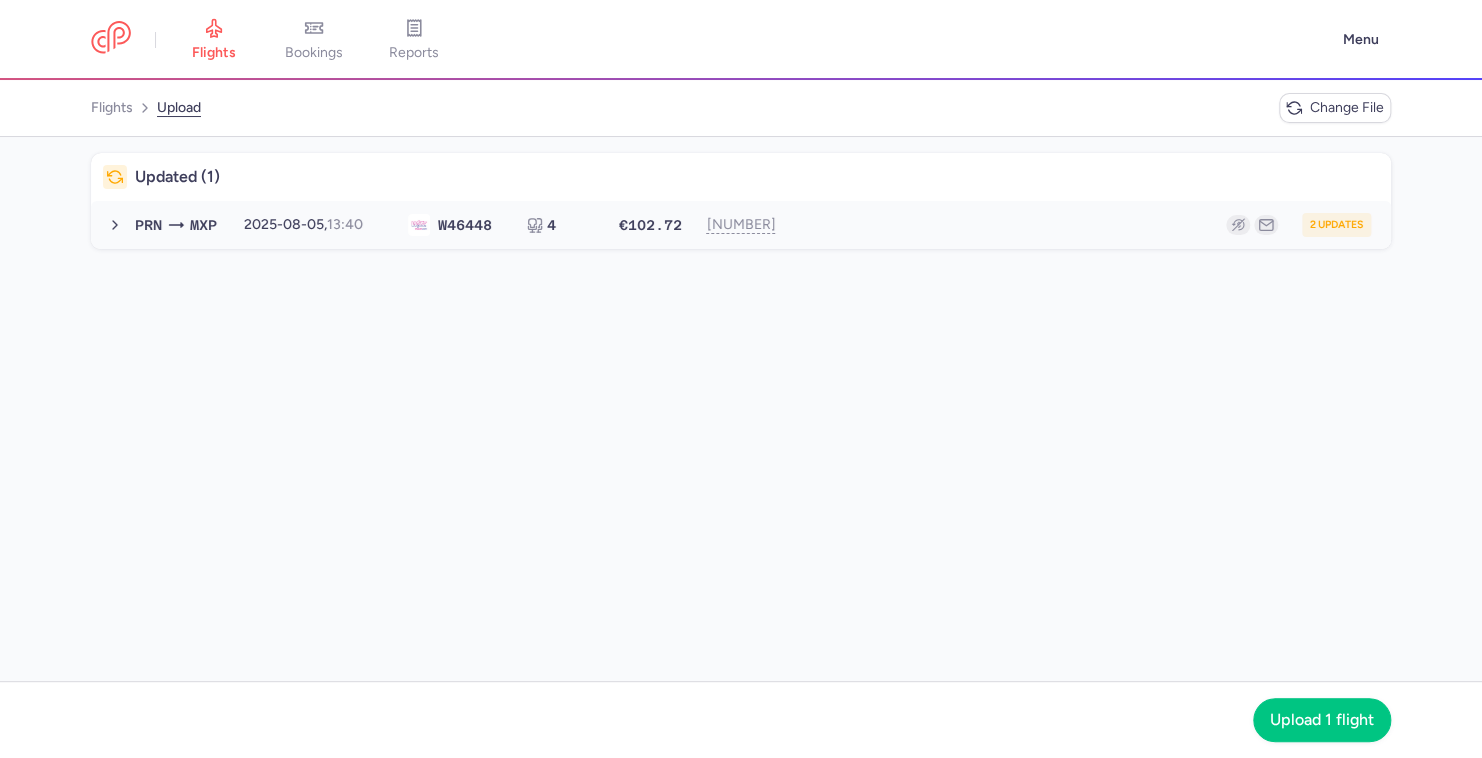 click on "PRN  MXP [DATE],  [TIME] W4  6448 4 €102.72 1159396614 2 updates [DATE], [TIME] W46448 4 seats €102.72" at bounding box center (741, 225) 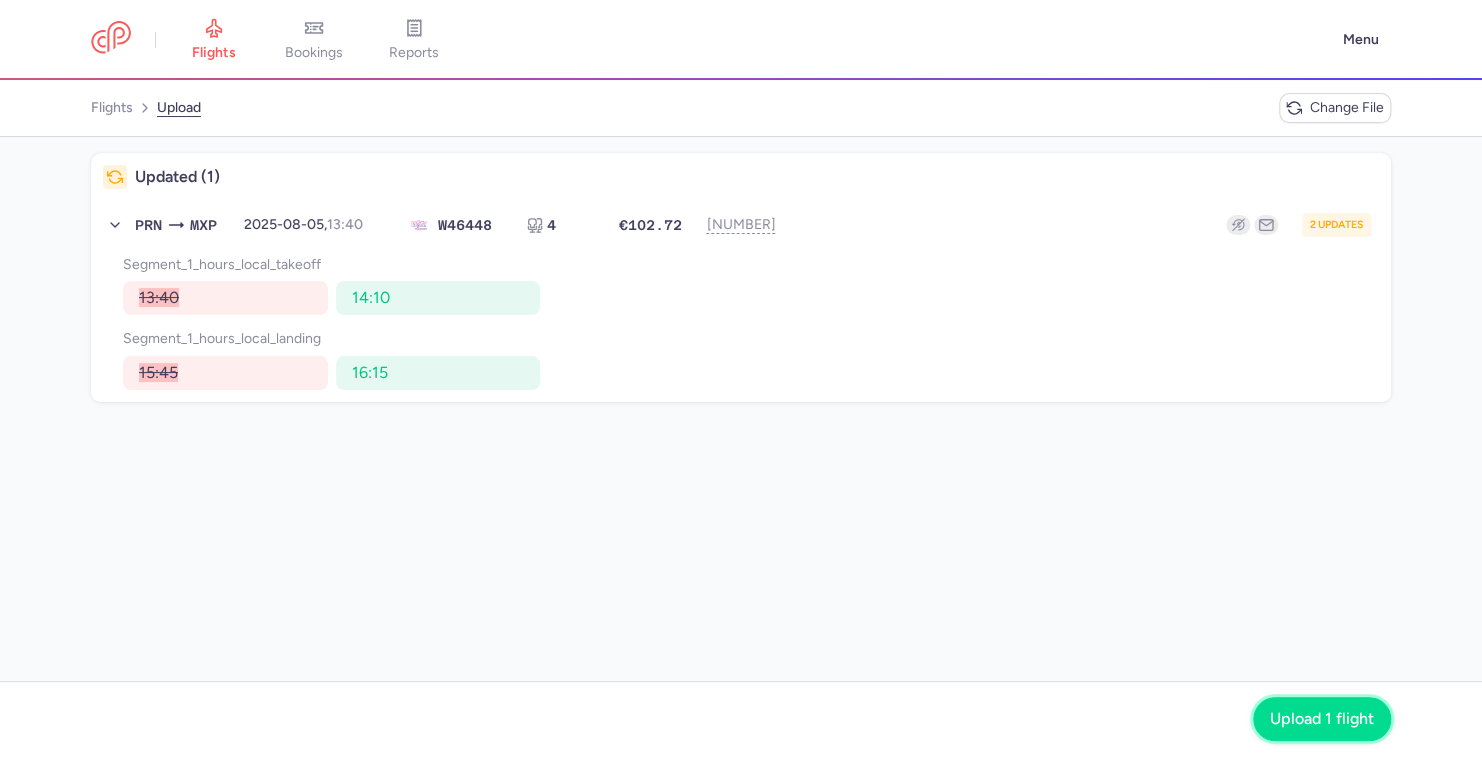 click on "Upload 1 flight" 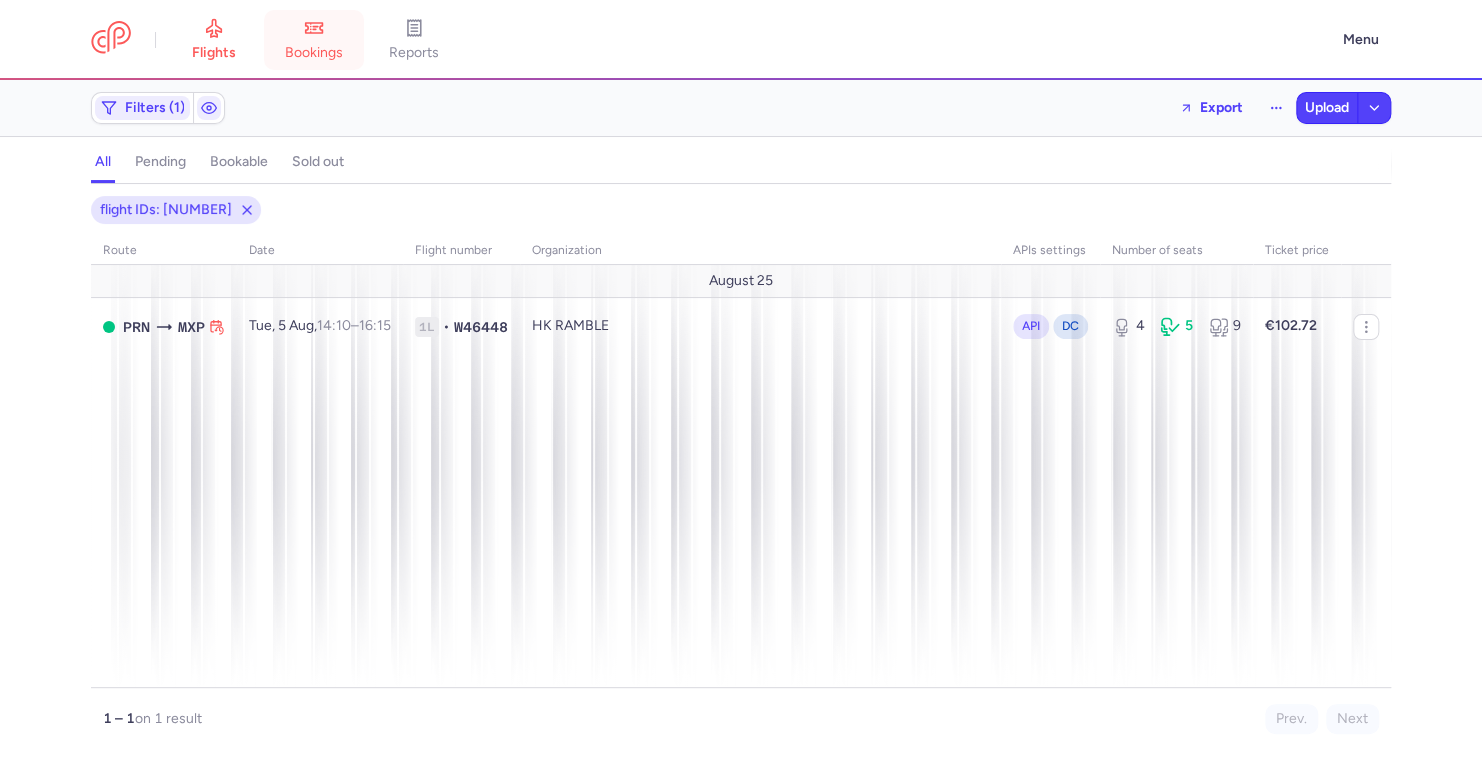 click on "bookings" at bounding box center (314, 53) 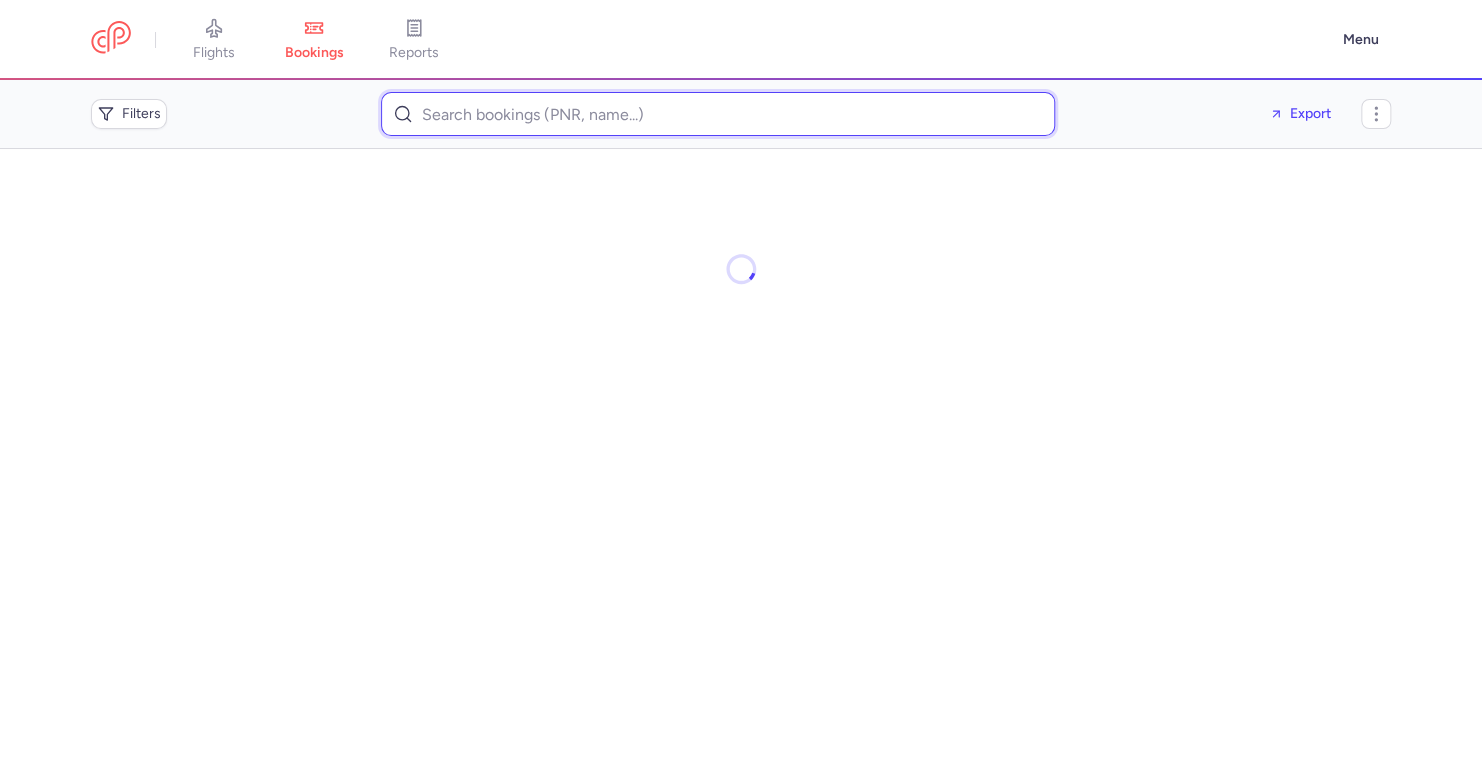 click at bounding box center [718, 114] 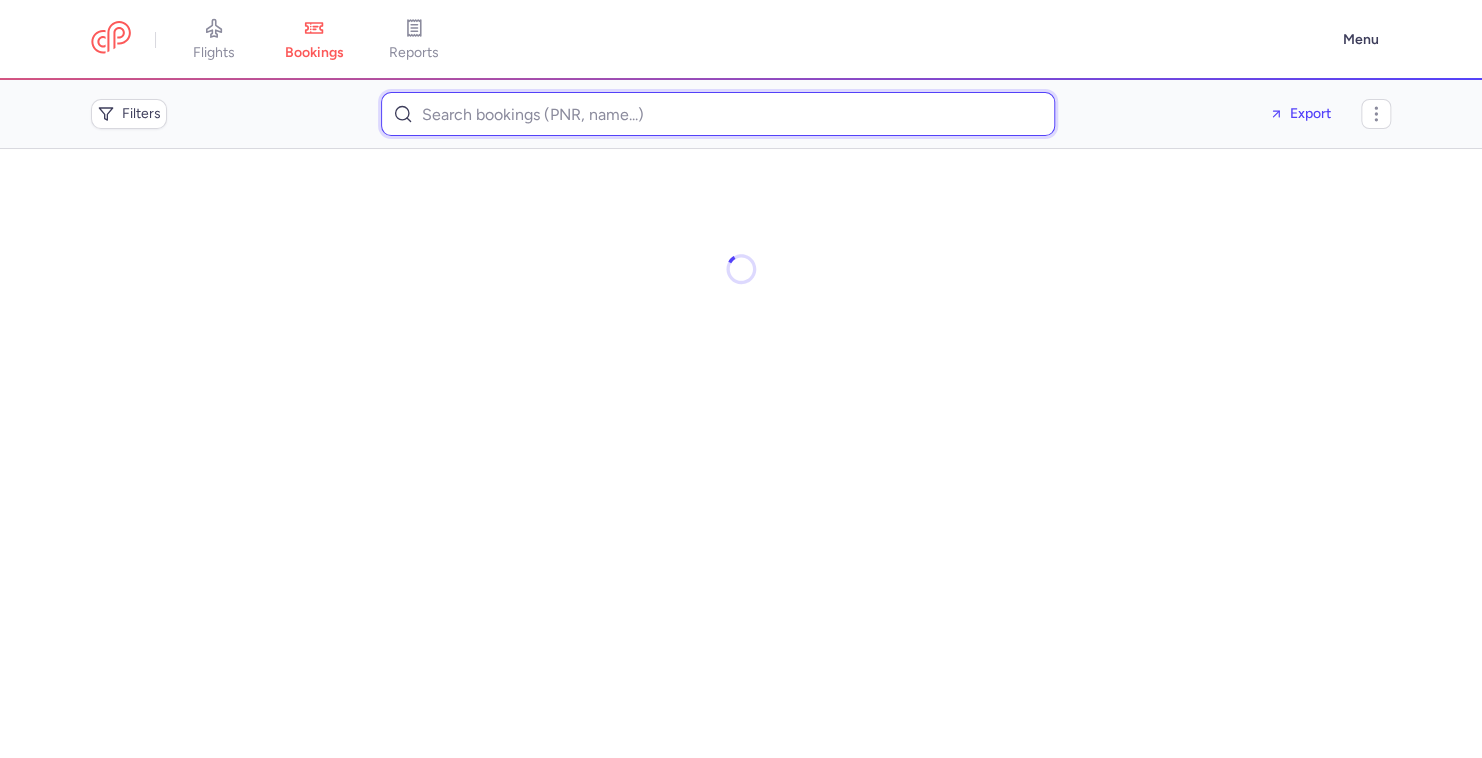 paste on "<mojaataymen@gmail.com> To:" 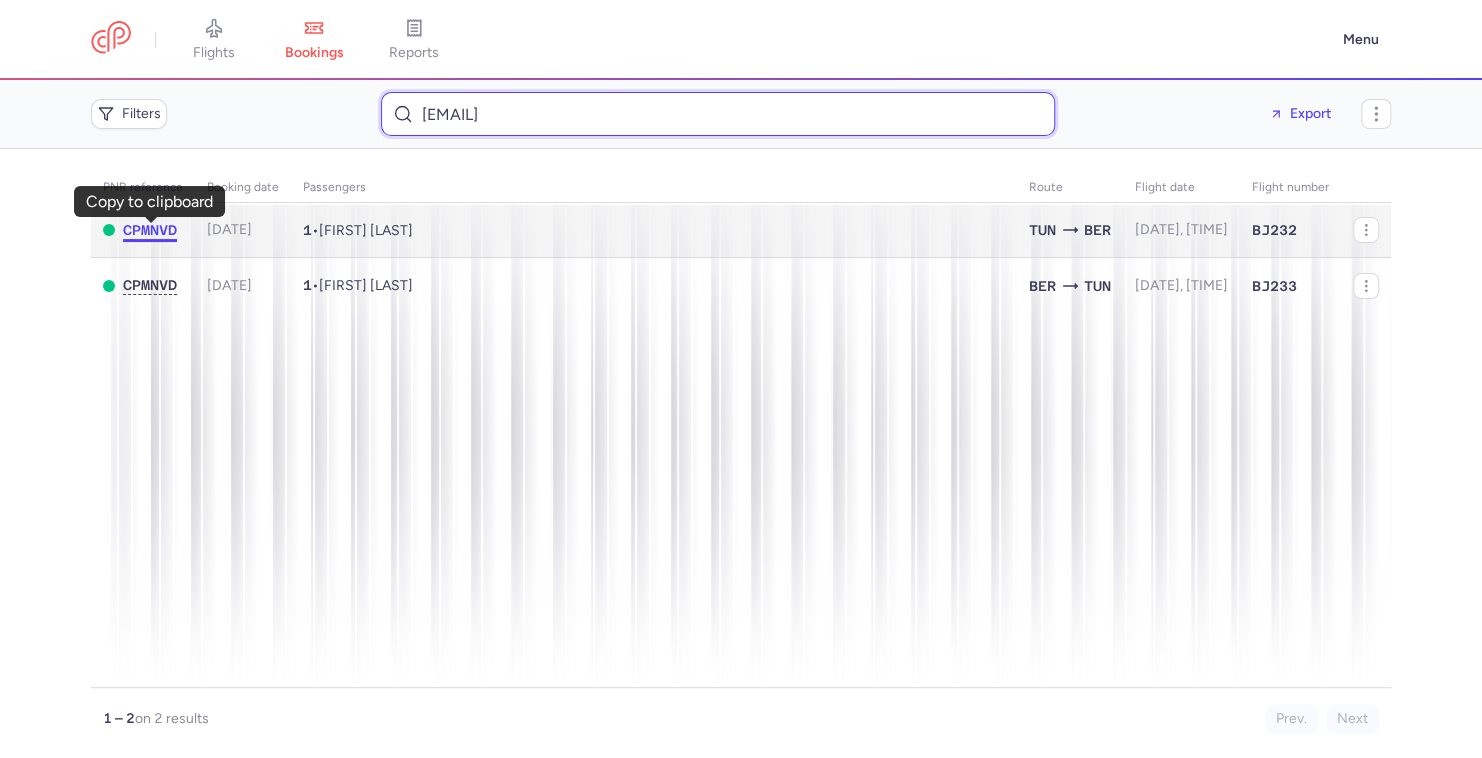 type on "[EMAIL]" 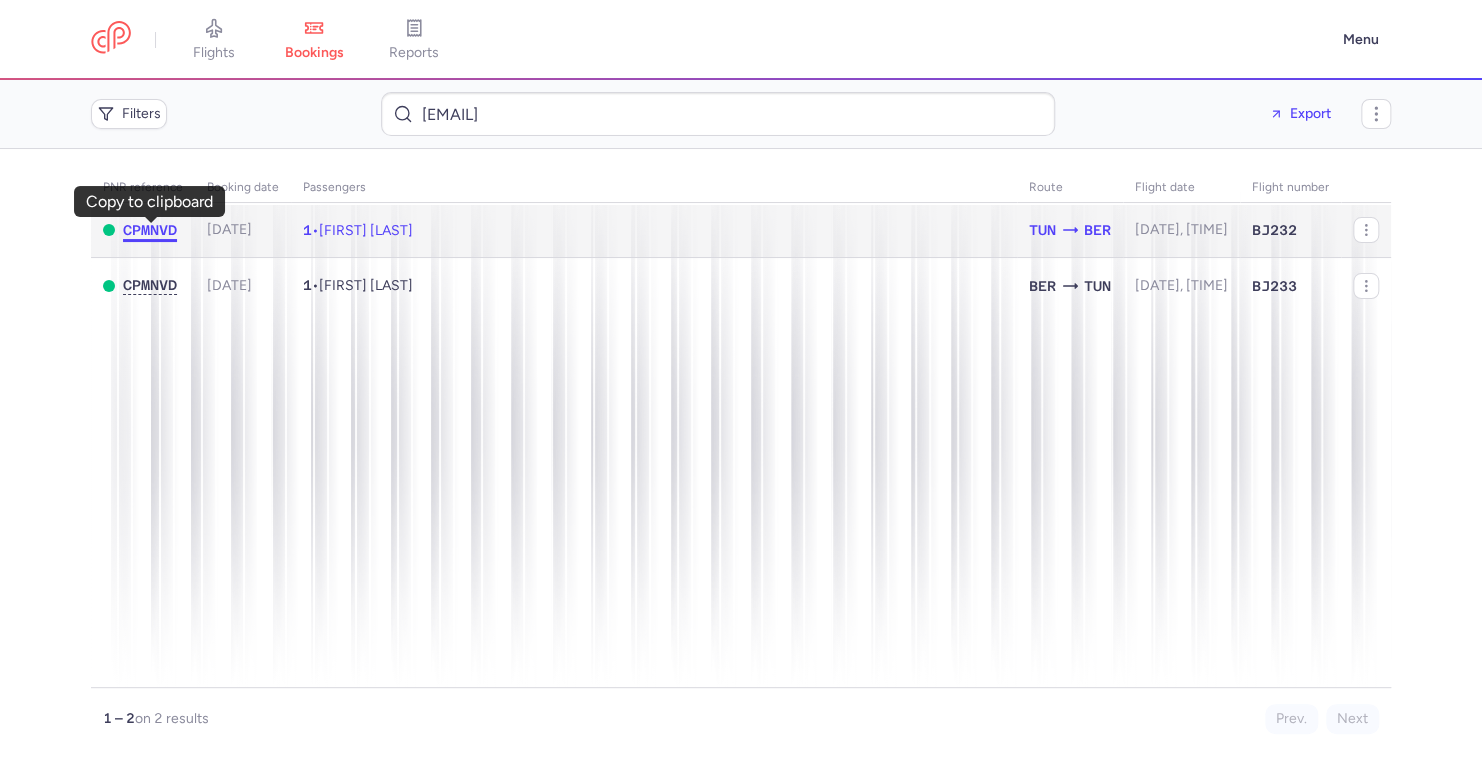 click on "CPMNVD" 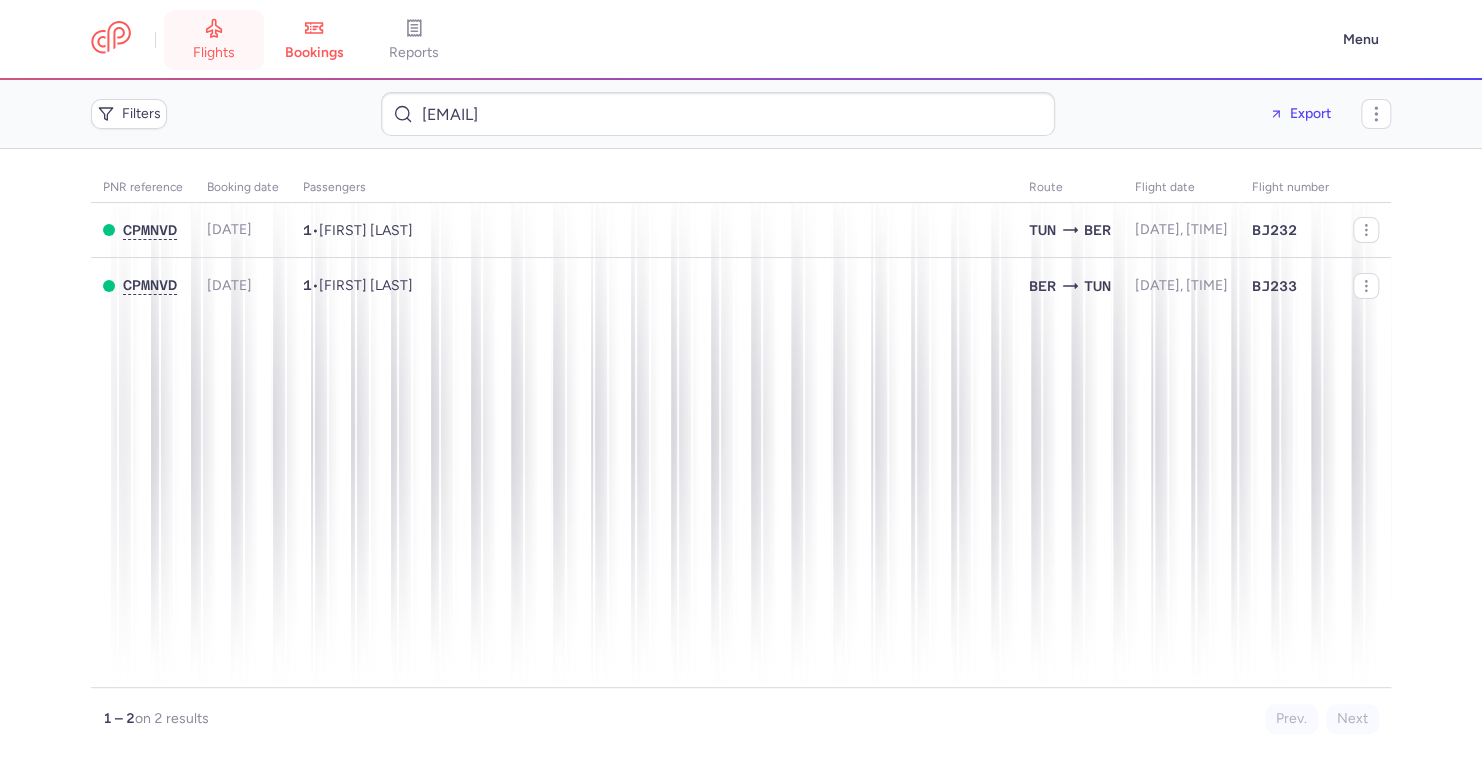 click on "flights" at bounding box center [214, 40] 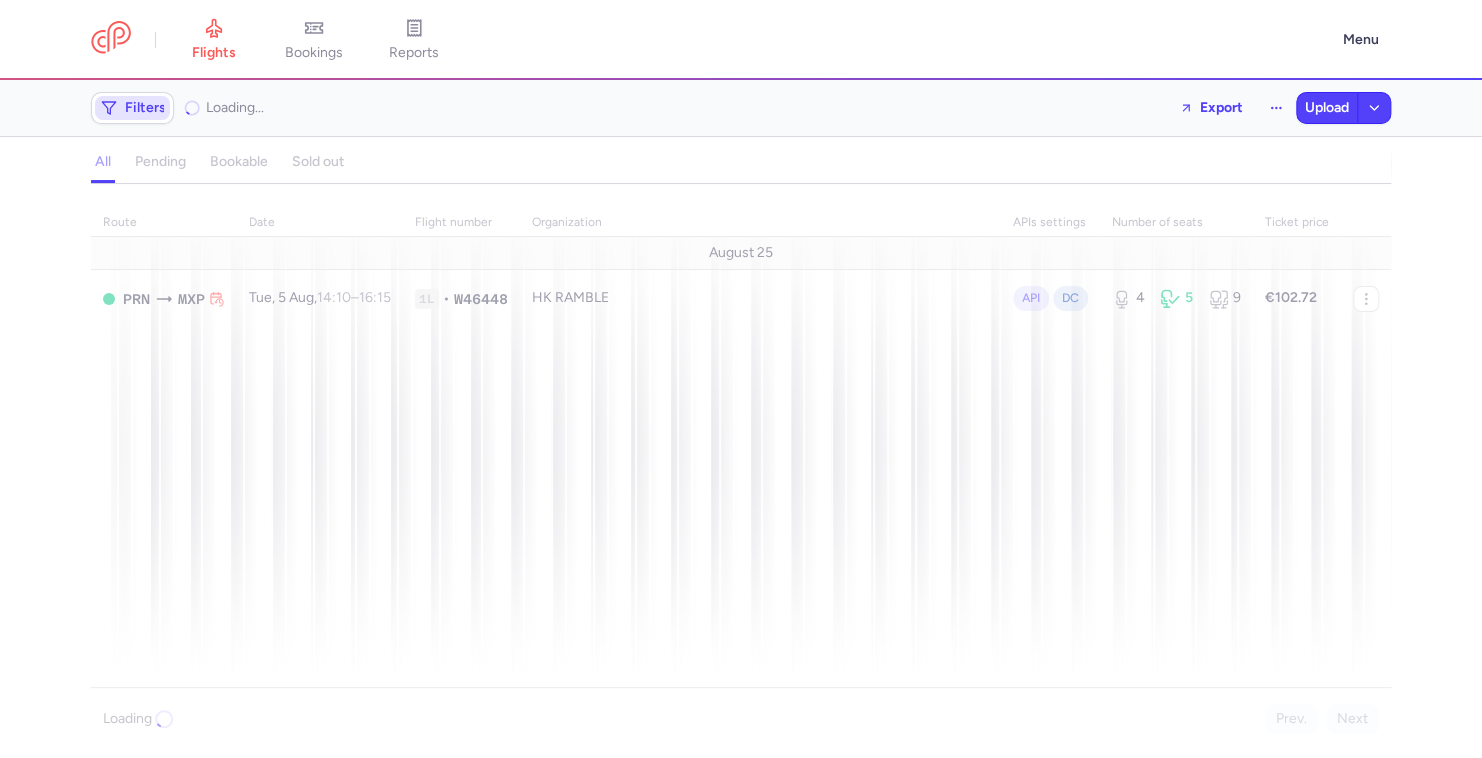 click on "Filters" 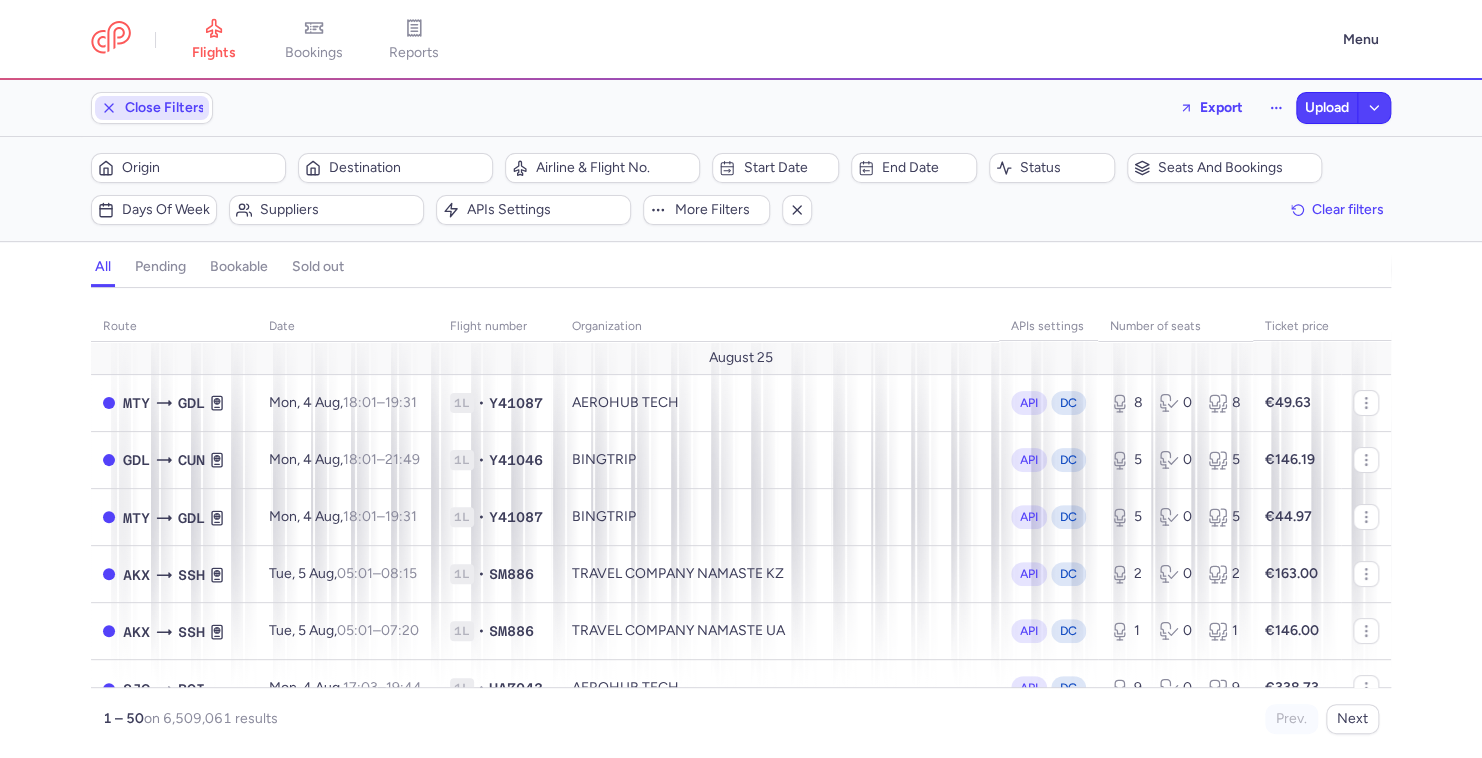 scroll, scrollTop: 0, scrollLeft: 0, axis: both 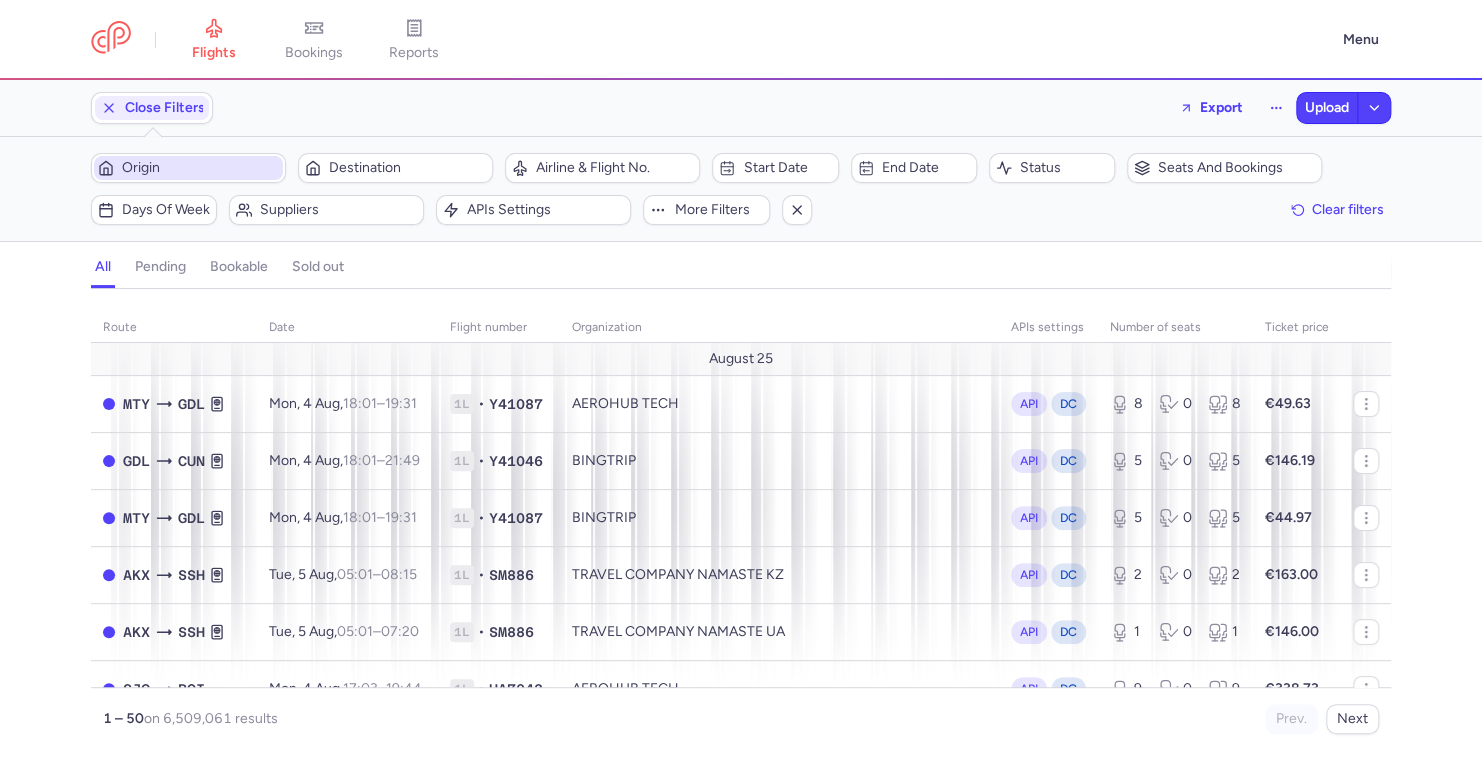 click on "Origin" at bounding box center [200, 168] 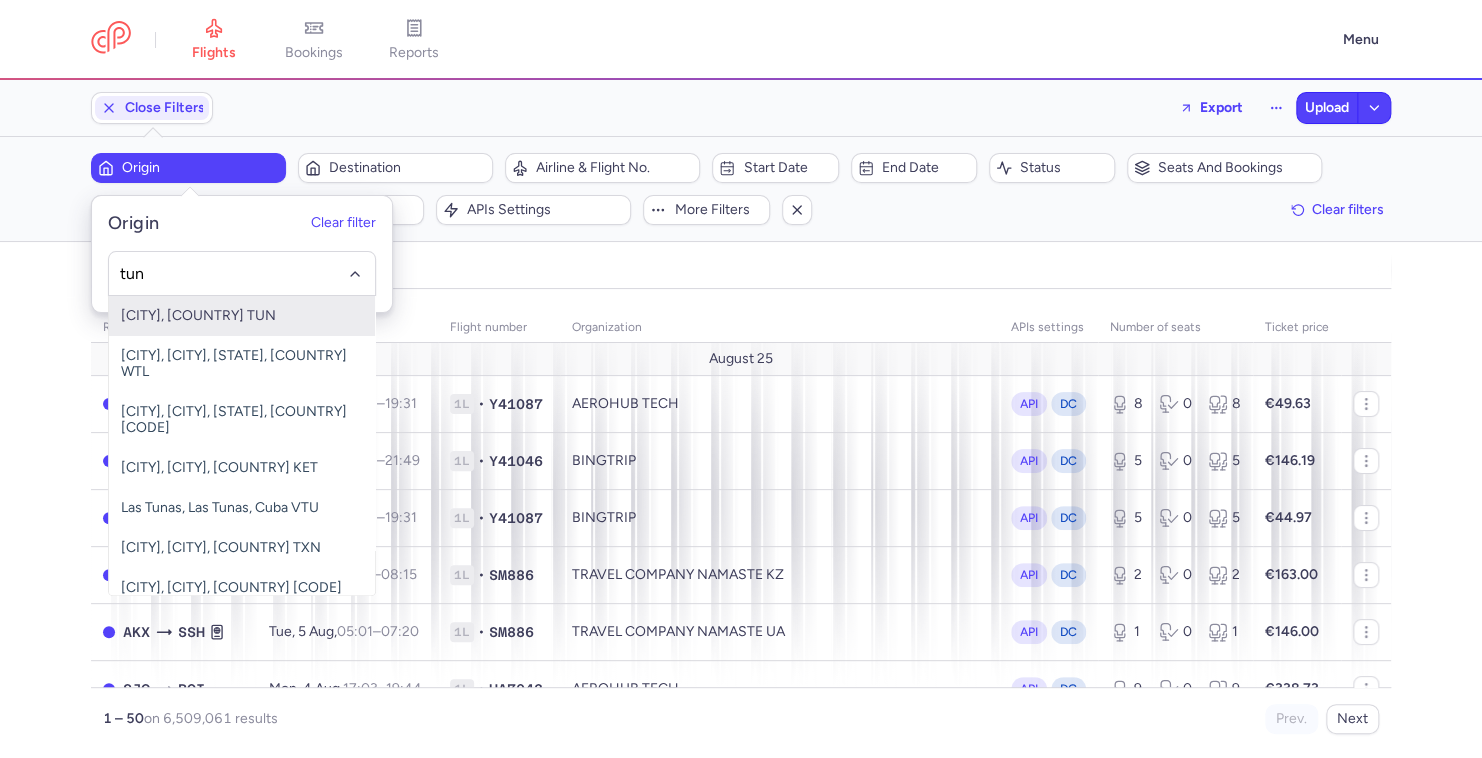 click on "Carthage, Tunis, Tunisia TUN" at bounding box center [242, 316] 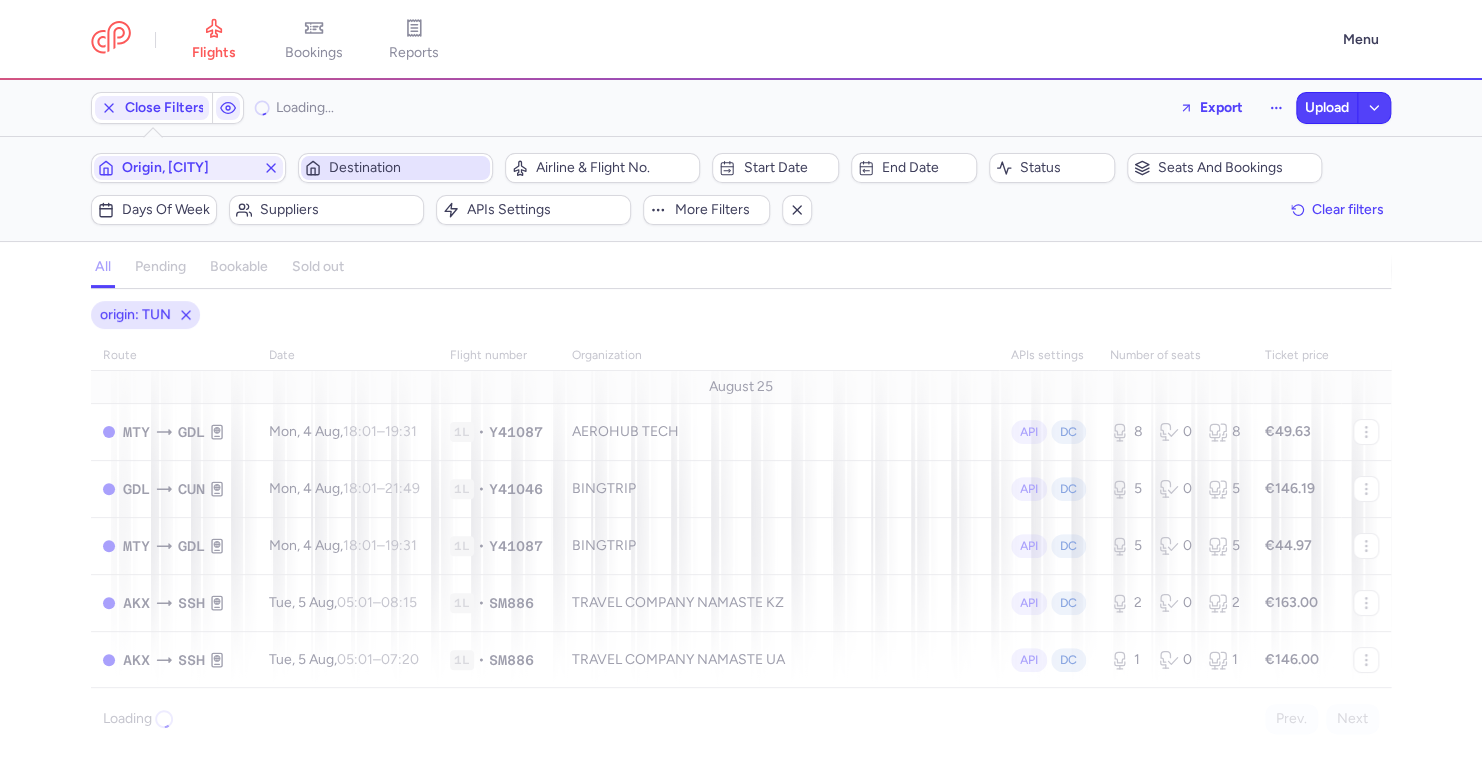 click on "Destination" at bounding box center (407, 168) 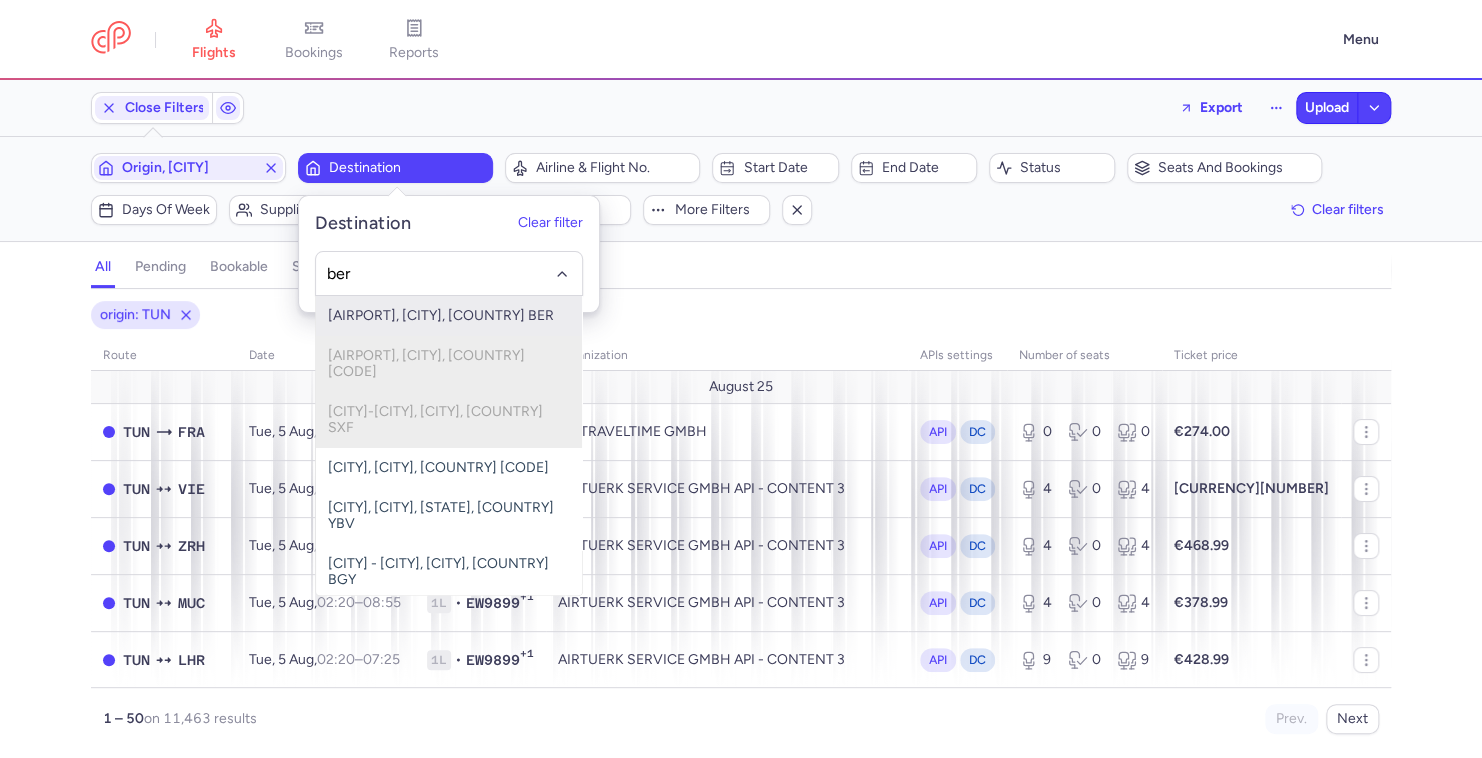 click on "Berlin Brandenburg Airport, Berlin, Germany BER" at bounding box center (449, 316) 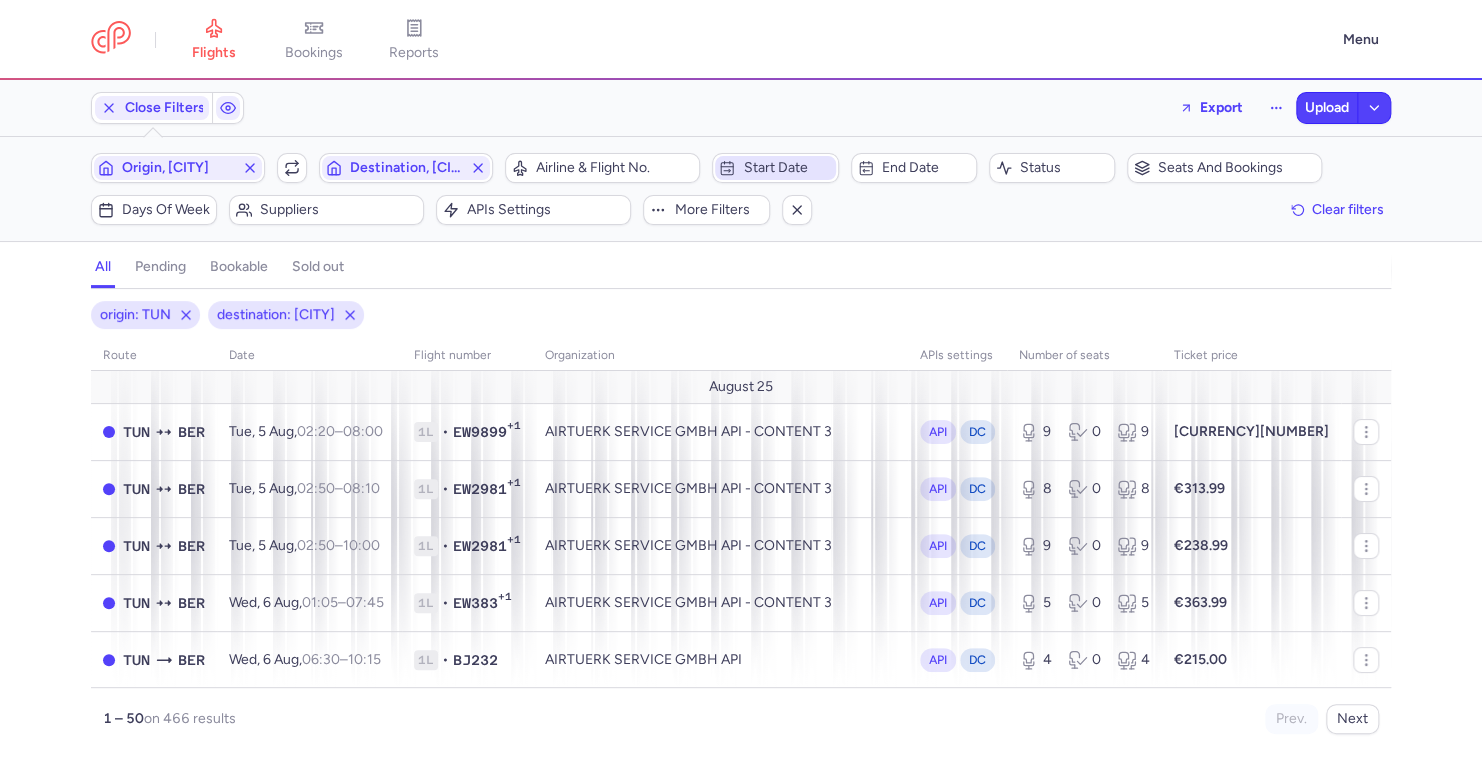 drag, startPoint x: 800, startPoint y: 146, endPoint x: 808, endPoint y: 162, distance: 17.888544 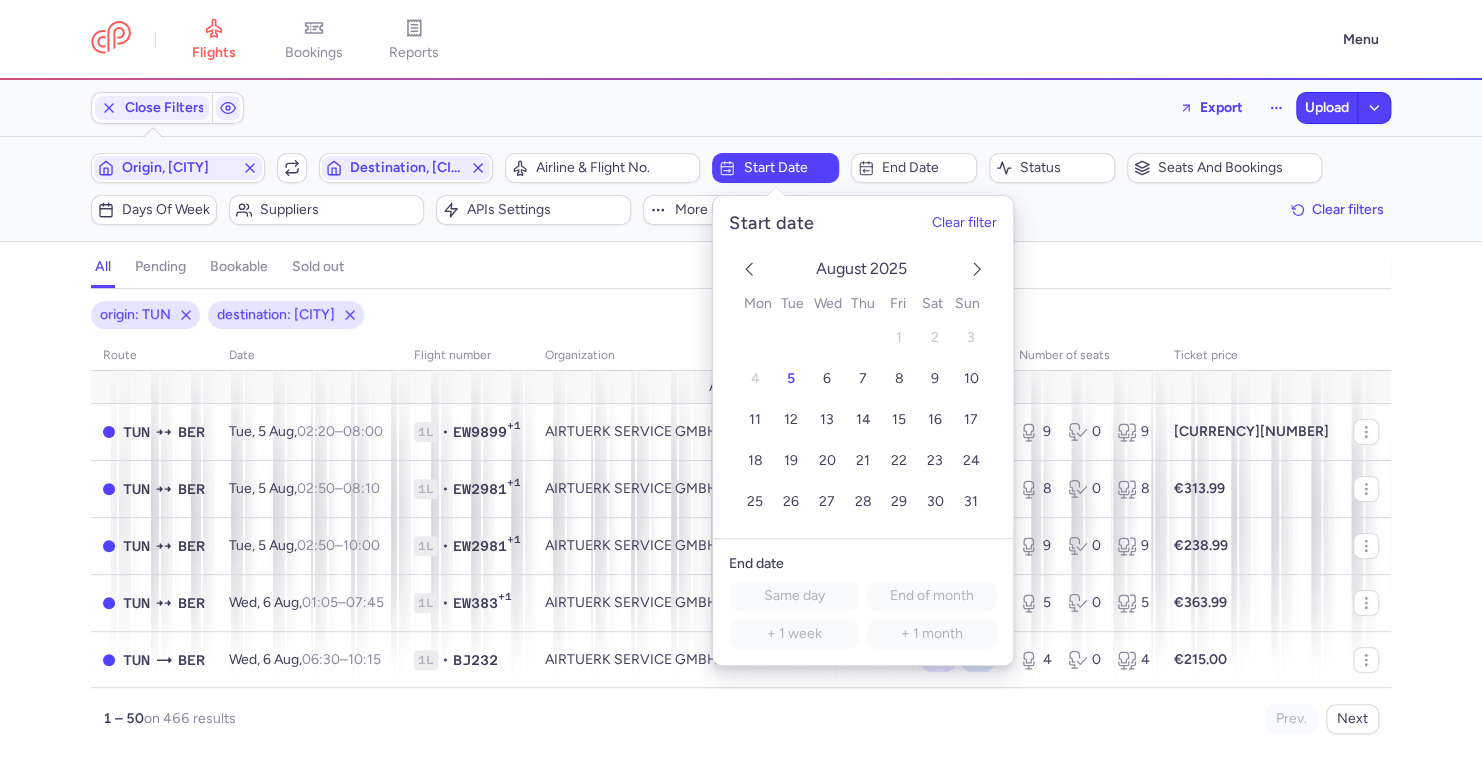click 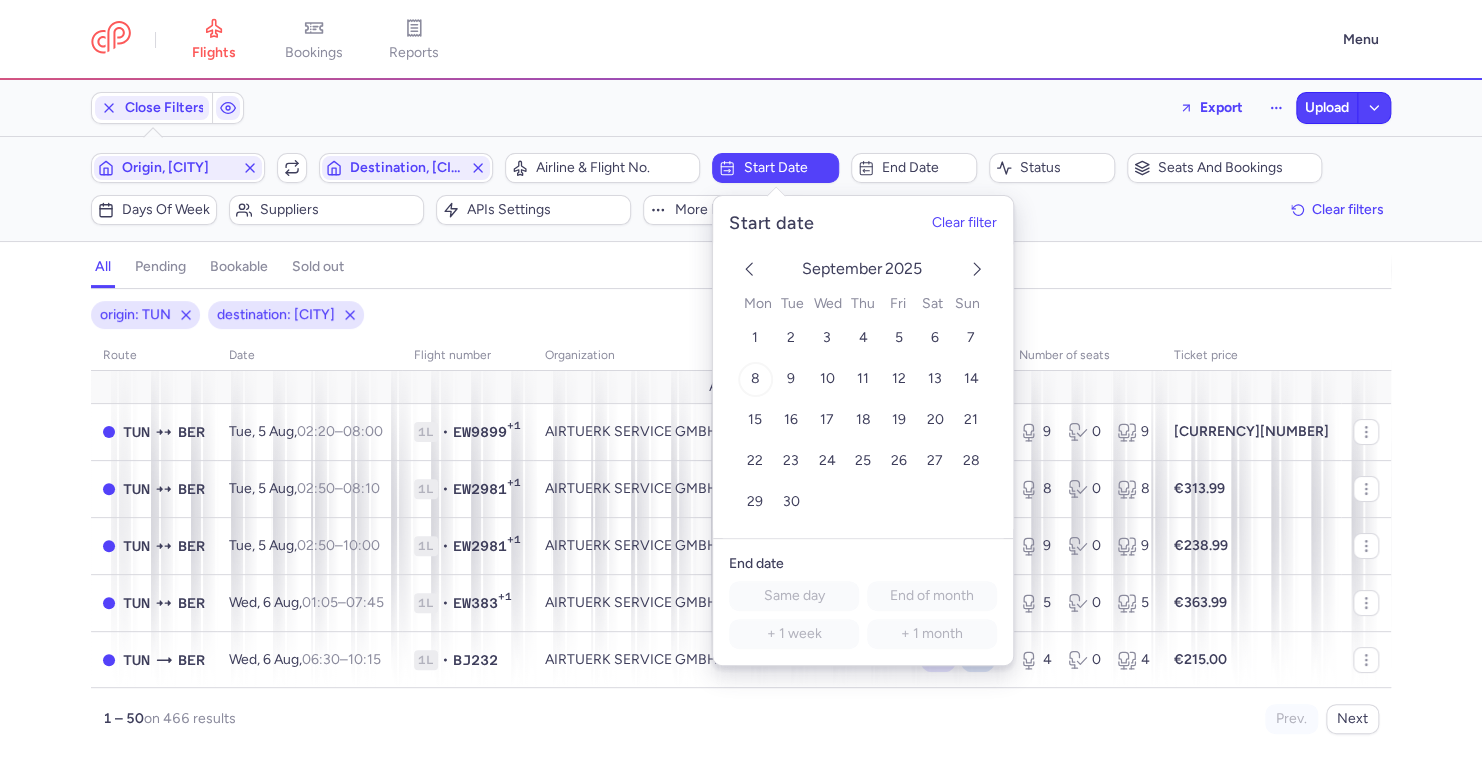 click on "8" at bounding box center [755, 379] 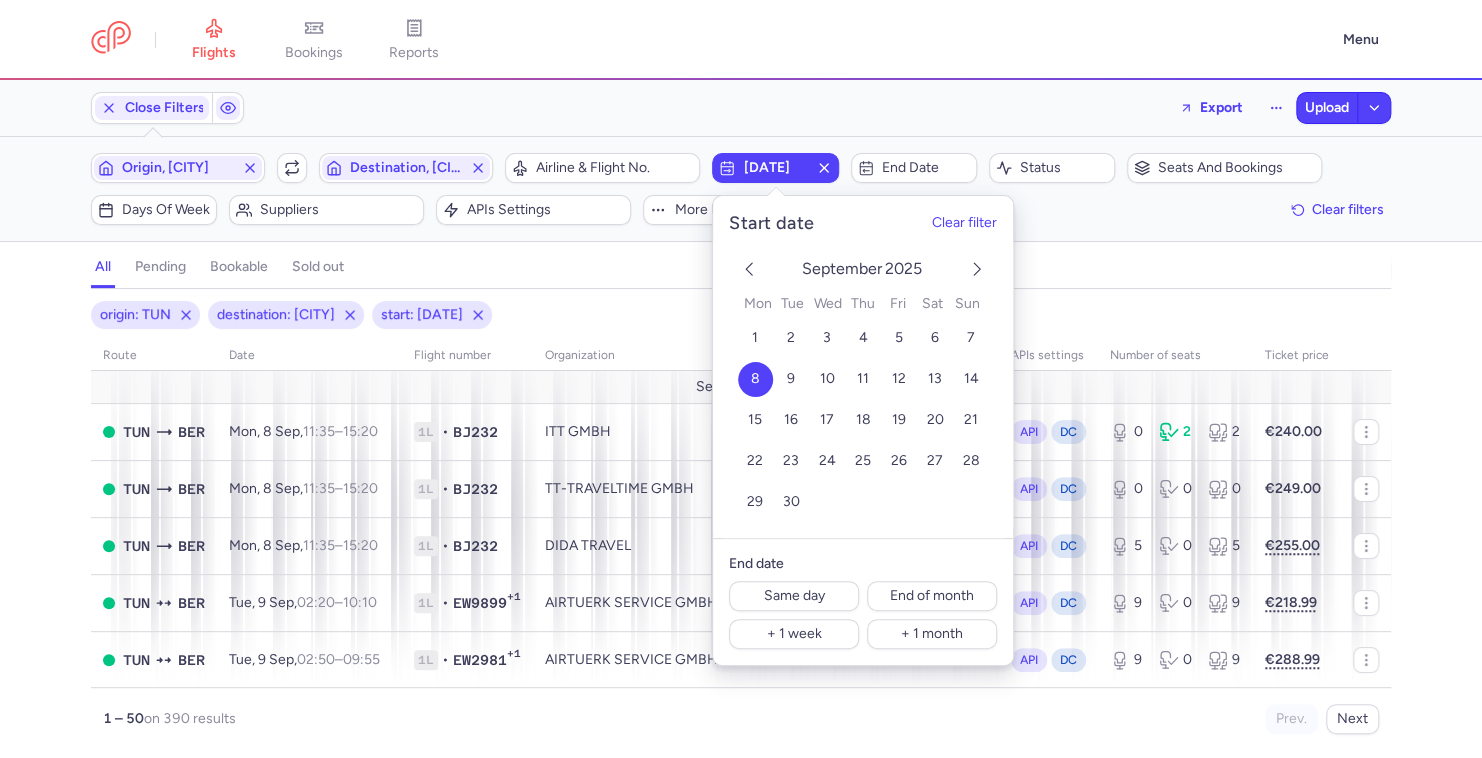 click on "all pending bookable sold out" at bounding box center (741, 271) 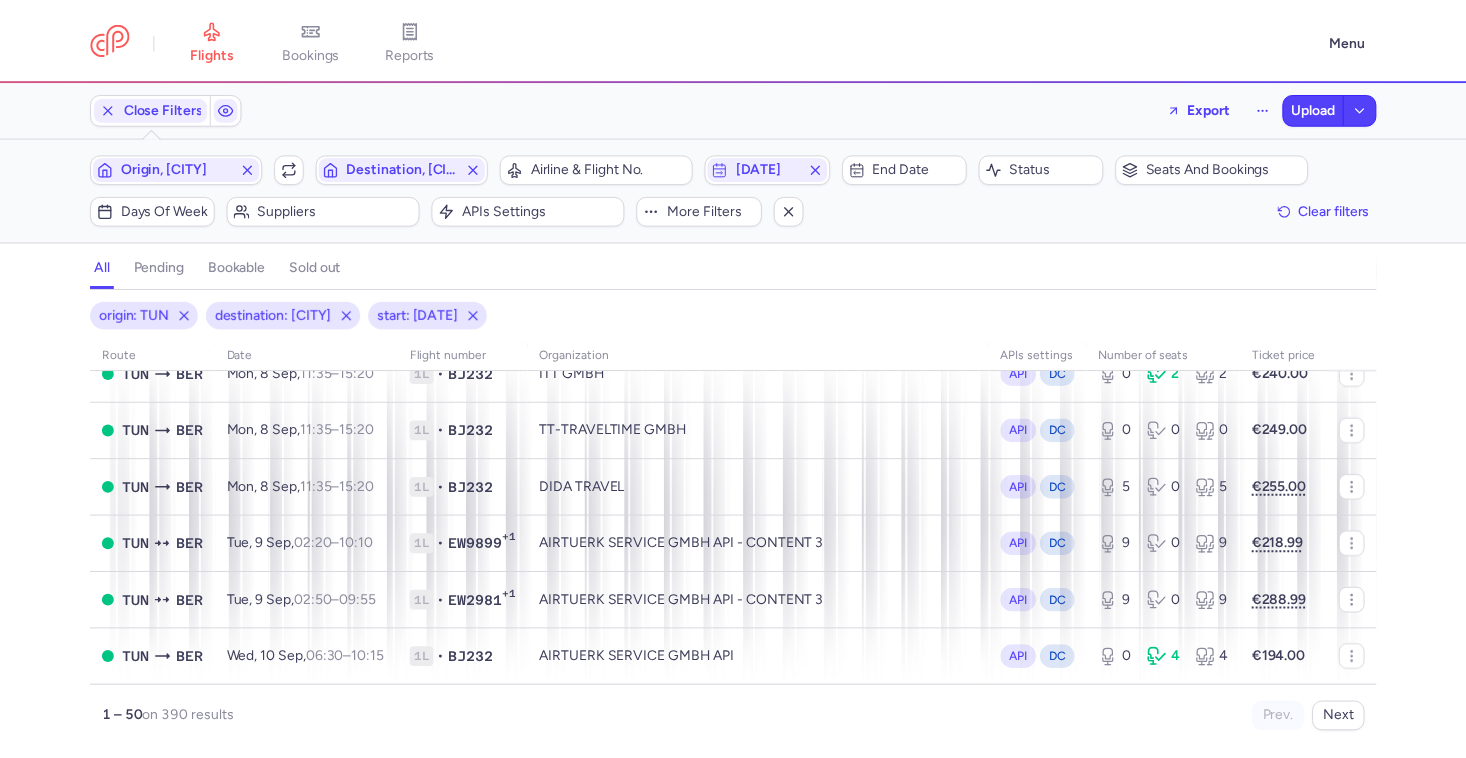scroll, scrollTop: 0, scrollLeft: 0, axis: both 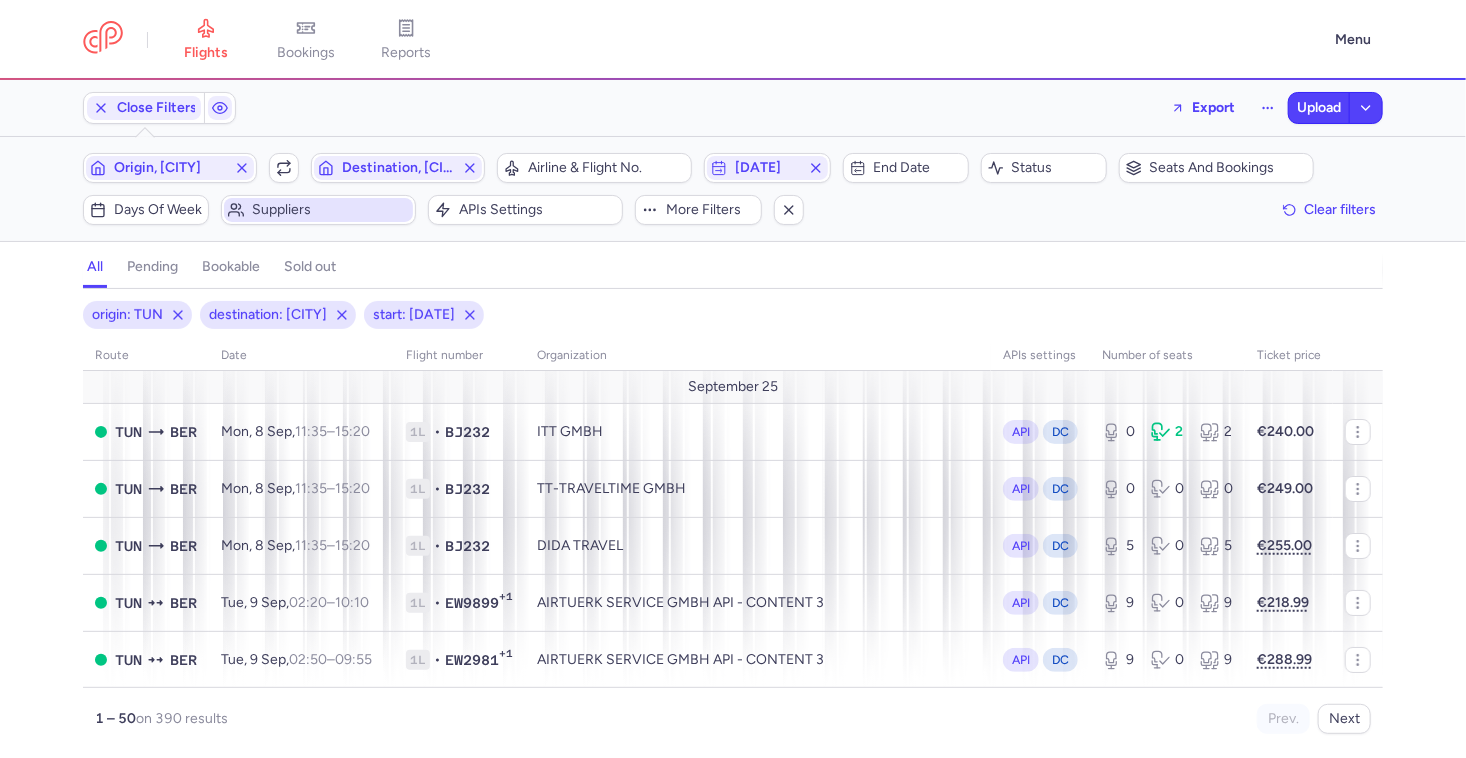 click on "Suppliers" at bounding box center [318, 210] 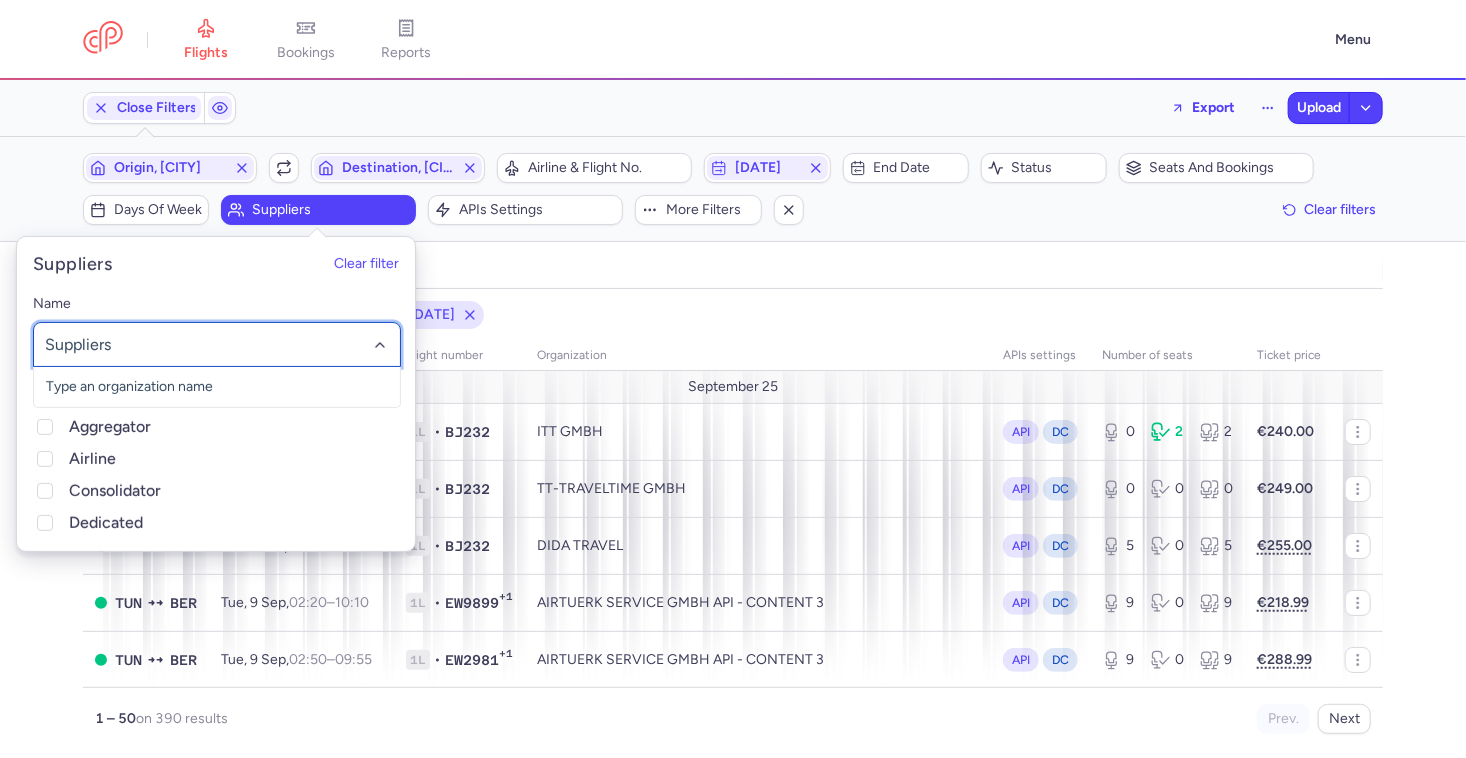 click 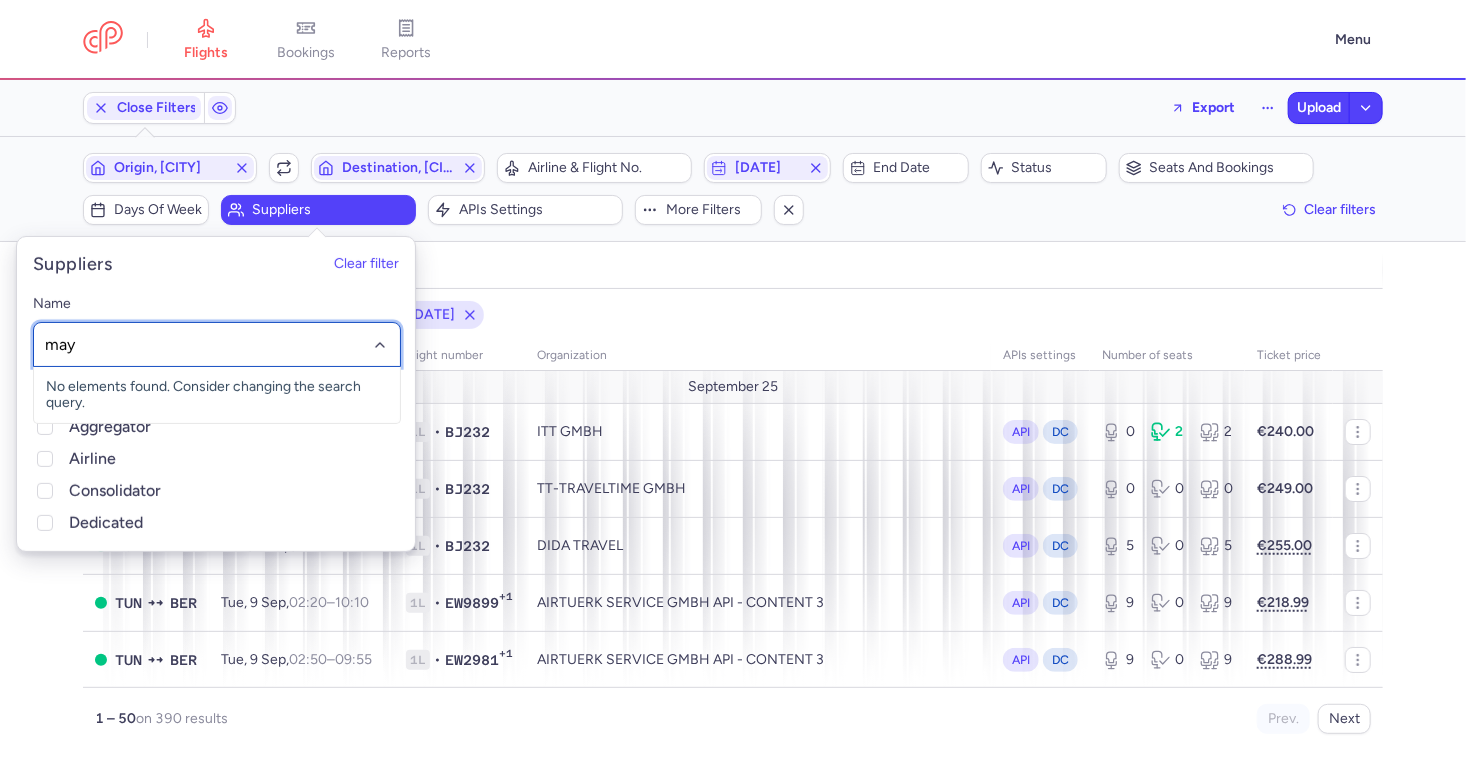type on "mayfa" 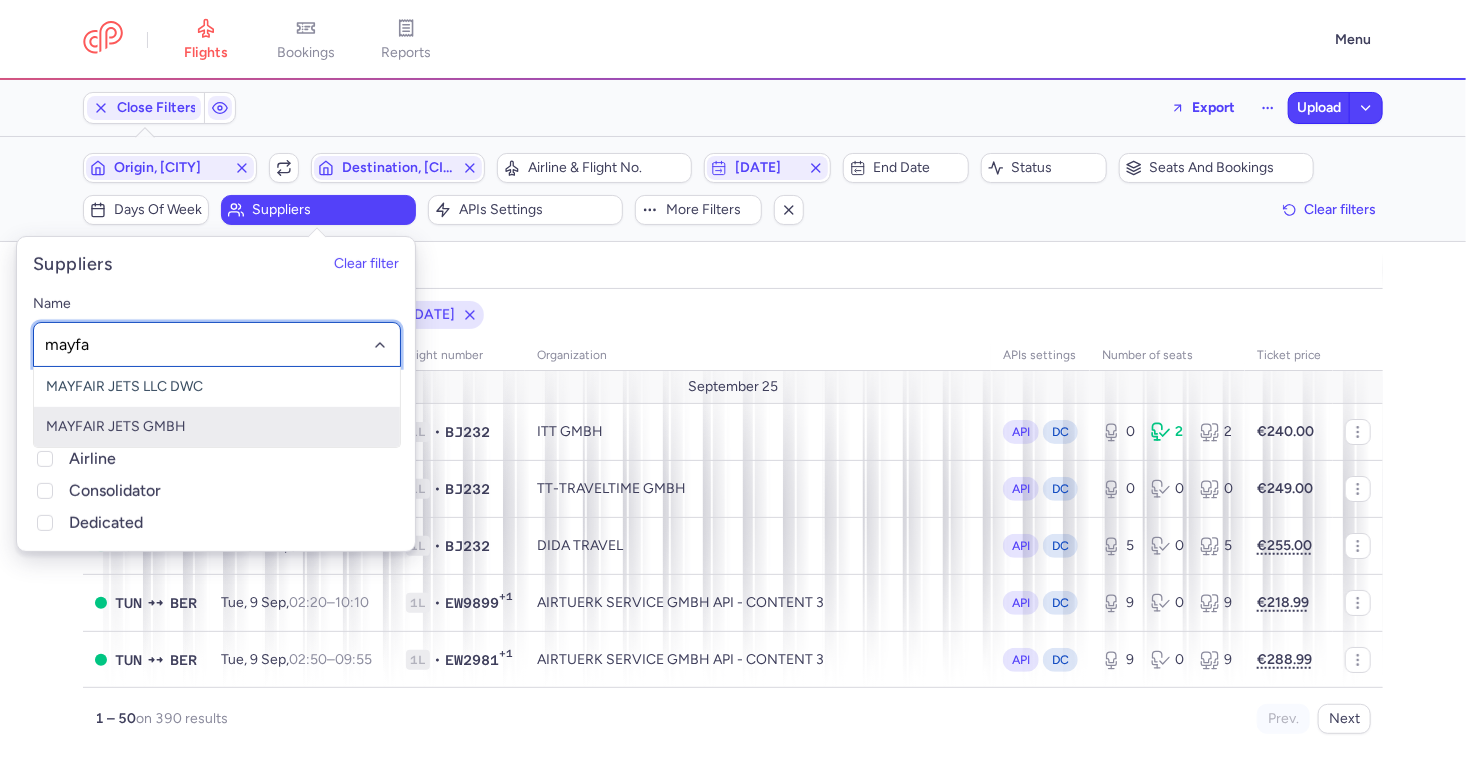 click on "MAYFAIR JETS GMBH" at bounding box center (217, 427) 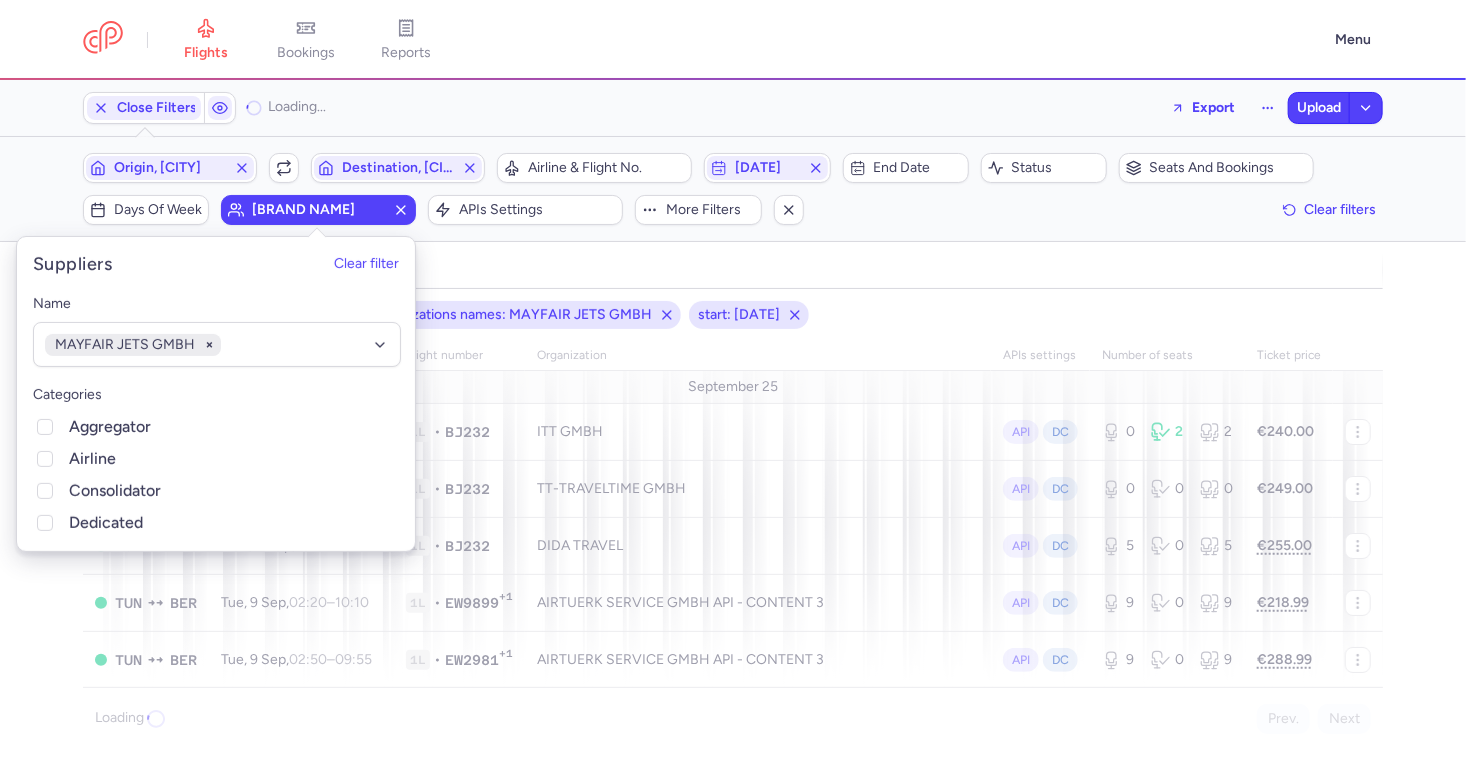 click on "Filters (4) – Loading...  Origin, TUN  Include return  Destination, BER  Airline & Flight No.  2025-09-08  End date  Status  Seats and bookings  Days of week mayfair jets gmbh   APIs settings  More filters  Clear filters" at bounding box center [733, 189] 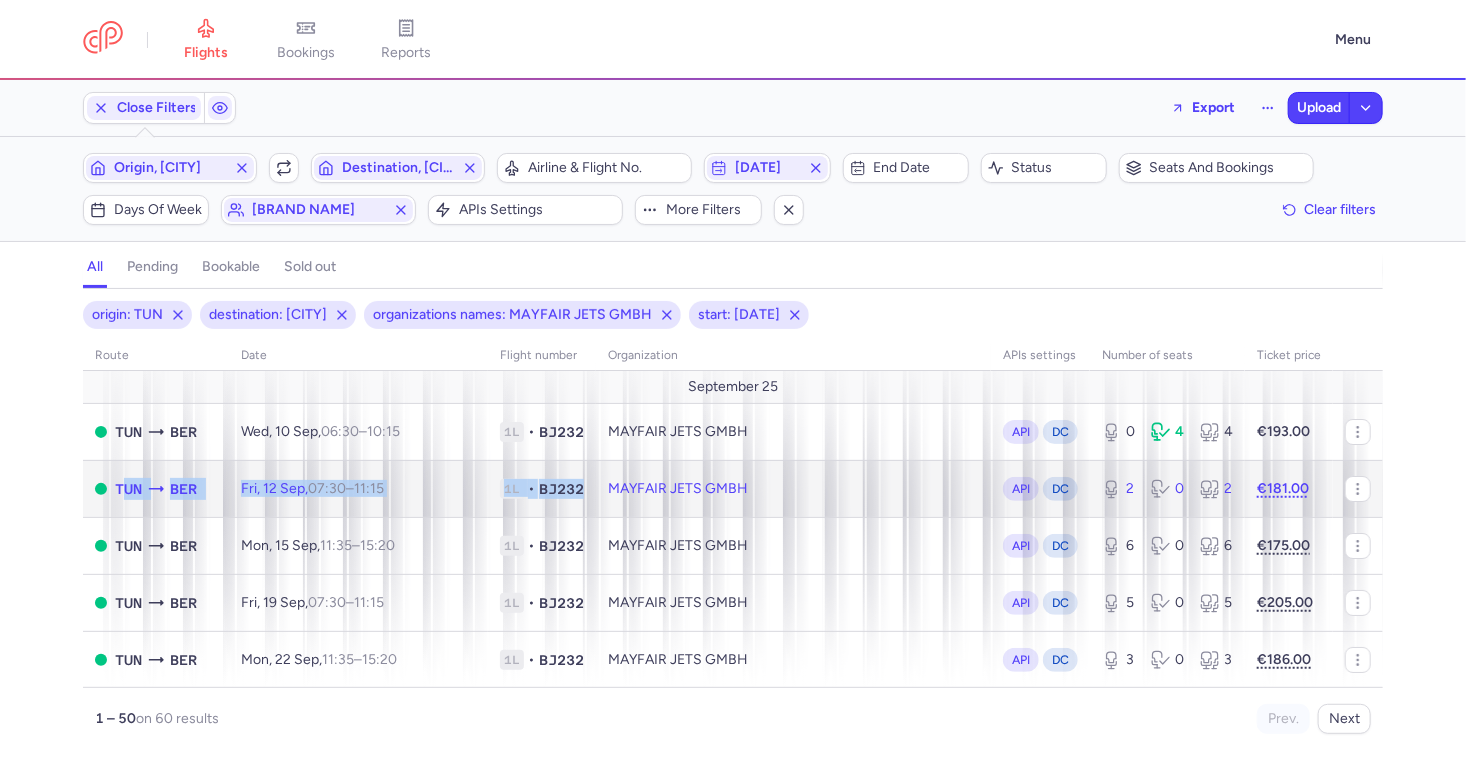 drag, startPoint x: 117, startPoint y: 486, endPoint x: 521, endPoint y: 486, distance: 404 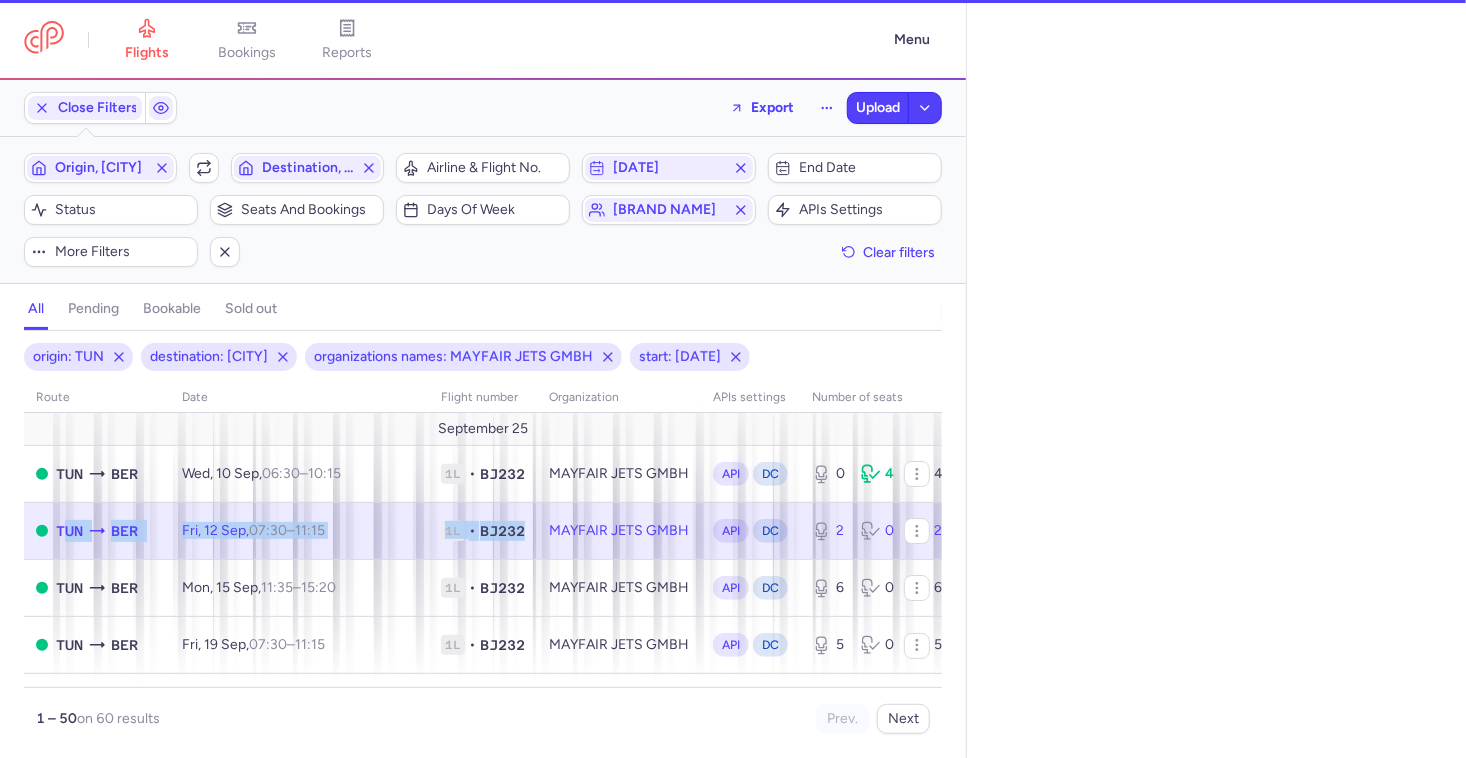 select on "hours" 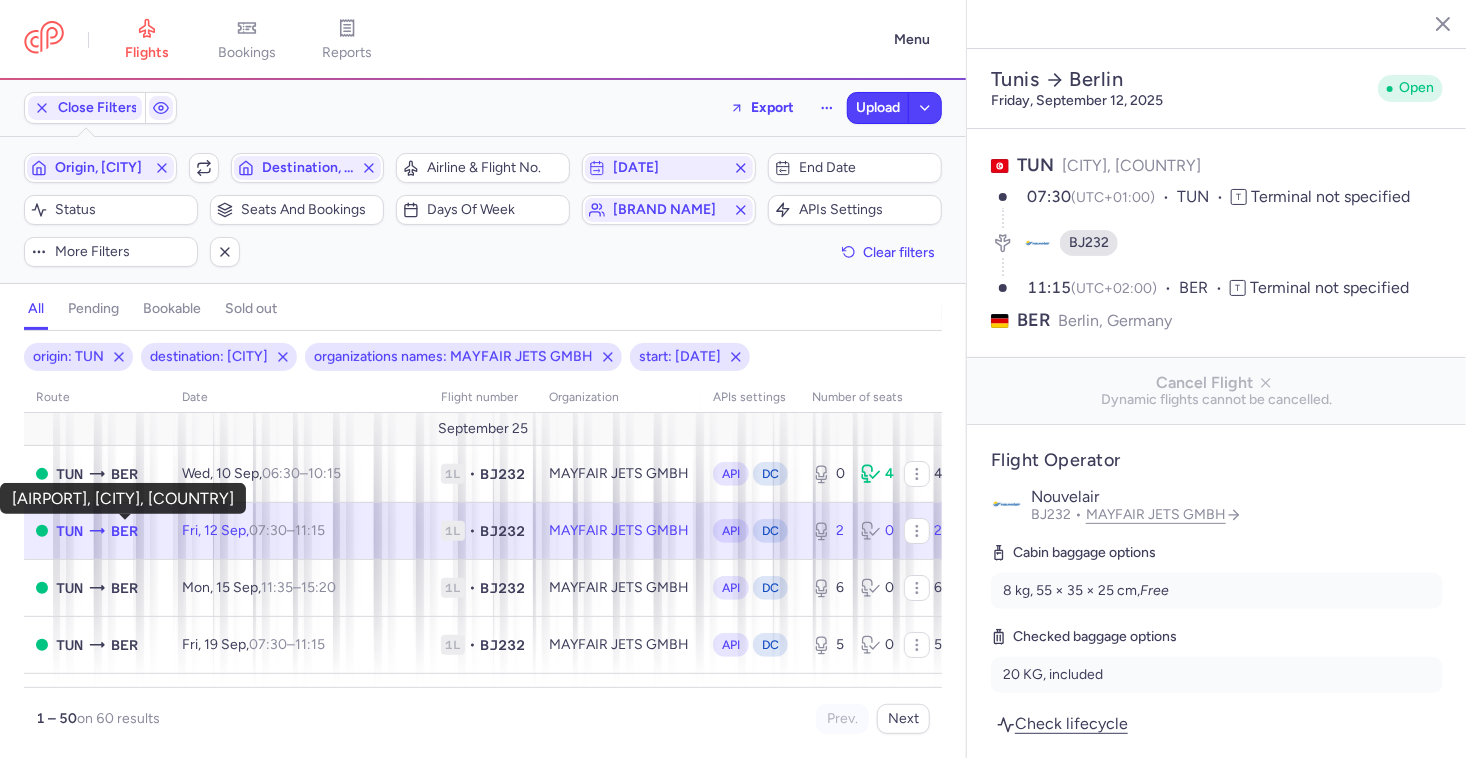 drag, startPoint x: 129, startPoint y: 524, endPoint x: 87, endPoint y: 538, distance: 44.27189 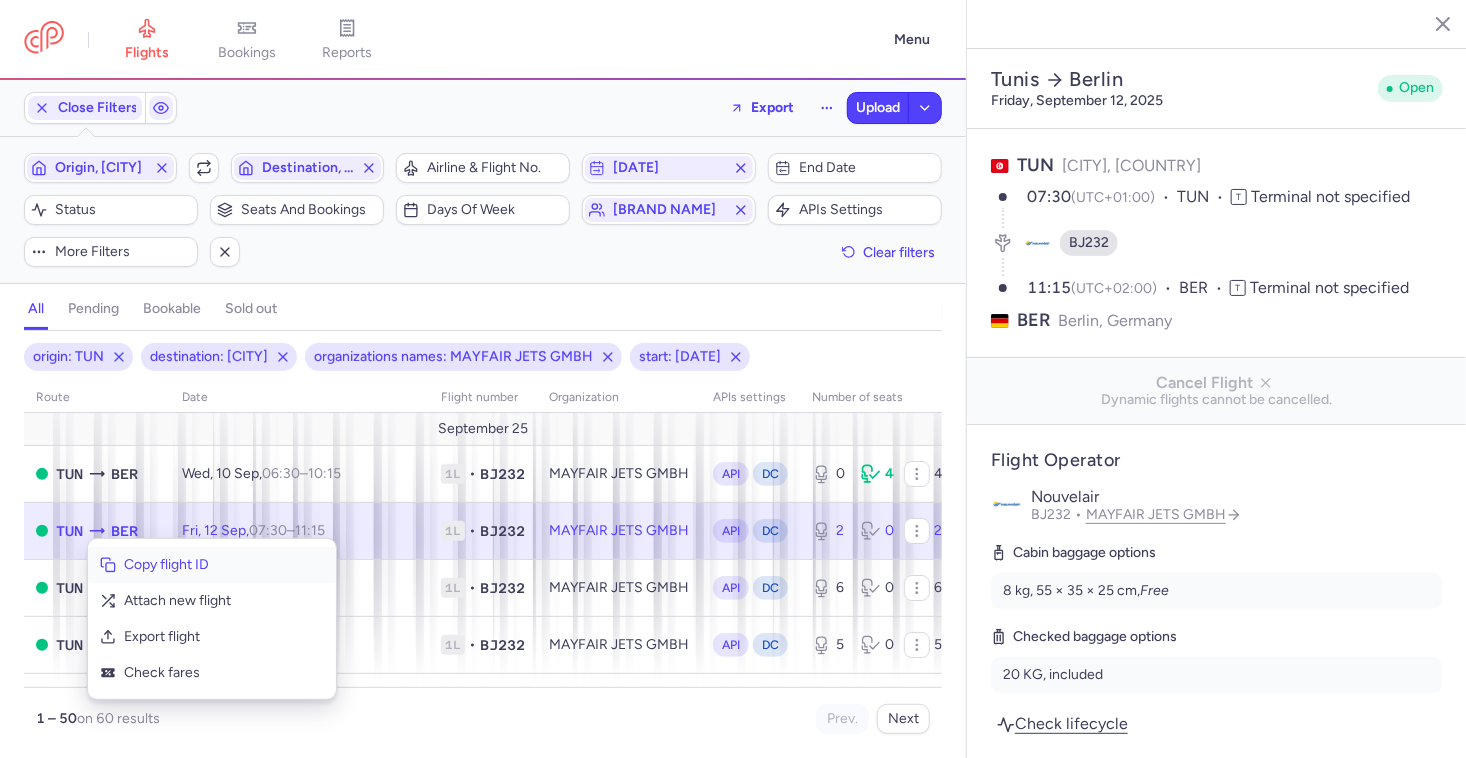 click on "Copy flight ID" at bounding box center [224, 565] 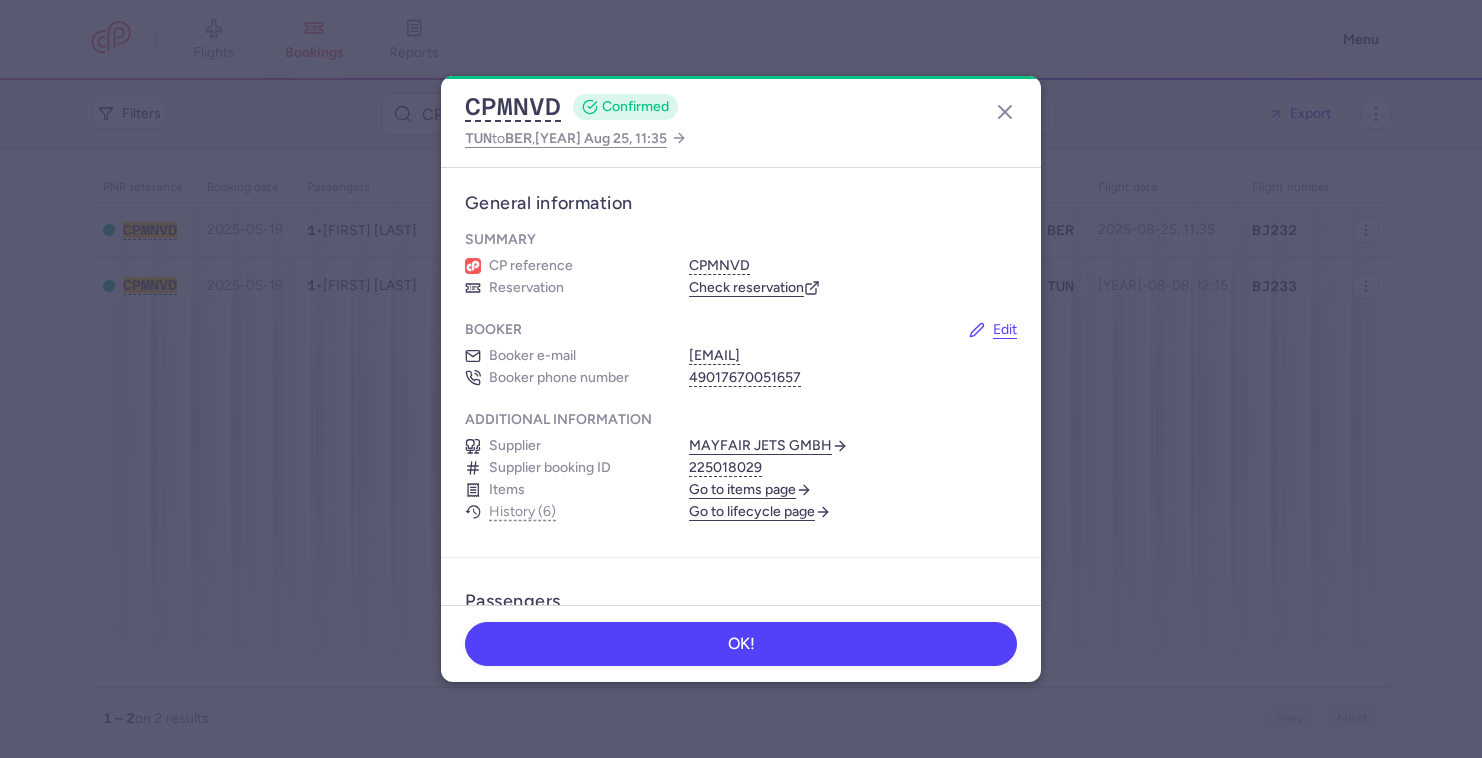 scroll, scrollTop: 0, scrollLeft: 0, axis: both 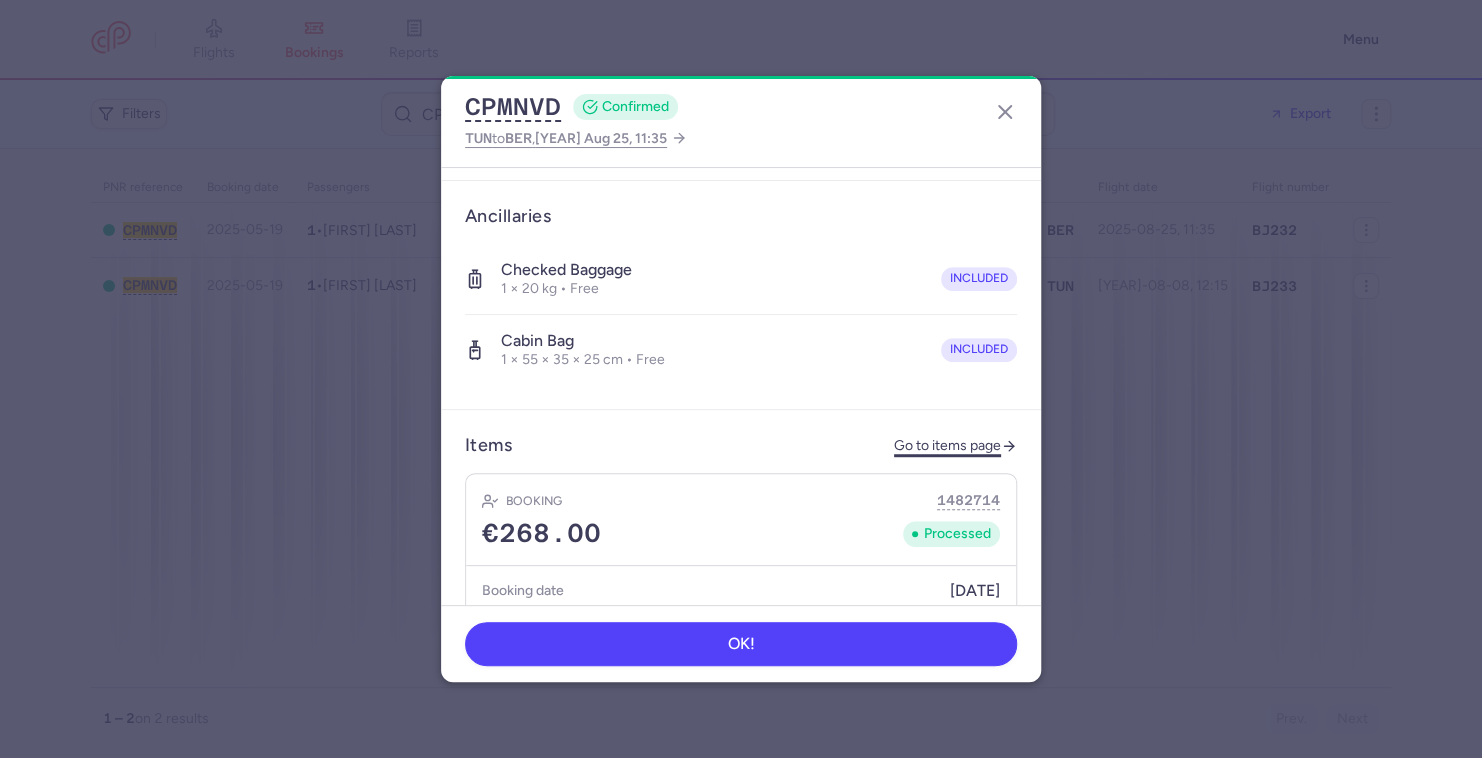click on "Go to items page" 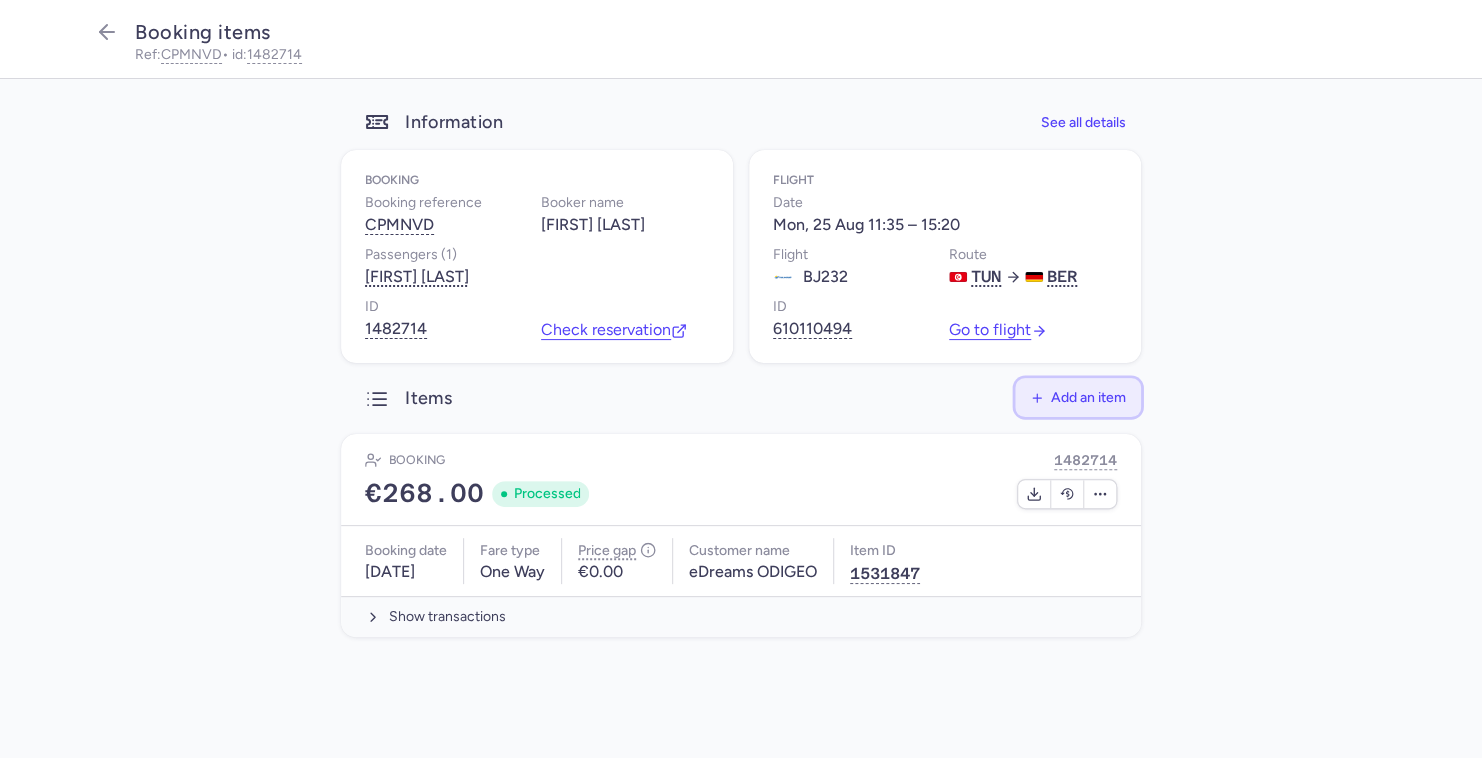 click on "Add an item" 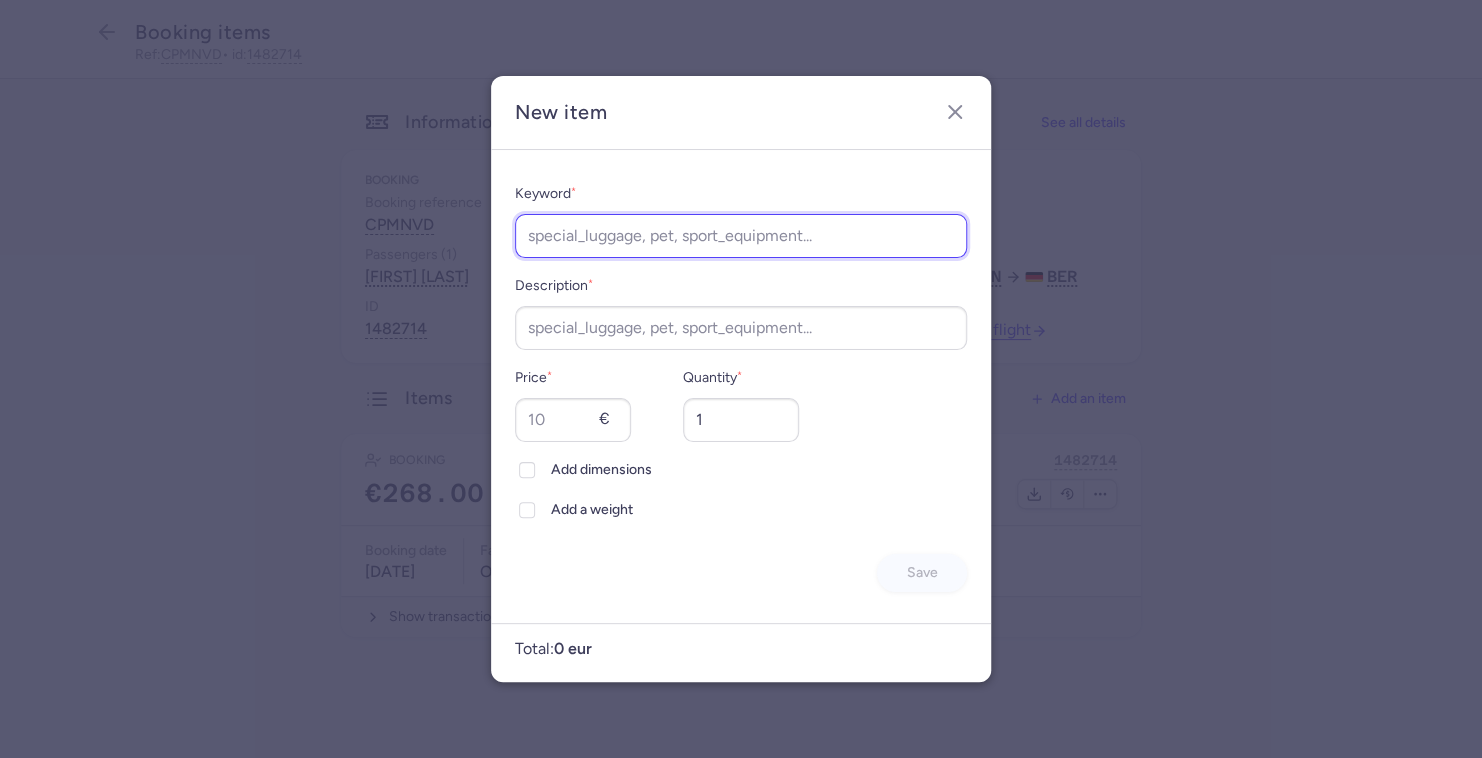 click on "Keyword  *" at bounding box center (741, 236) 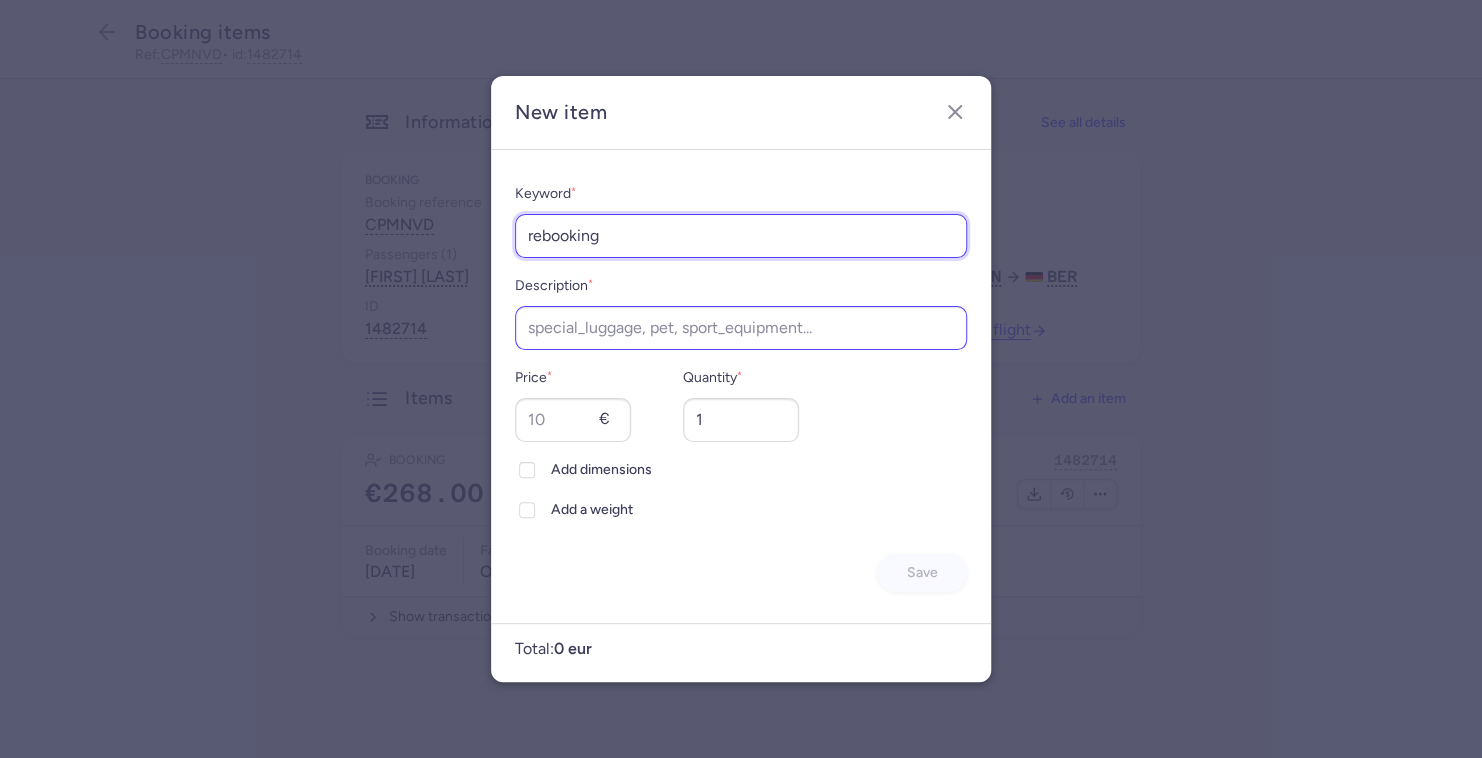 type on "rebooking" 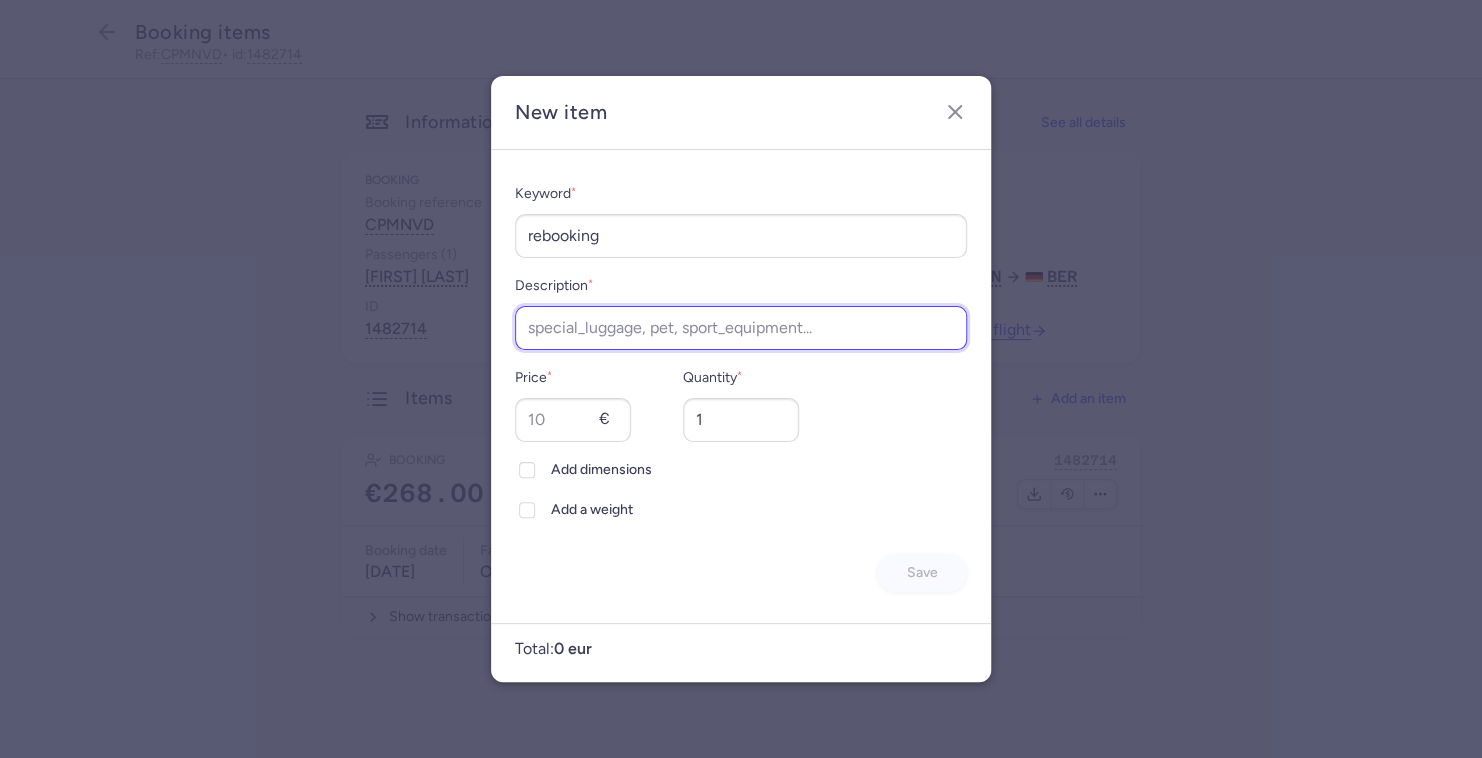 click on "Description  *" at bounding box center [741, 328] 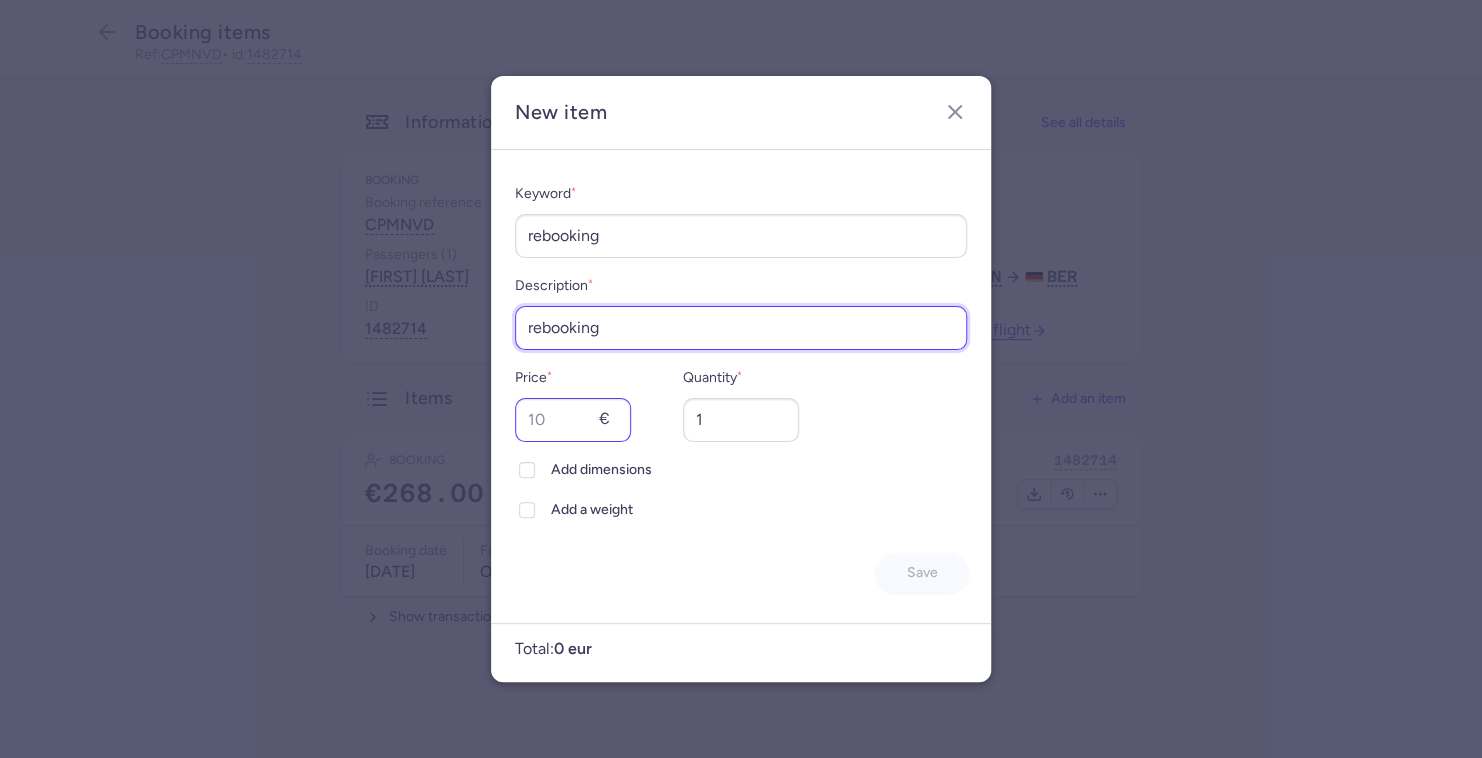 type on "rebooking" 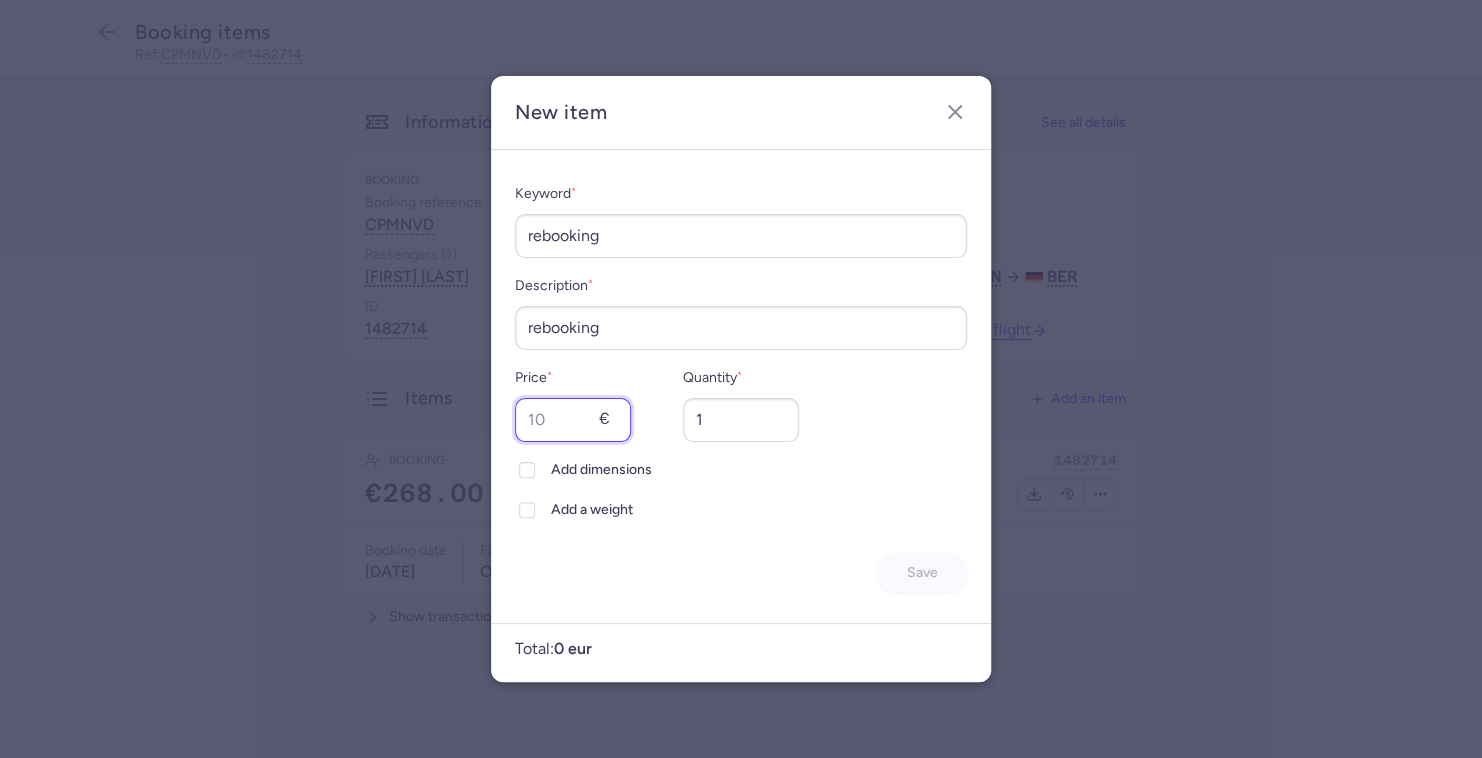 click on "Price  *" at bounding box center (573, 420) 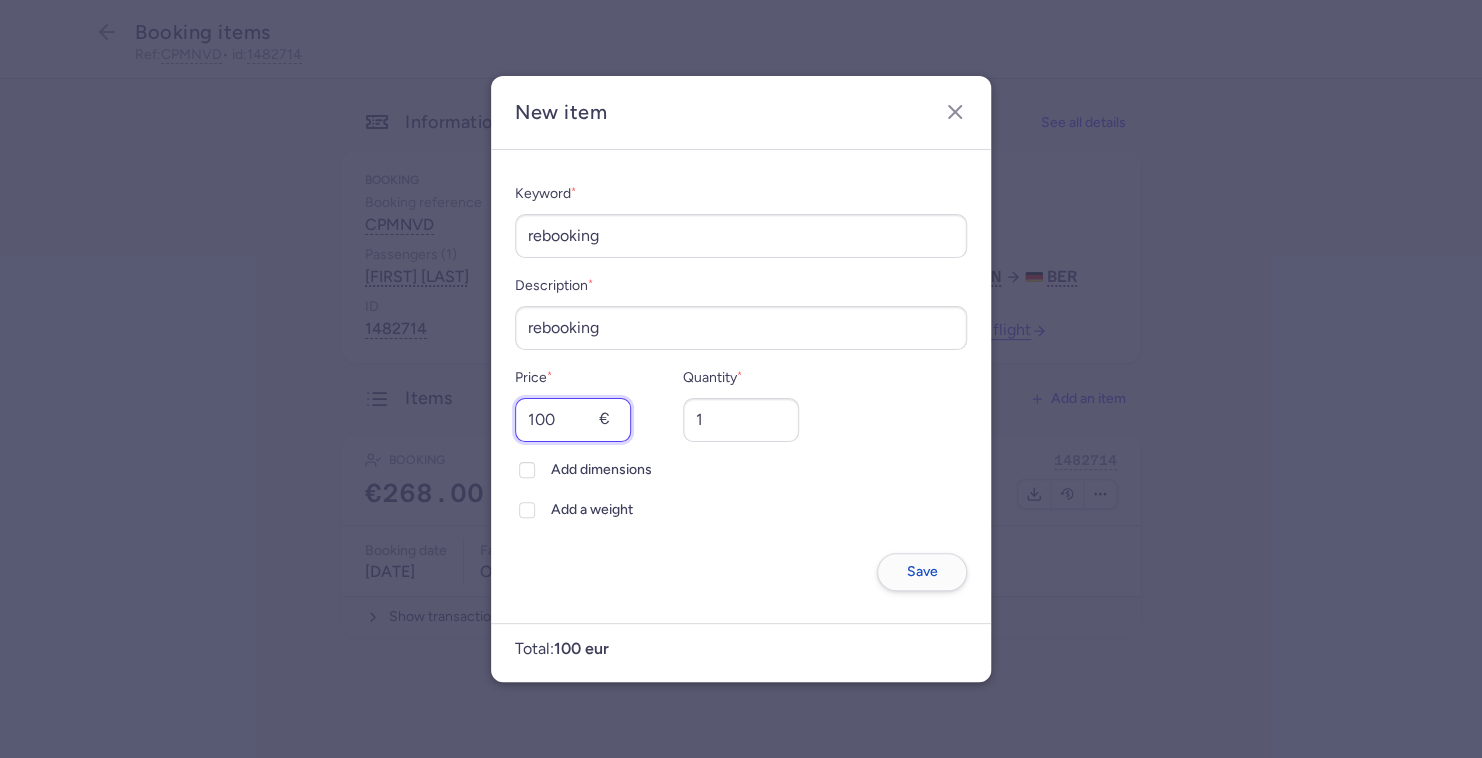 type on "100" 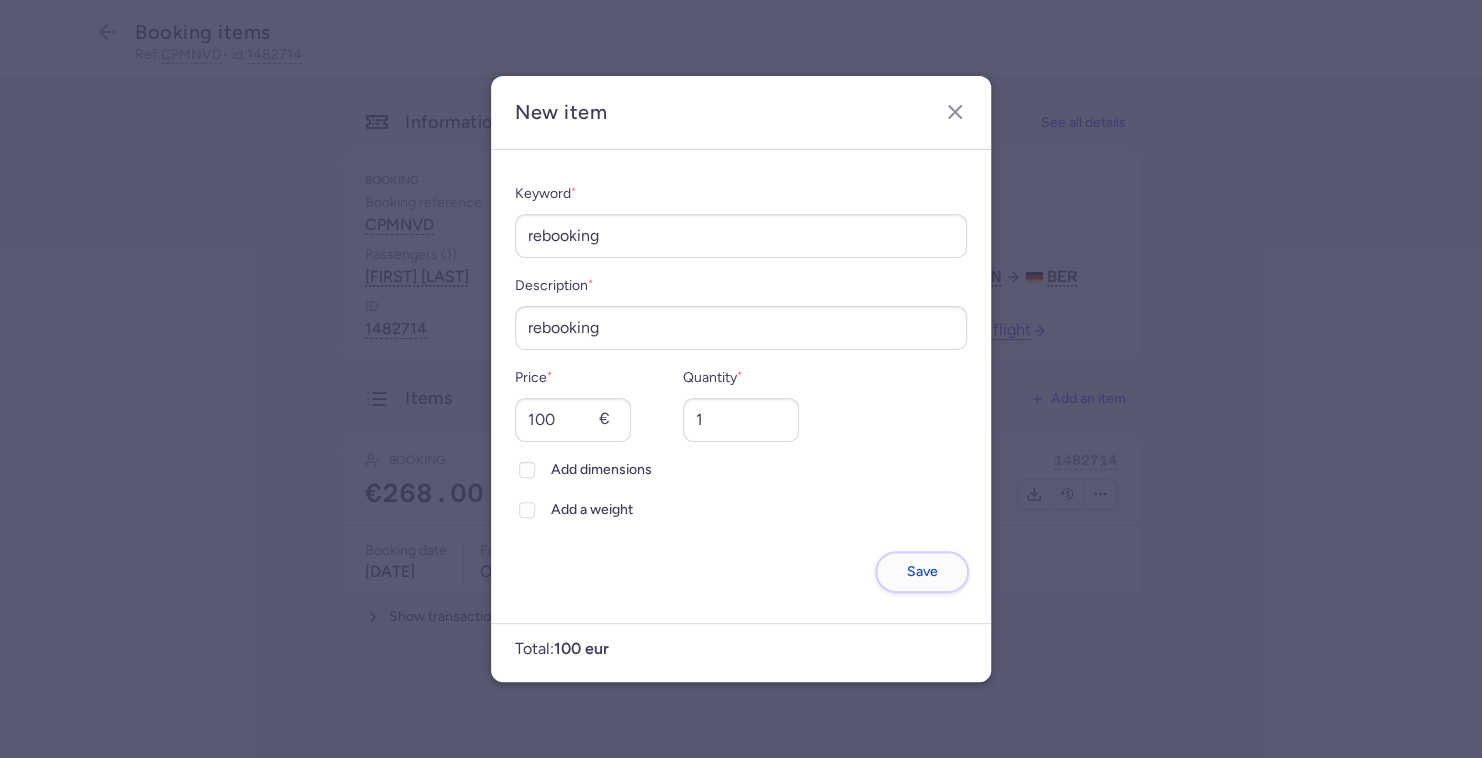 click on "Save" at bounding box center (922, 572) 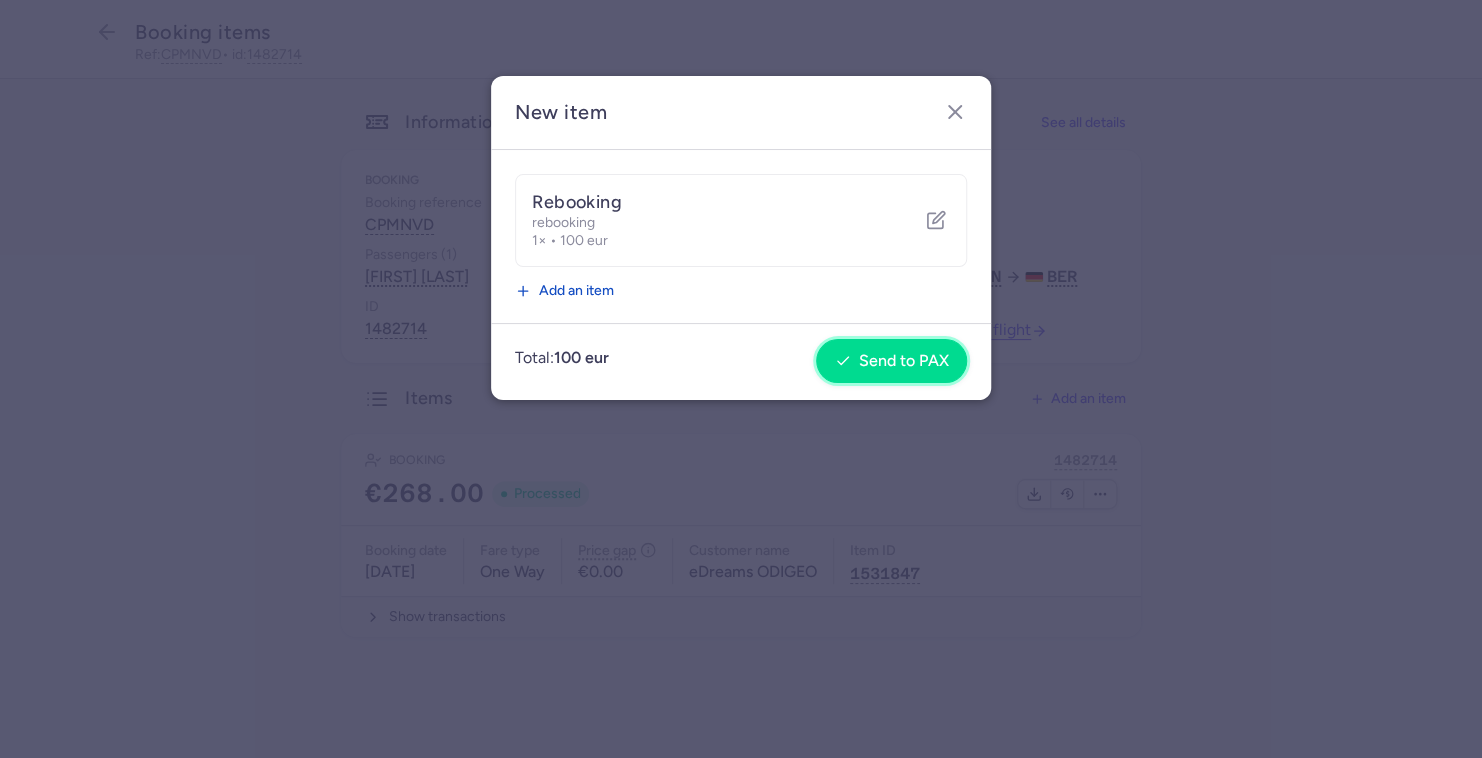 click on "Send to PAX" at bounding box center [891, 361] 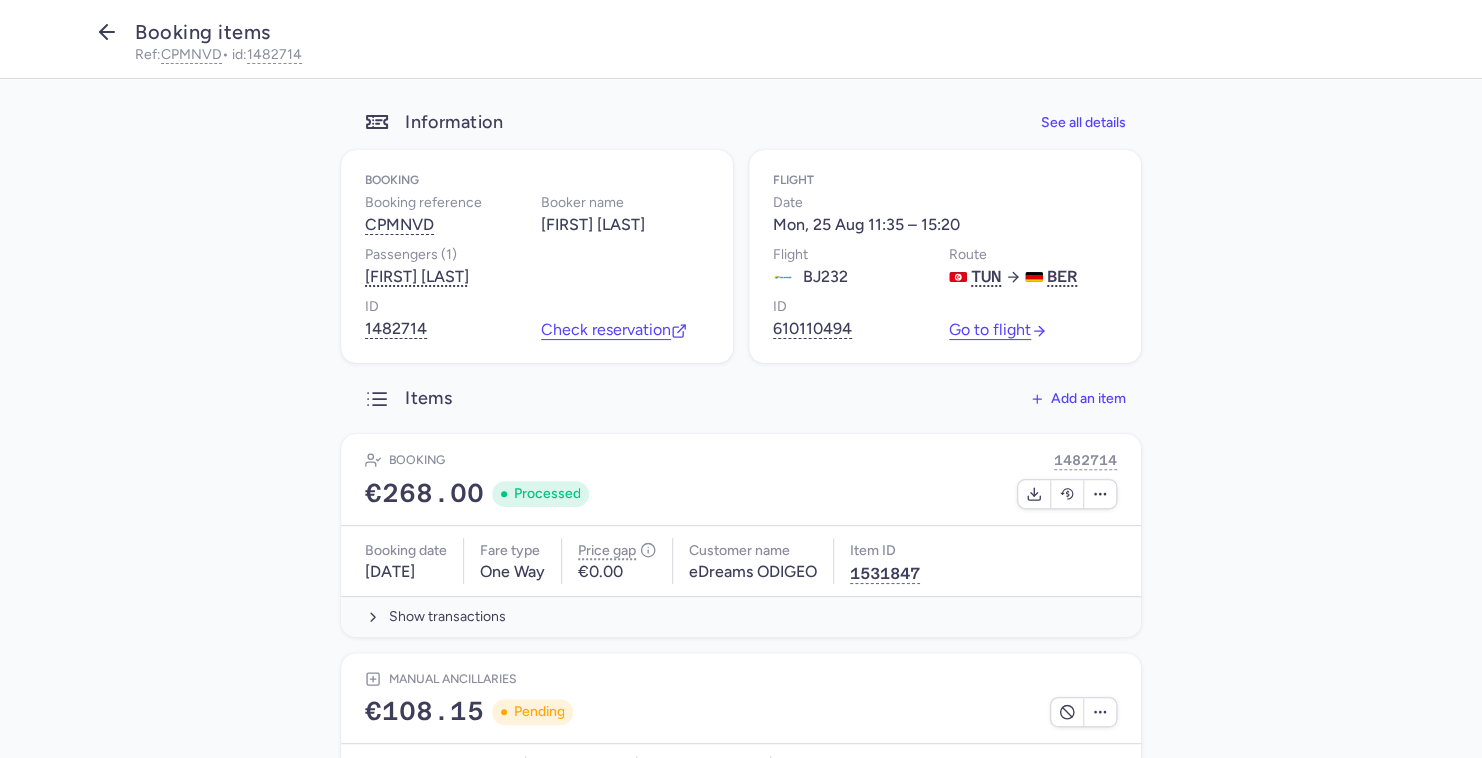 click at bounding box center [107, 34] 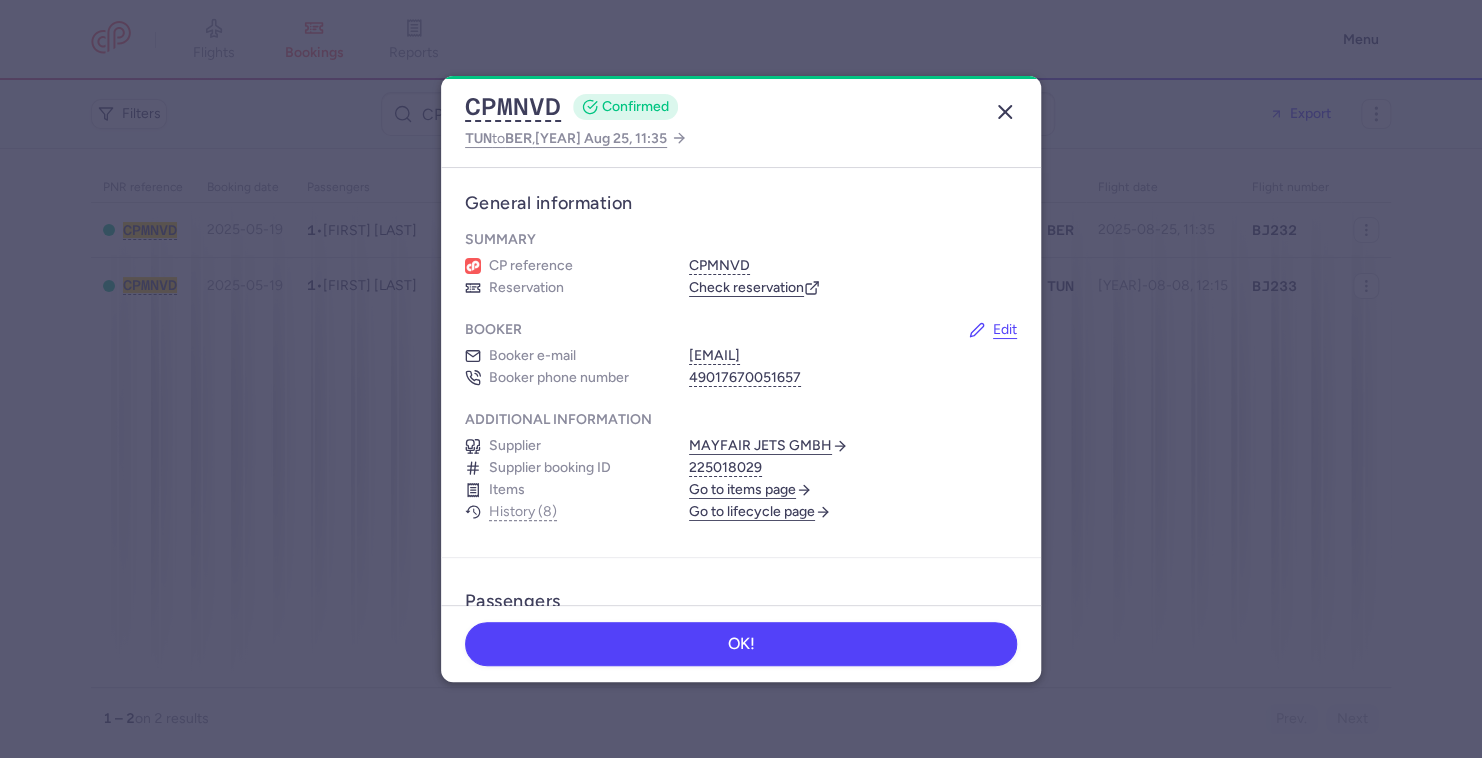 click 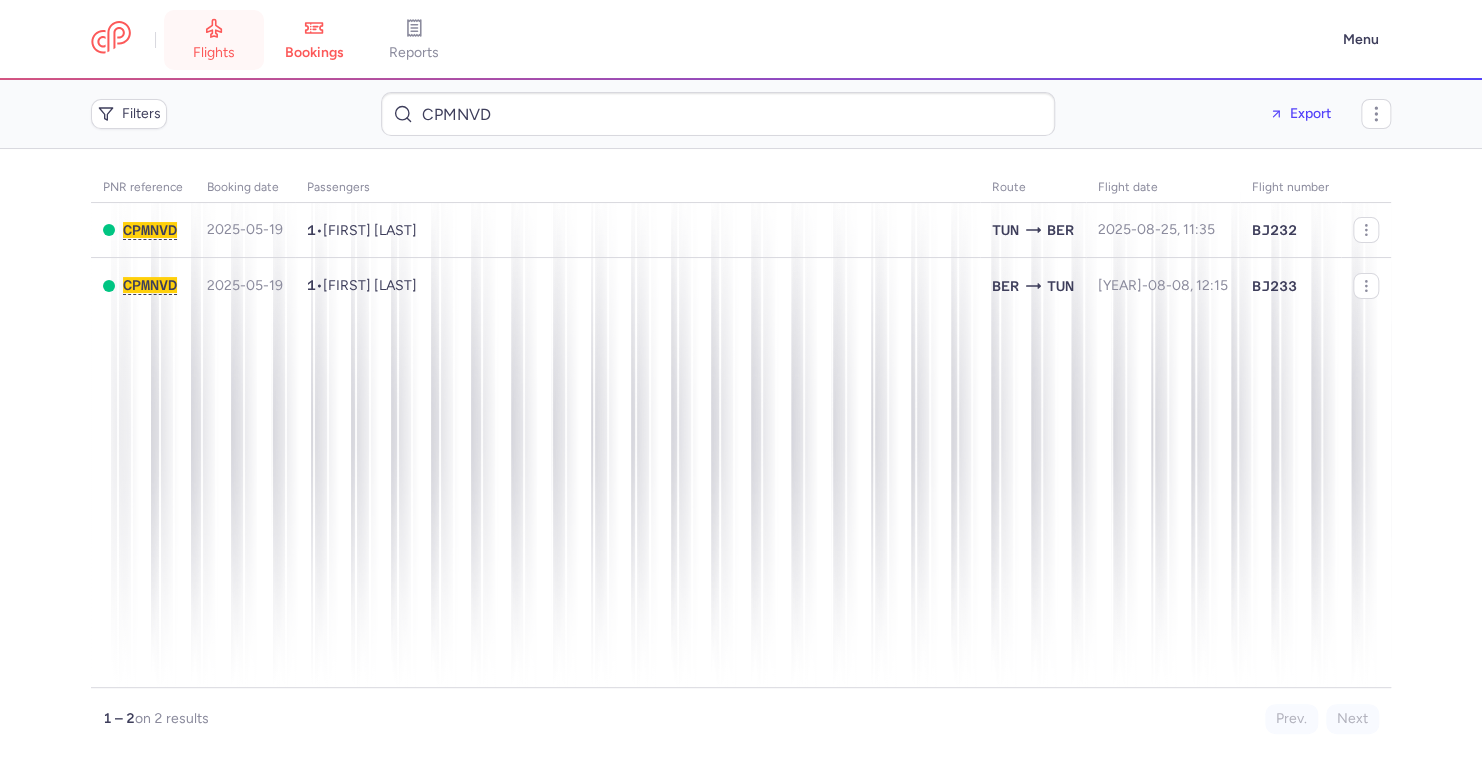click on "flights" at bounding box center [214, 40] 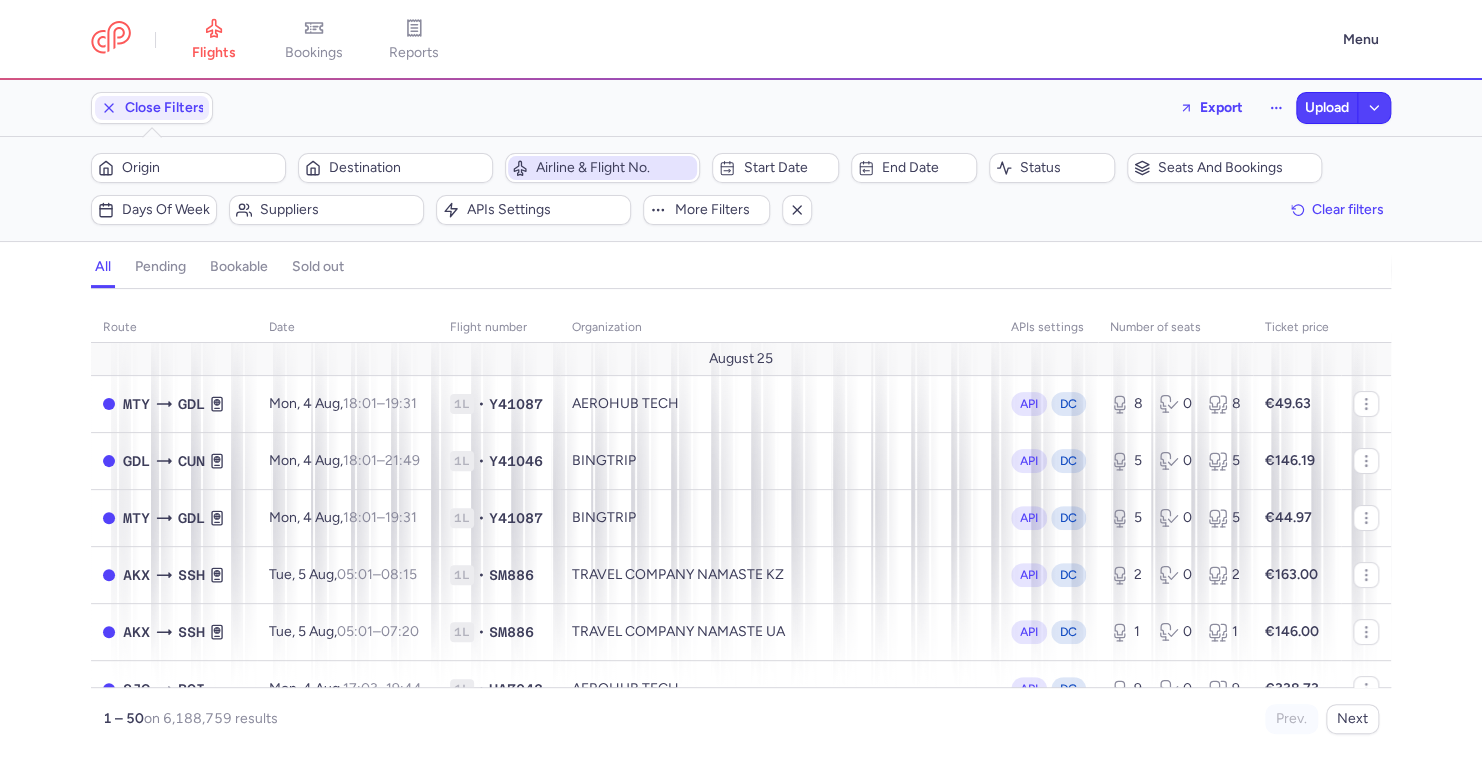 click on "Airline & Flight No." at bounding box center (614, 168) 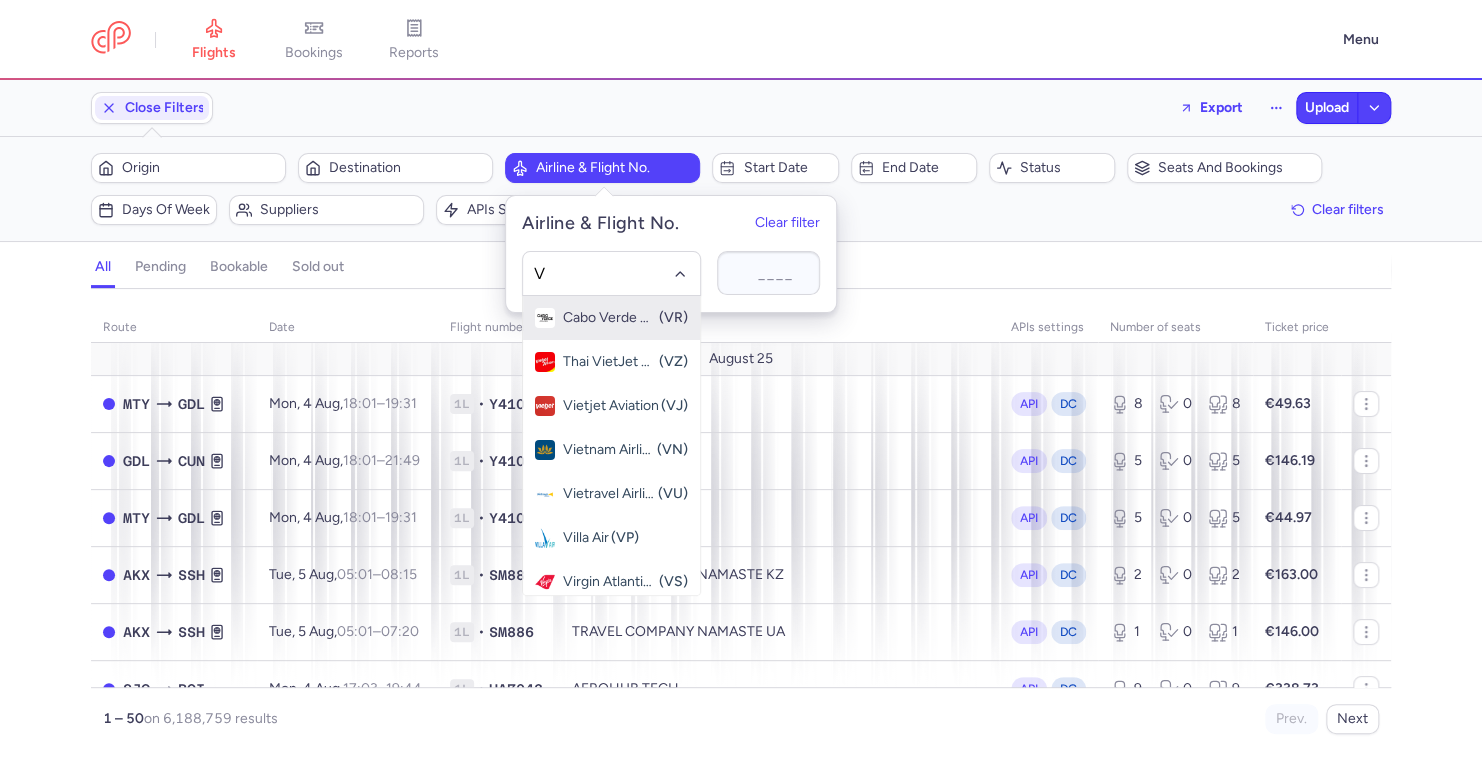 type on "VY" 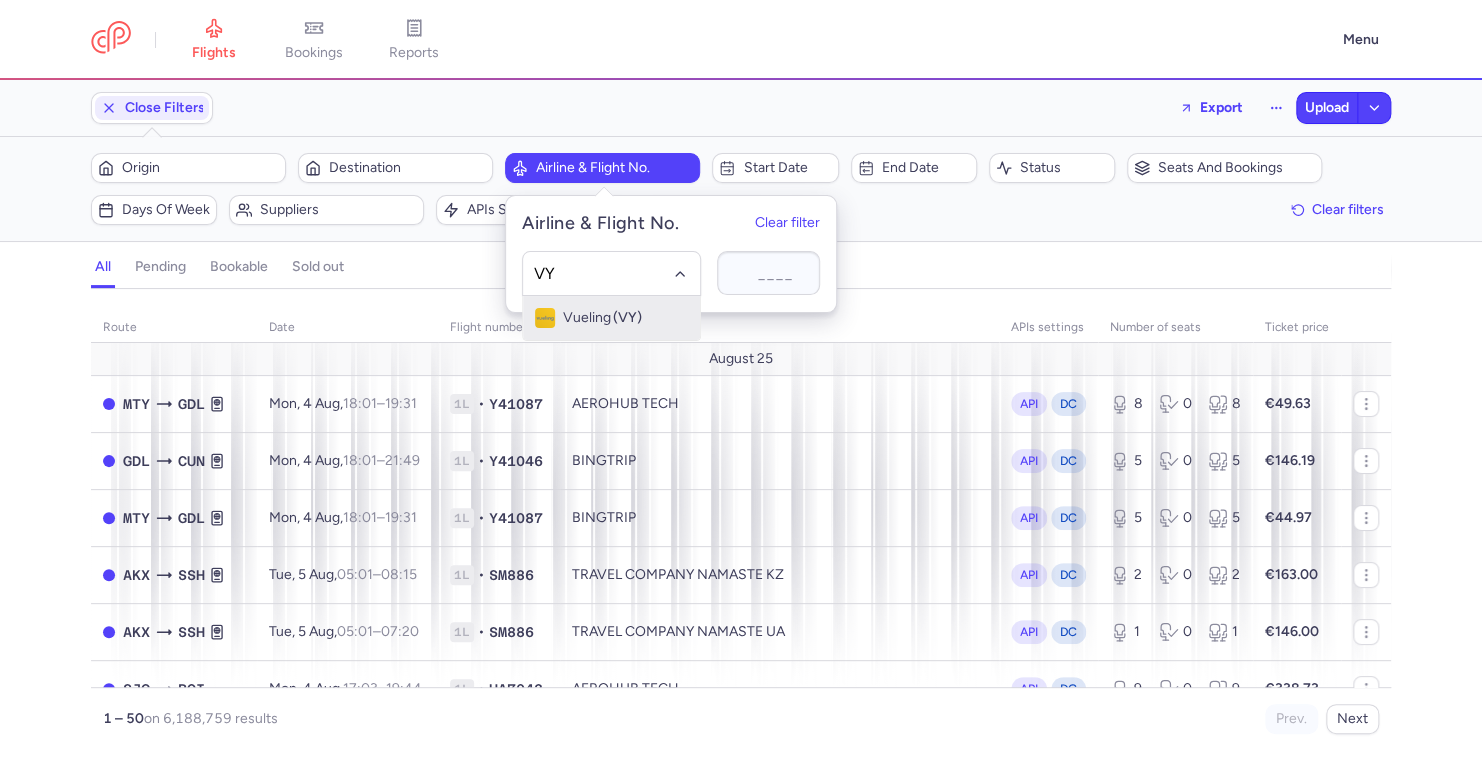 click on "Vueling (VY)" 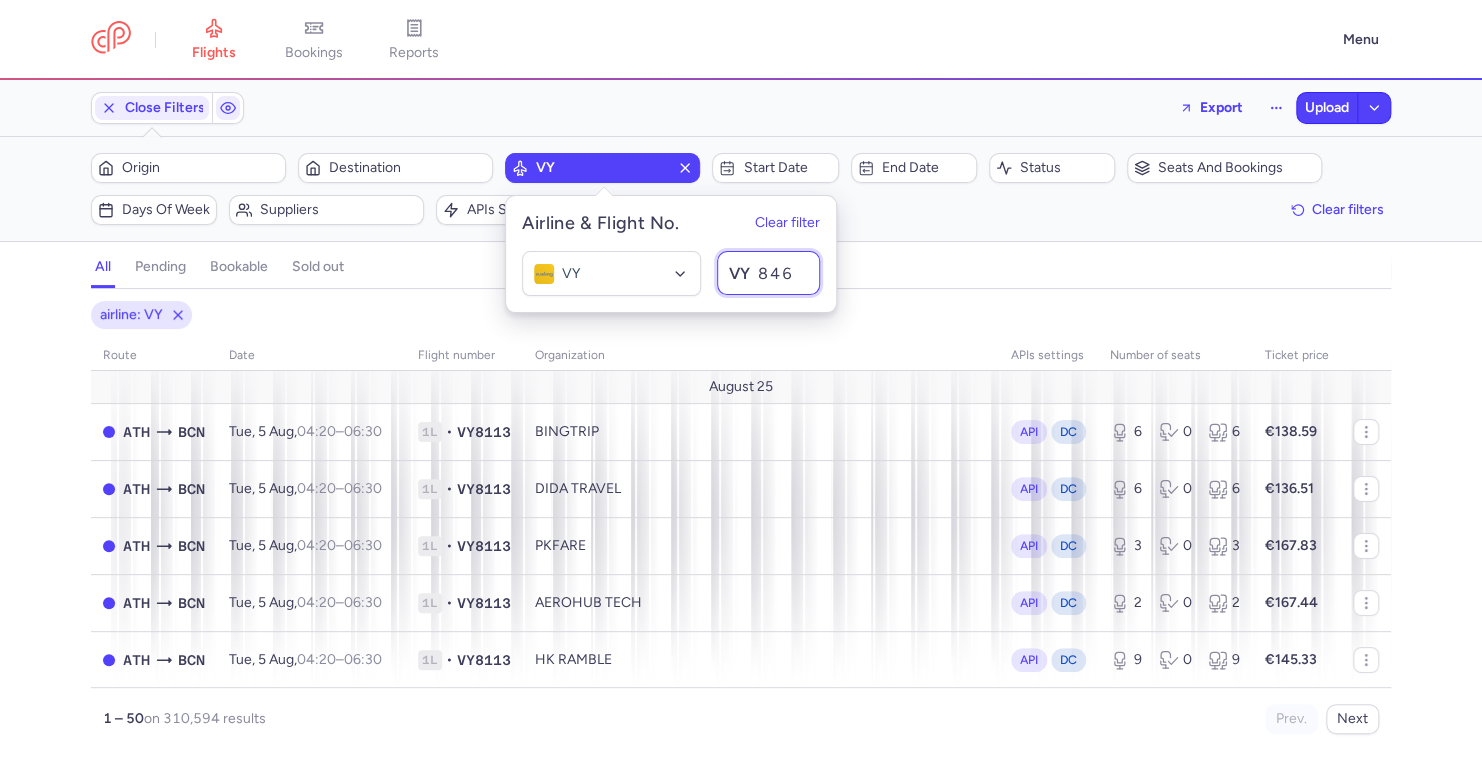 type on "8467" 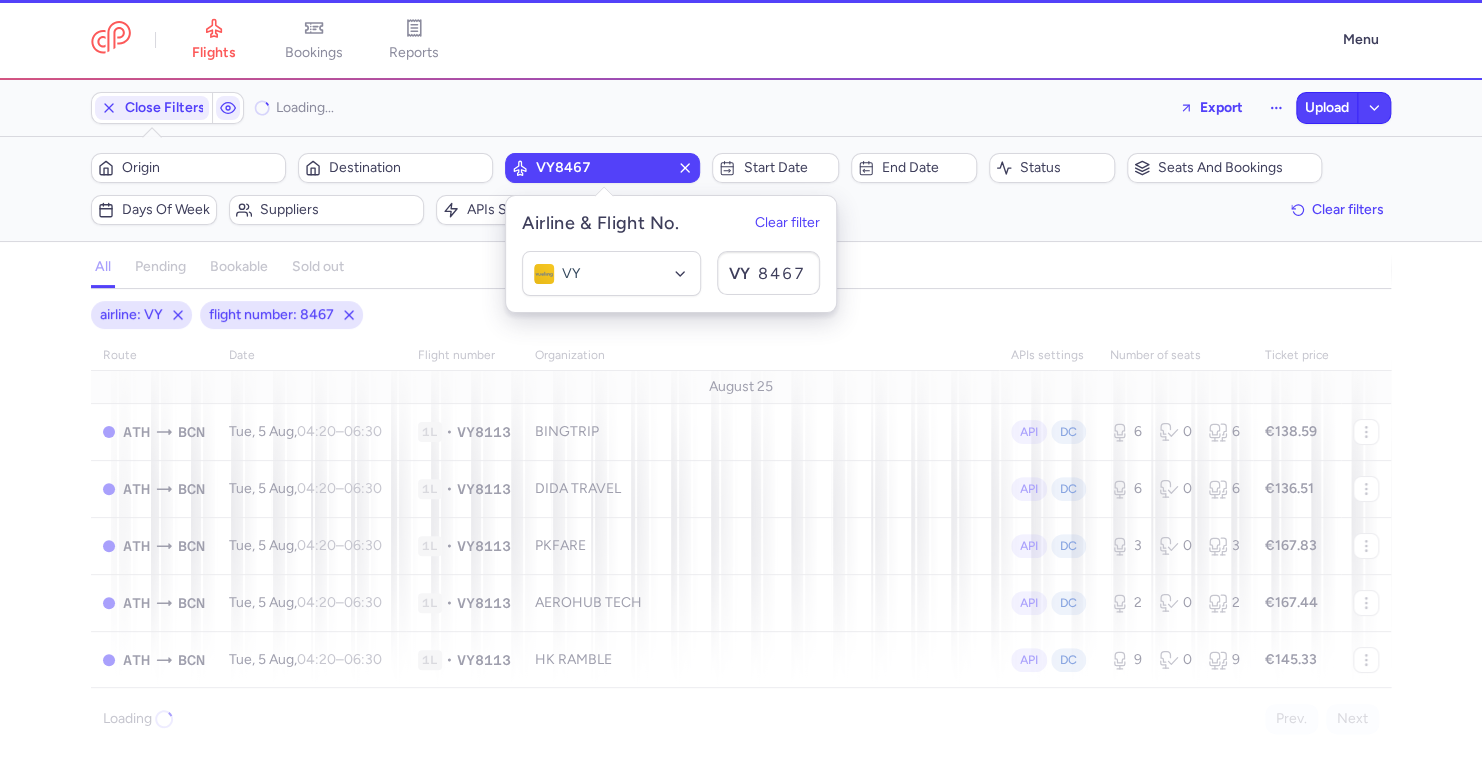 click on "airline: VY flight number: 8467" at bounding box center (741, 315) 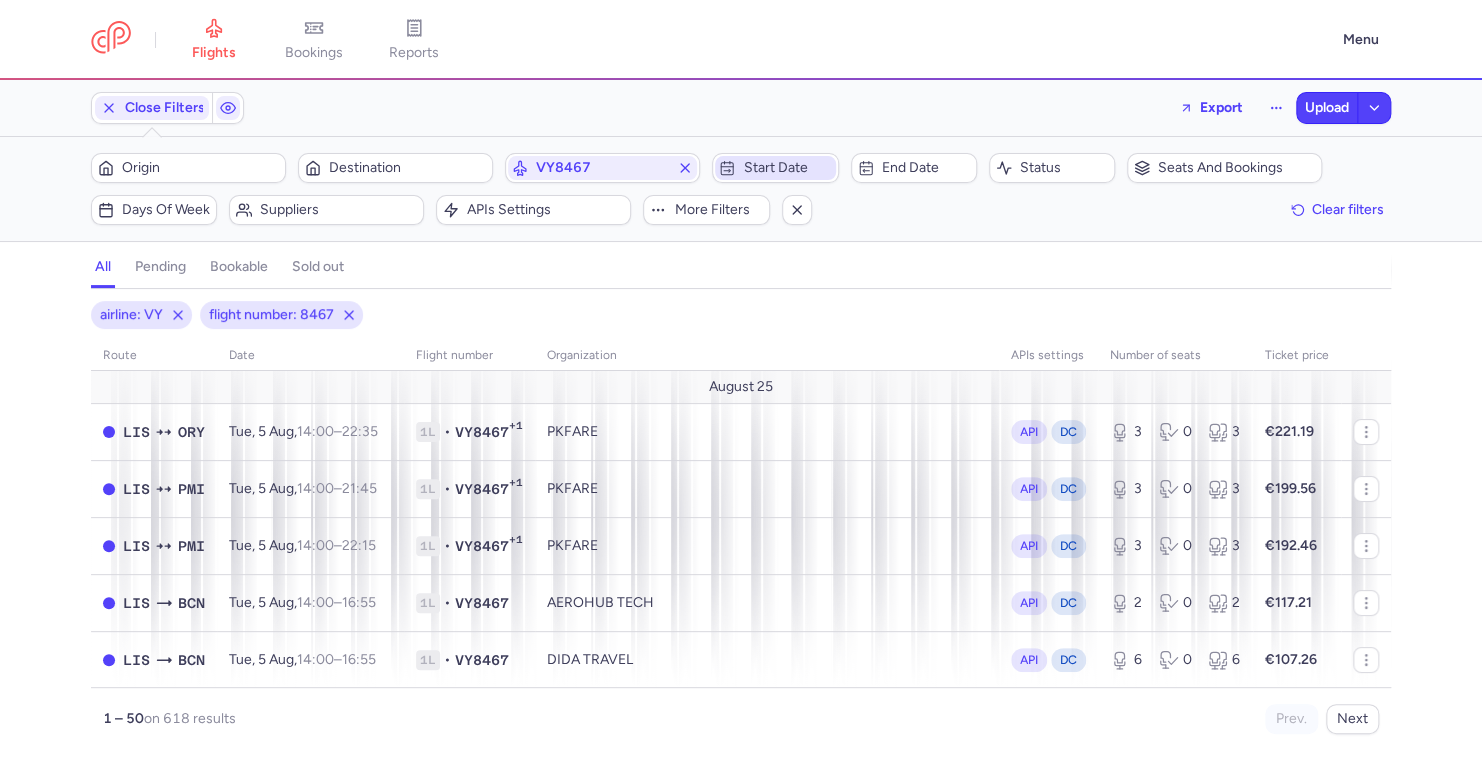click on "Start date" at bounding box center (775, 168) 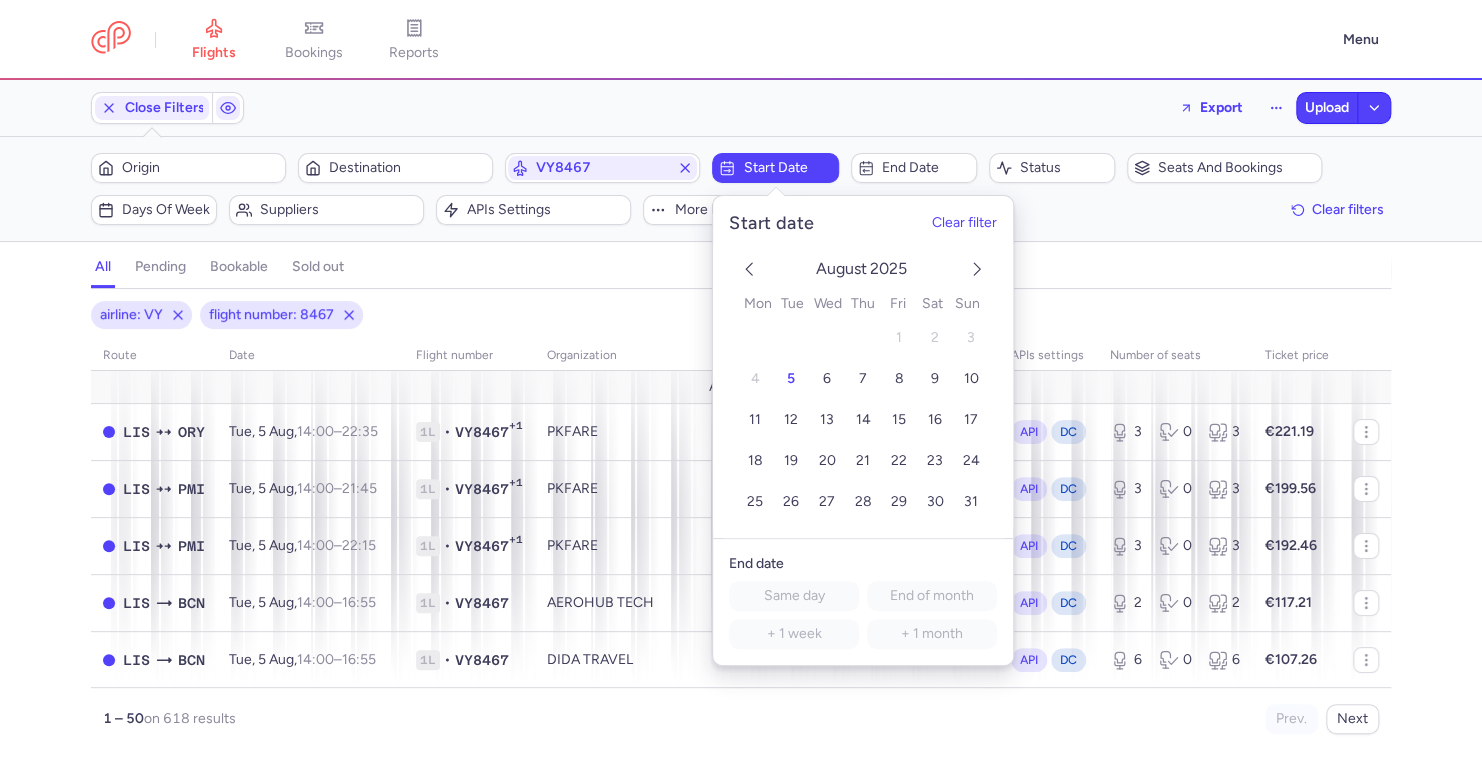 click 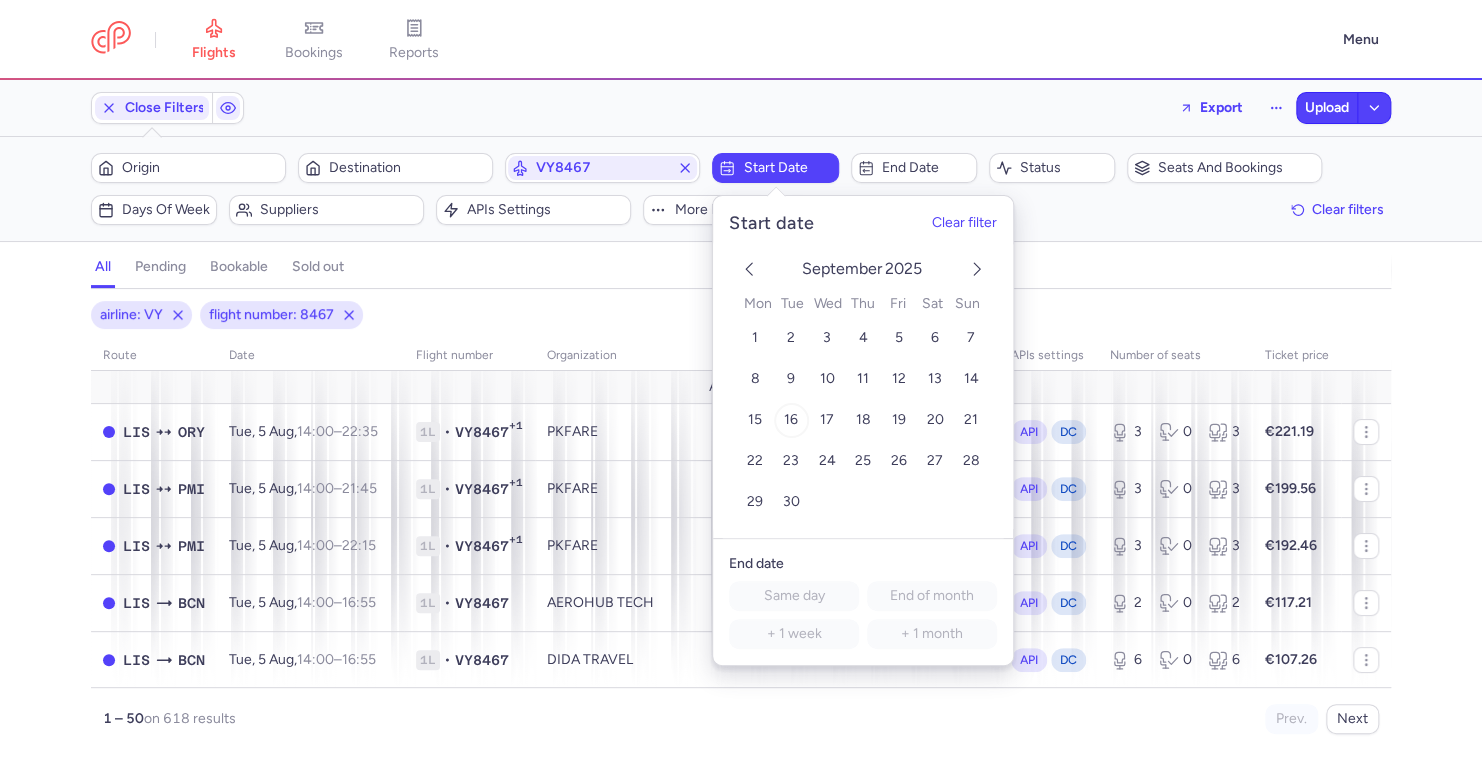 click on "16" at bounding box center [791, 420] 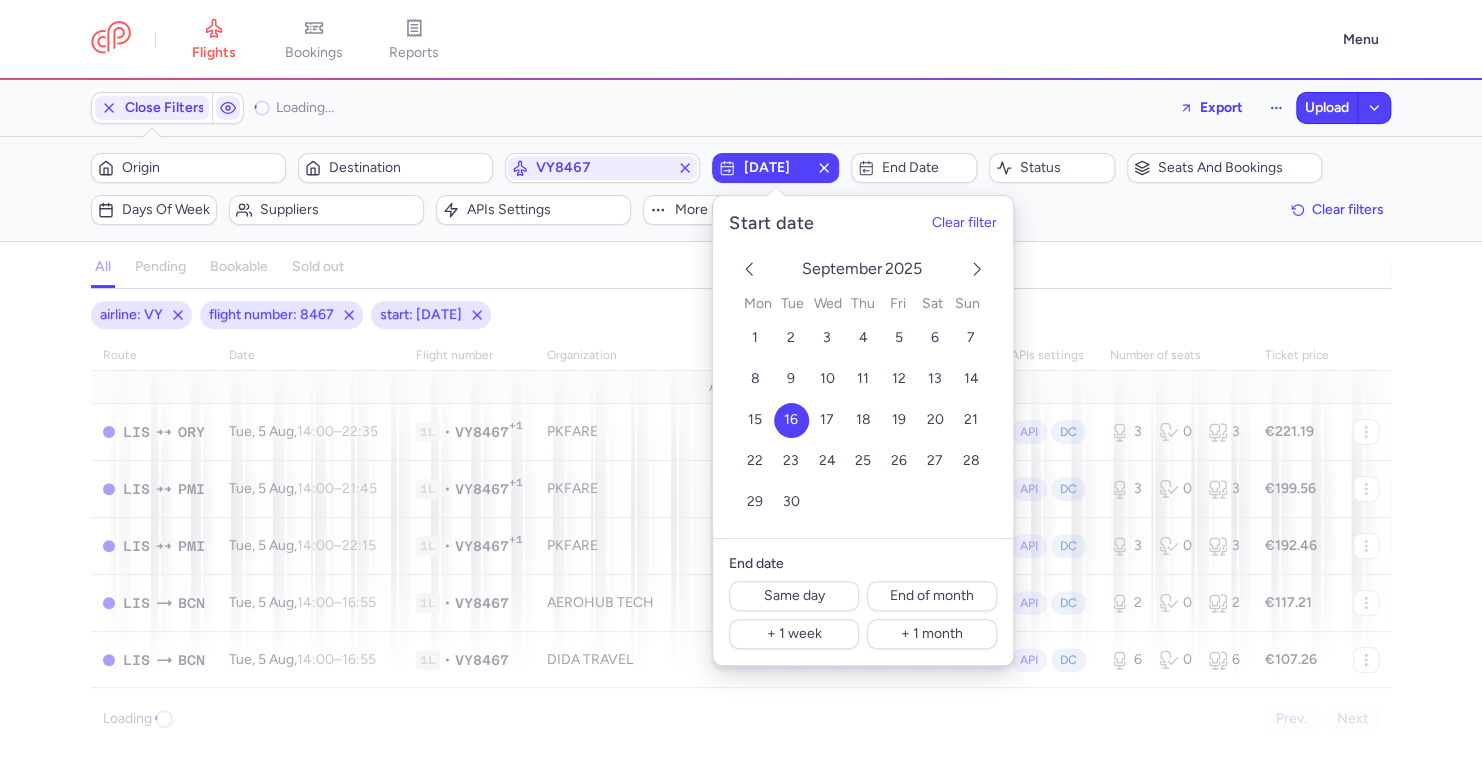 click on "airline: VY flight number: 8467 start: [DATE]" at bounding box center [741, 315] 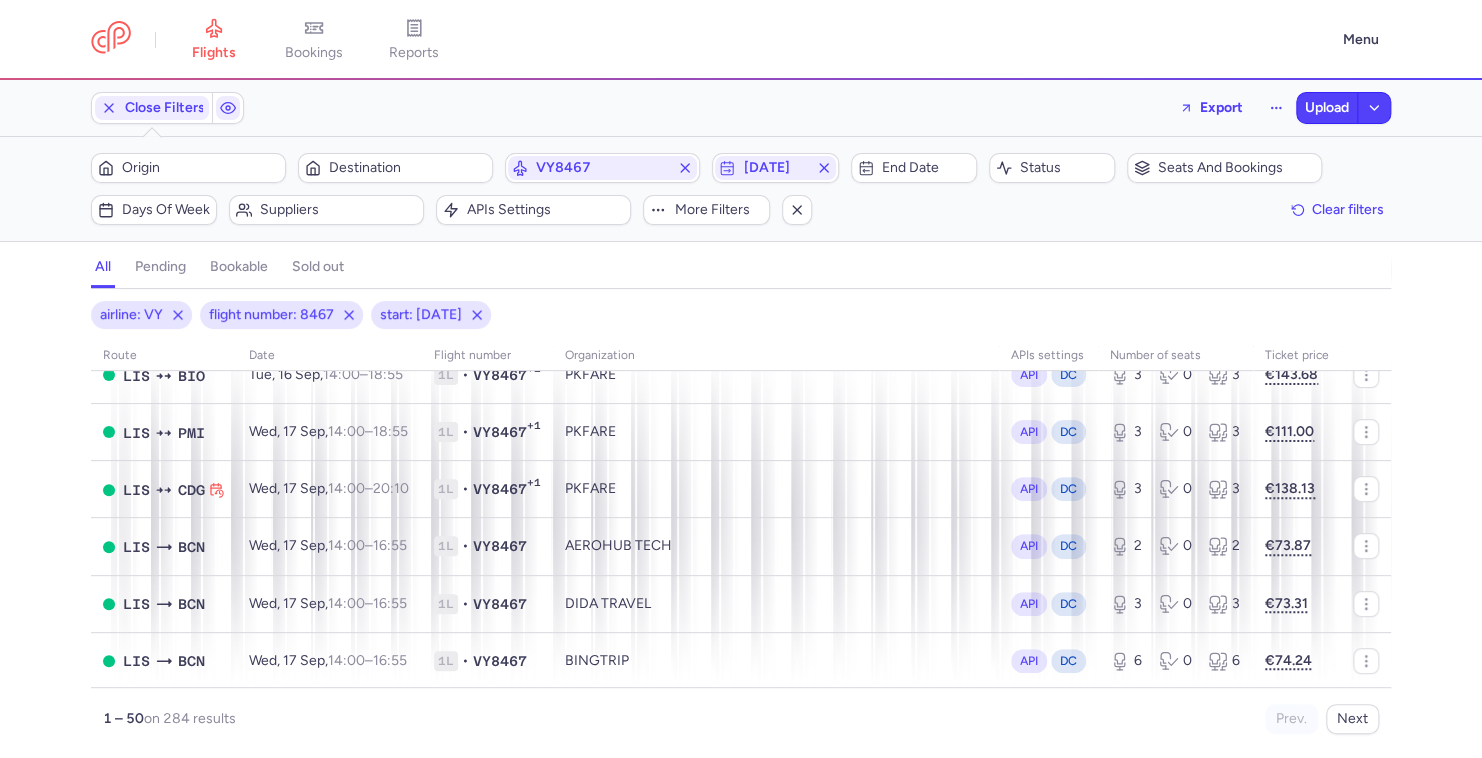 scroll, scrollTop: 0, scrollLeft: 0, axis: both 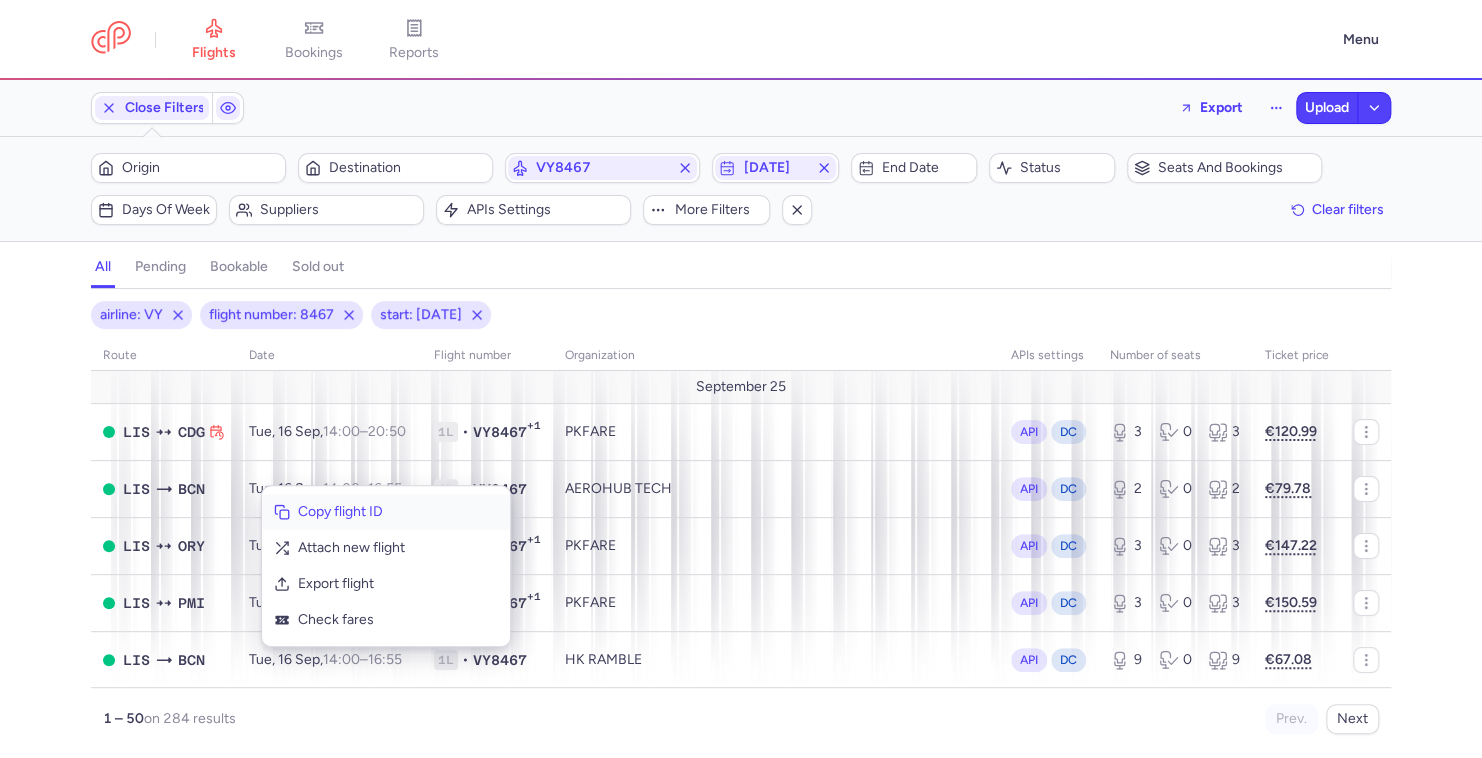click on "Copy flight ID" 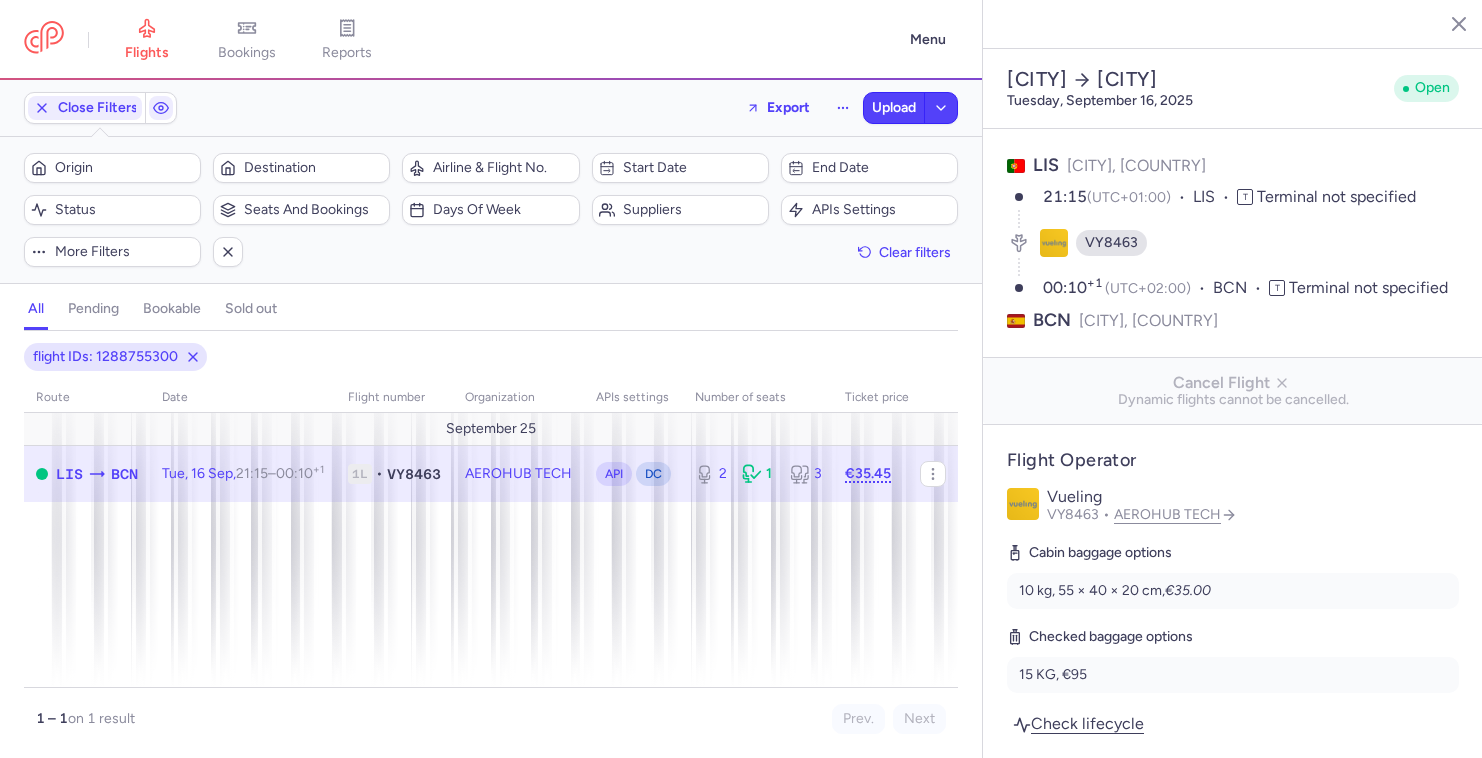 select on "days" 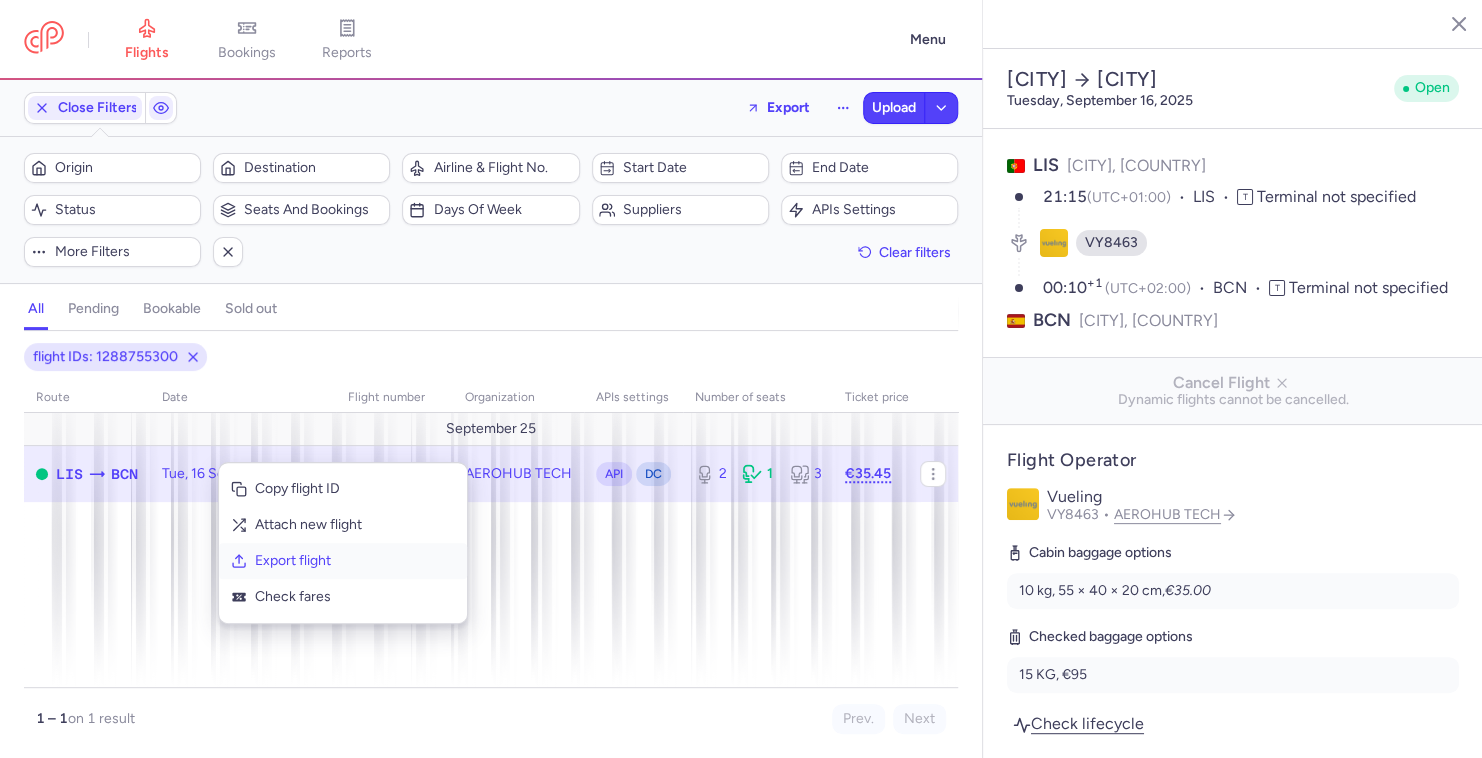 click on "Export flight" at bounding box center (355, 561) 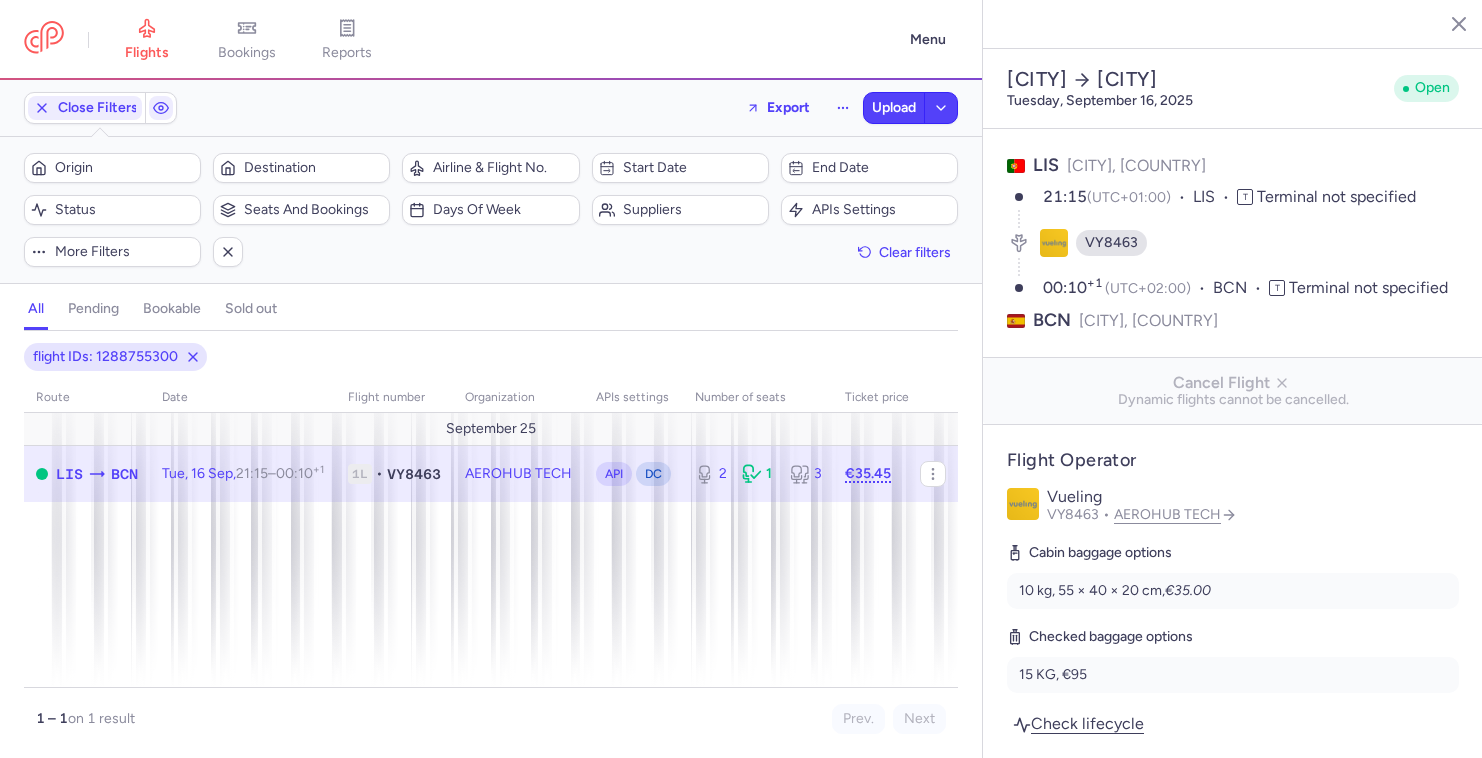 select on "days" 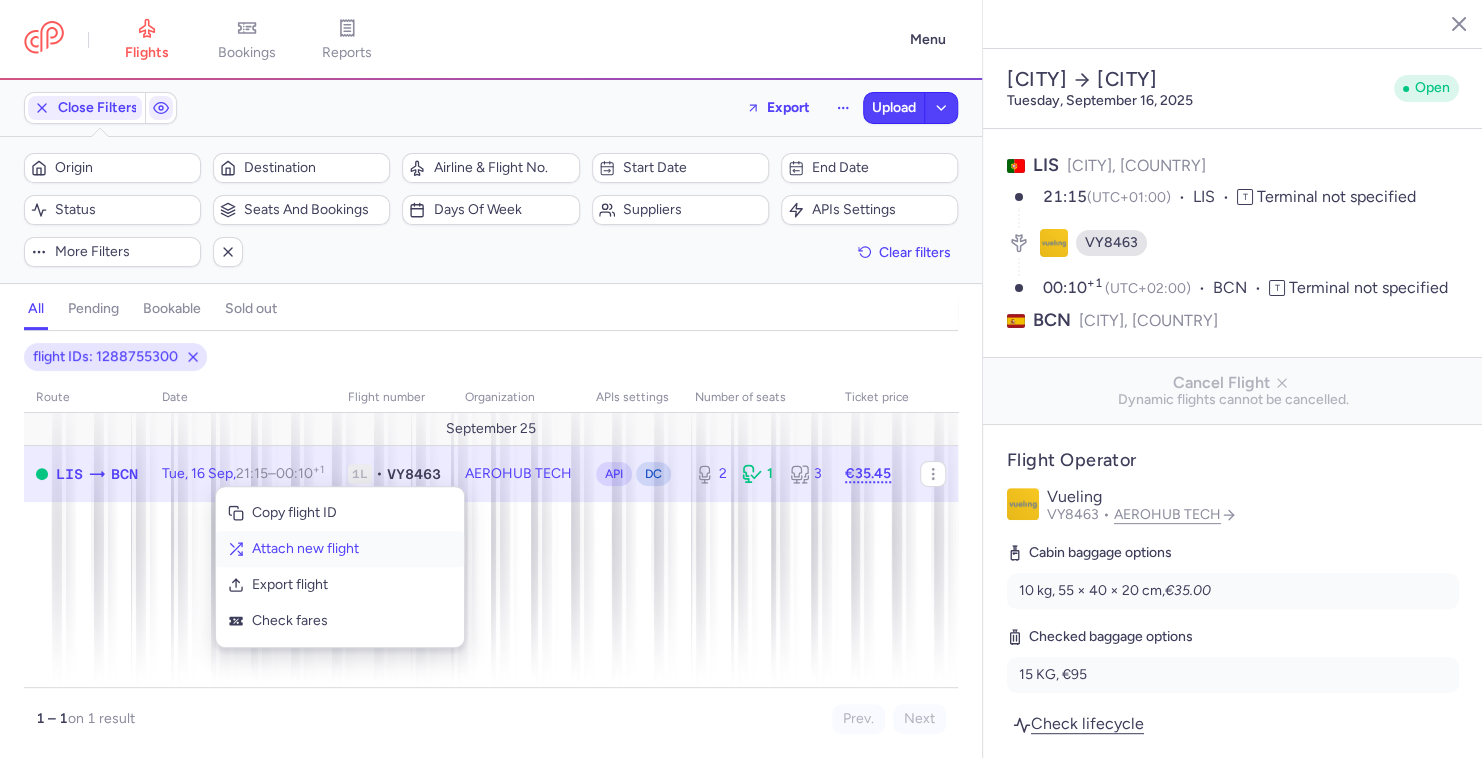 click on "Attach new flight" at bounding box center (352, 549) 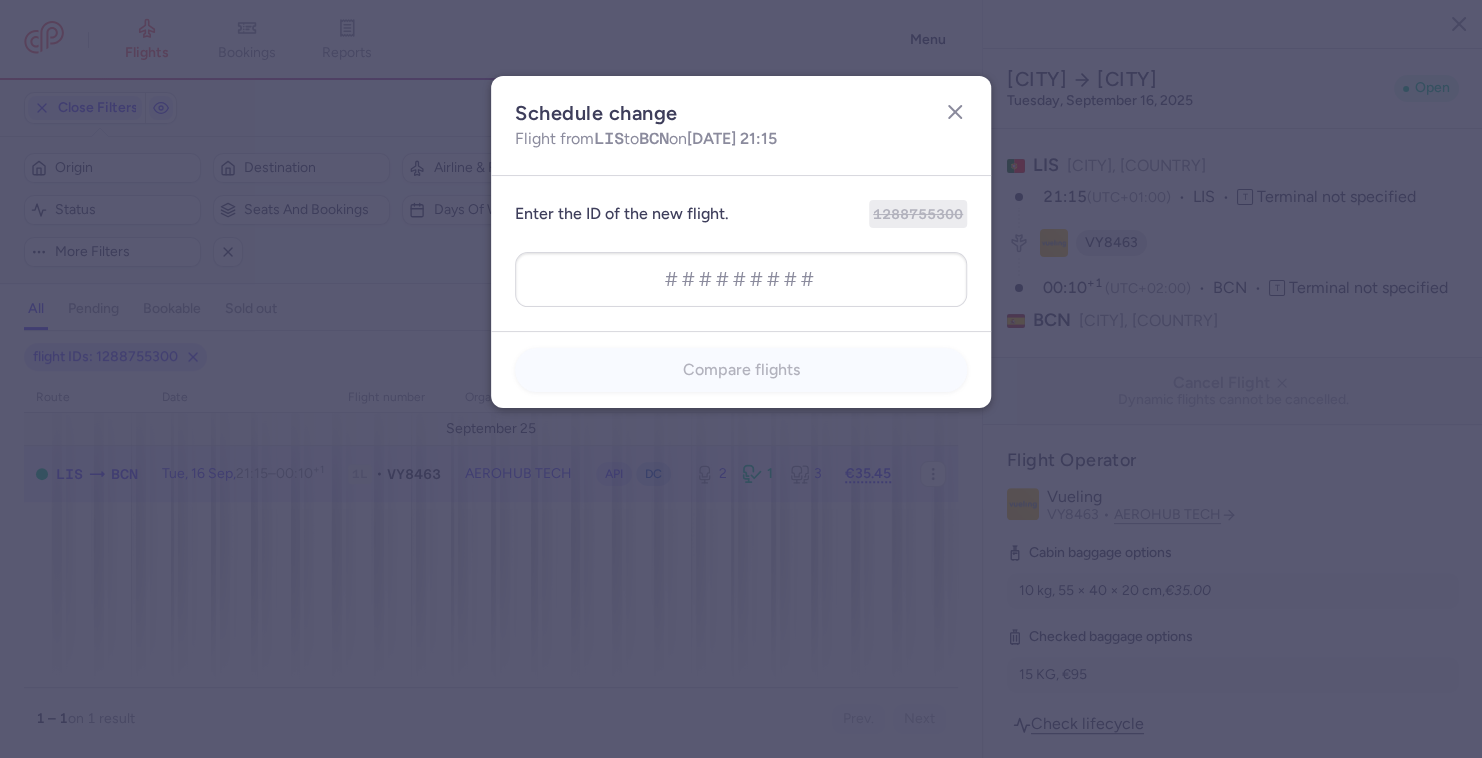 type on "1389790672" 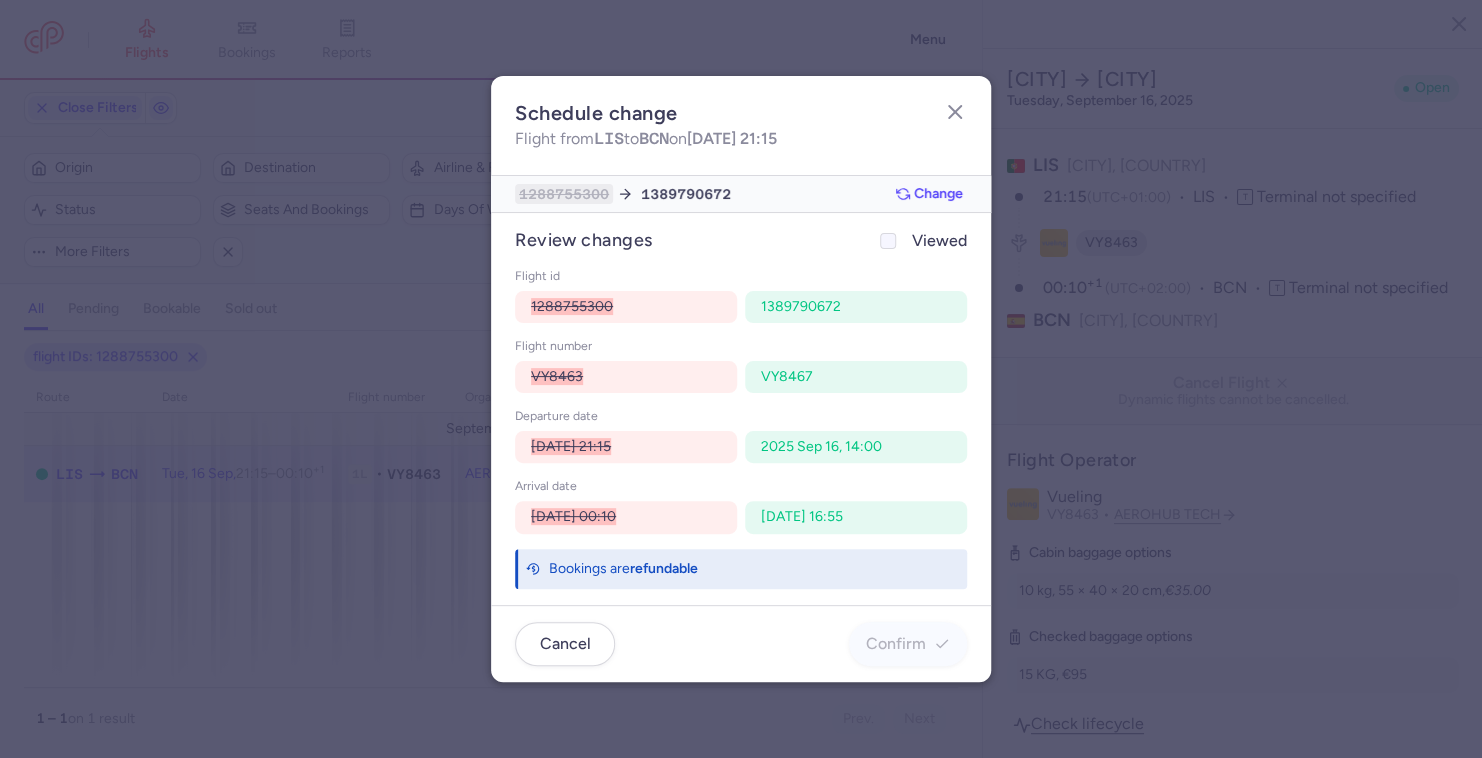 click on "Viewed" at bounding box center [921, 241] 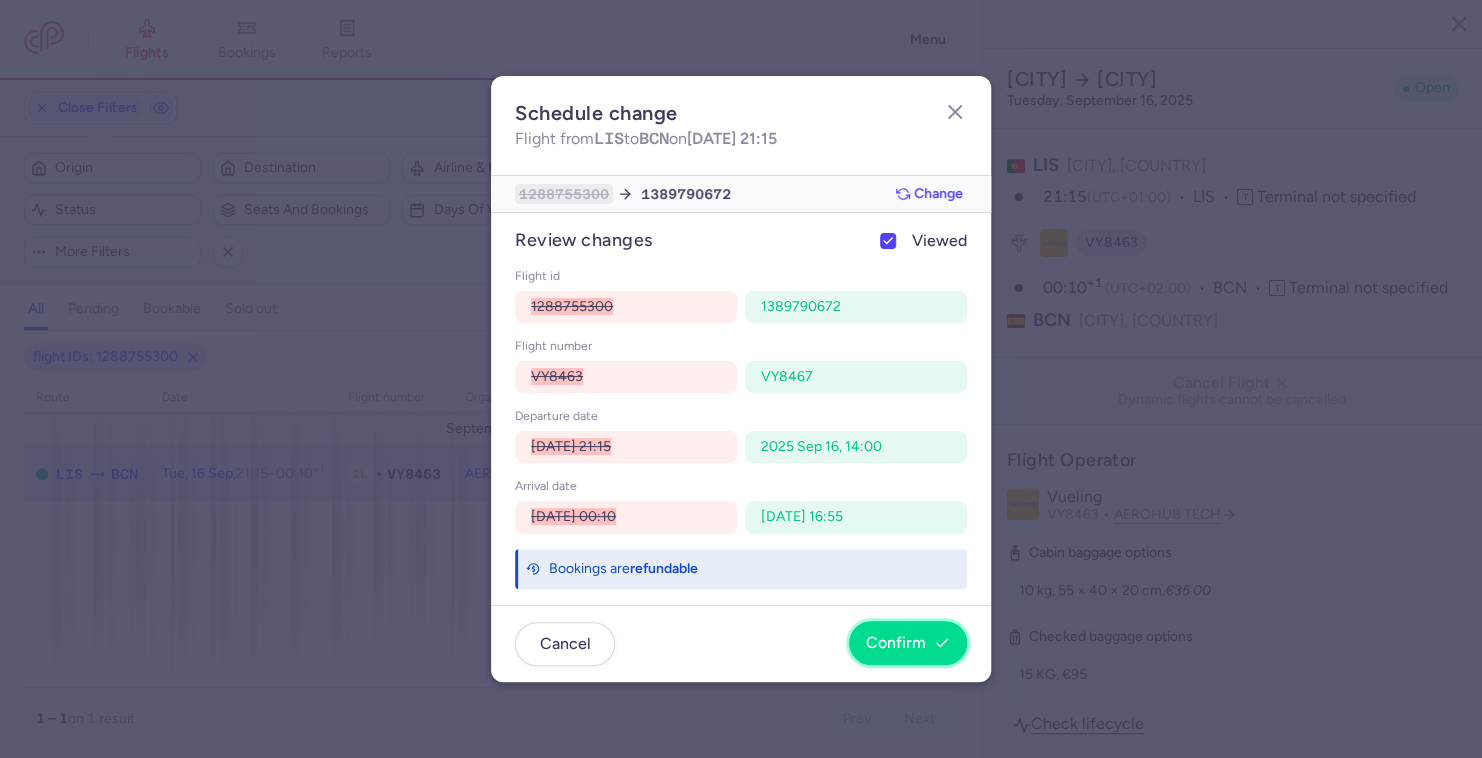 click on "Confirm" at bounding box center [908, 643] 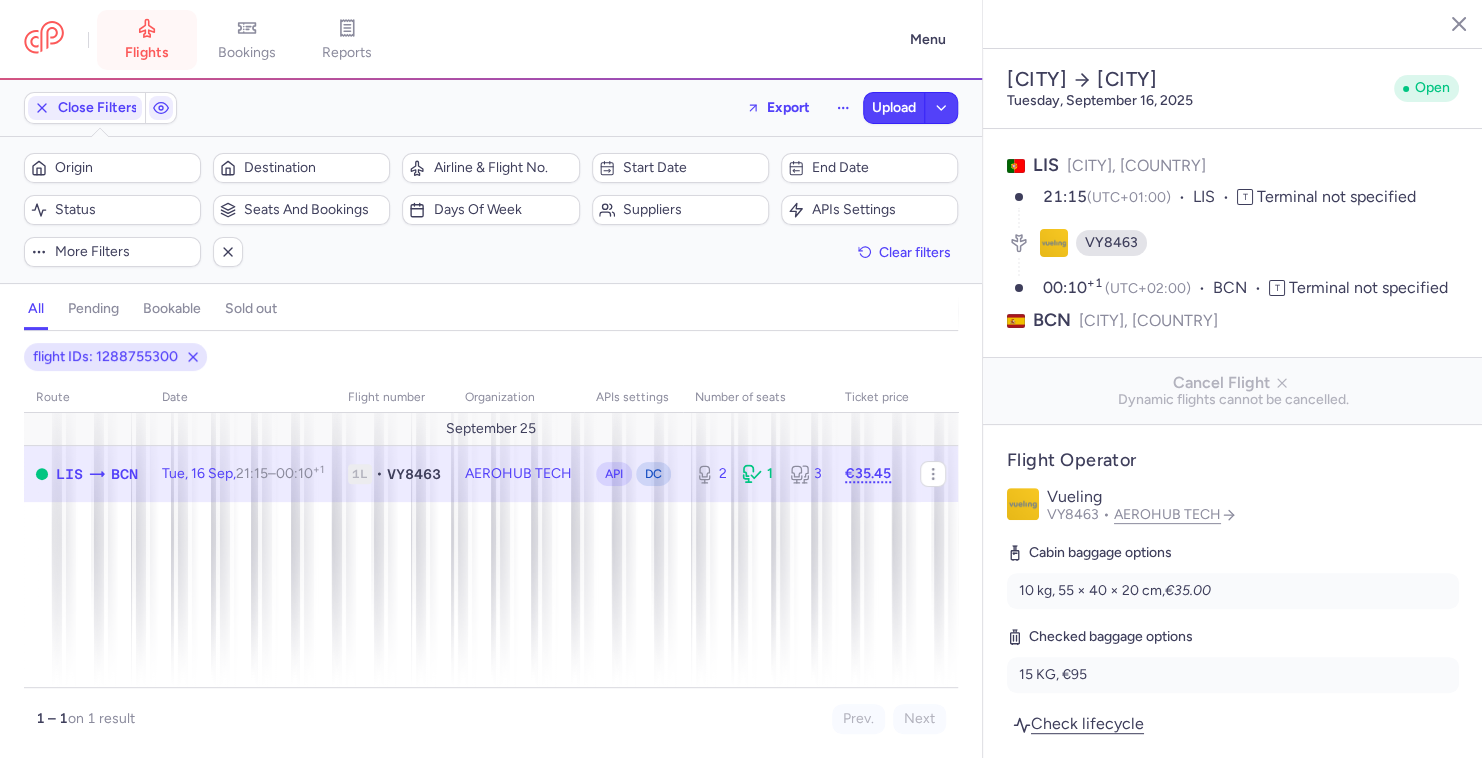 click on "flights" at bounding box center (147, 53) 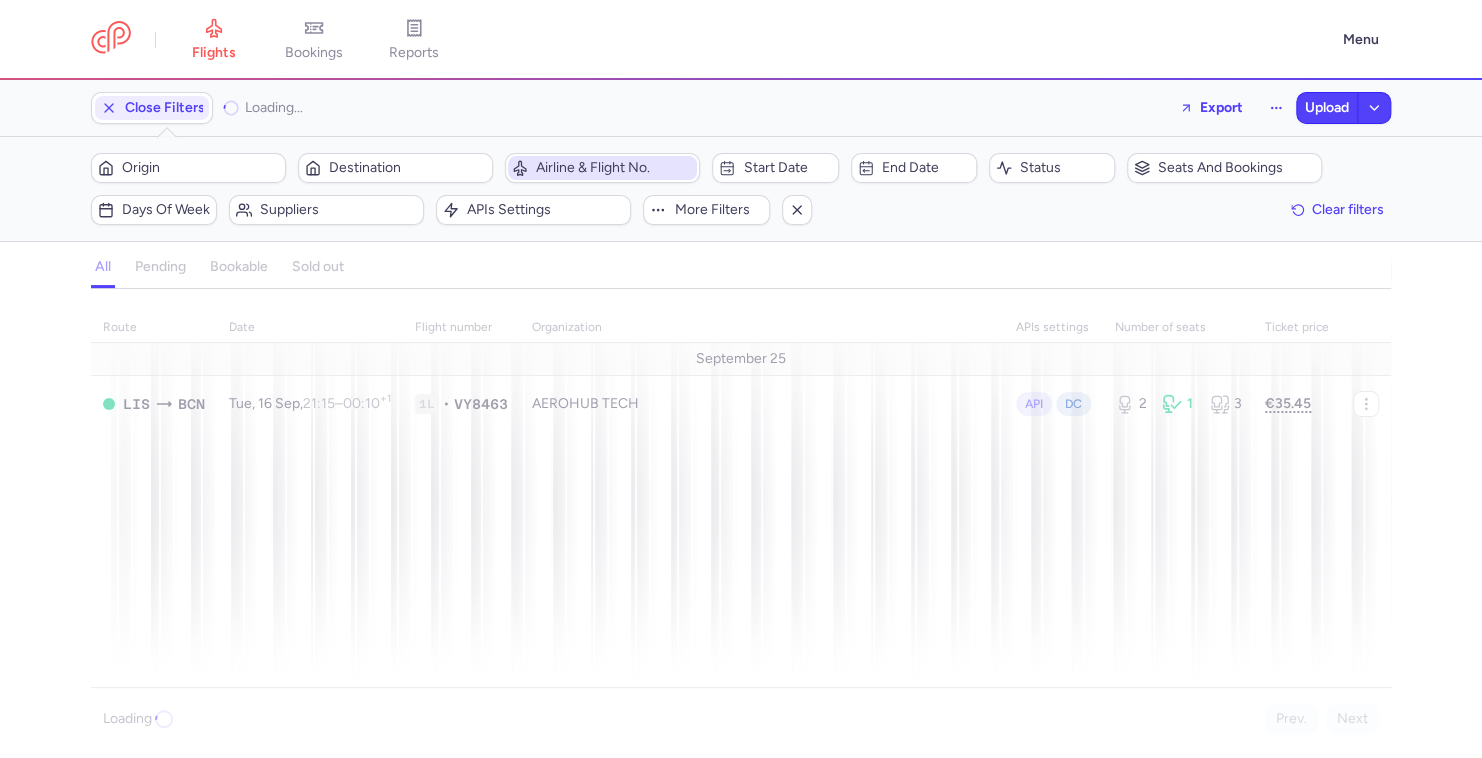 click on "Airline & Flight No." at bounding box center (602, 168) 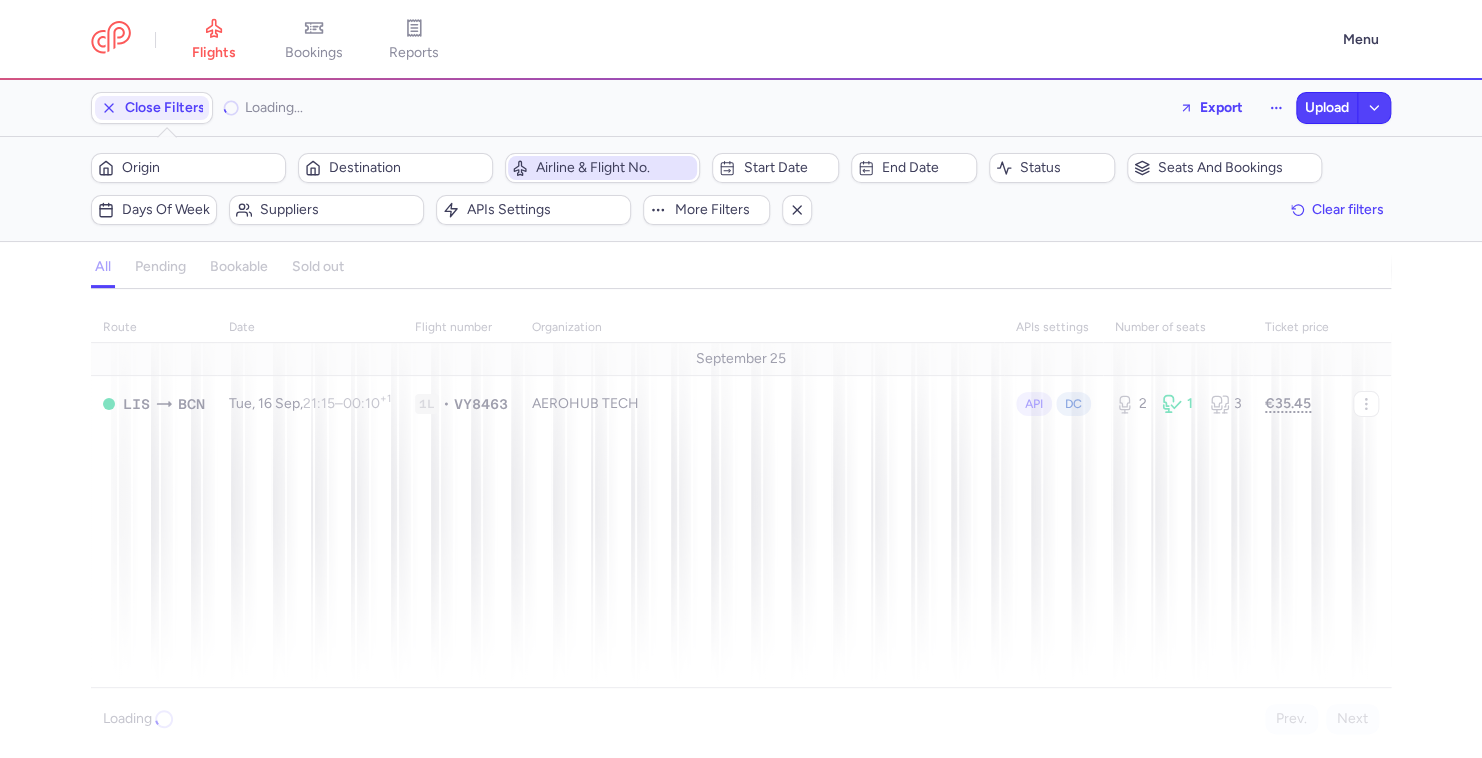 click on "Airline & Flight No." at bounding box center [614, 168] 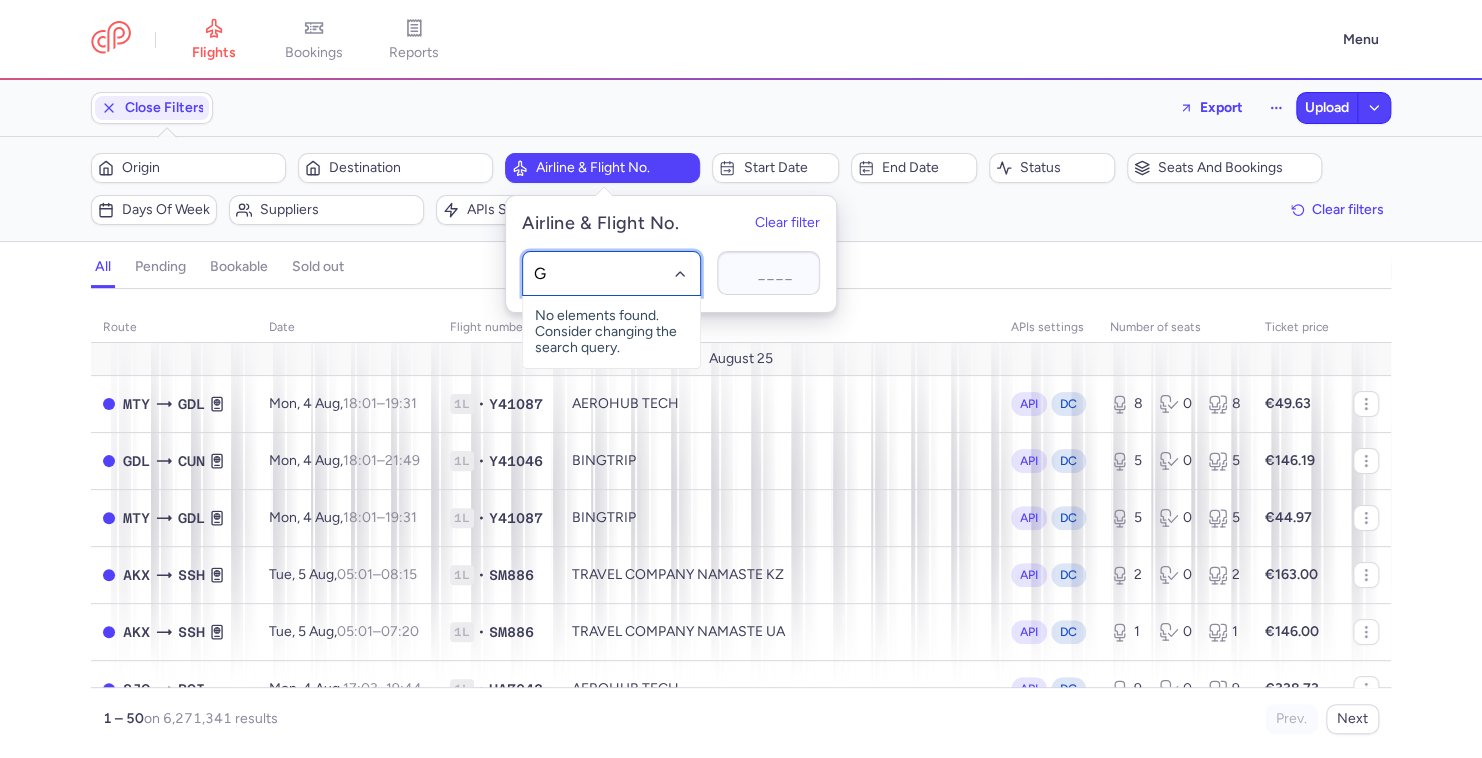 type on "GQ" 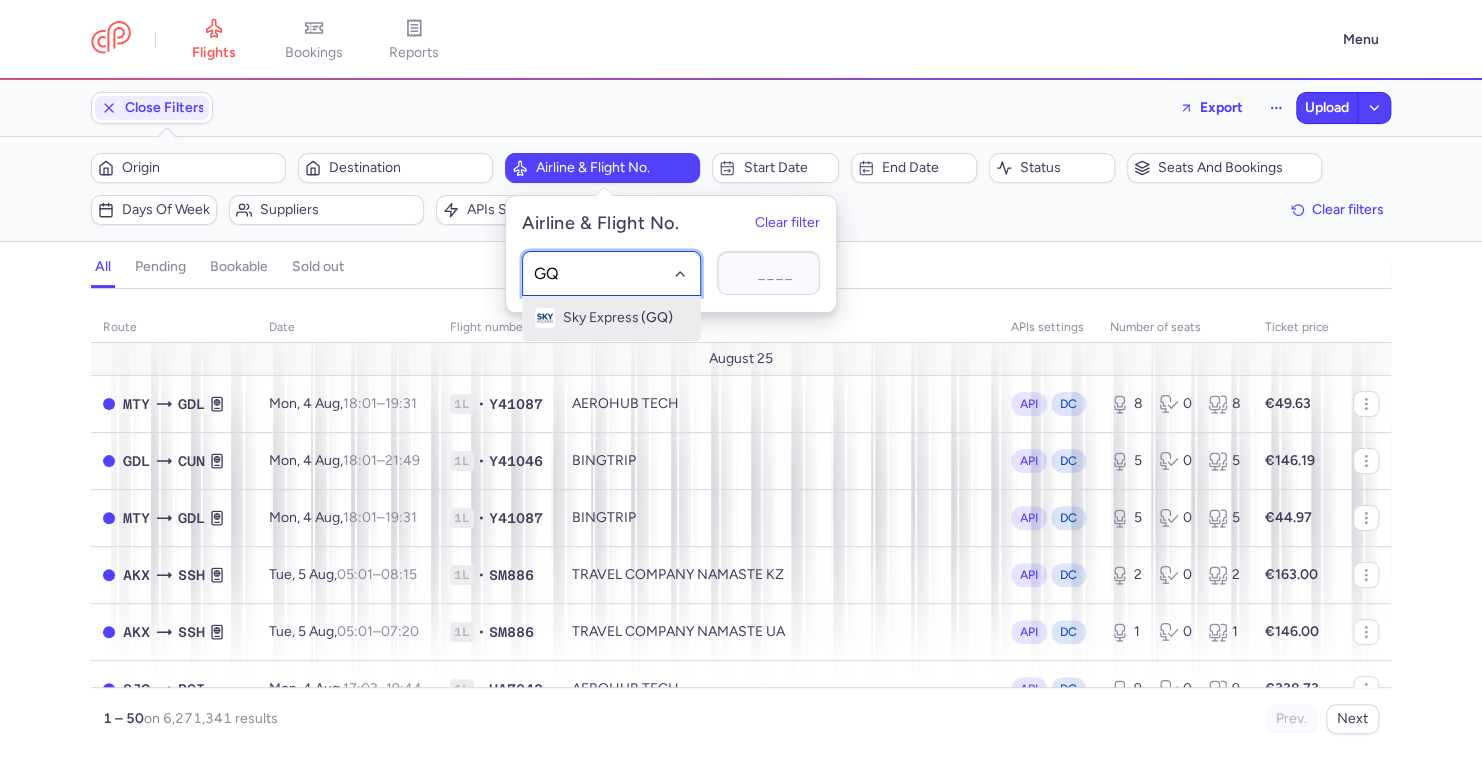 click on "Sky Express" at bounding box center [601, 318] 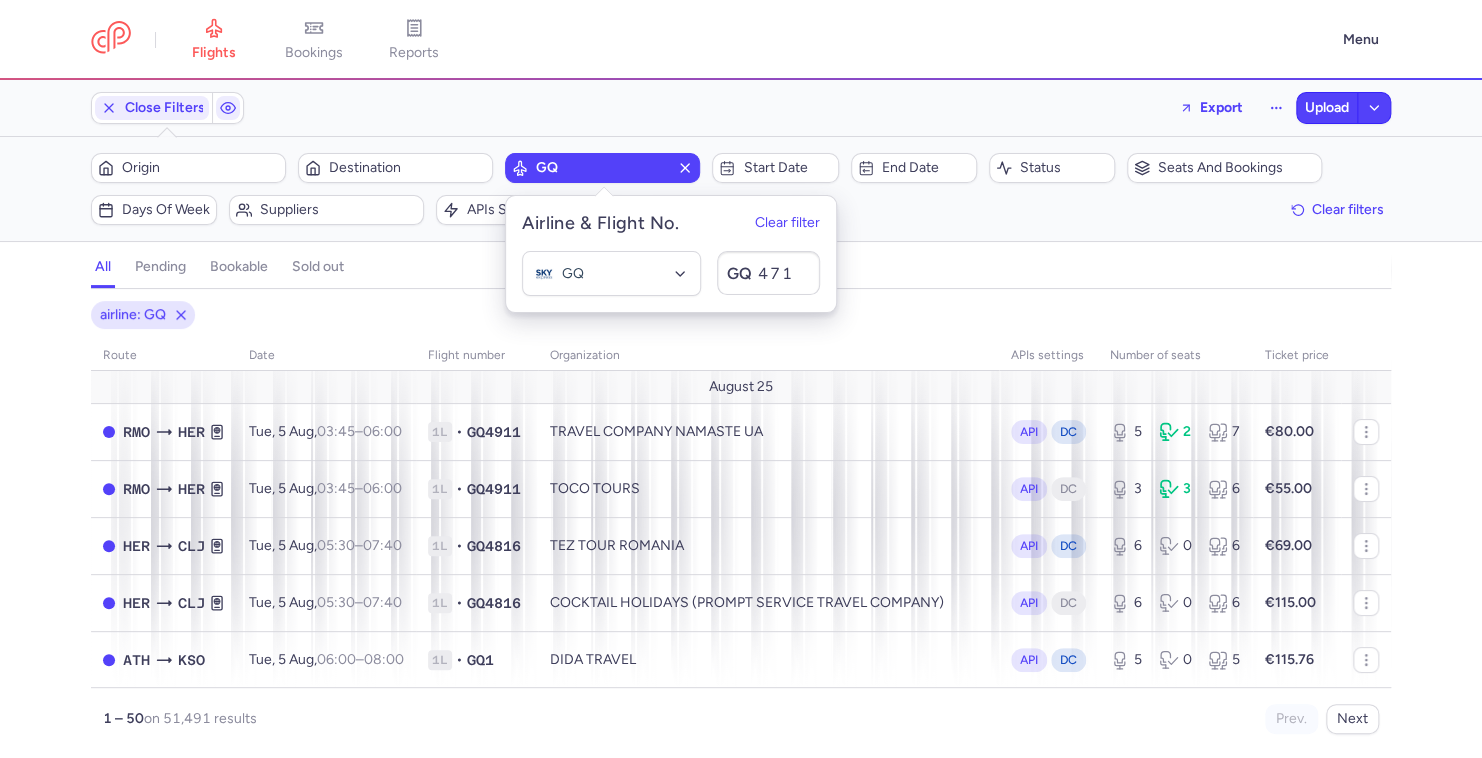 type on "4715" 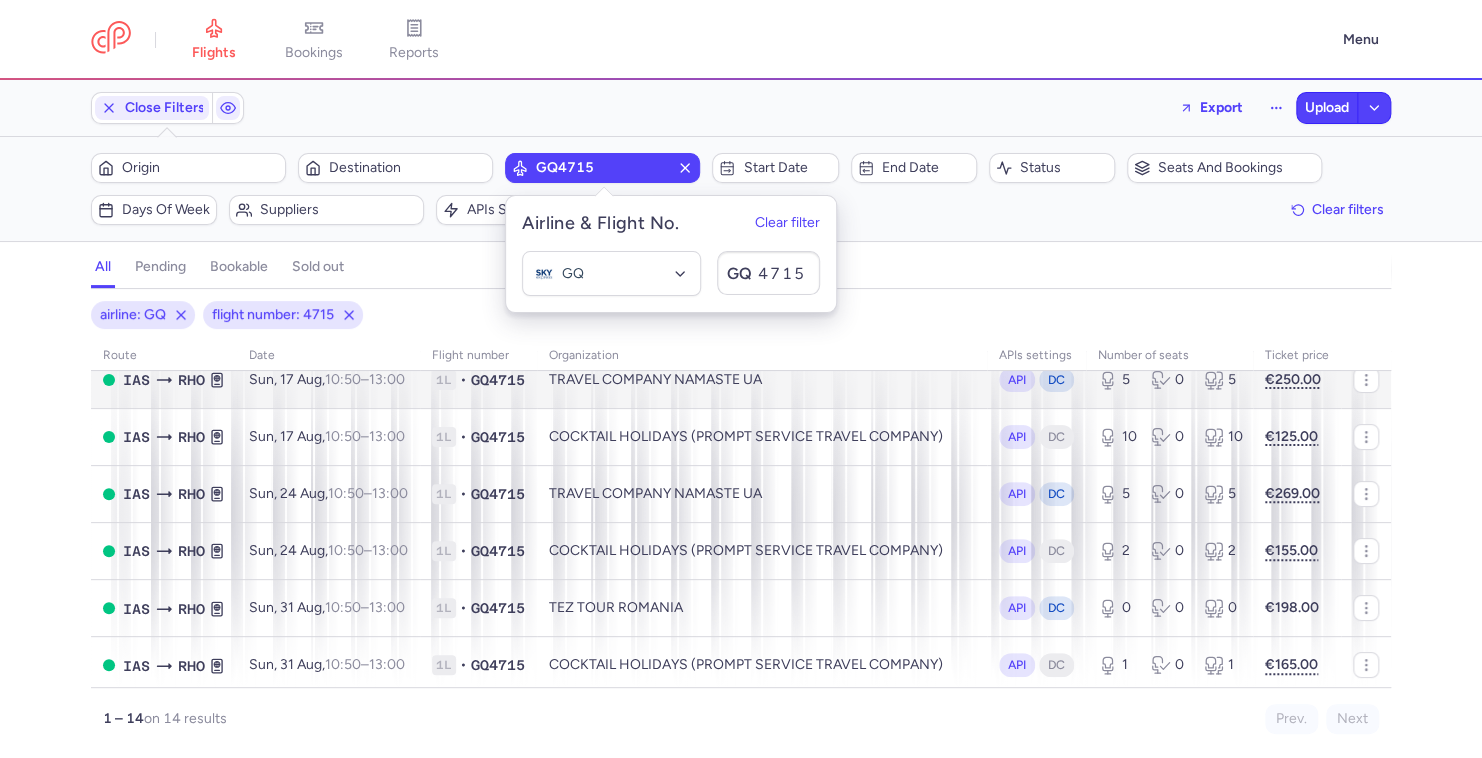 scroll, scrollTop: 0, scrollLeft: 0, axis: both 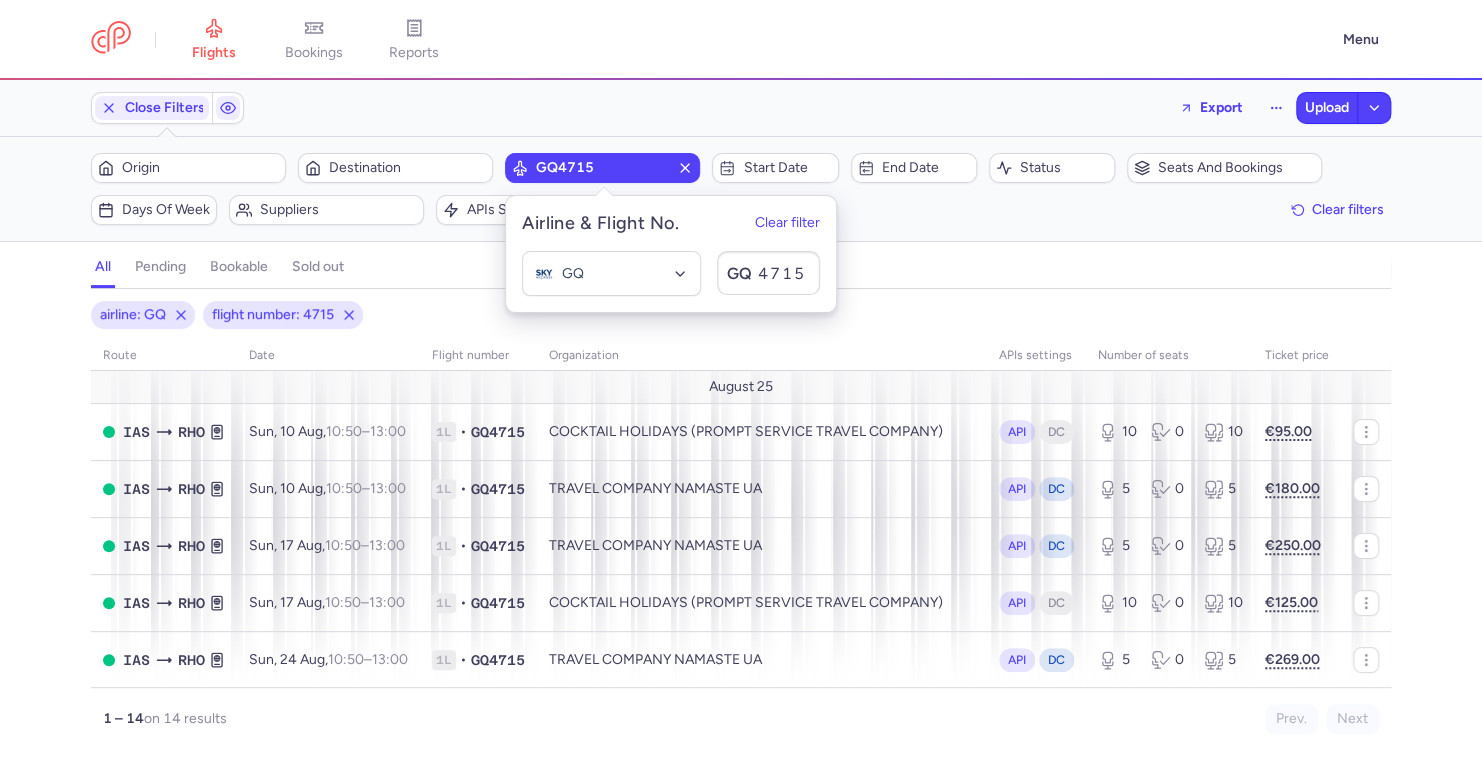 click 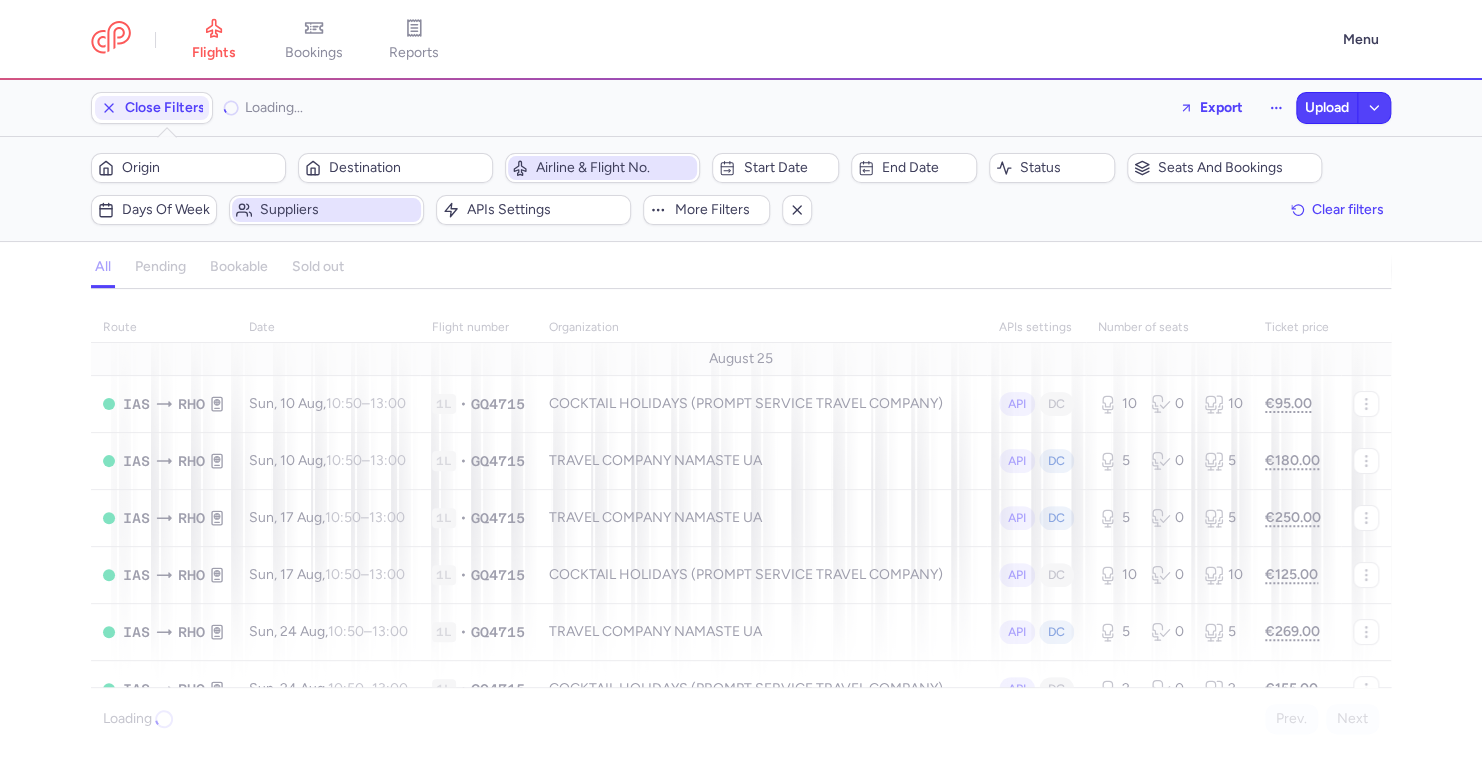 click on "Suppliers" at bounding box center [338, 210] 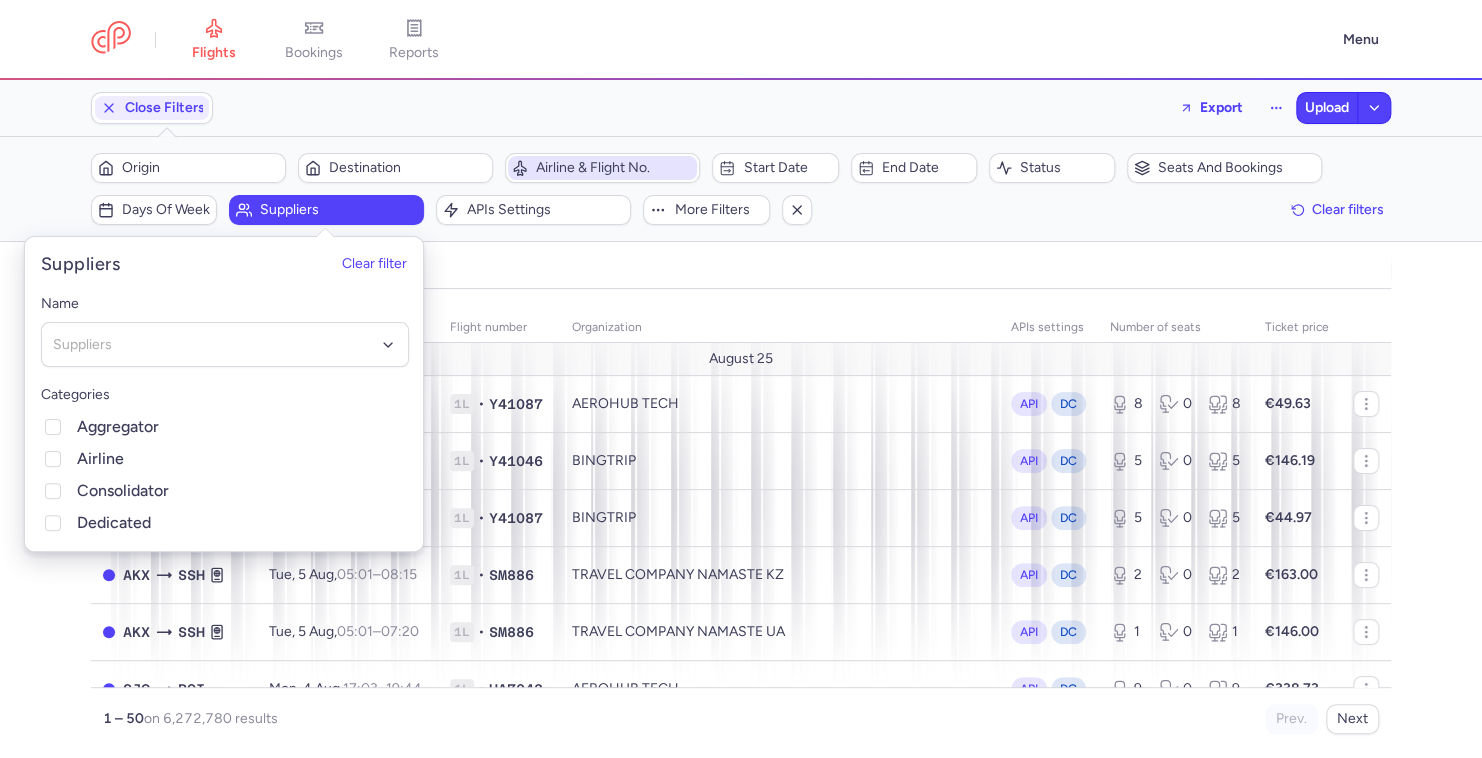 click on "Suppliers" at bounding box center (338, 210) 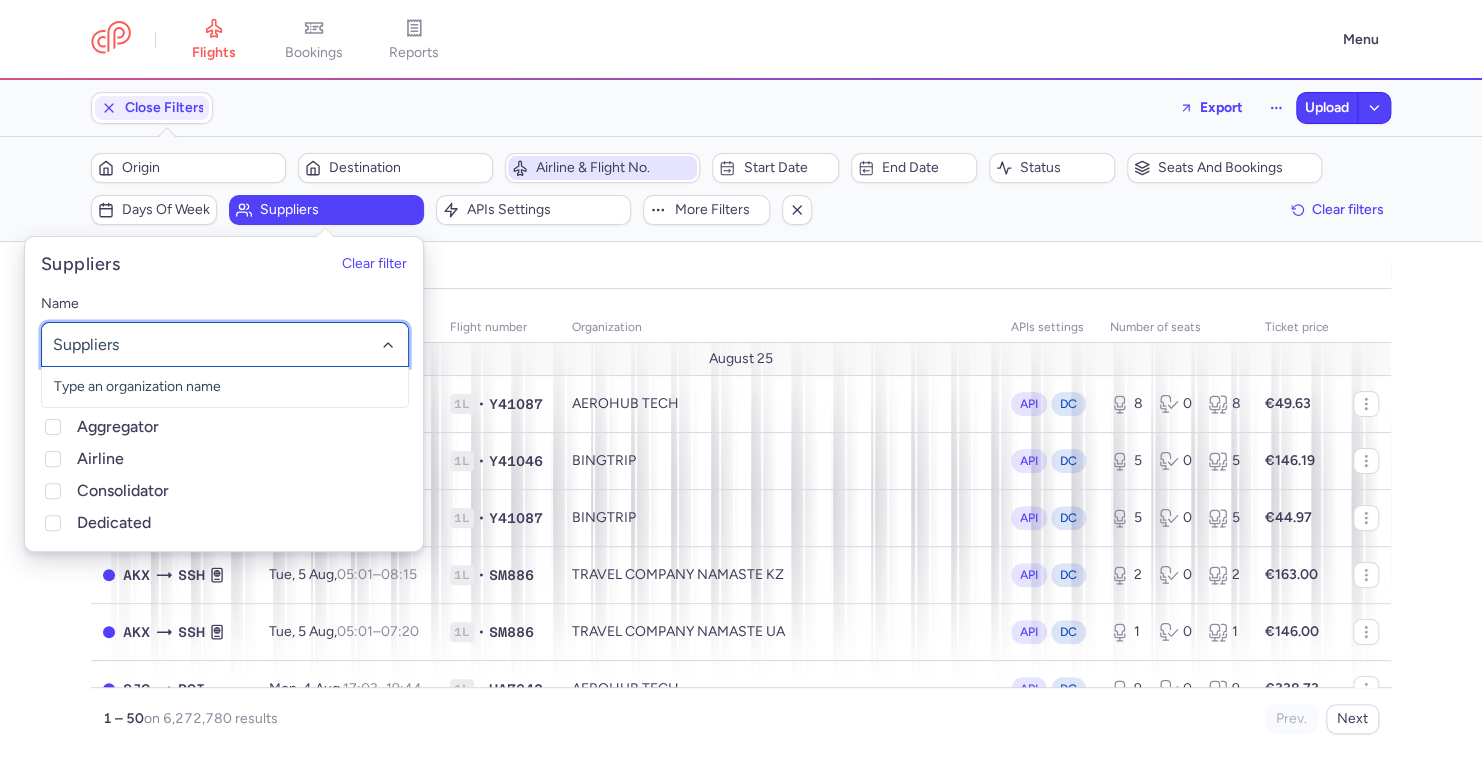 click 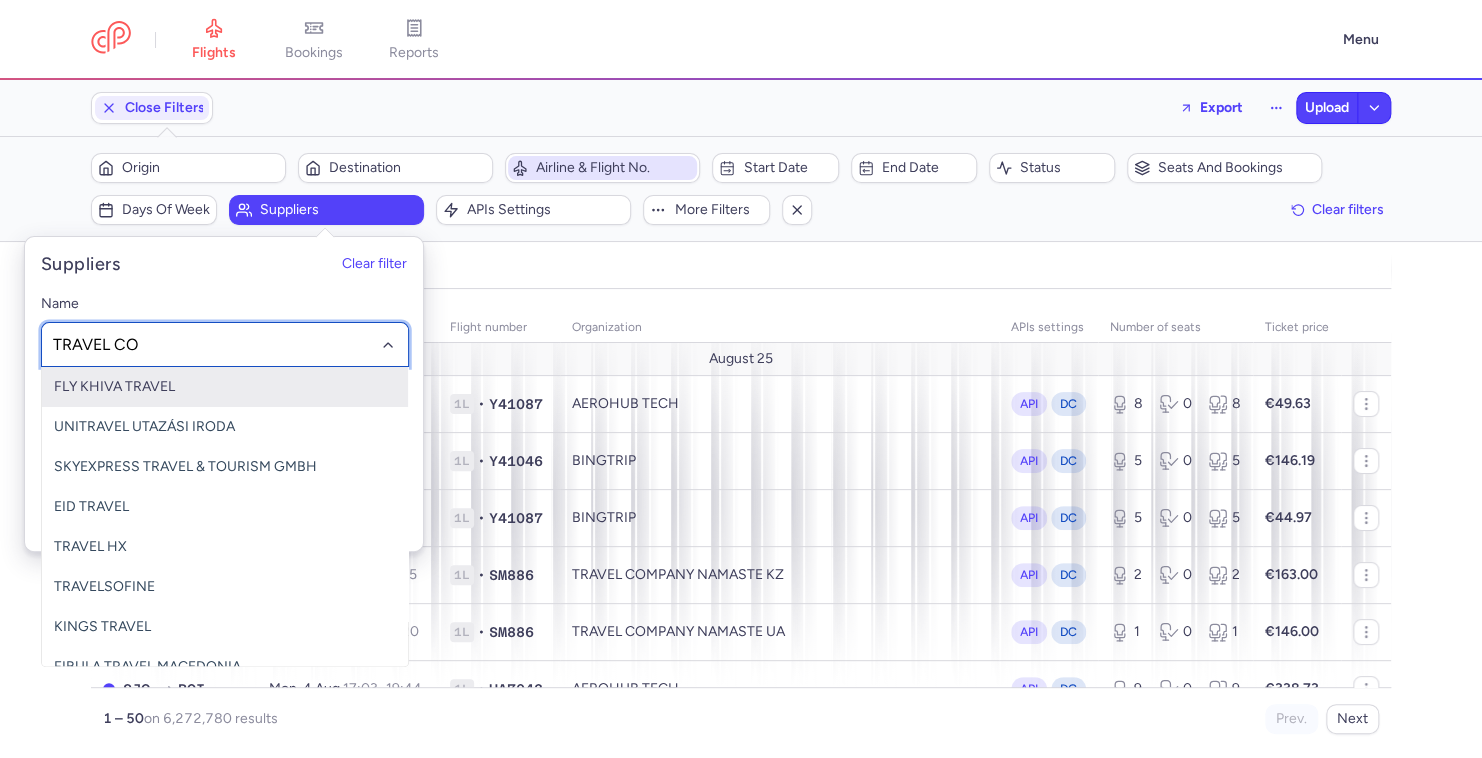 type on "TRAVEL COM" 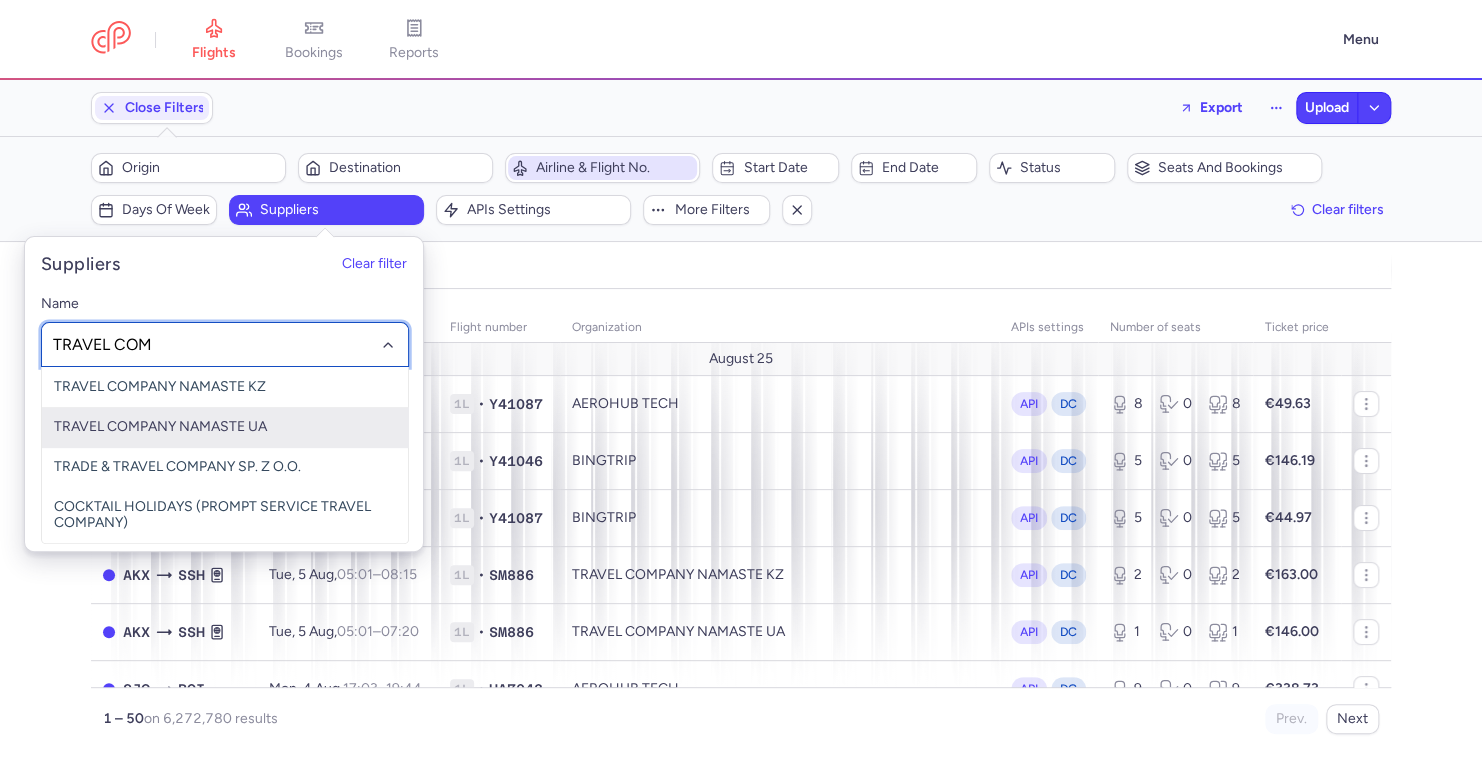 click on "TRAVEL COMPANY NAMASTE UA" at bounding box center [225, 427] 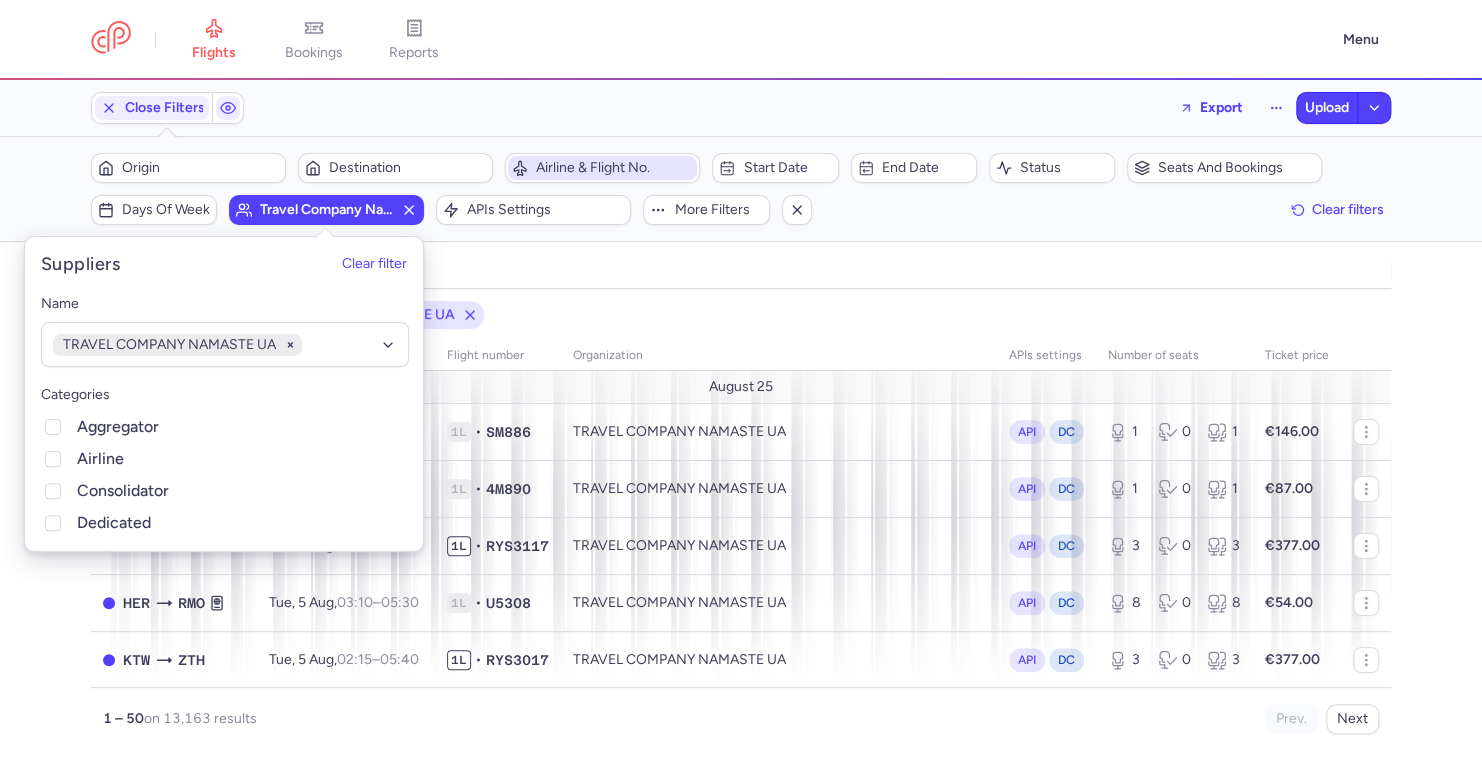 click on "all pending bookable sold out 1" at bounding box center [741, 267] 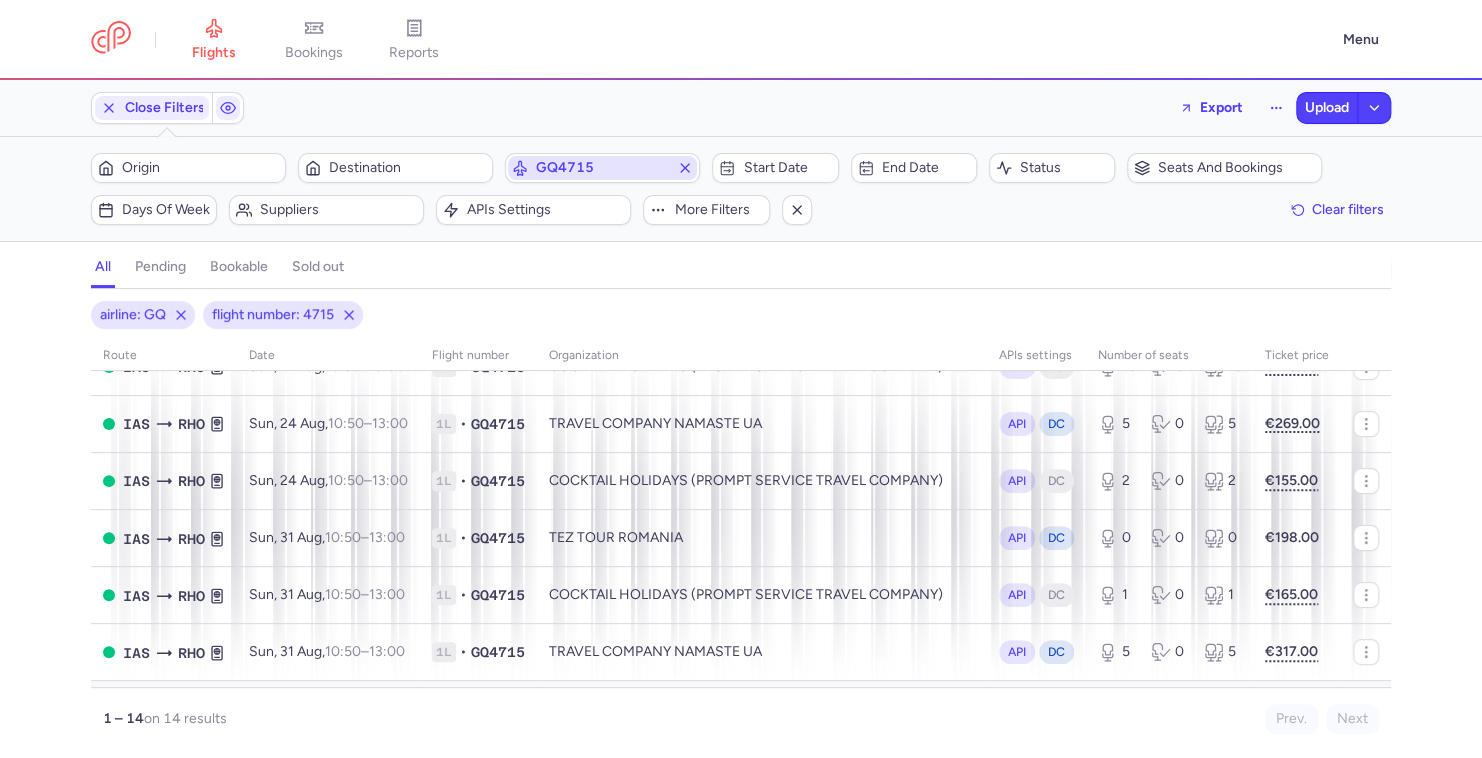 scroll, scrollTop: 545, scrollLeft: 0, axis: vertical 